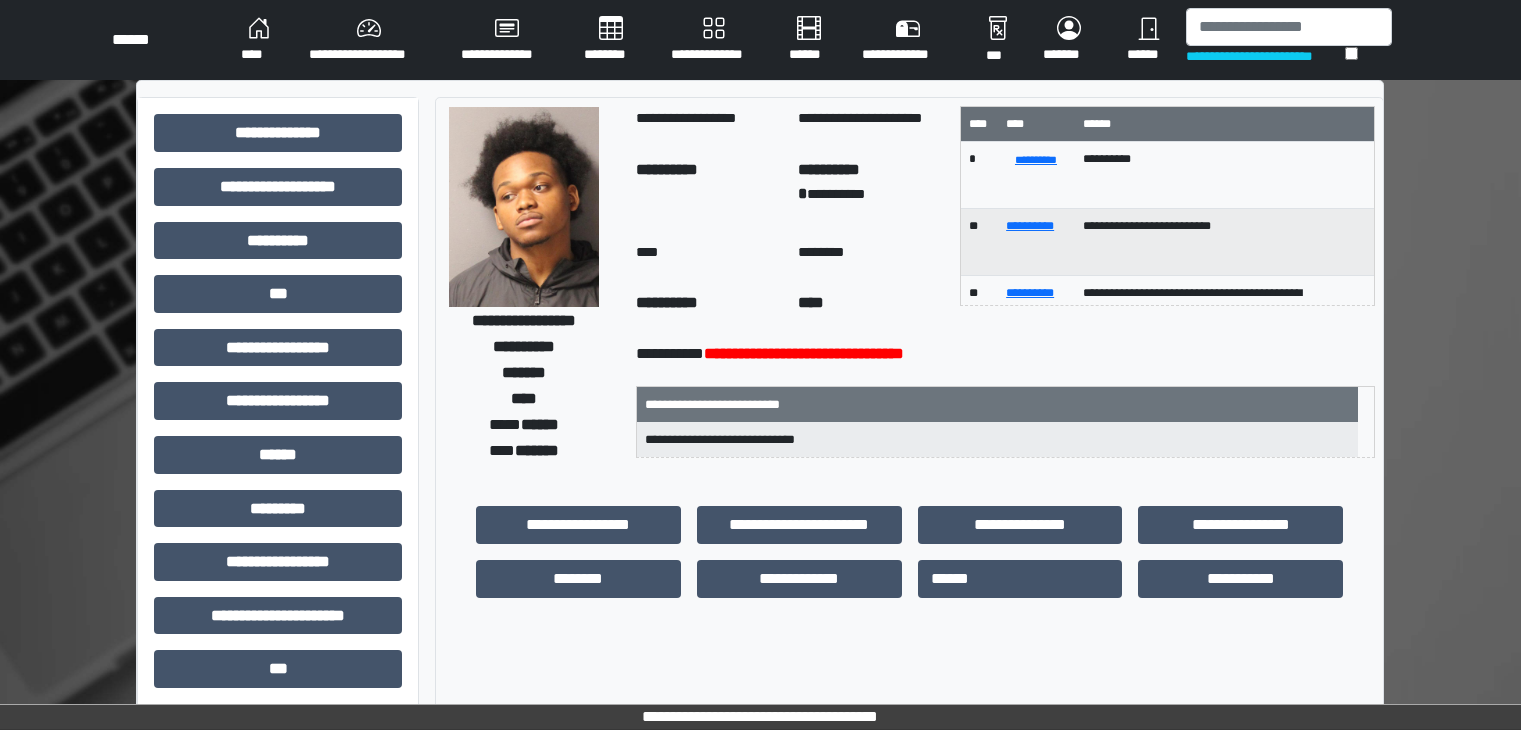 scroll, scrollTop: 0, scrollLeft: 0, axis: both 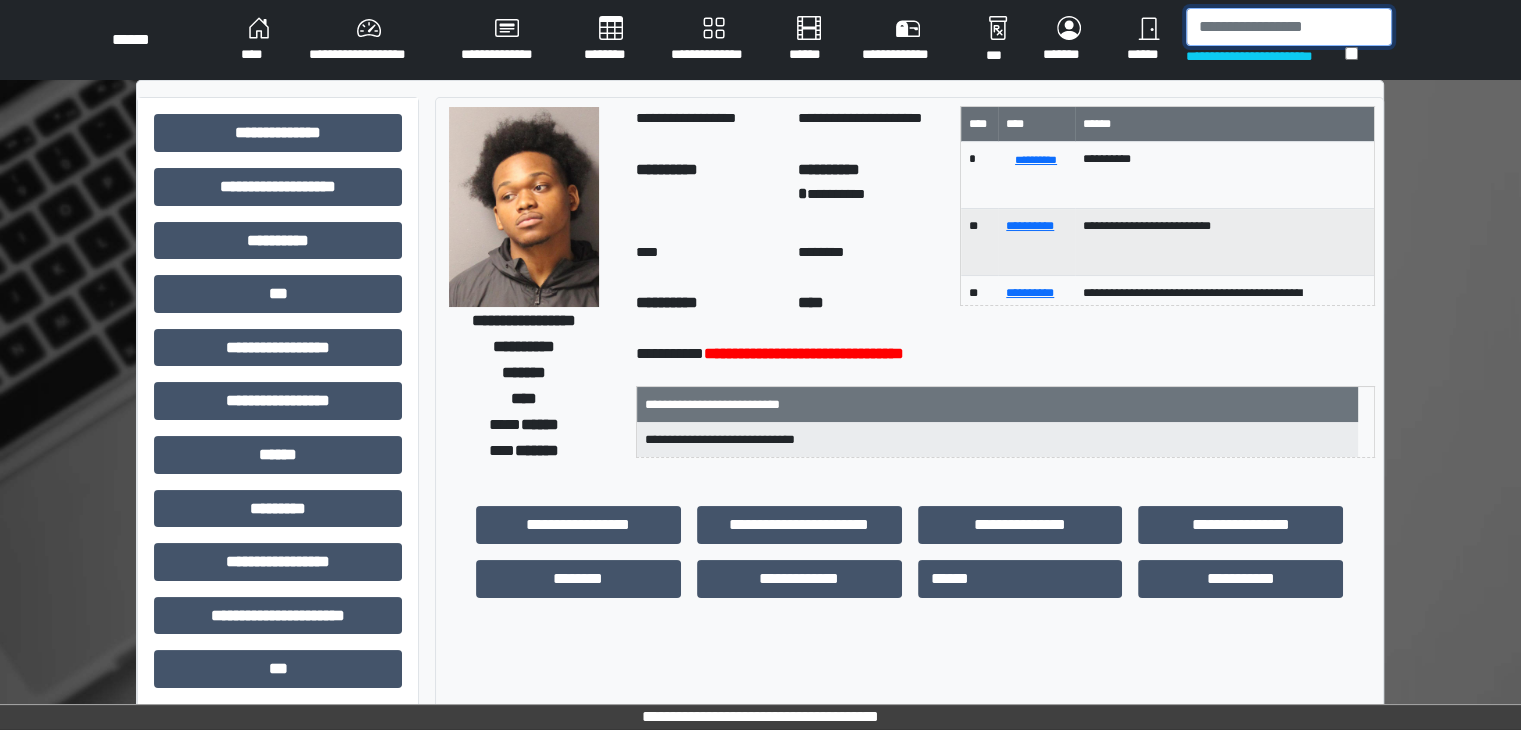 click at bounding box center [1289, 27] 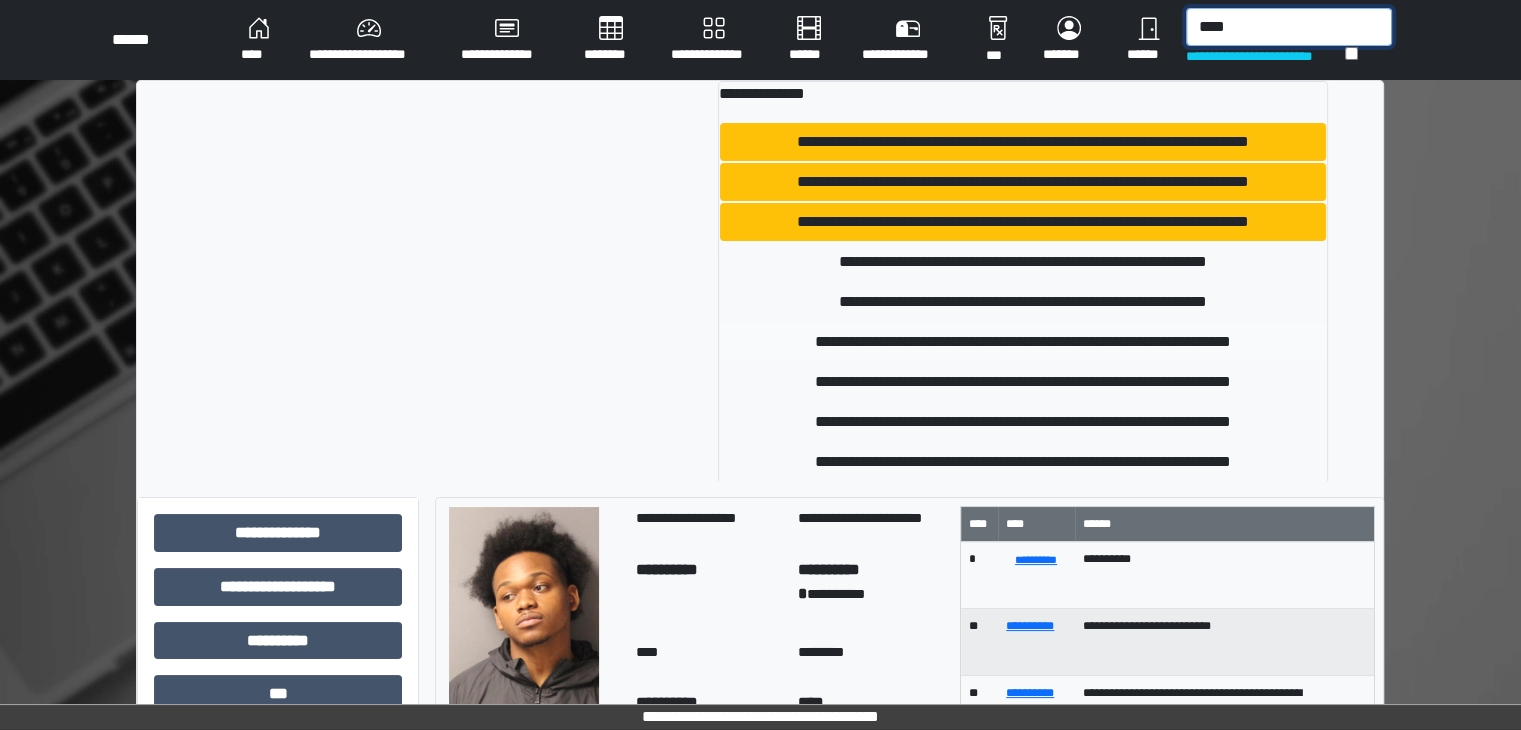 type on "****" 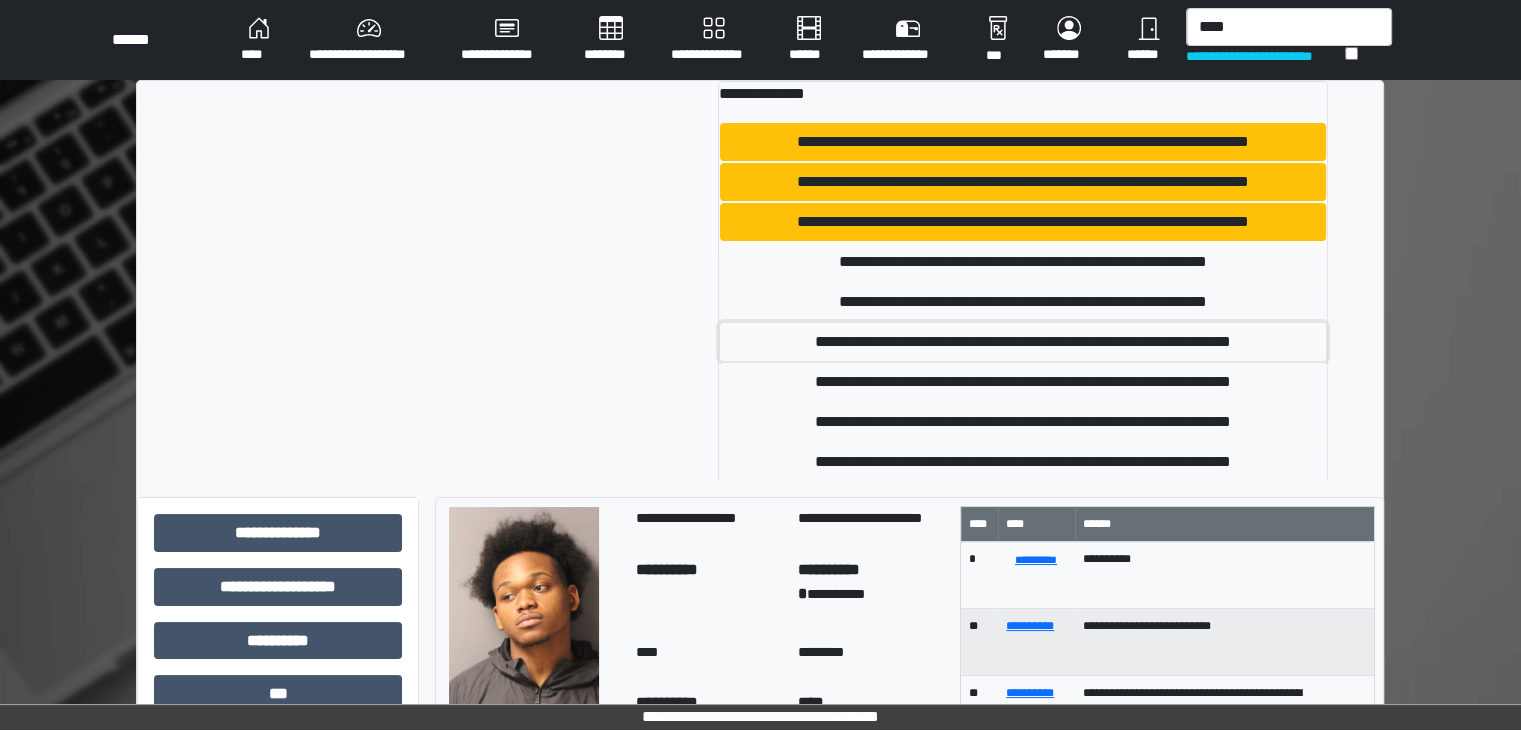 click on "**********" at bounding box center [1023, 342] 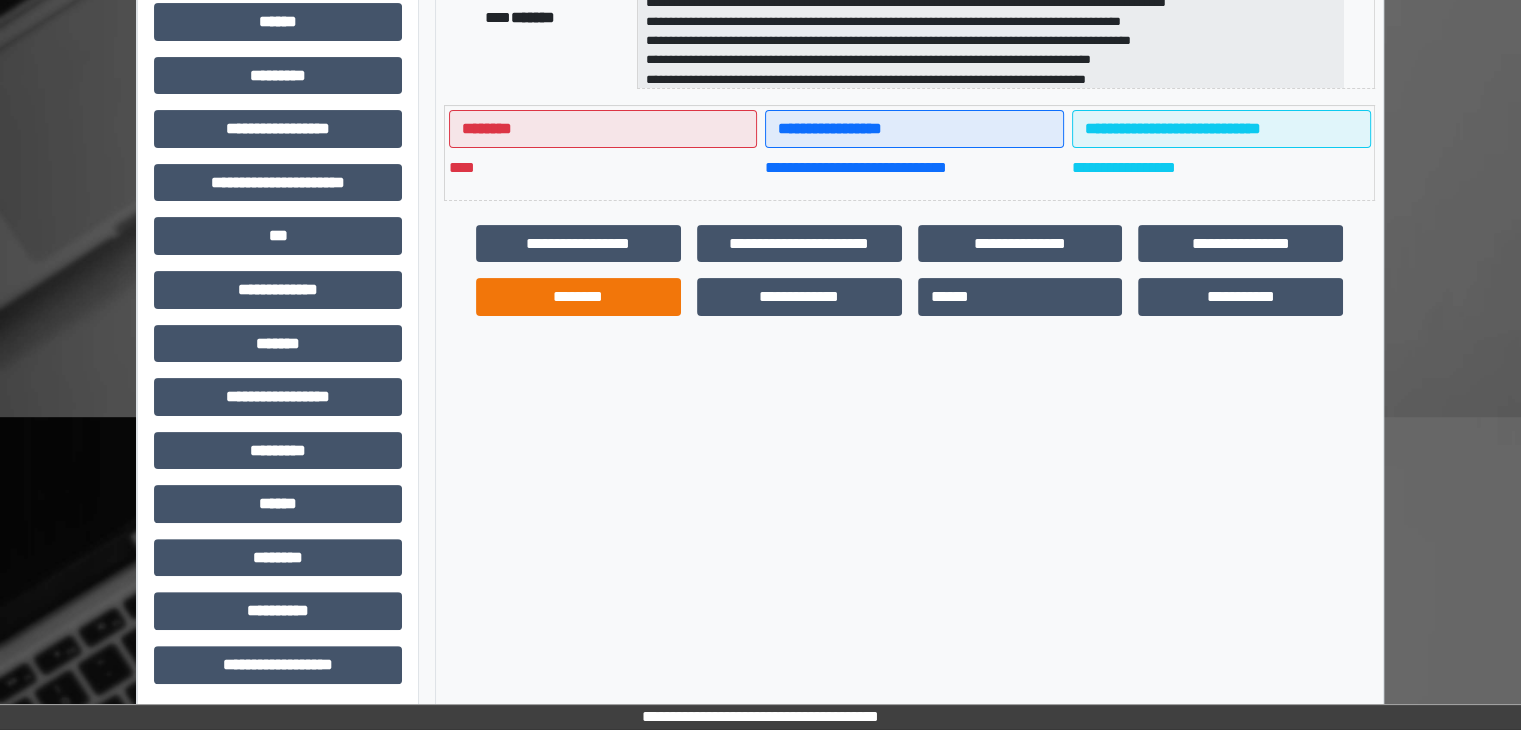 scroll, scrollTop: 436, scrollLeft: 0, axis: vertical 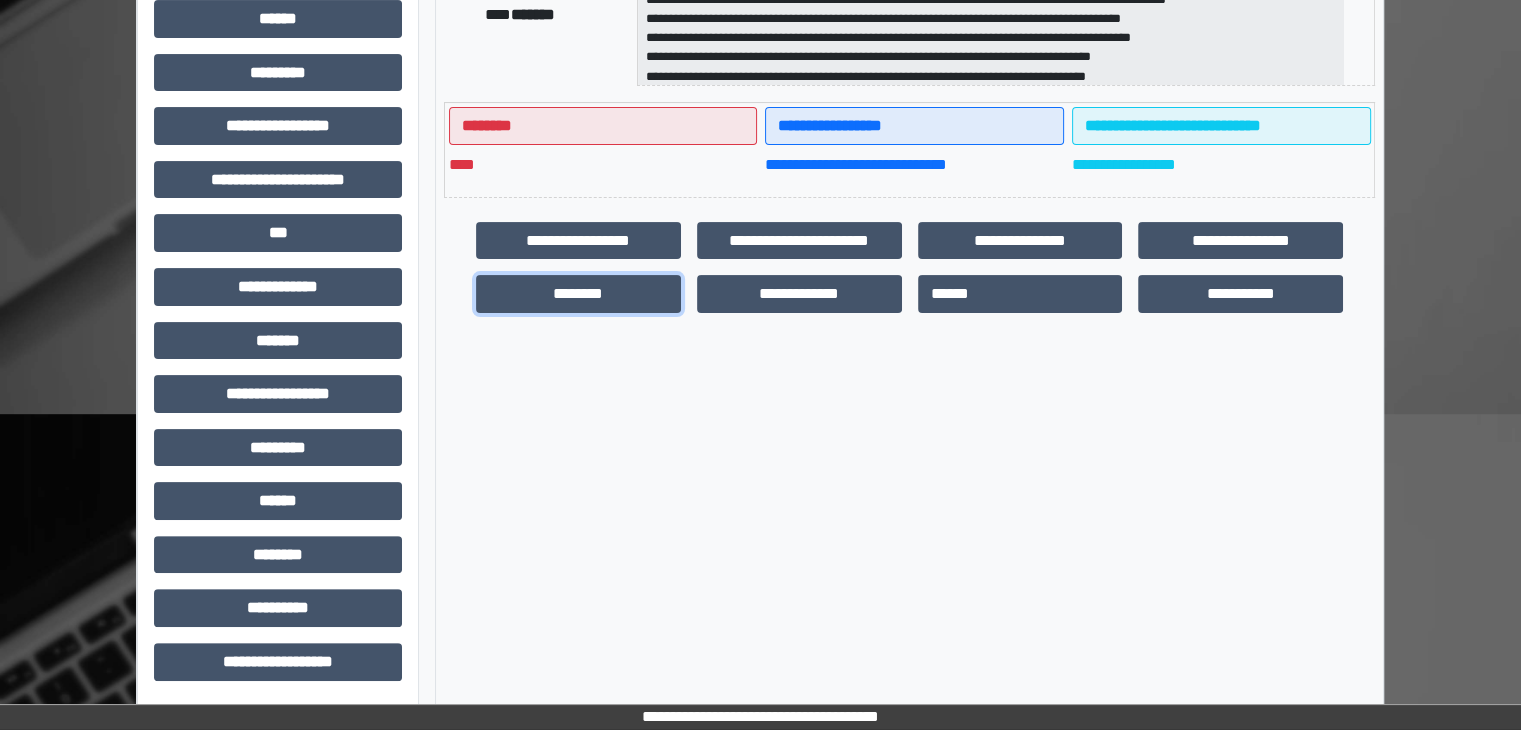 drag, startPoint x: 604, startPoint y: 299, endPoint x: 1272, endPoint y: 351, distance: 670.0209 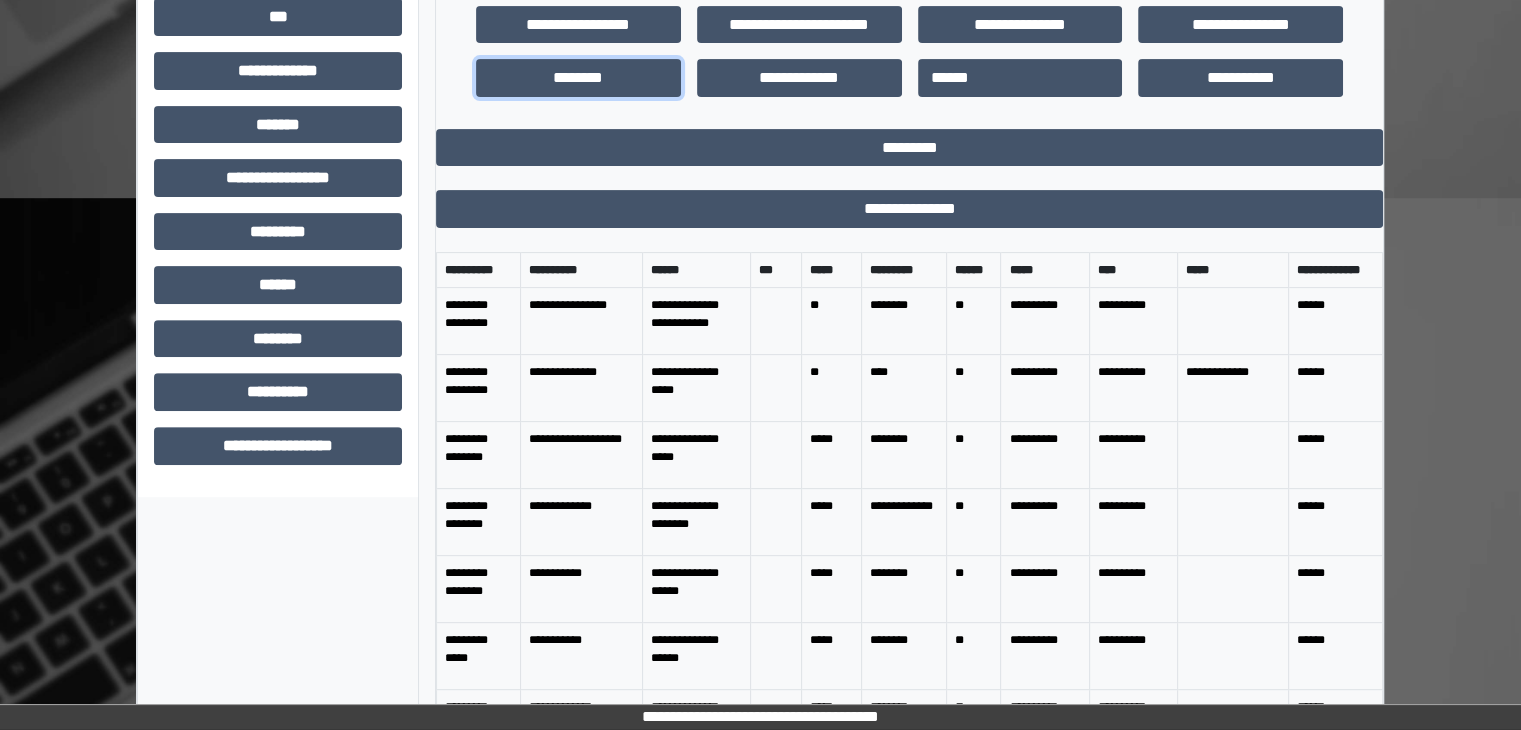 scroll, scrollTop: 672, scrollLeft: 0, axis: vertical 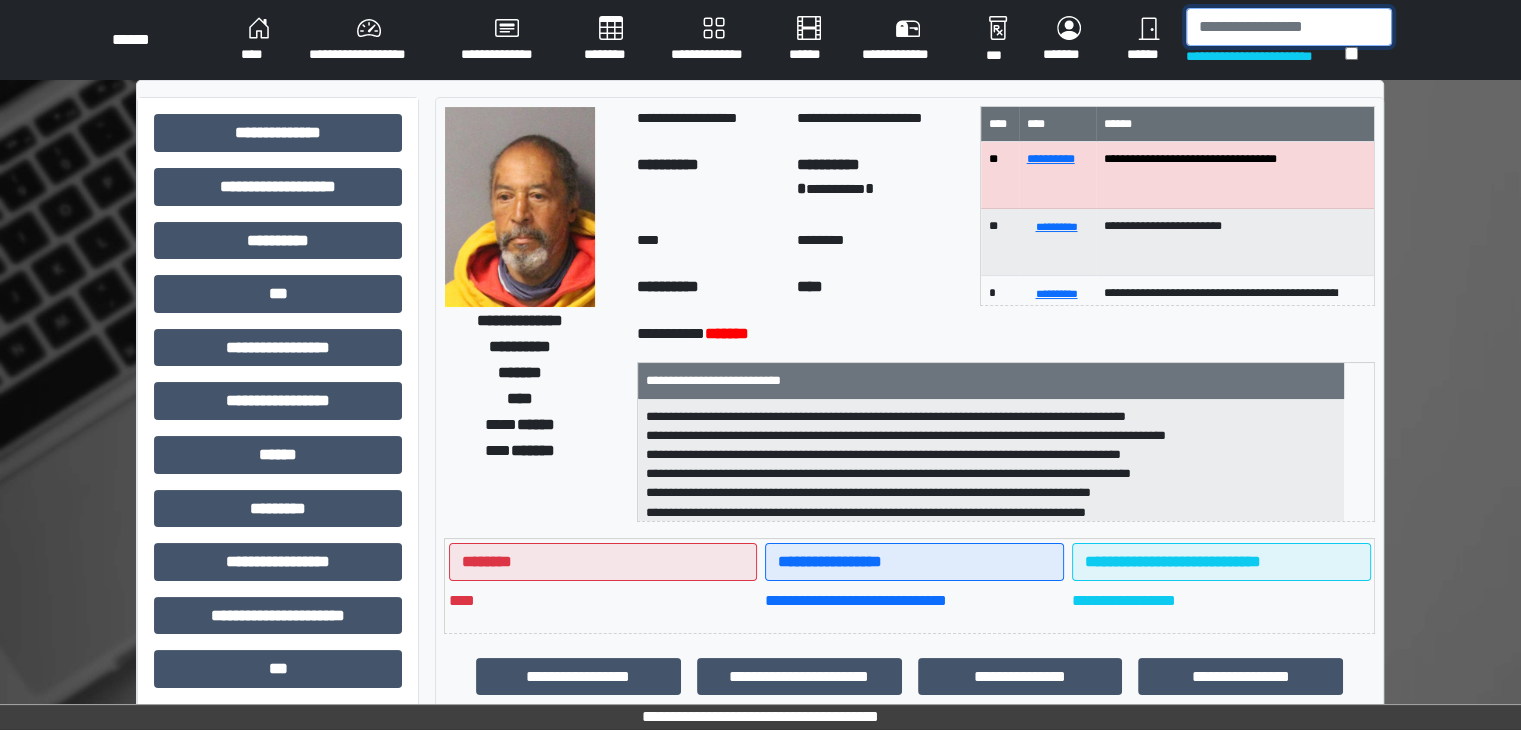 click at bounding box center [1289, 27] 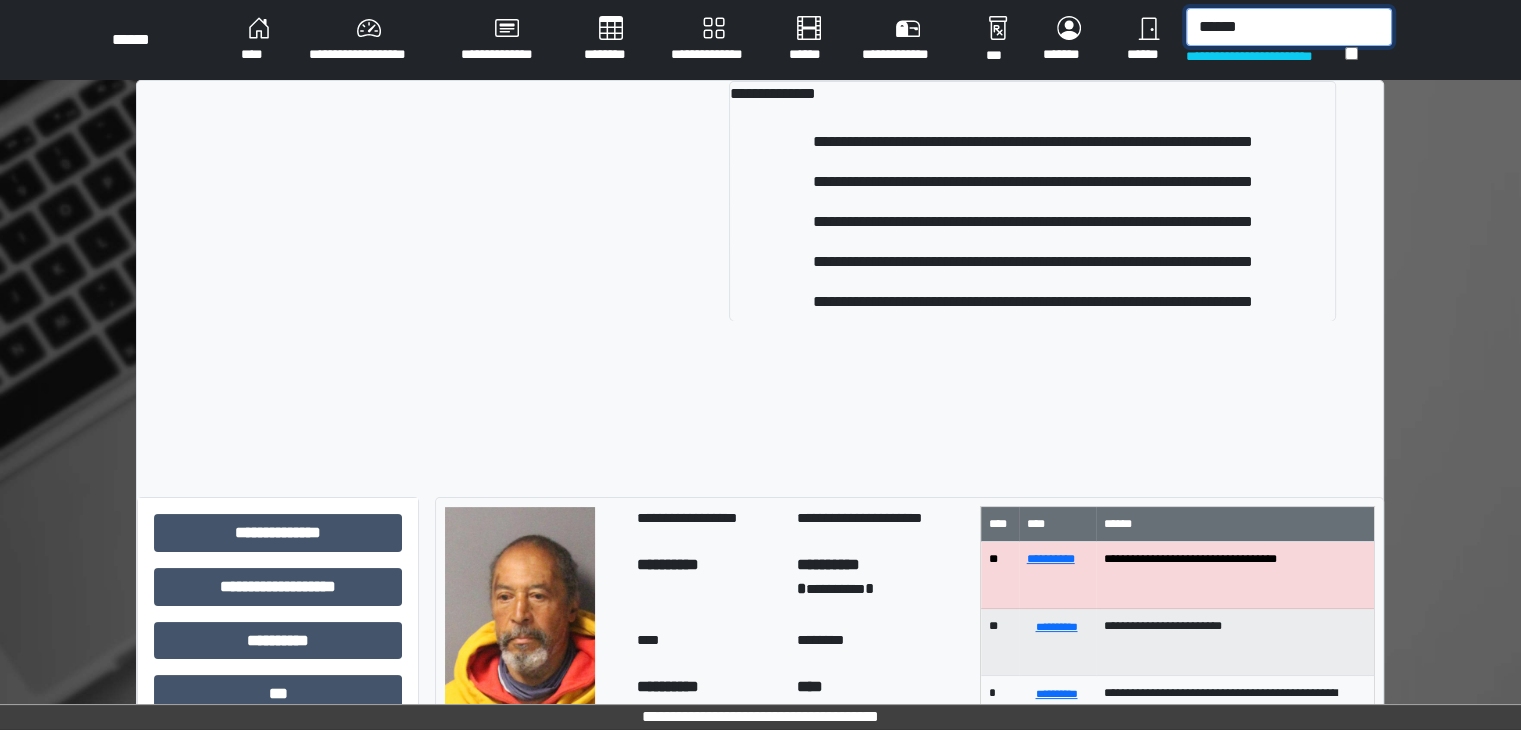drag, startPoint x: 1262, startPoint y: 25, endPoint x: 1128, endPoint y: 29, distance: 134.0597 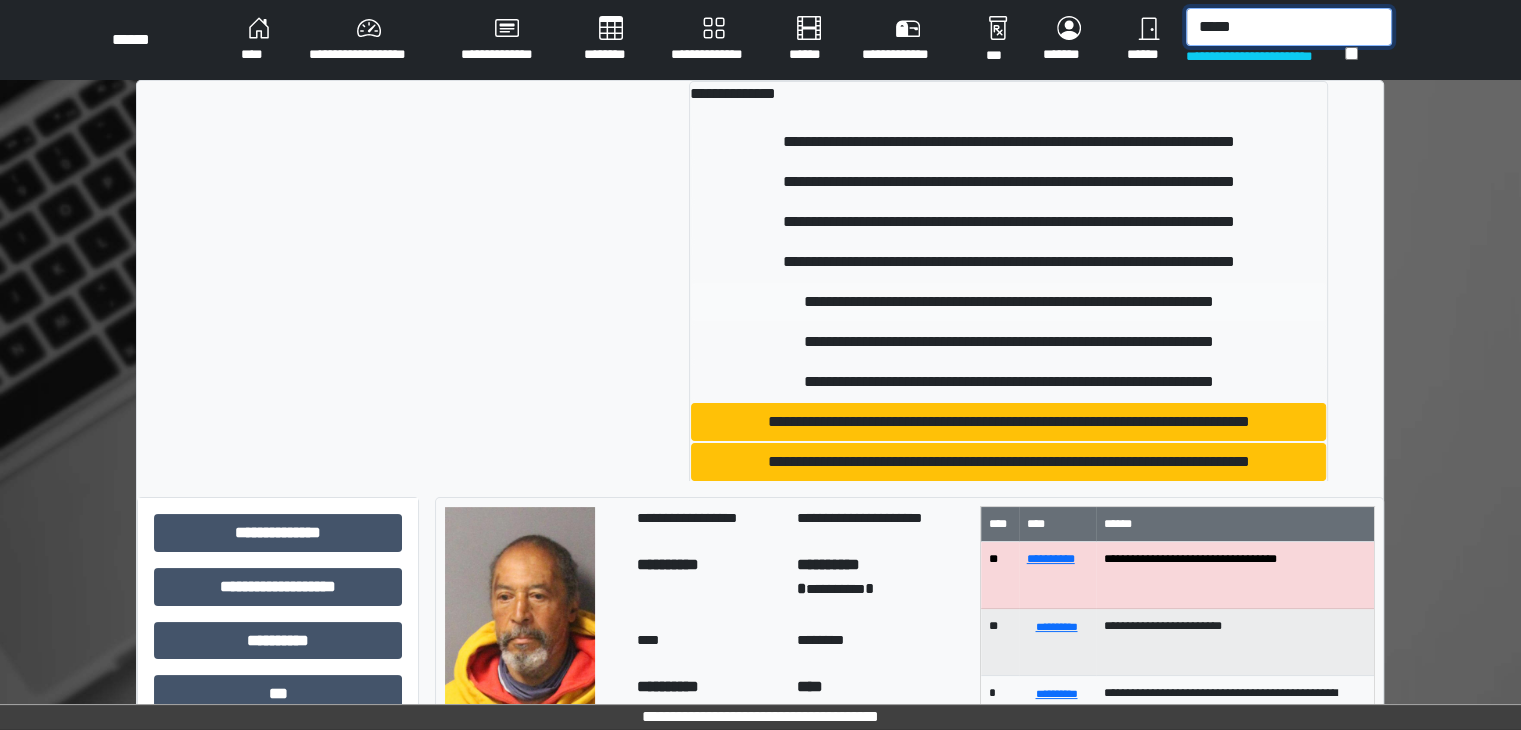 type on "*****" 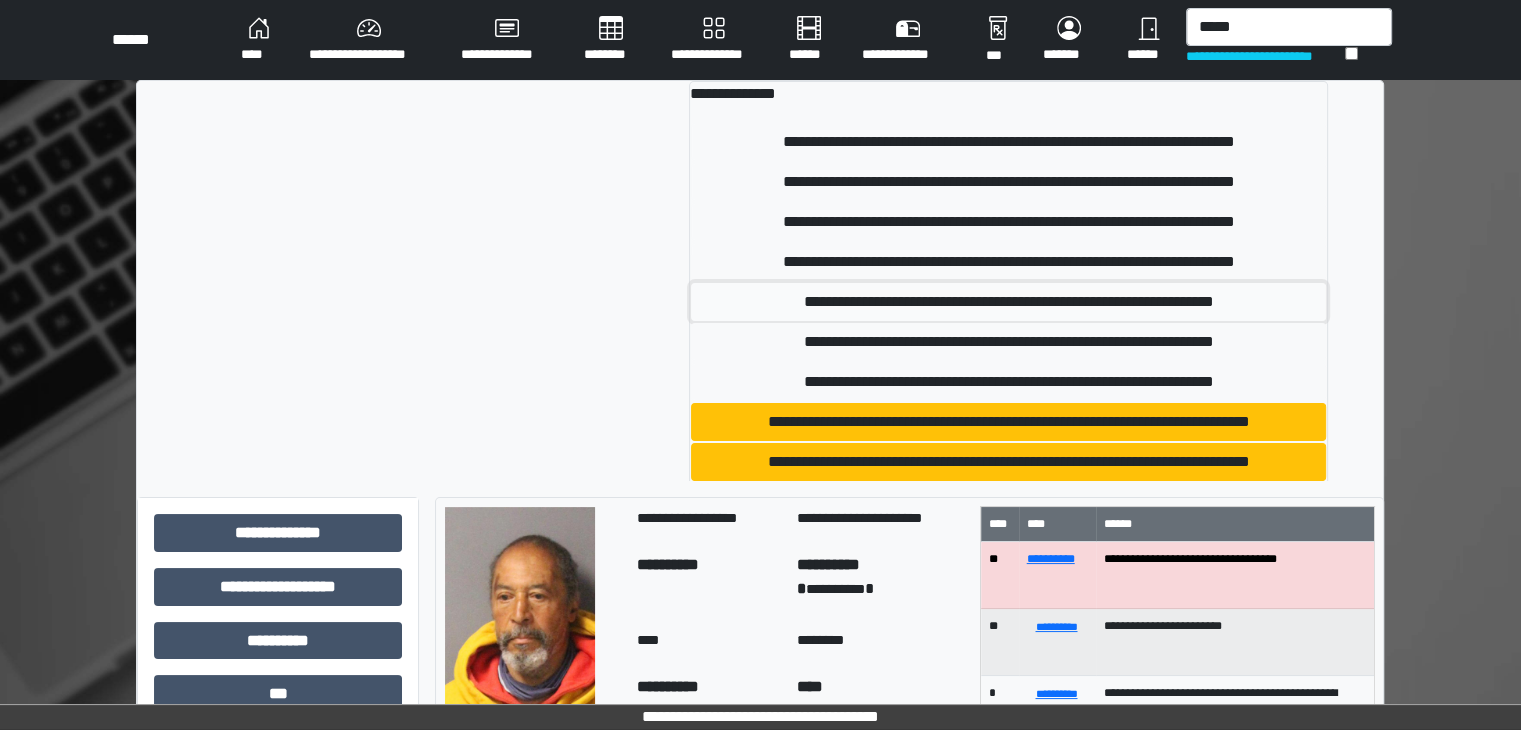 click on "**********" at bounding box center [1008, 302] 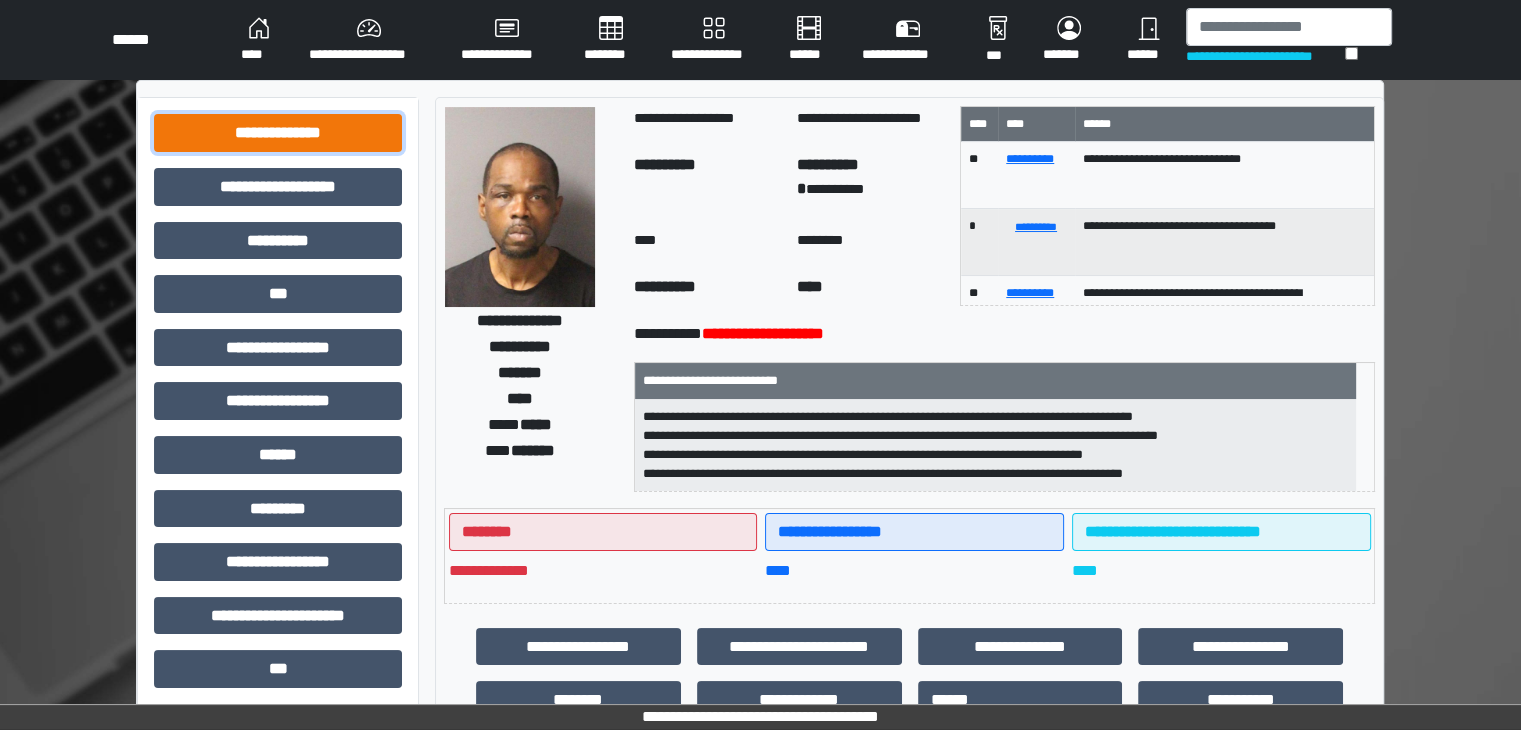 click on "**********" at bounding box center (278, 133) 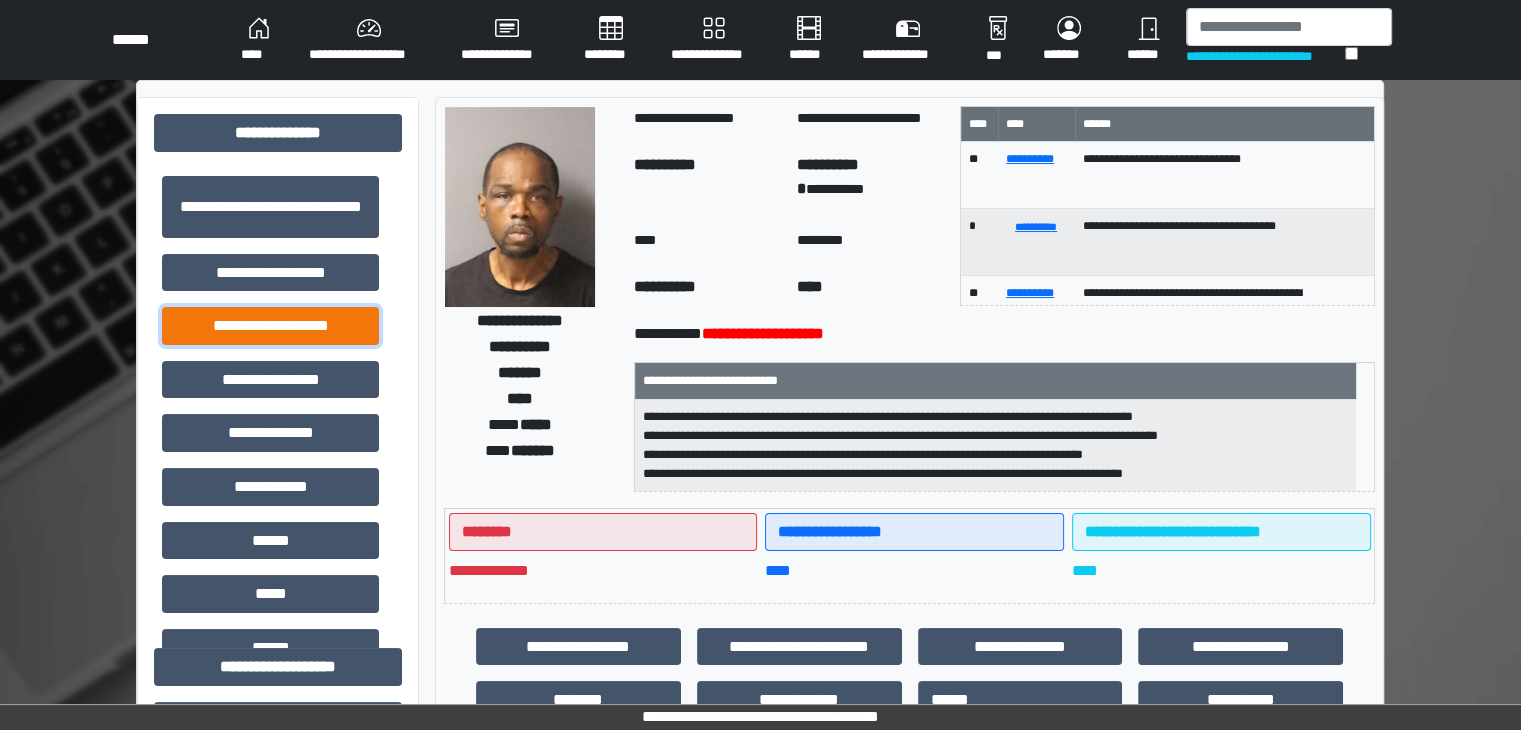 click on "**********" at bounding box center [270, 326] 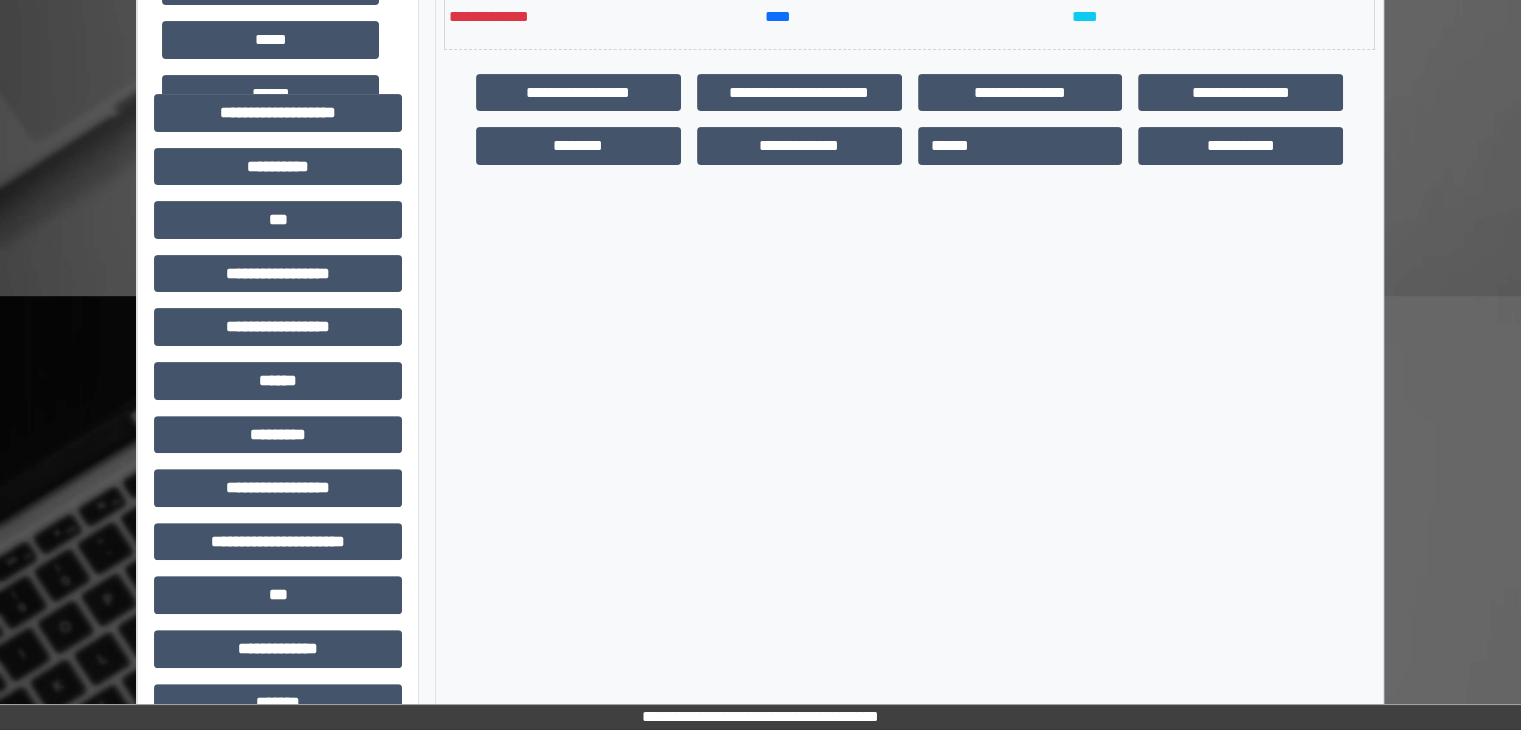 scroll, scrollTop: 600, scrollLeft: 0, axis: vertical 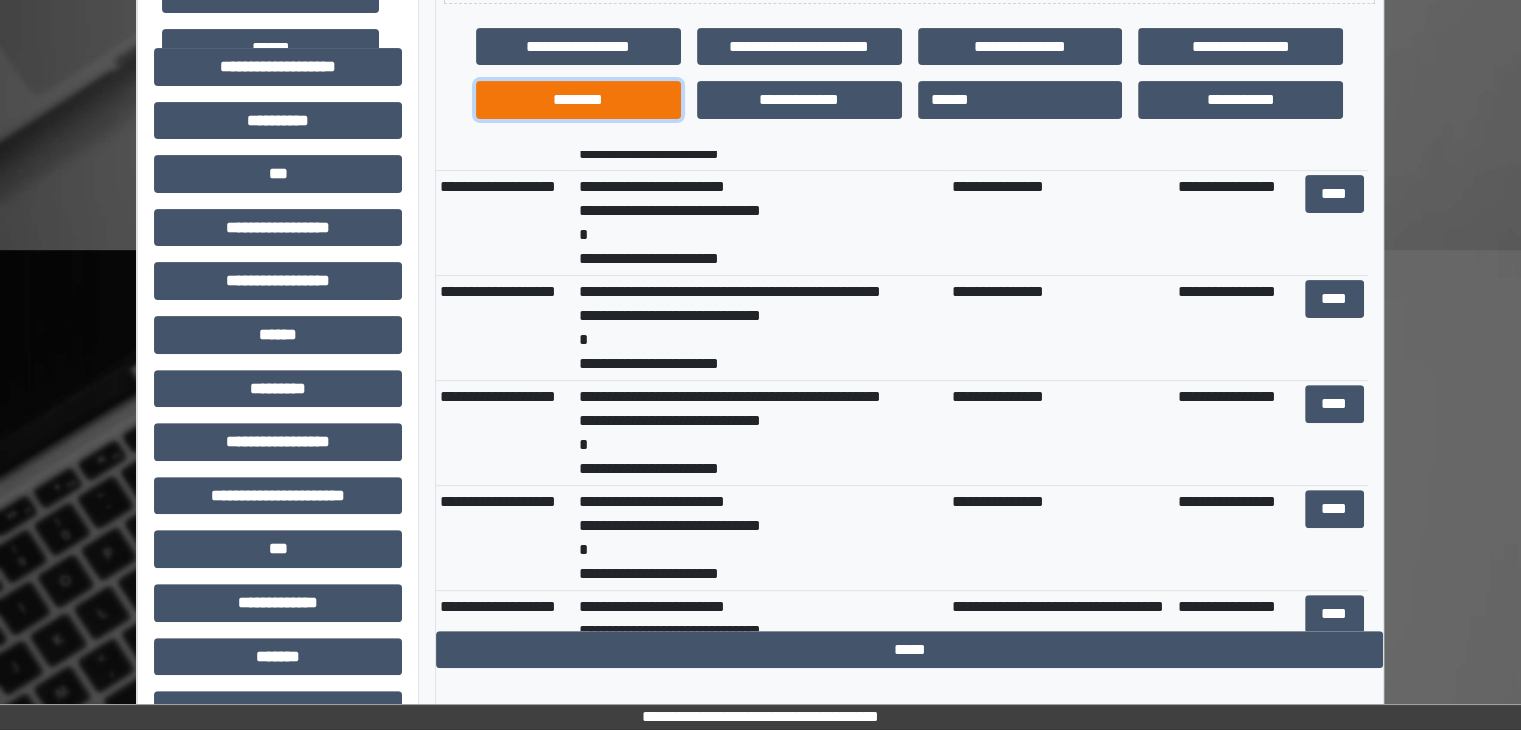 click on "********" at bounding box center (578, 100) 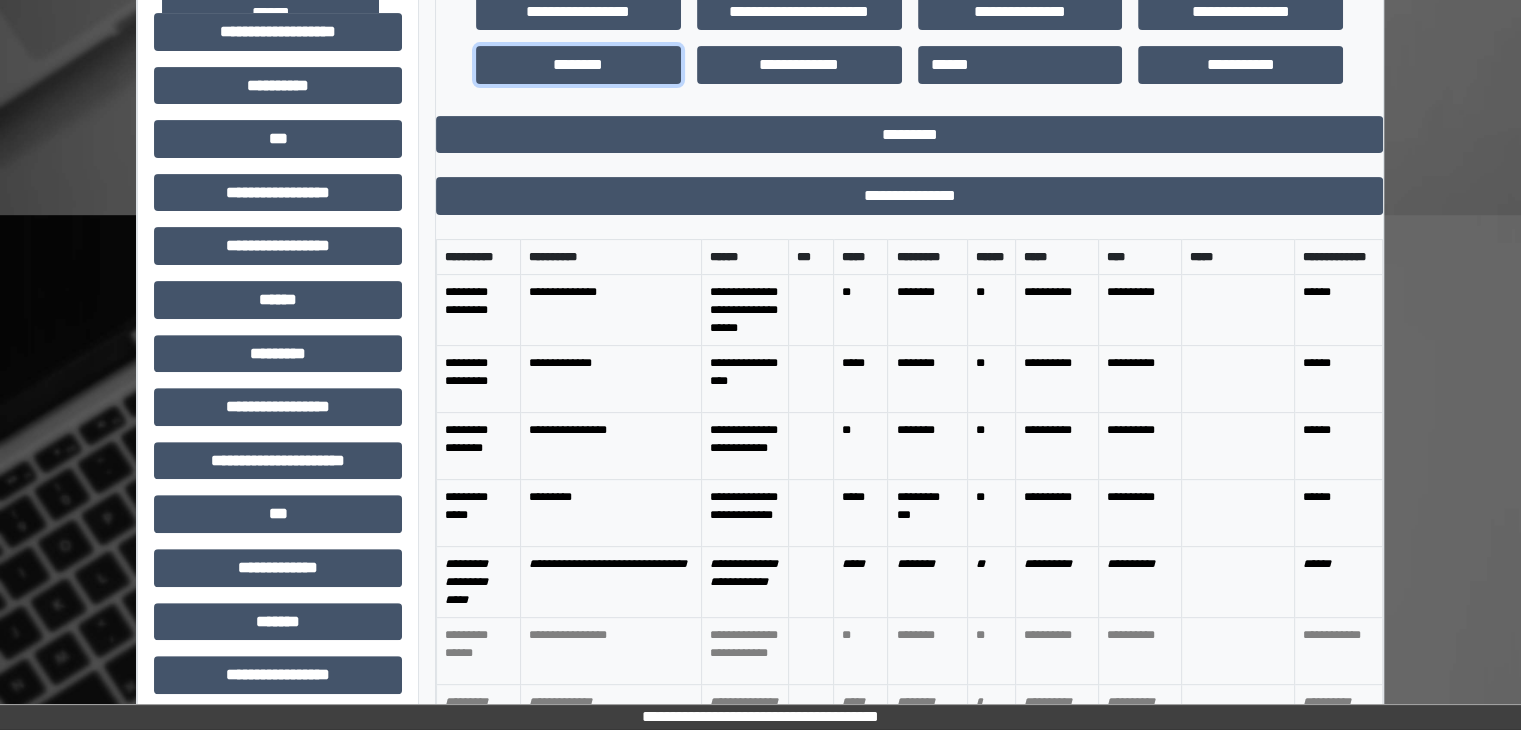 scroll, scrollTop: 800, scrollLeft: 0, axis: vertical 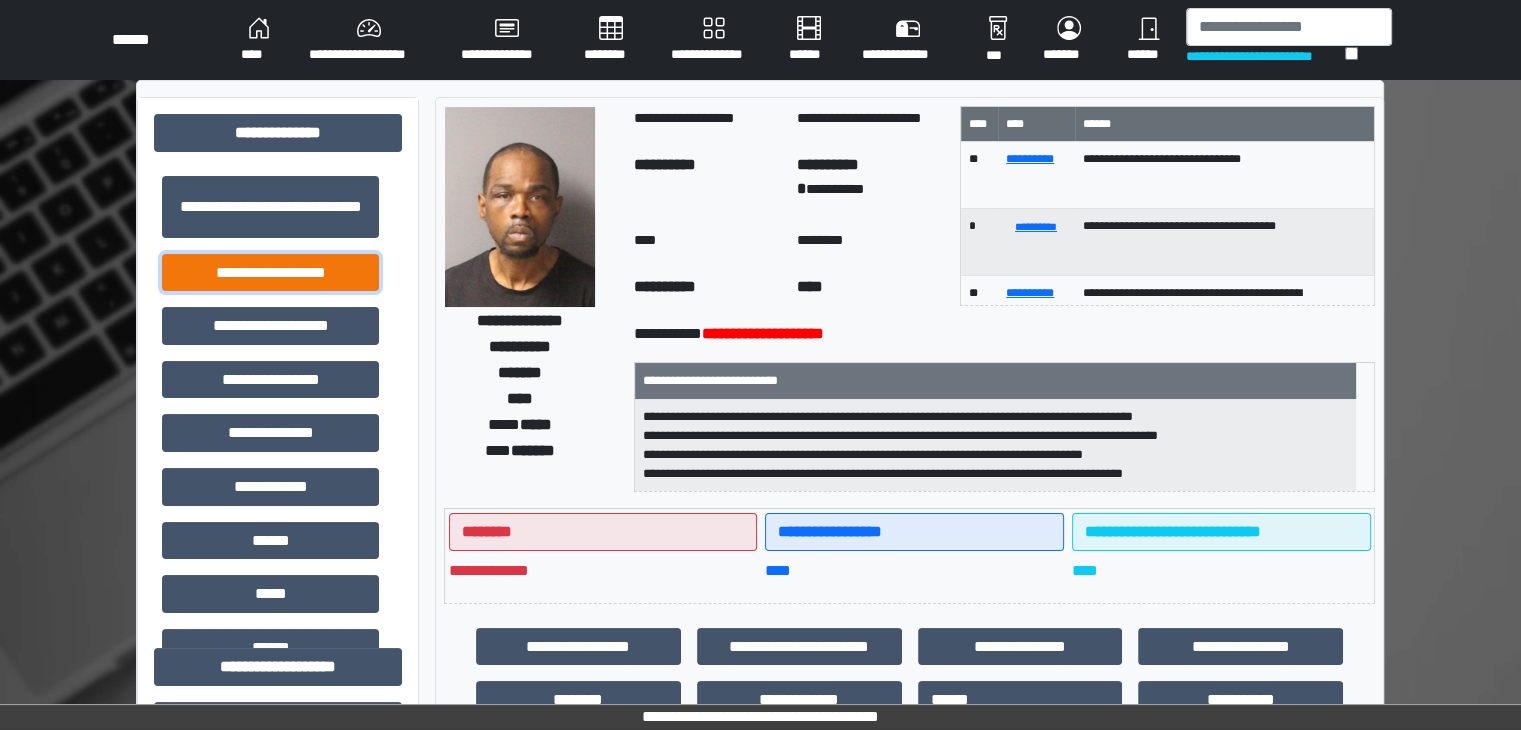 click on "**********" at bounding box center (270, 273) 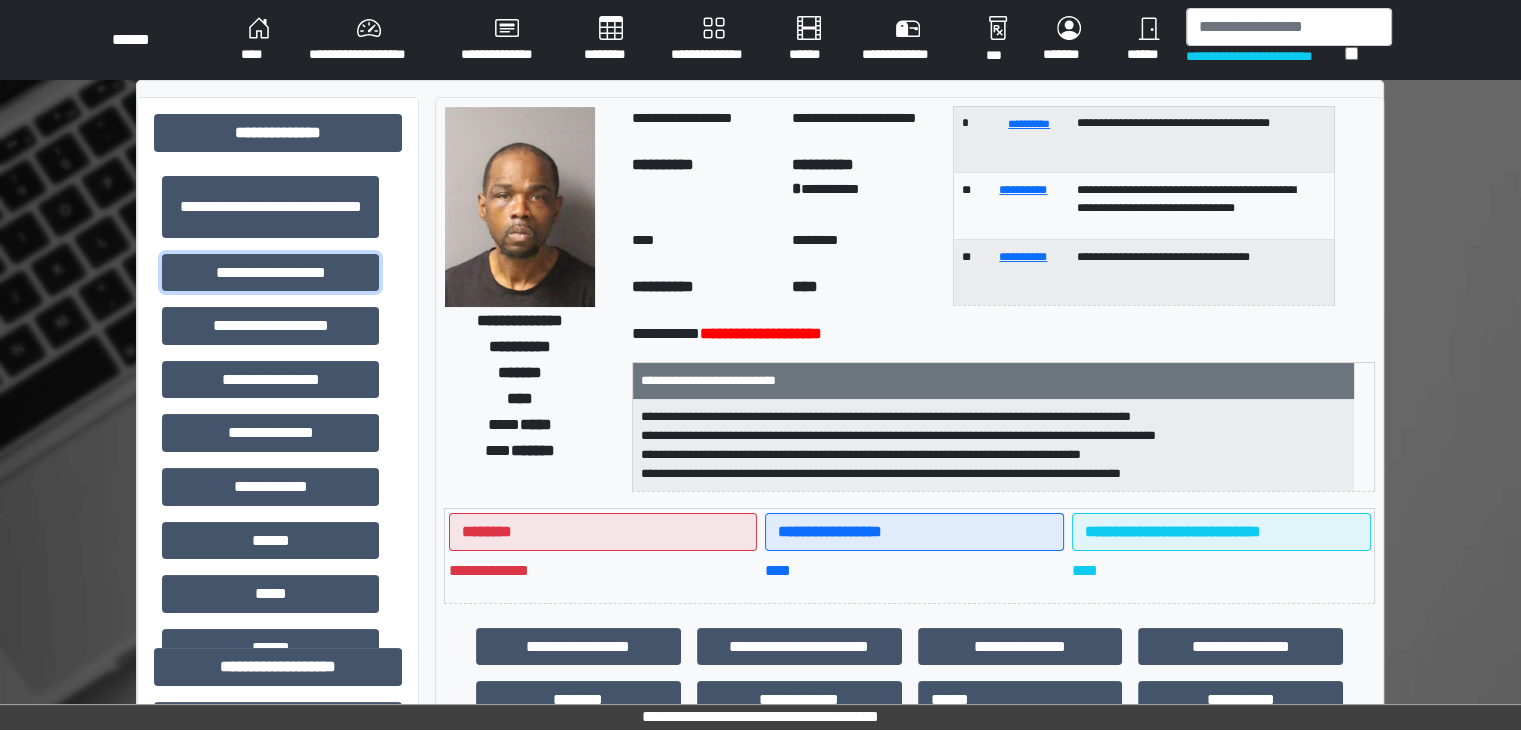 scroll, scrollTop: 119, scrollLeft: 0, axis: vertical 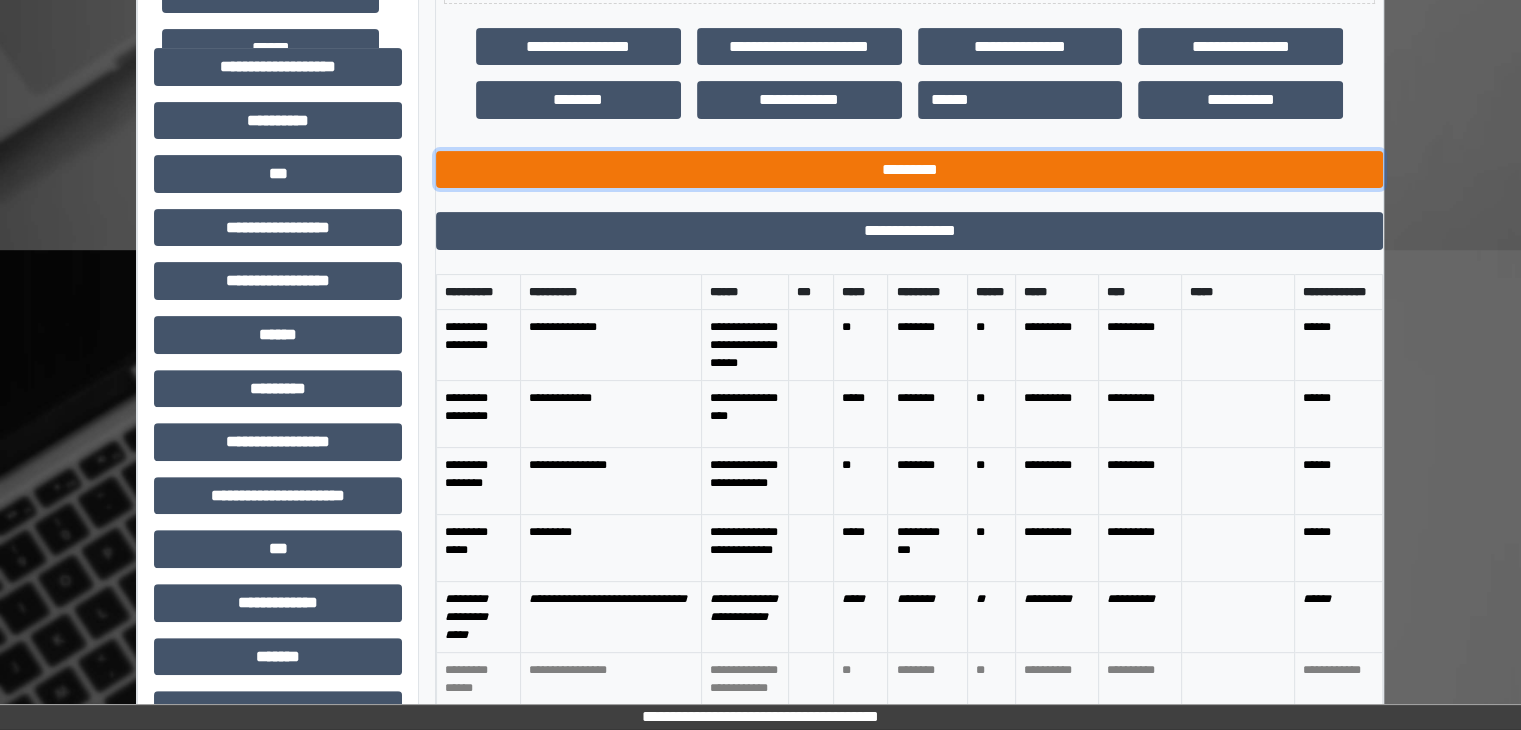 click on "*********" at bounding box center [909, 170] 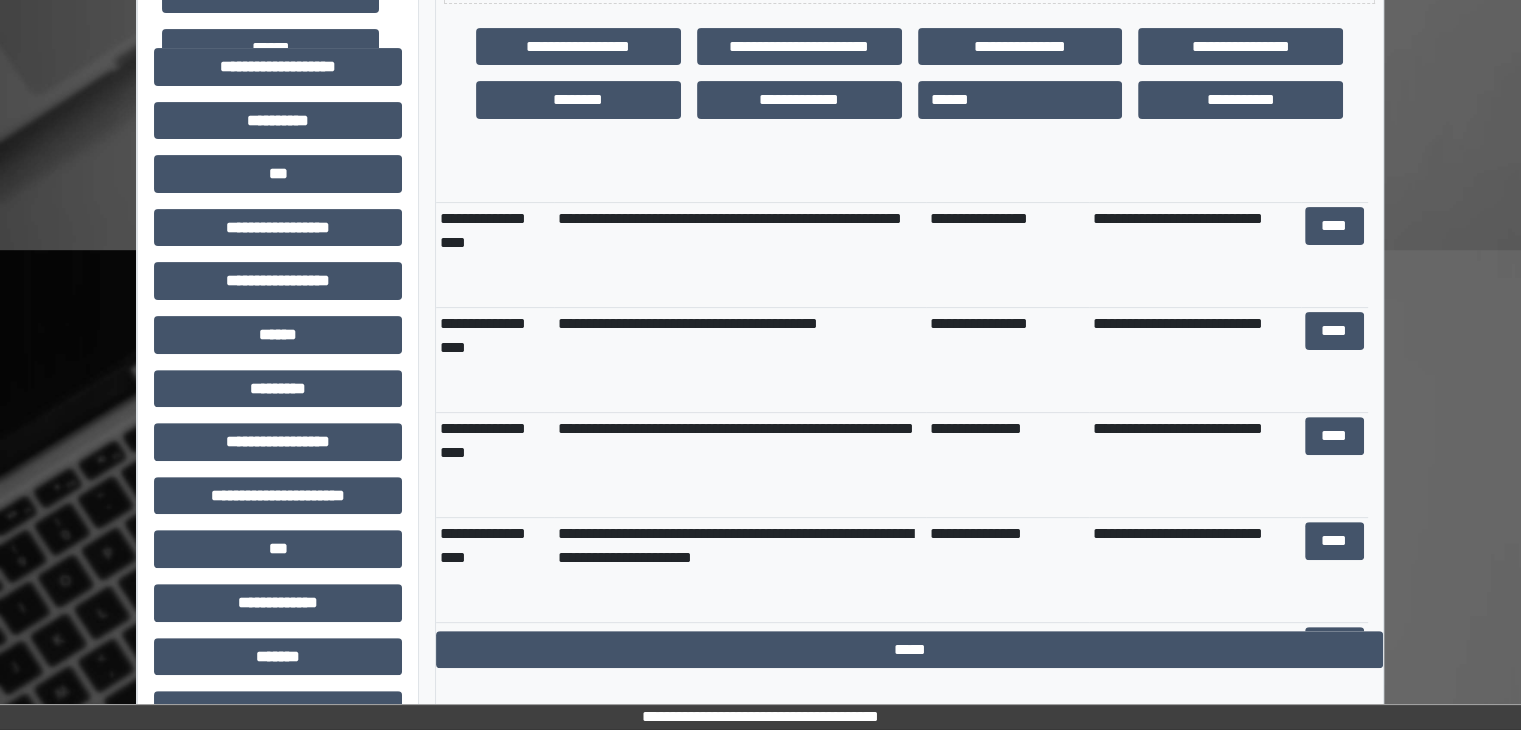 scroll, scrollTop: 1700, scrollLeft: 0, axis: vertical 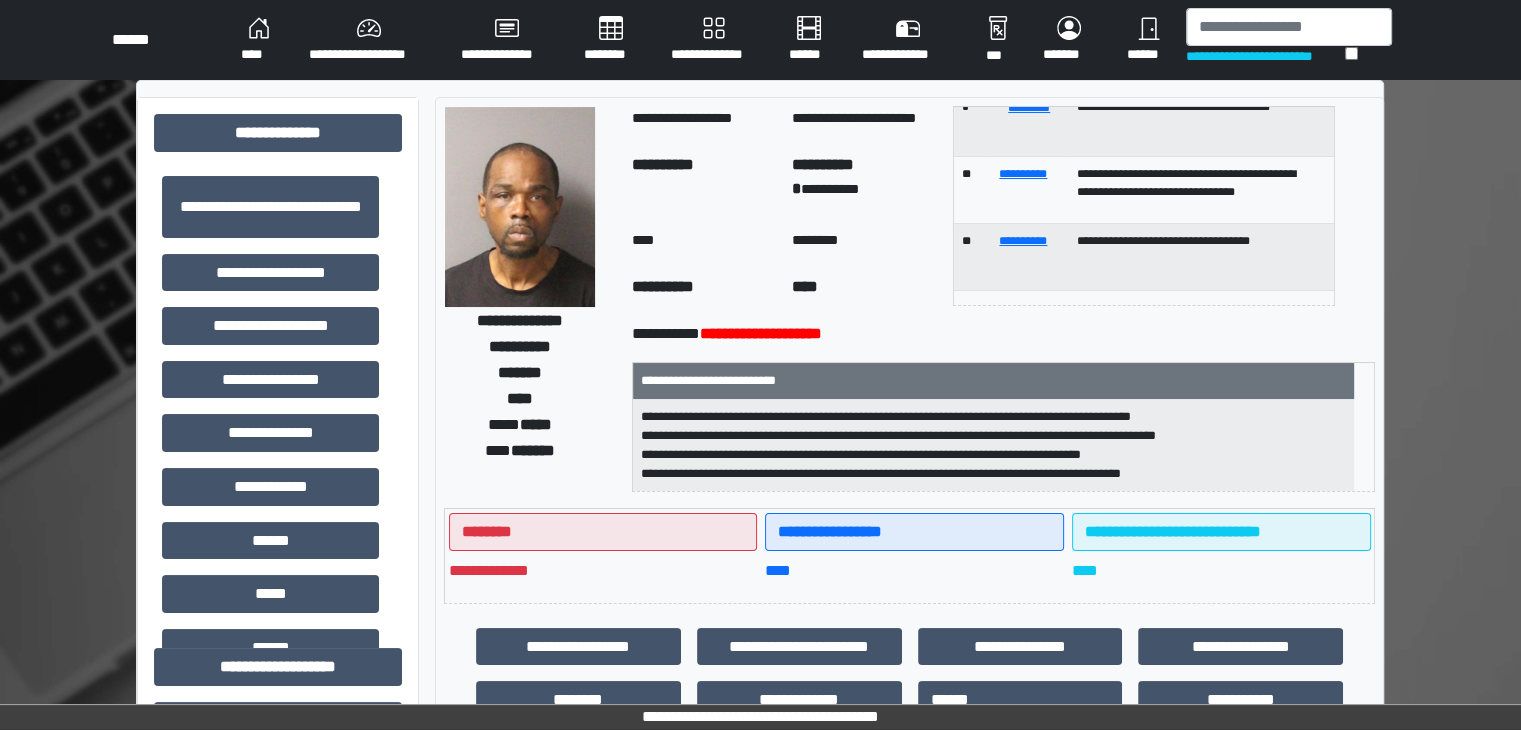 click on "**********" at bounding box center (369, 40) 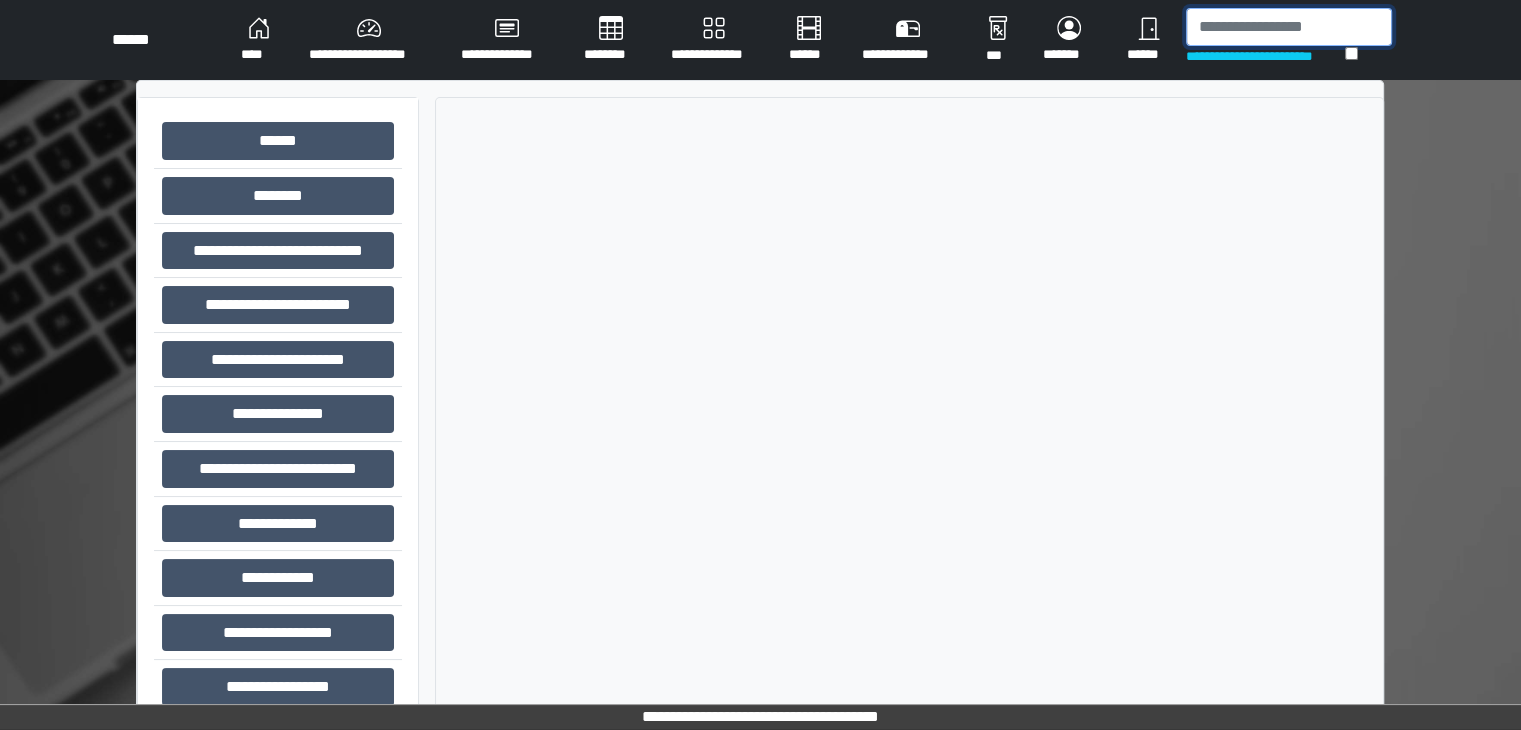 click at bounding box center [1289, 27] 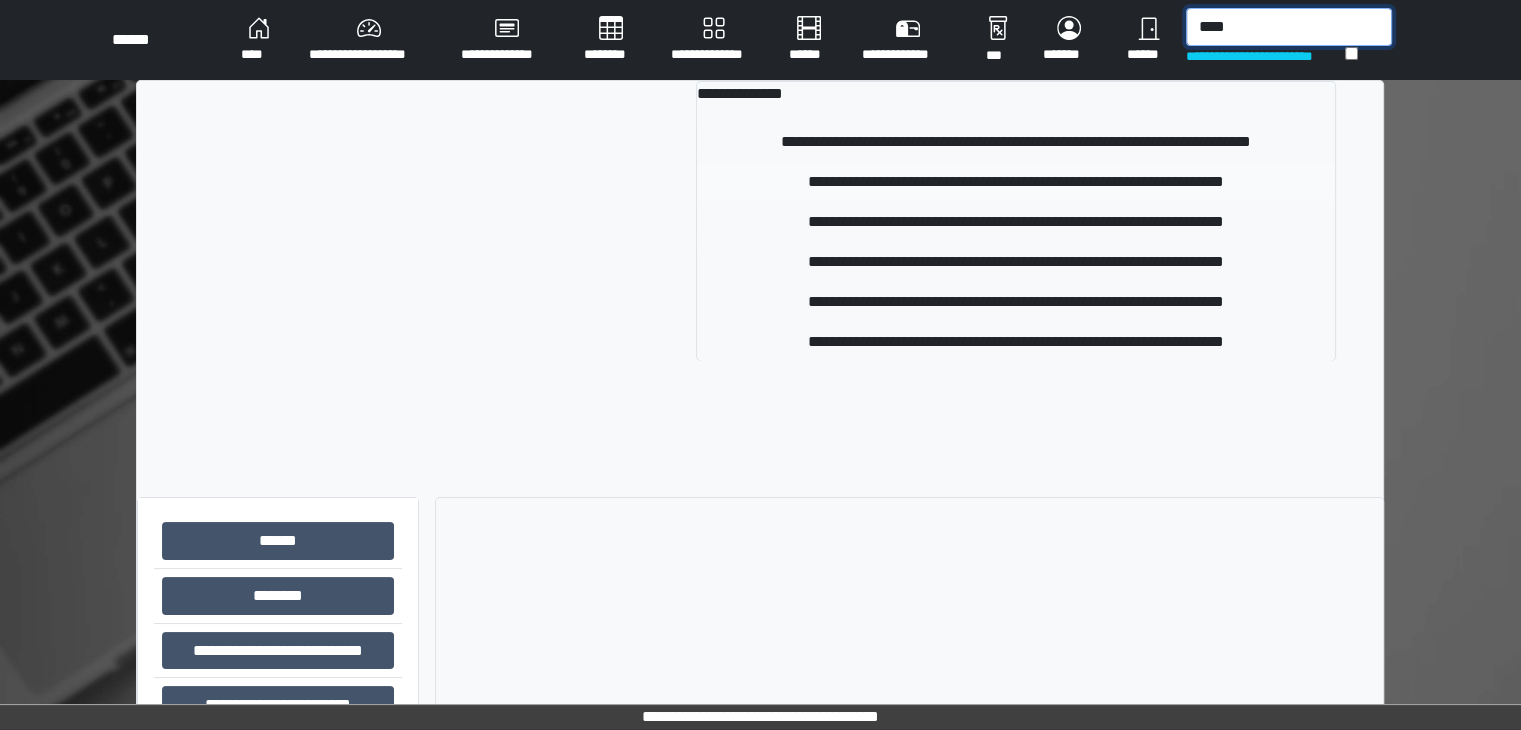 type on "****" 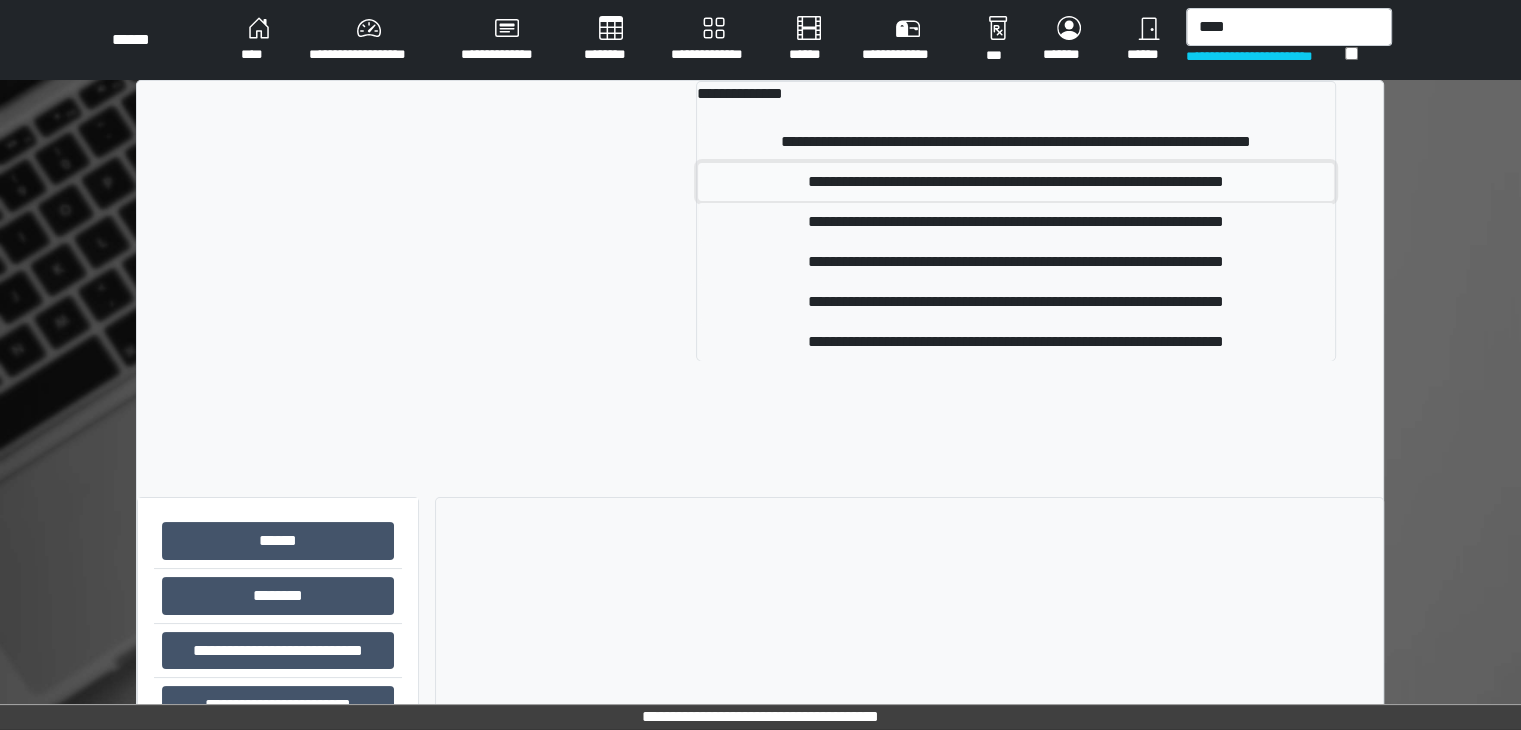 click on "**********" at bounding box center [1016, 182] 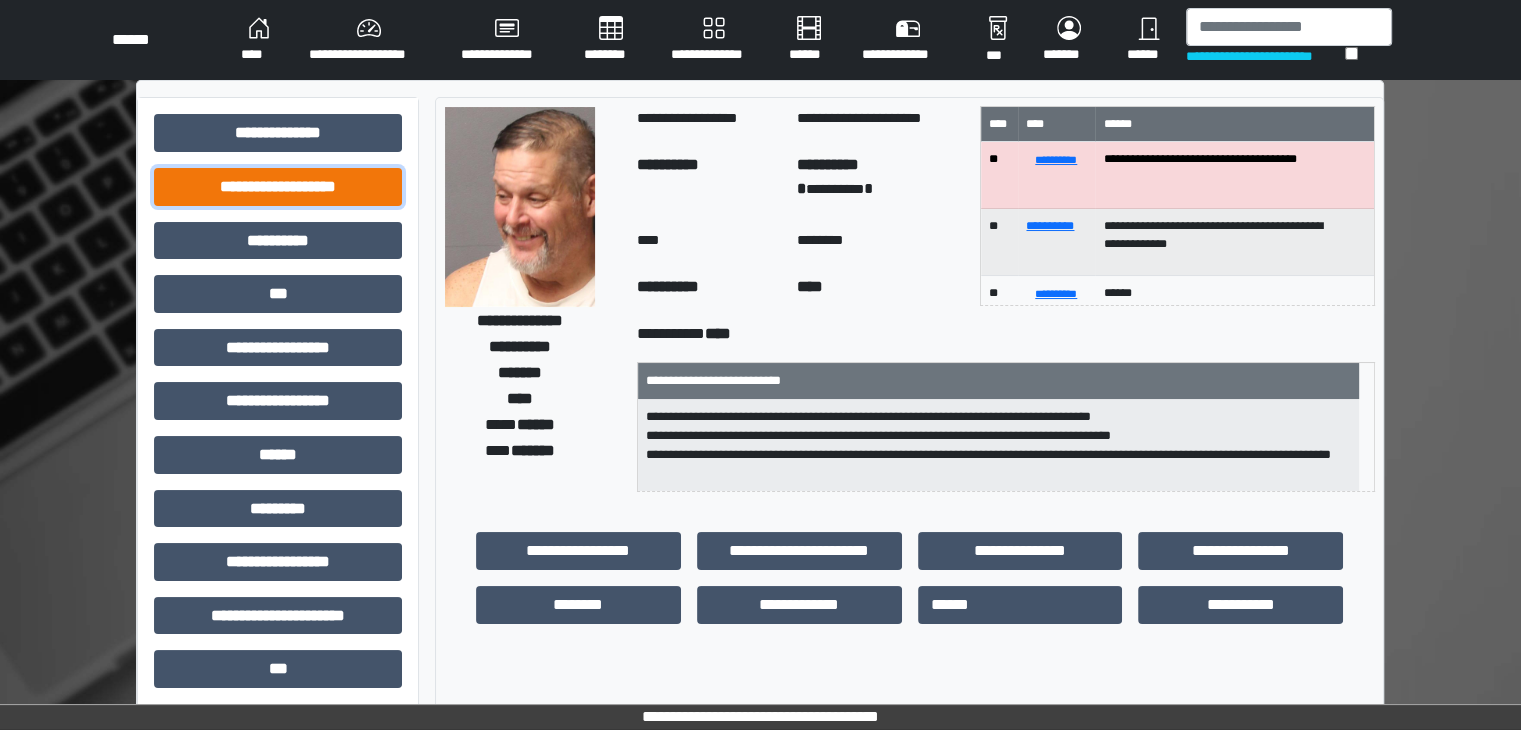 click on "**********" at bounding box center (278, 187) 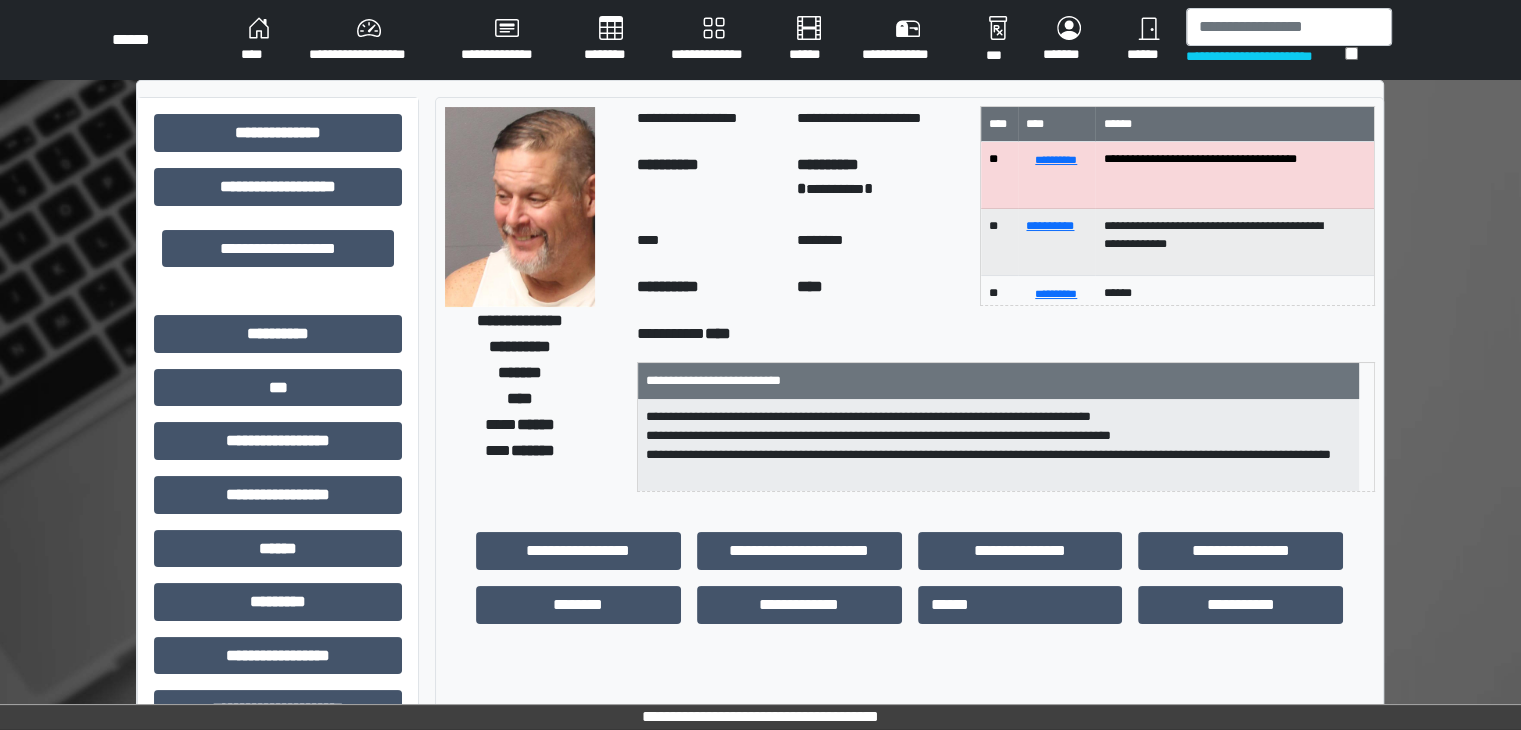 click on "**********" at bounding box center [278, 670] 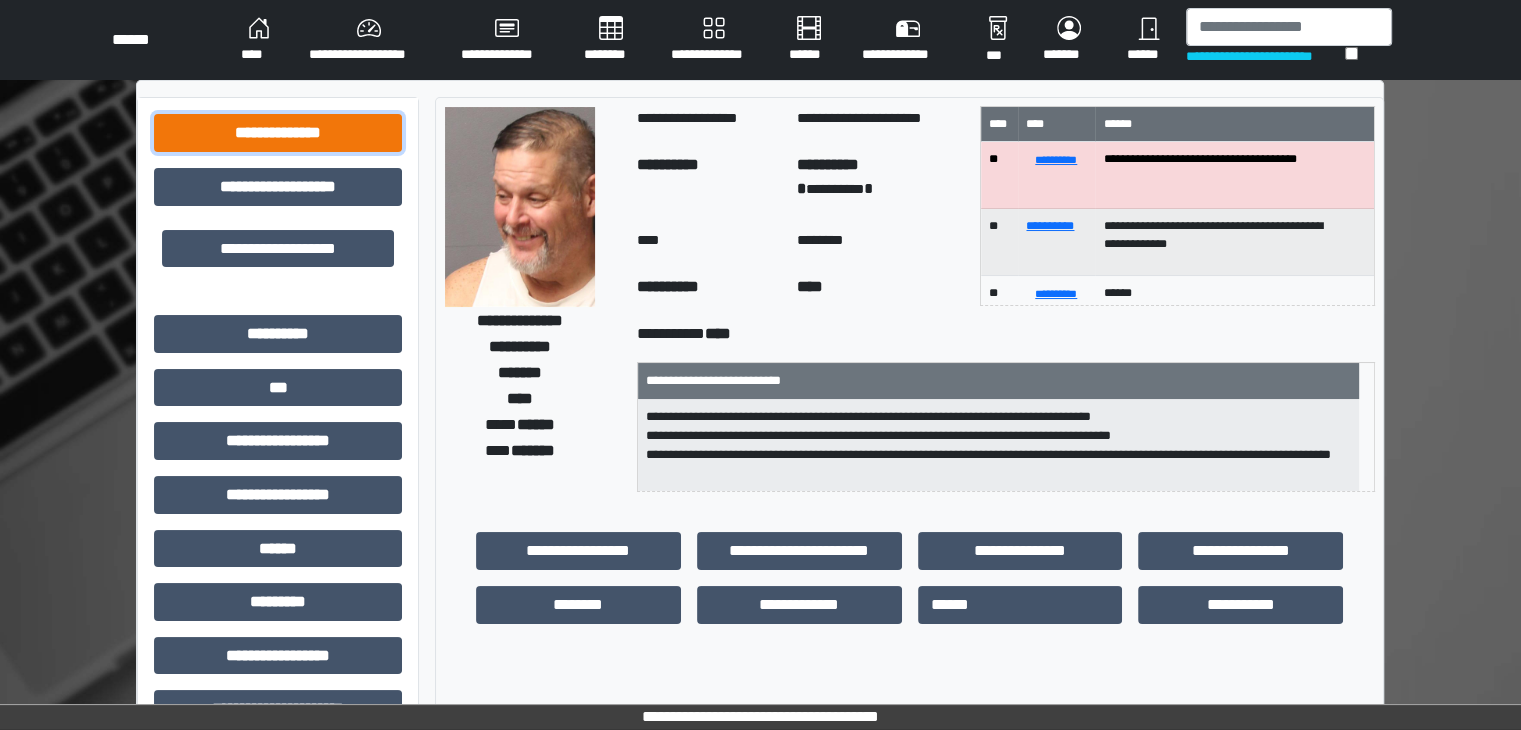 click on "**********" at bounding box center [278, 133] 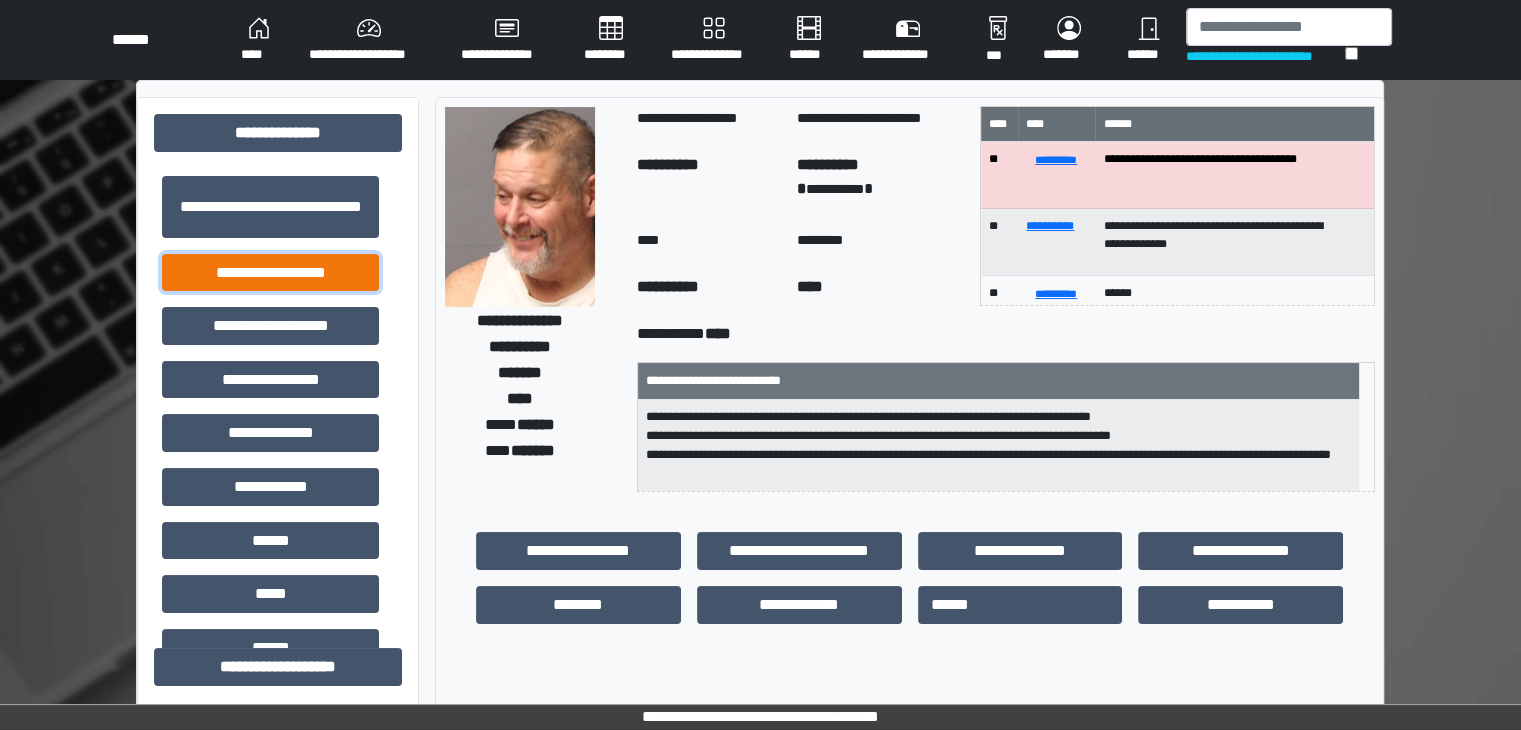 click on "**********" at bounding box center [270, 273] 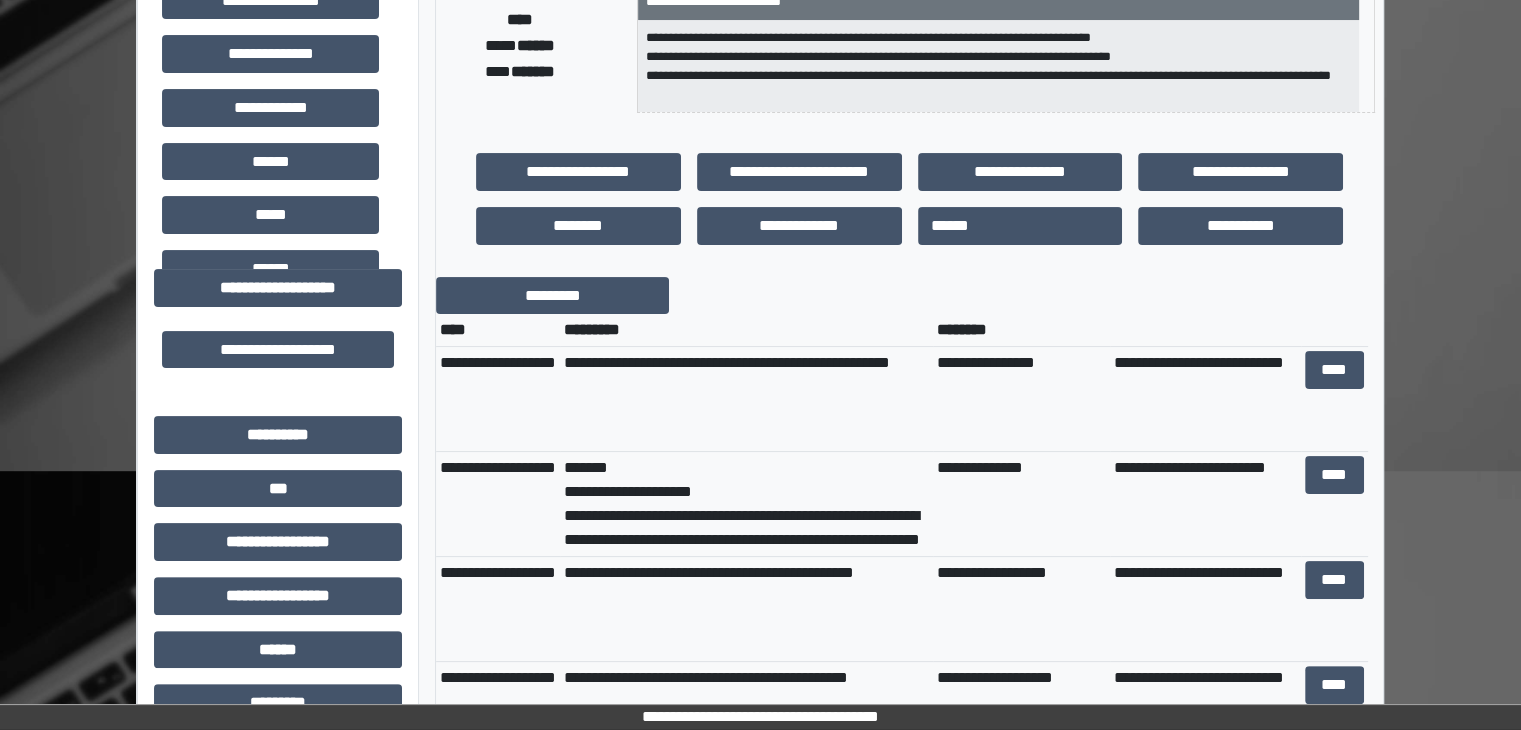 scroll, scrollTop: 300, scrollLeft: 0, axis: vertical 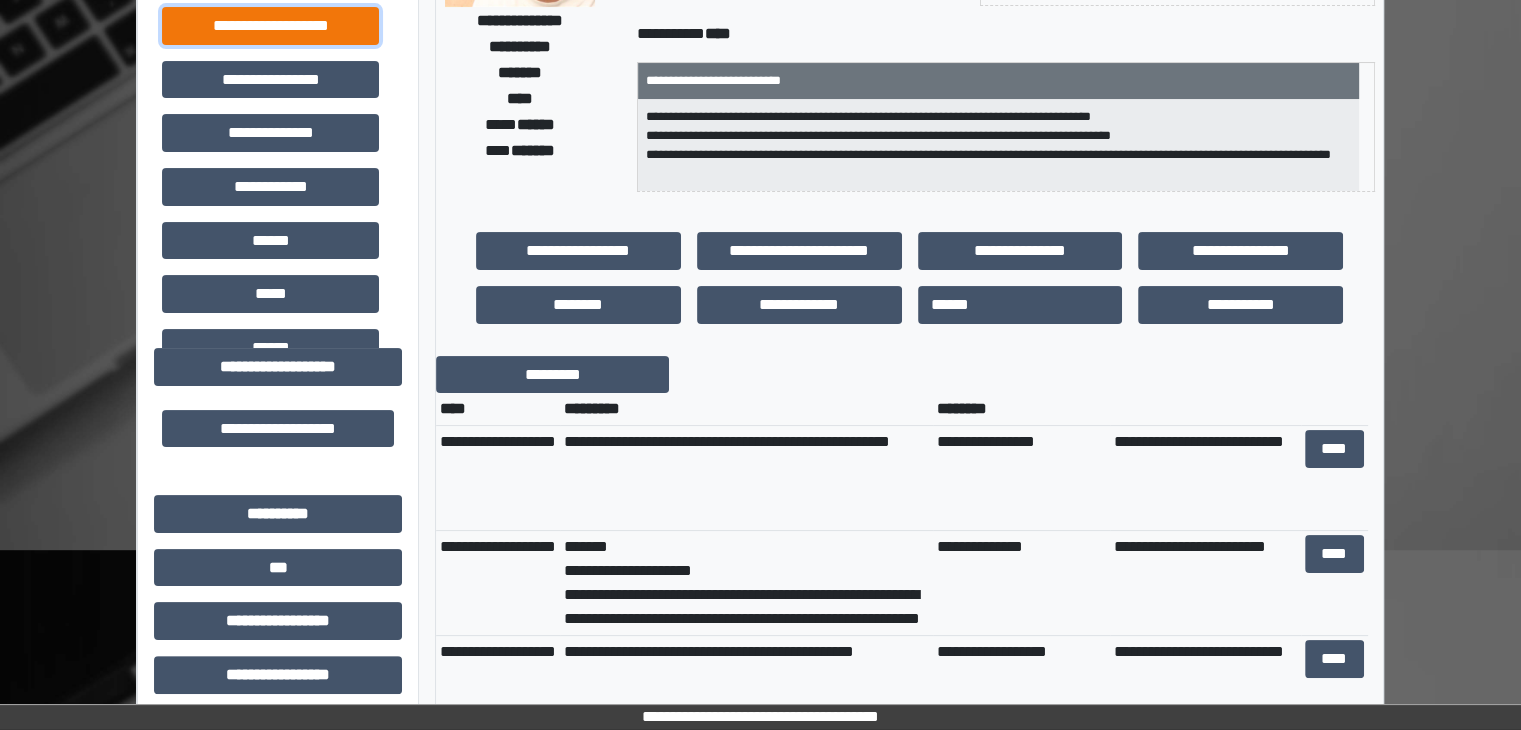 click on "**********" at bounding box center (270, 26) 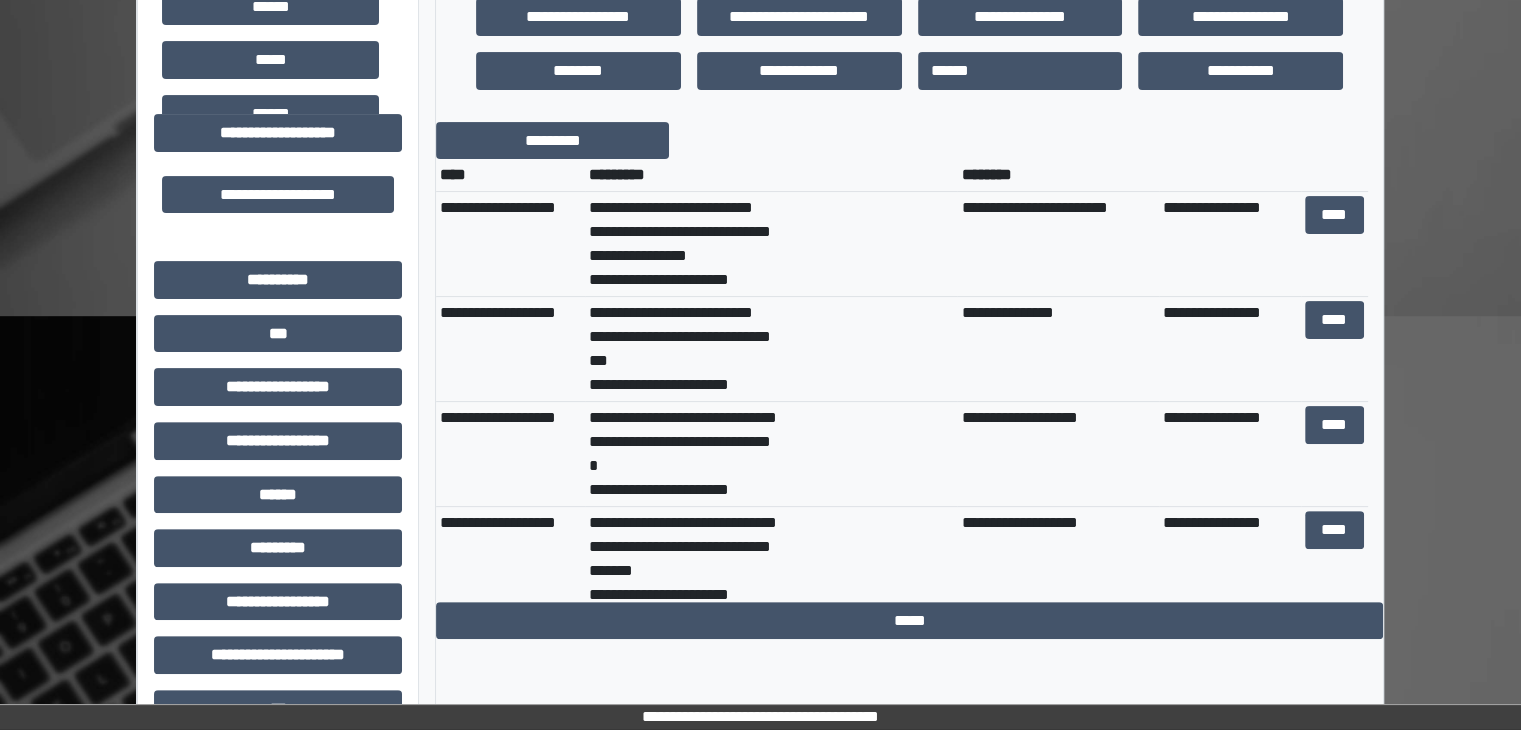 scroll, scrollTop: 600, scrollLeft: 0, axis: vertical 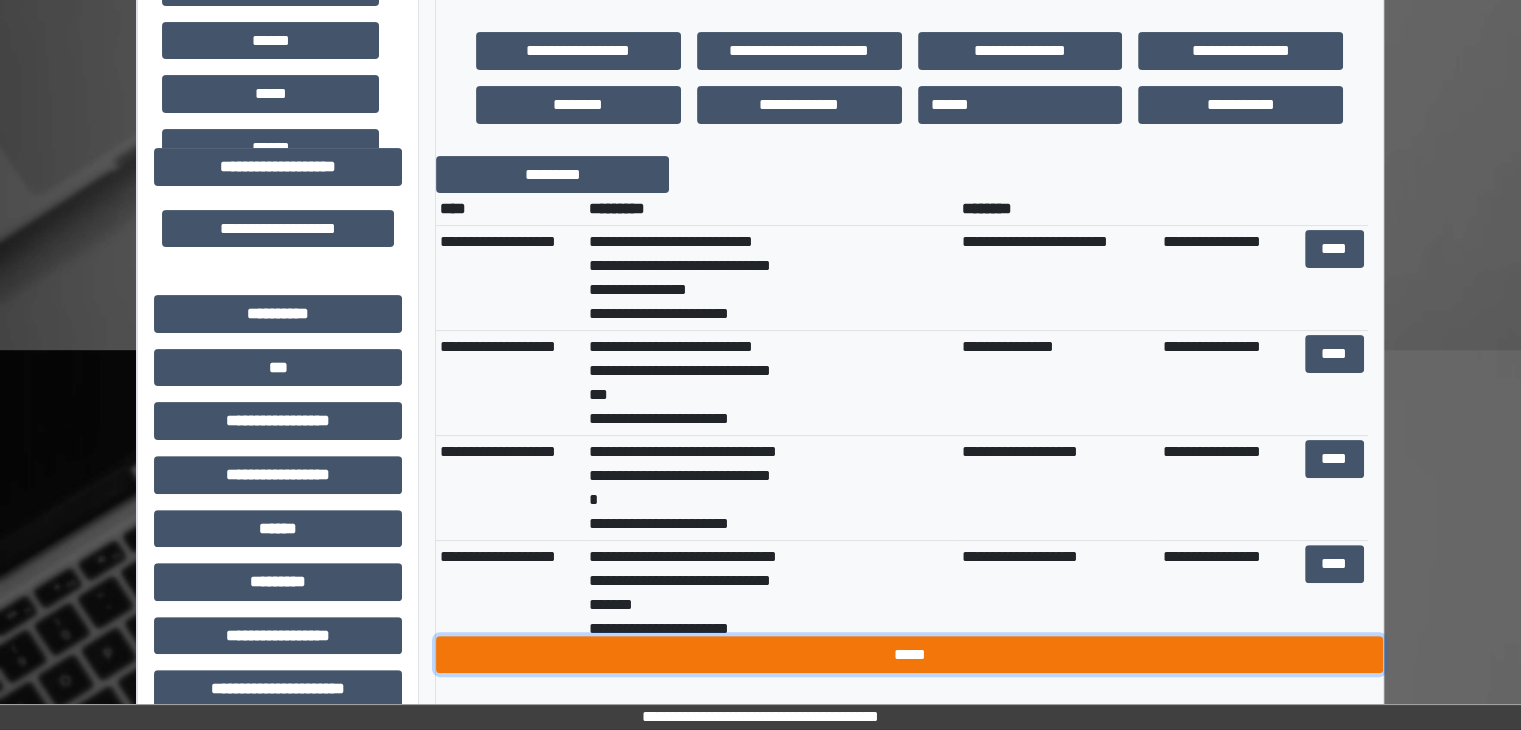 click on "*****" at bounding box center (909, 655) 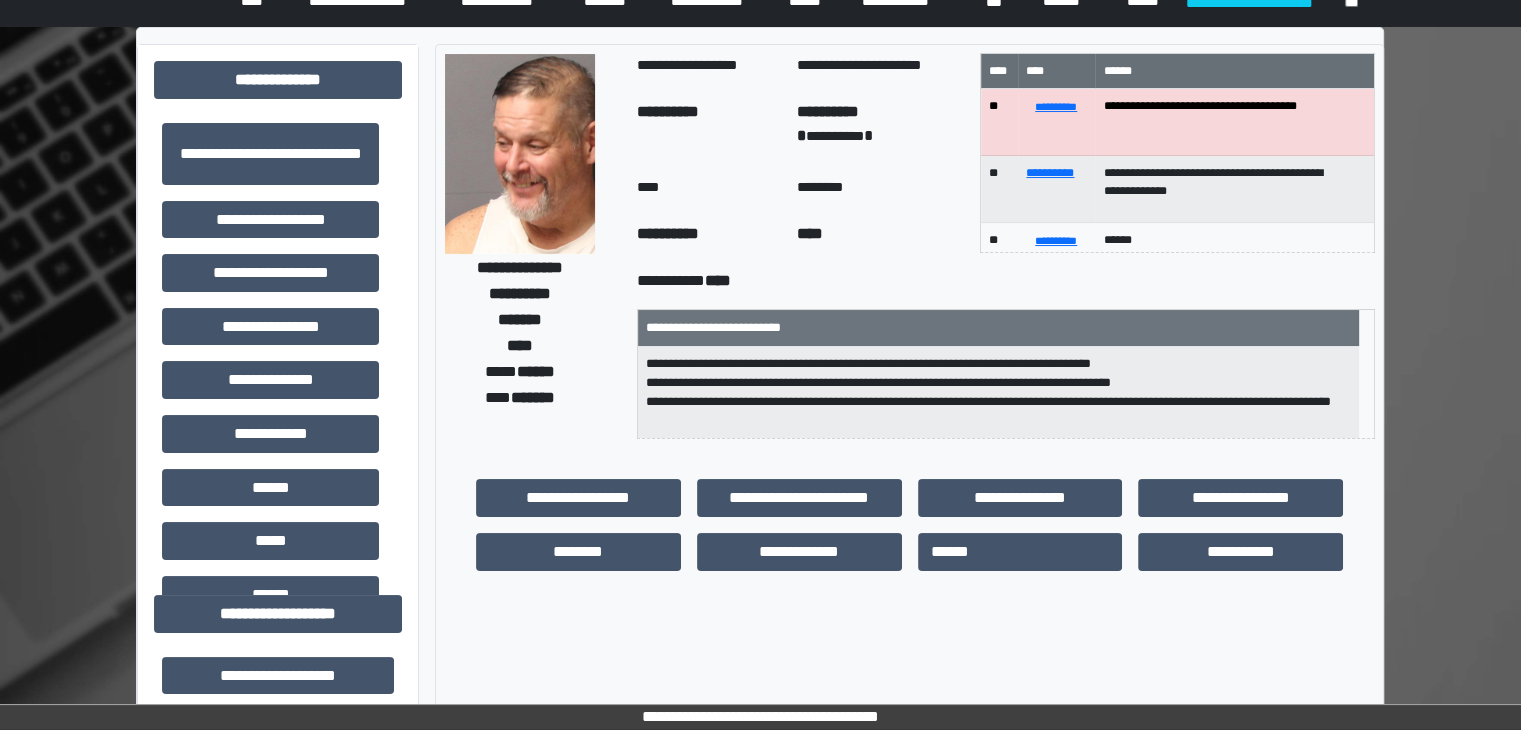 scroll, scrollTop: 0, scrollLeft: 0, axis: both 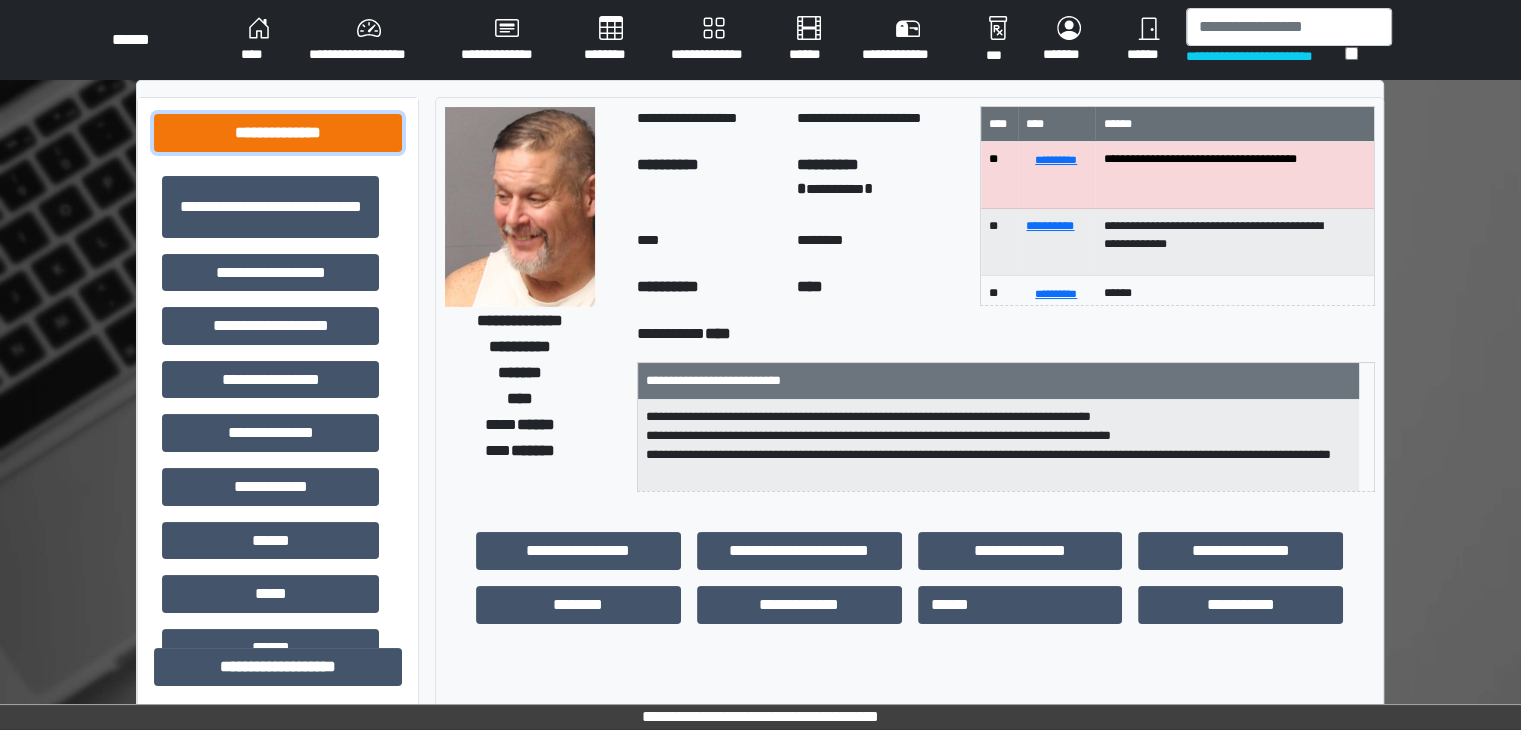 click on "**********" at bounding box center (278, 133) 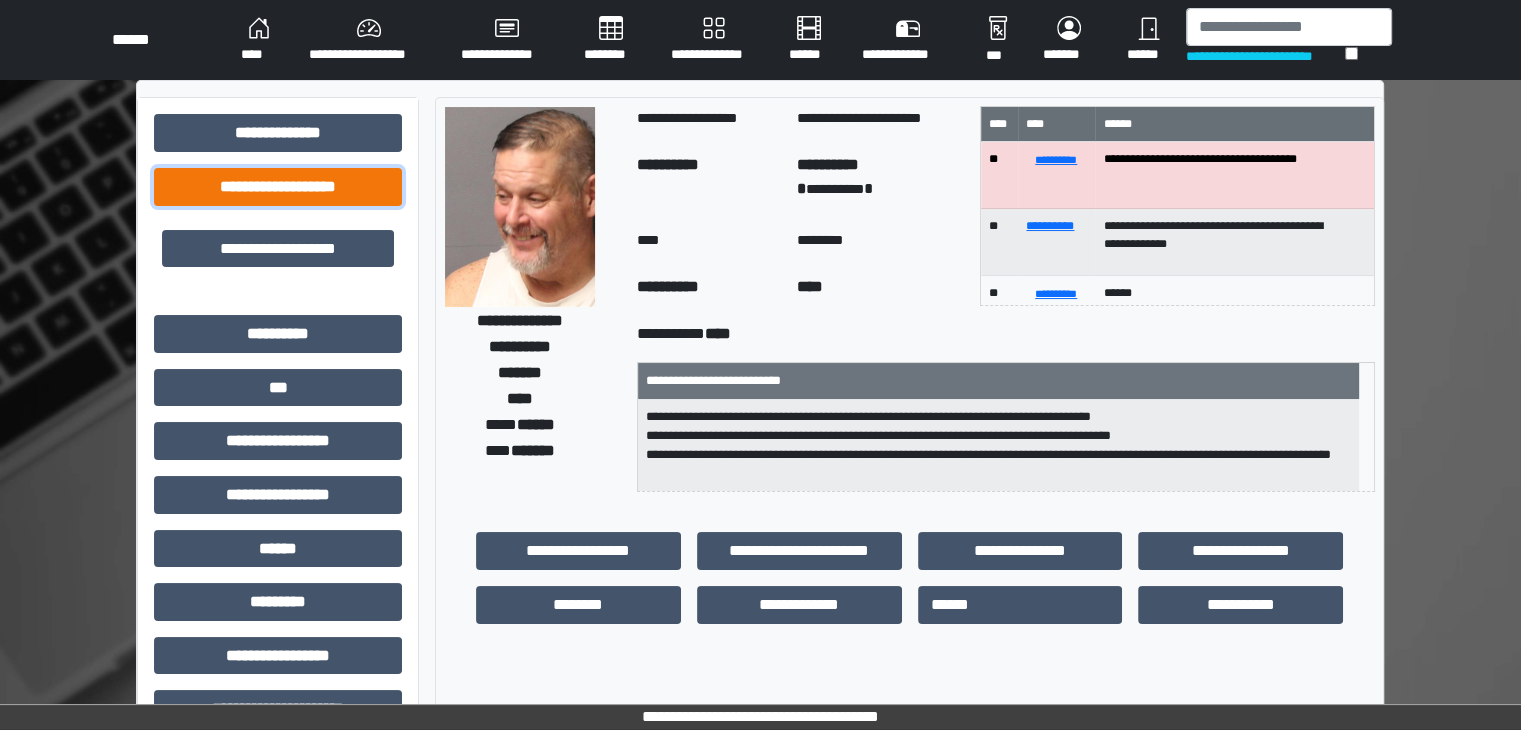 click on "**********" at bounding box center (278, 187) 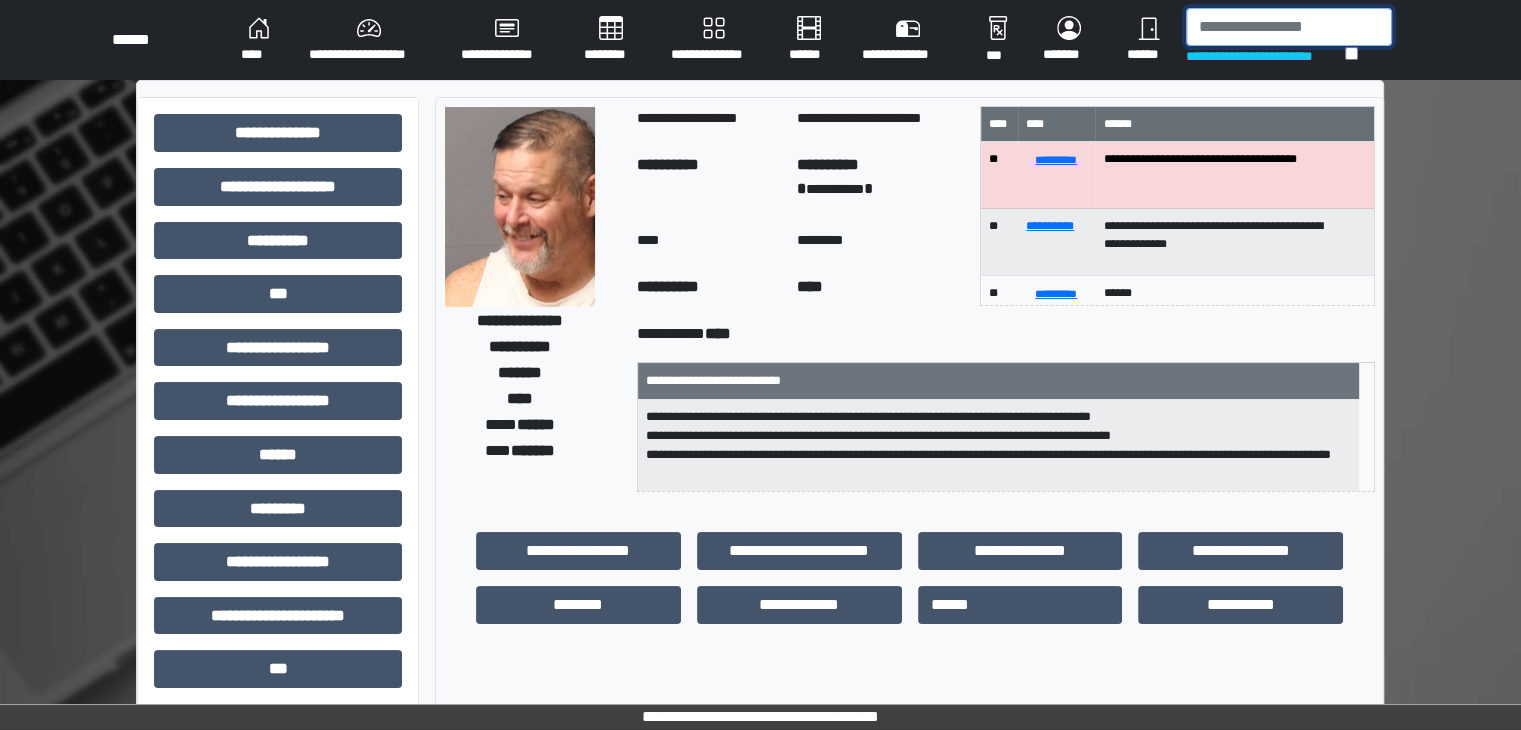 click at bounding box center [1289, 27] 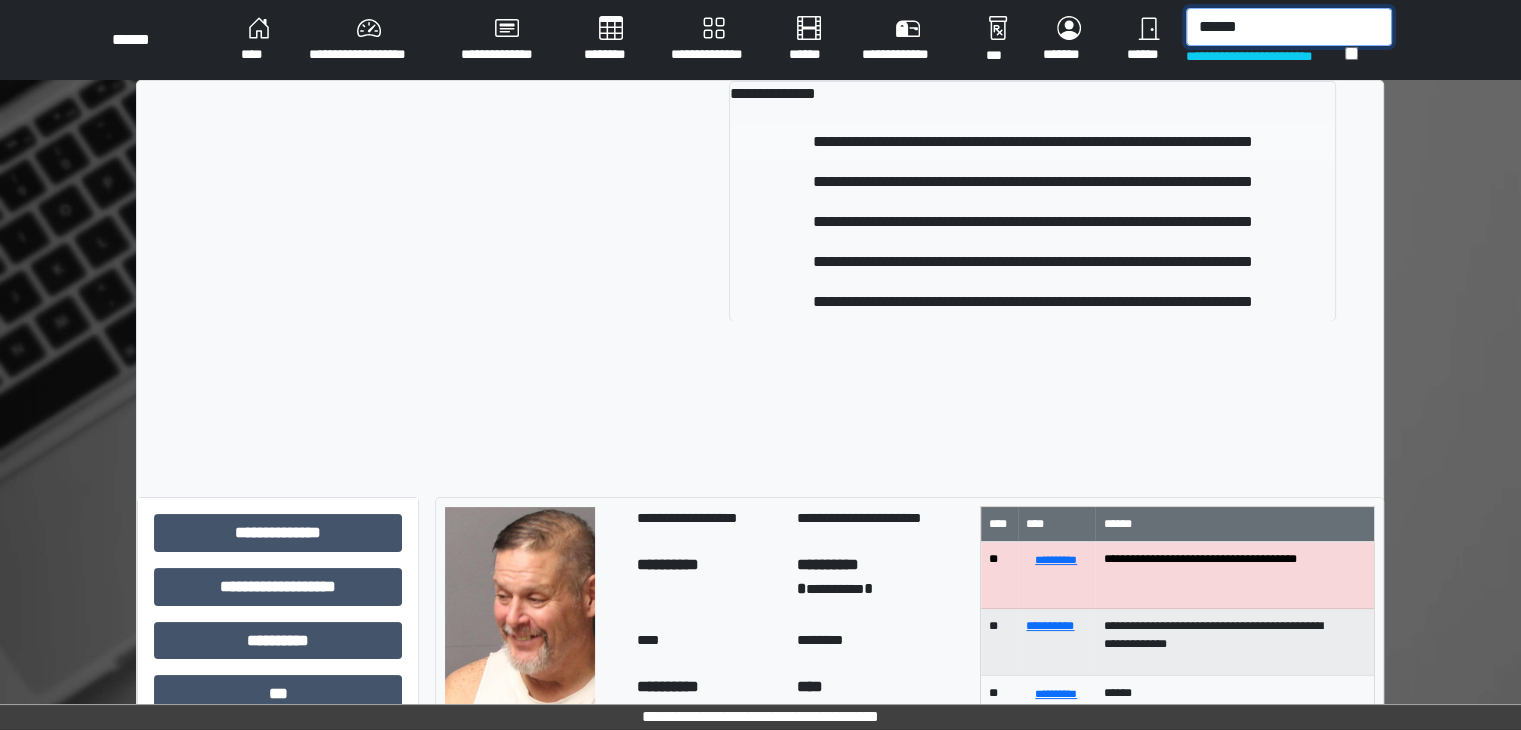 type on "******" 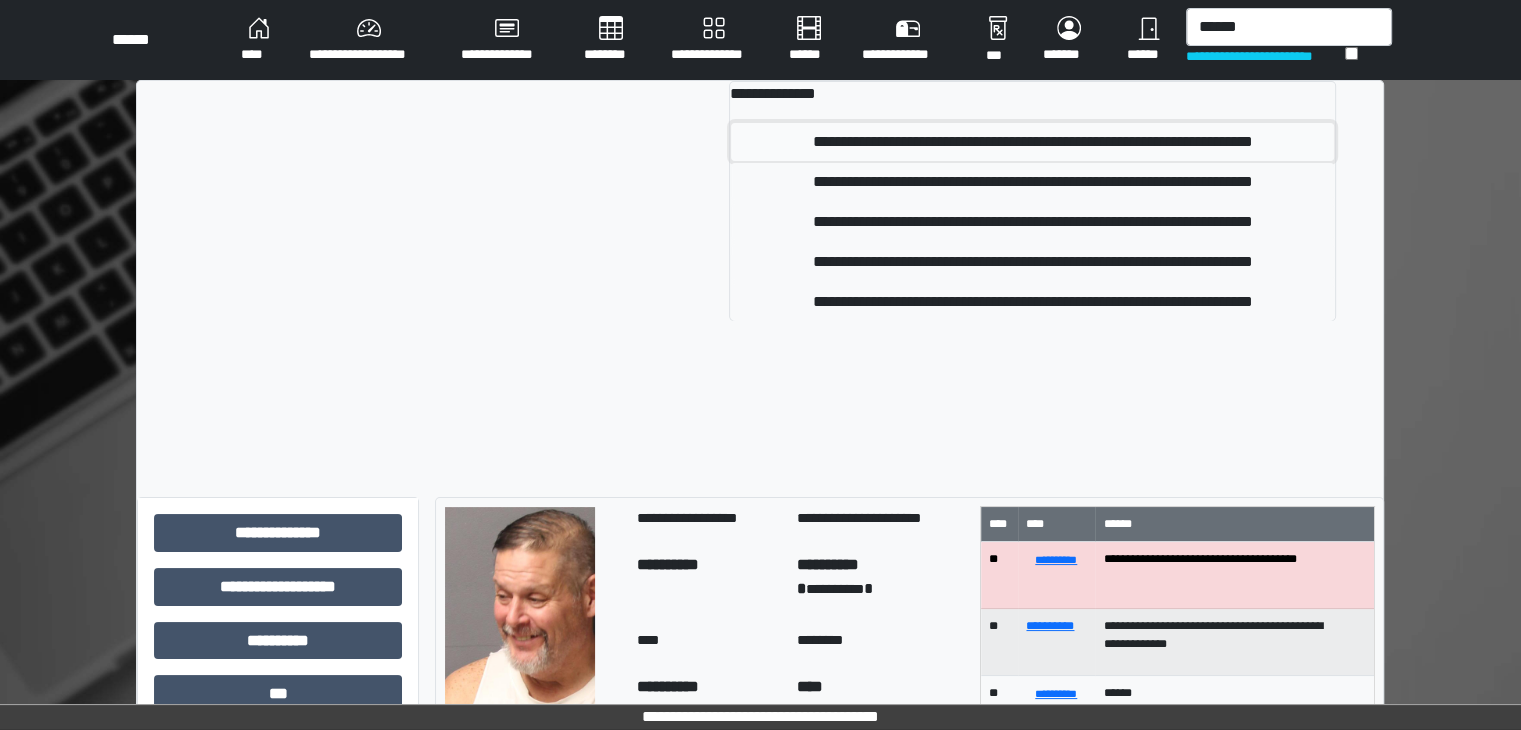 click on "**********" at bounding box center [1032, 142] 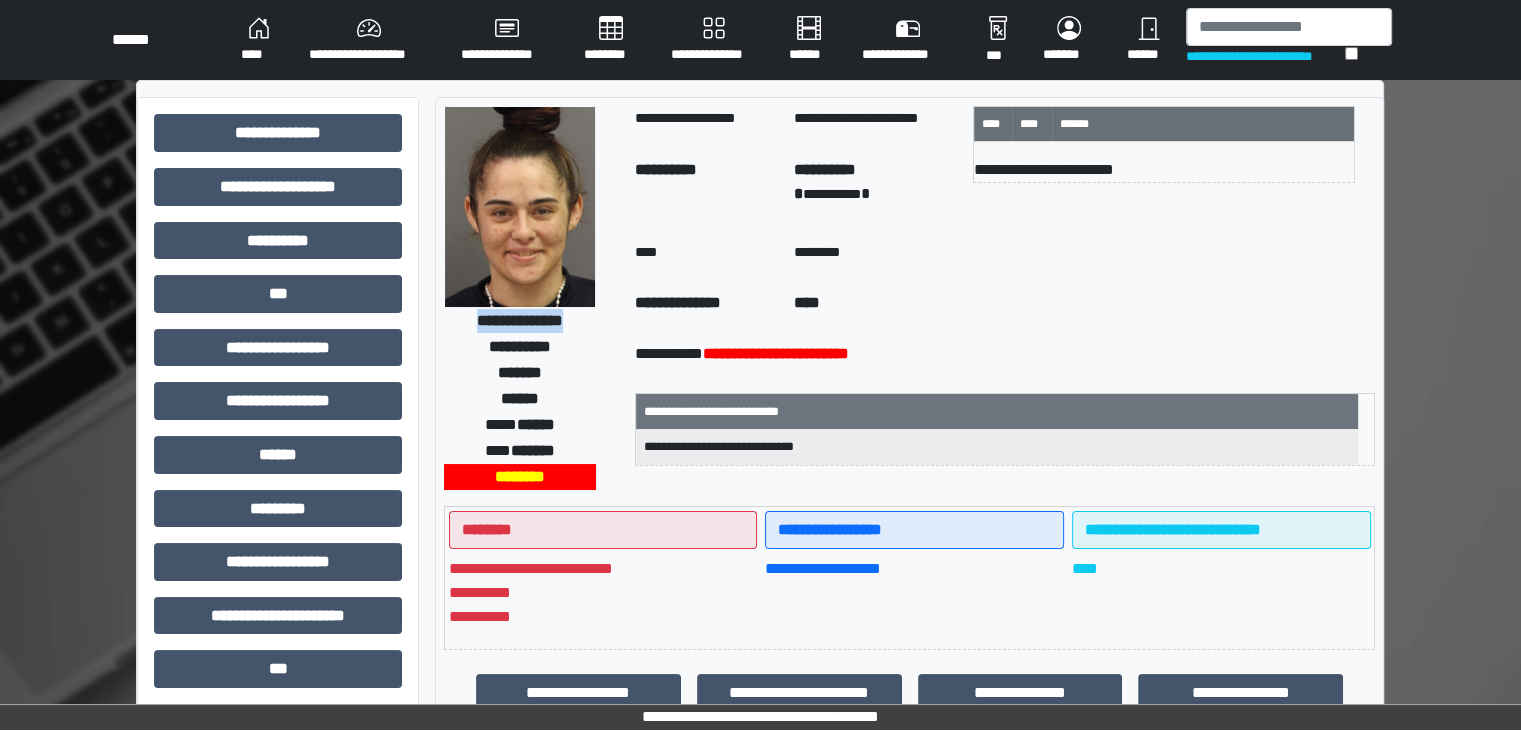 drag, startPoint x: 588, startPoint y: 317, endPoint x: 457, endPoint y: 315, distance: 131.01526 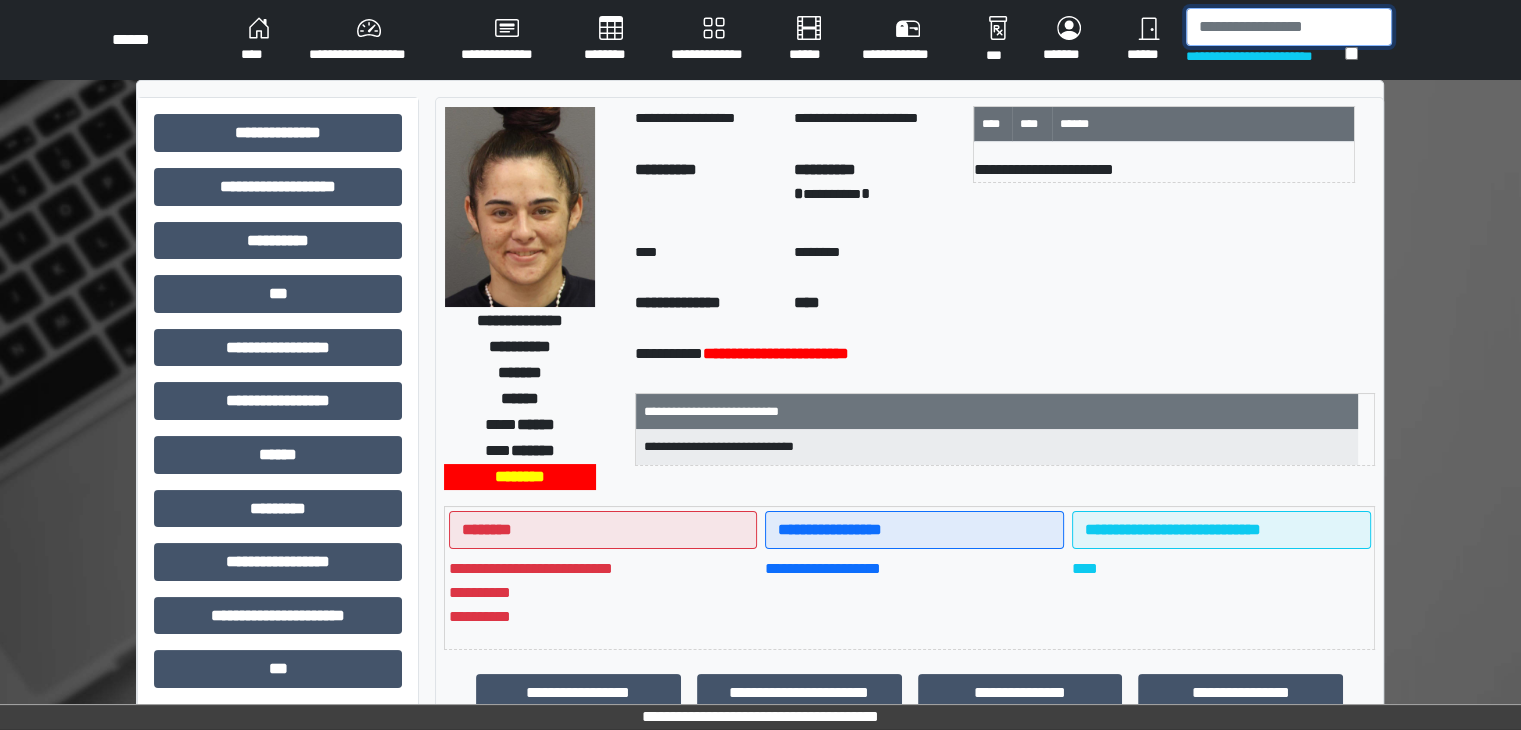 click at bounding box center (1289, 27) 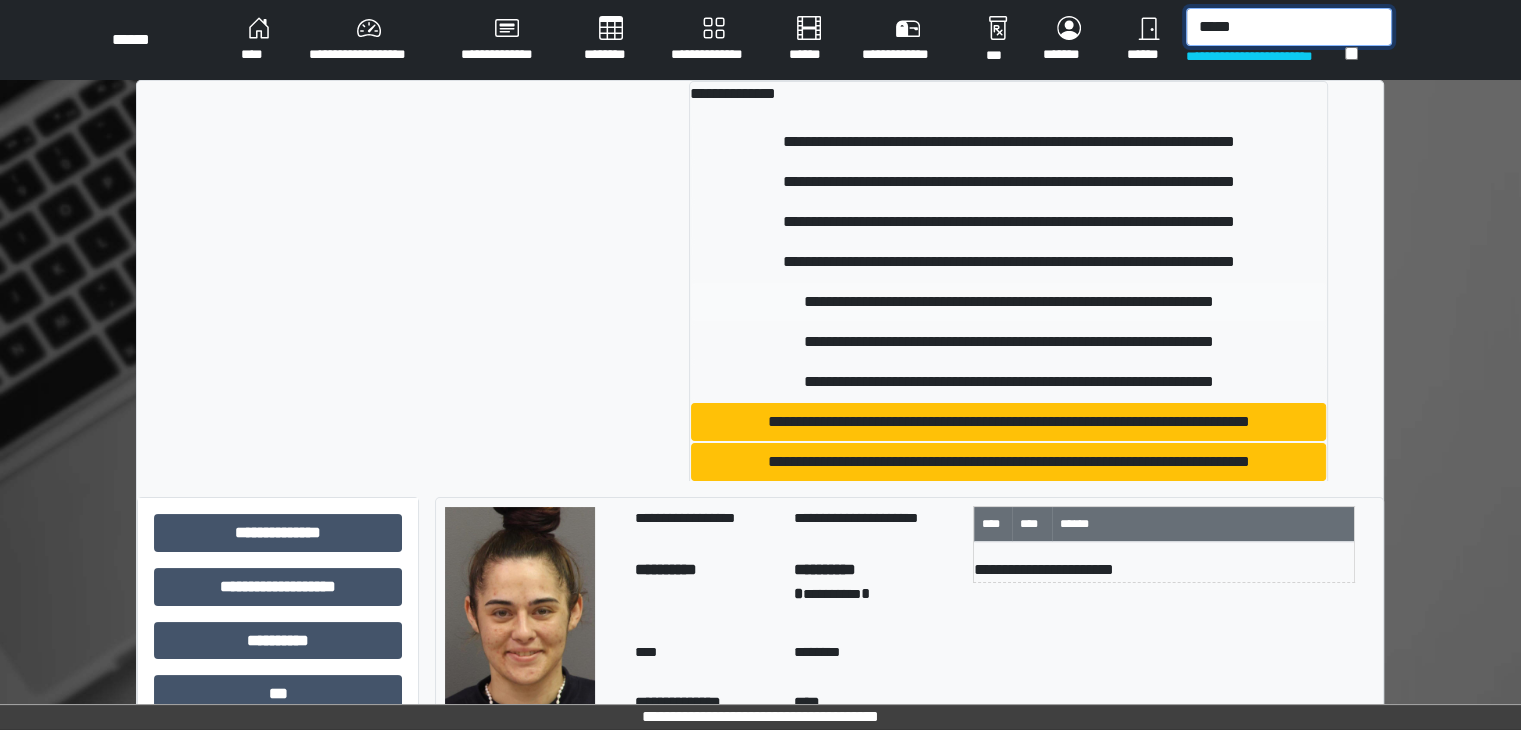 type on "*****" 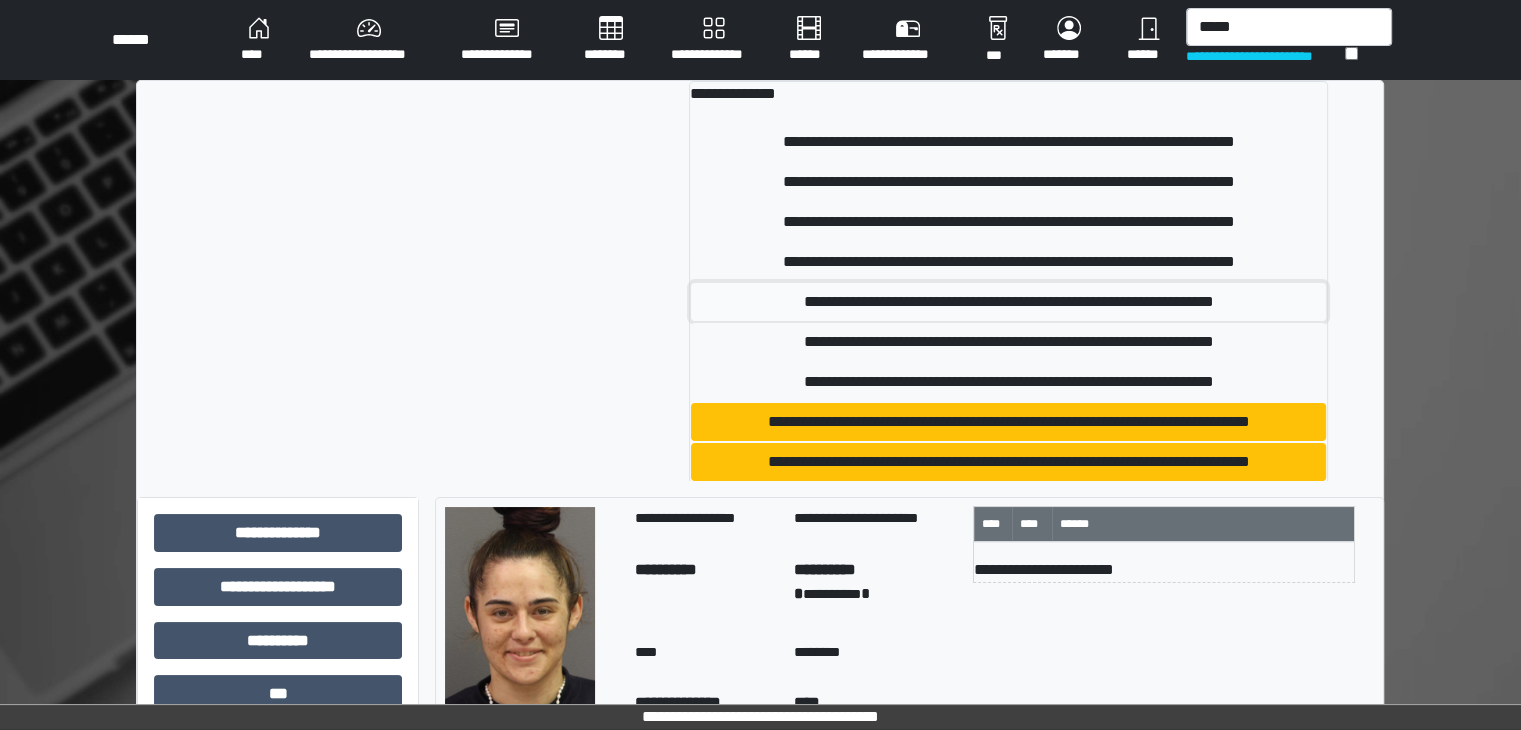 click on "**********" at bounding box center (1008, 302) 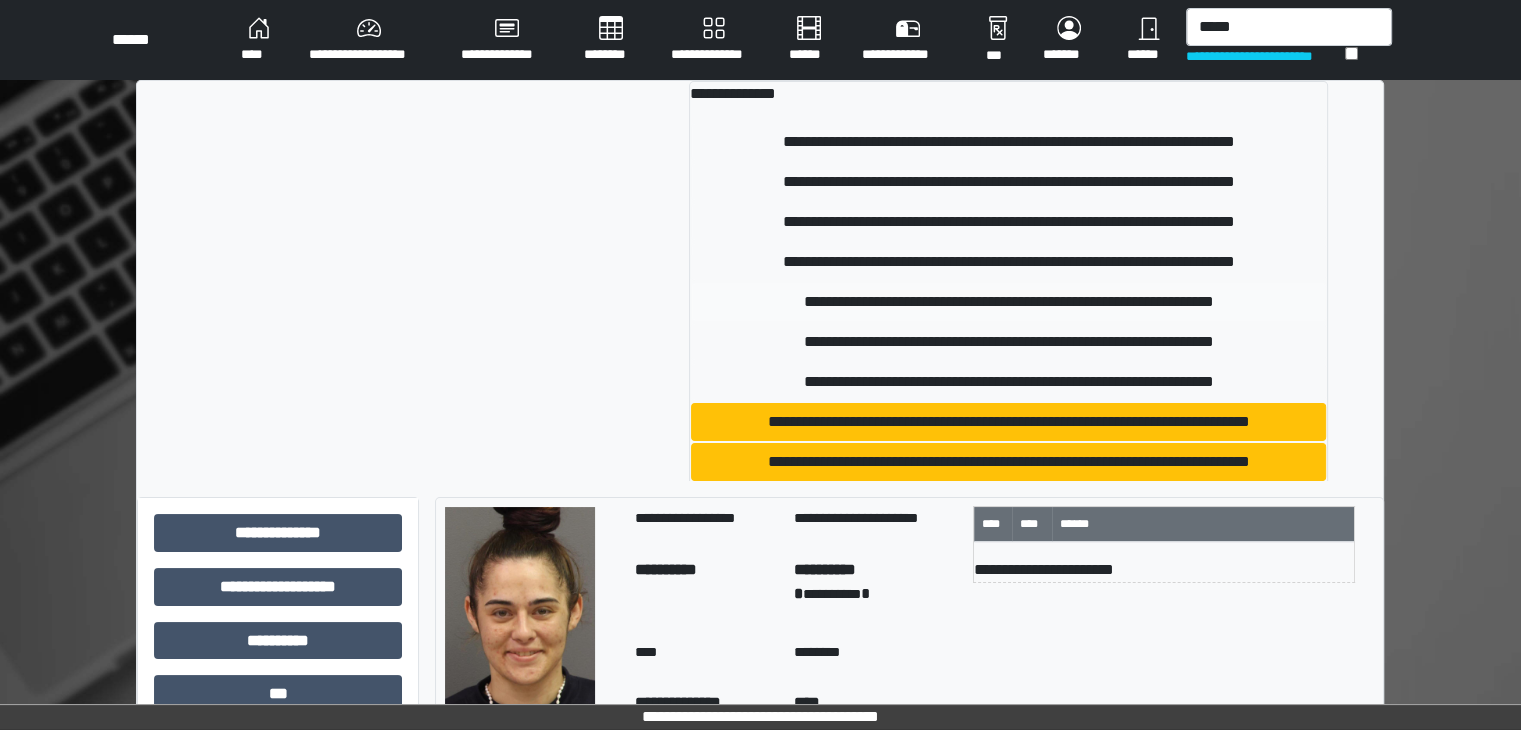 type 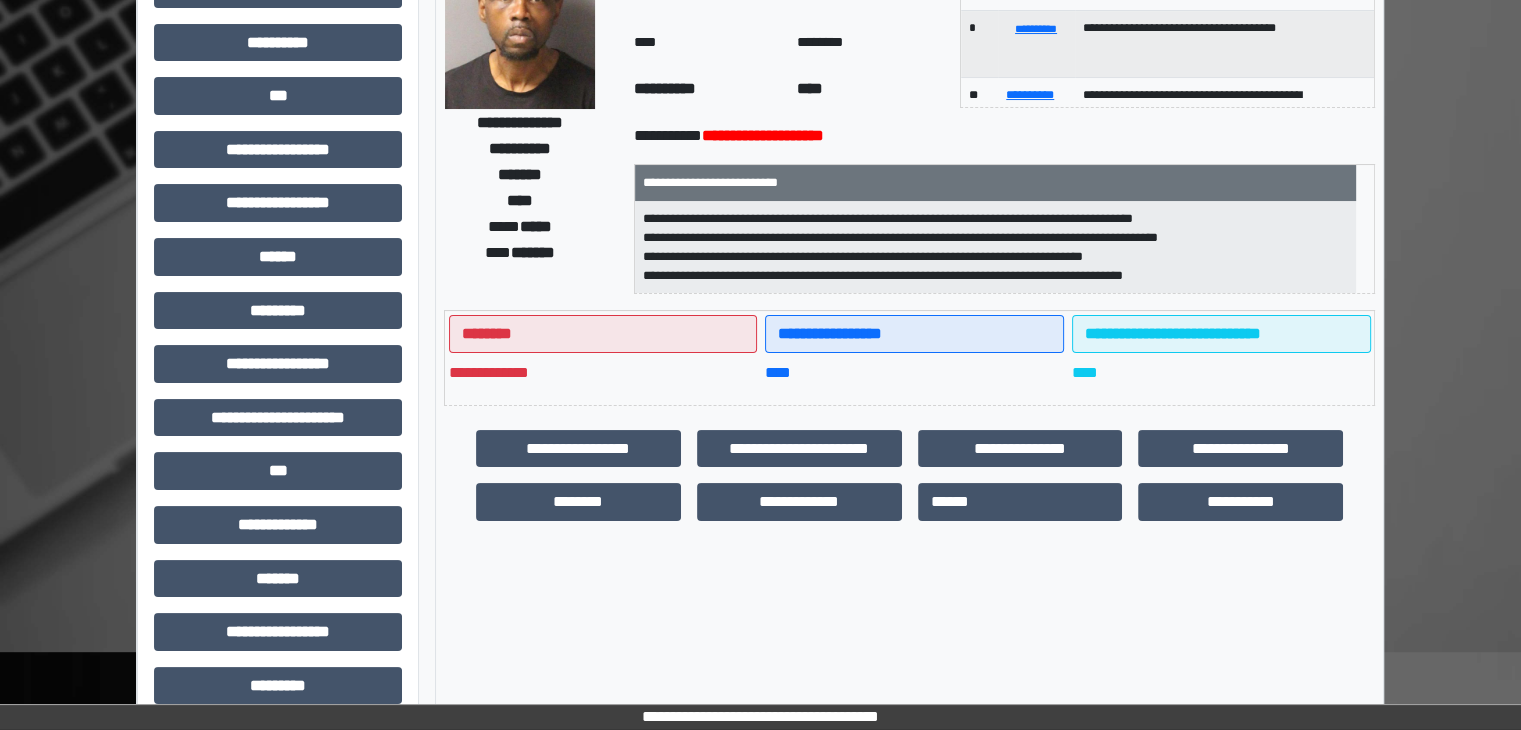scroll, scrollTop: 200, scrollLeft: 0, axis: vertical 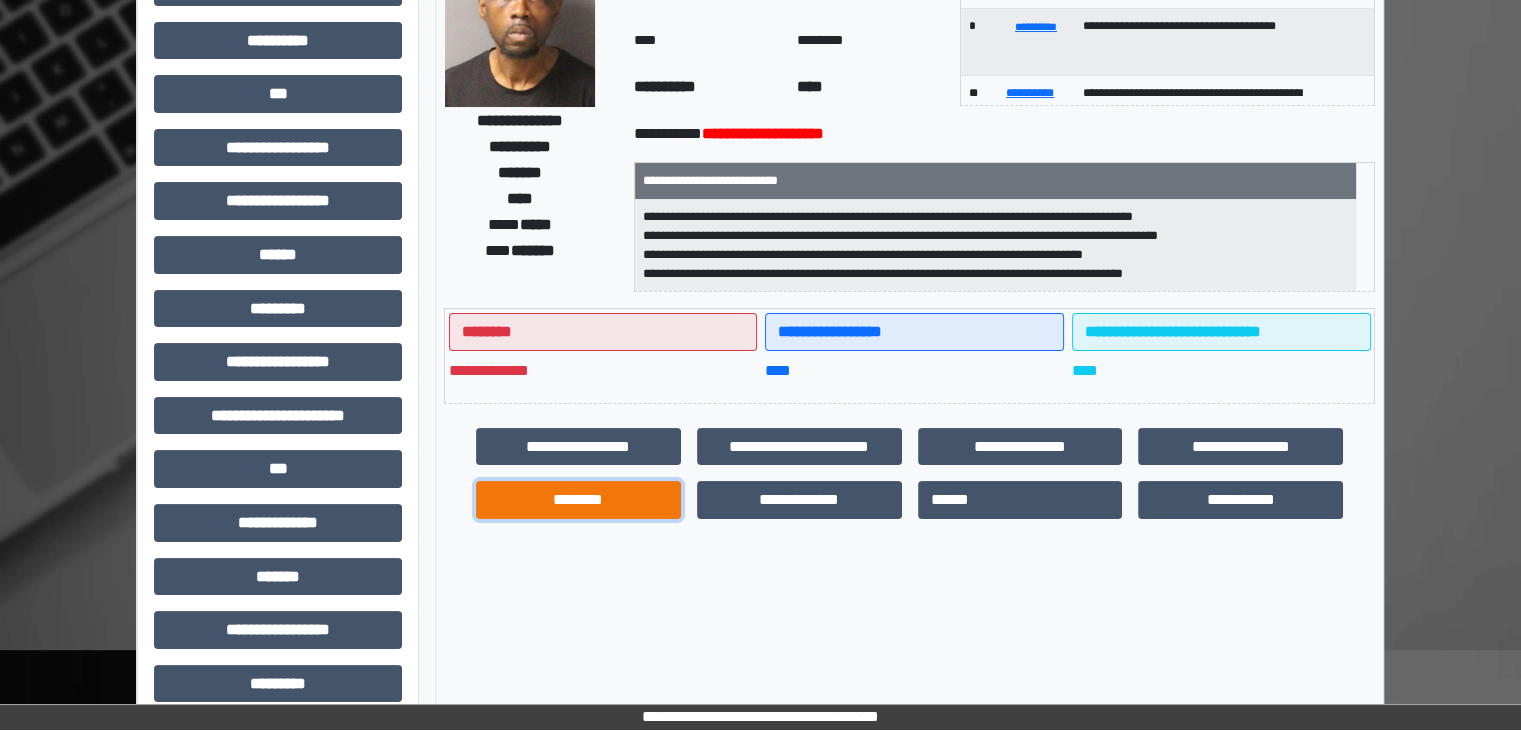 click on "********" at bounding box center (578, 500) 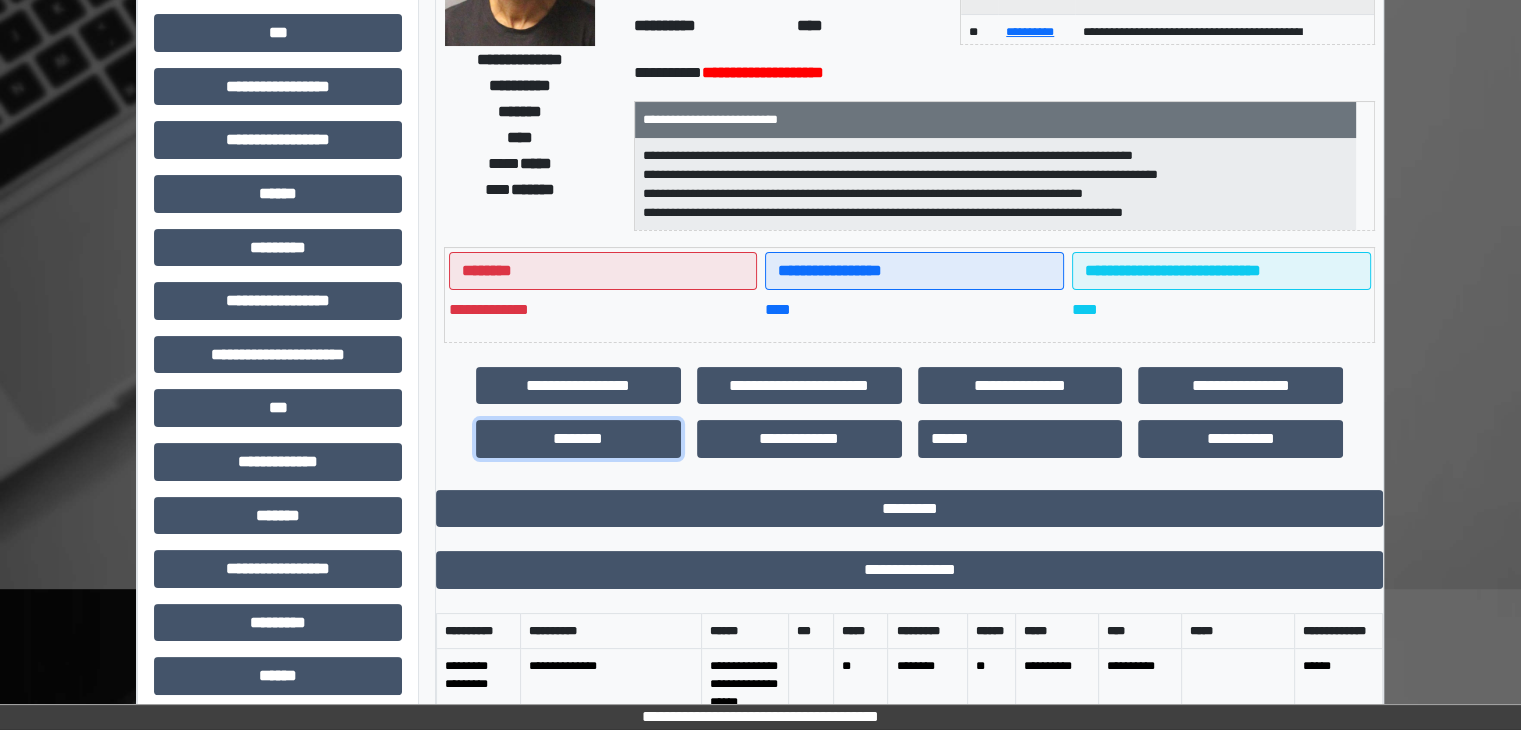 scroll, scrollTop: 641, scrollLeft: 0, axis: vertical 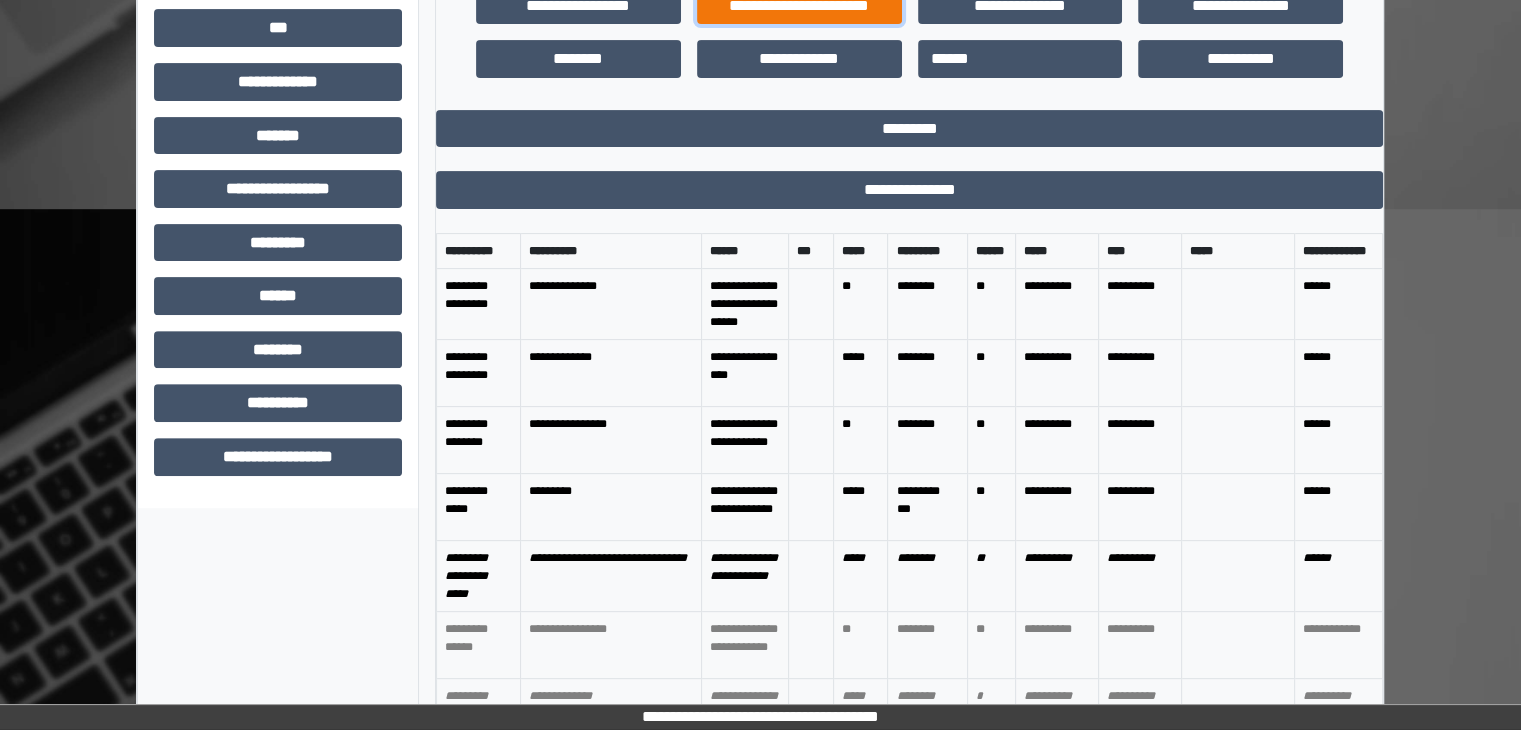 click on "**********" at bounding box center (799, 6) 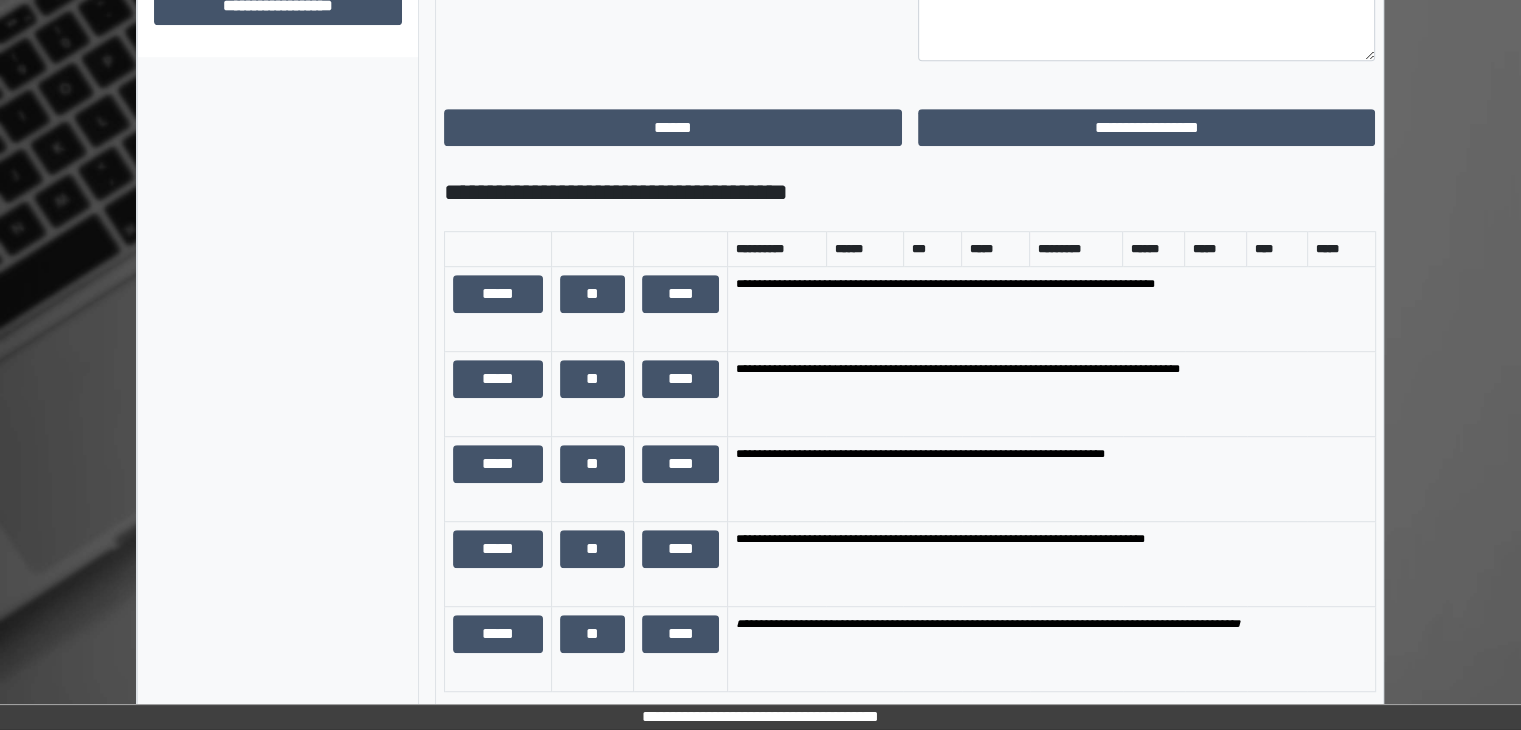 scroll, scrollTop: 1141, scrollLeft: 0, axis: vertical 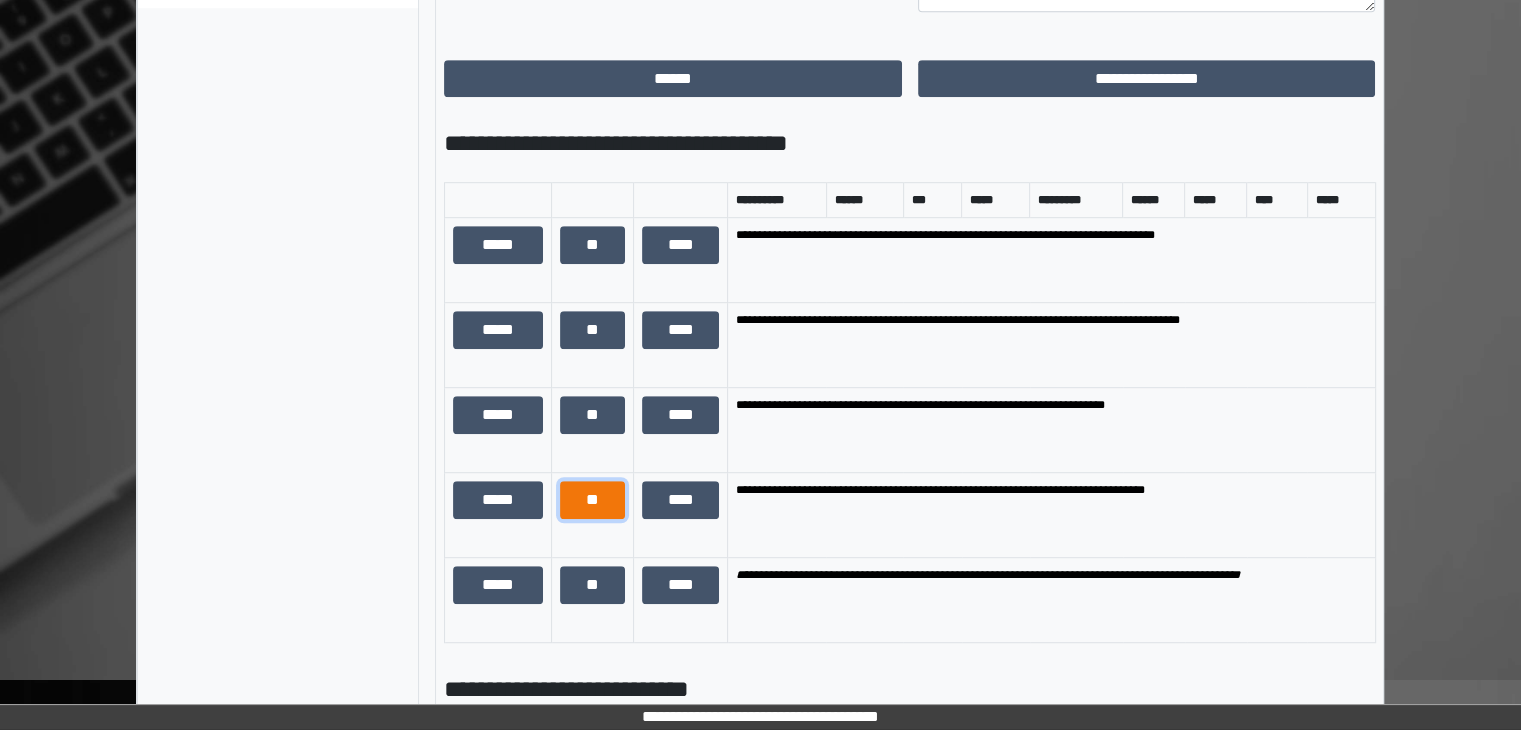 click on "**" at bounding box center (592, 500) 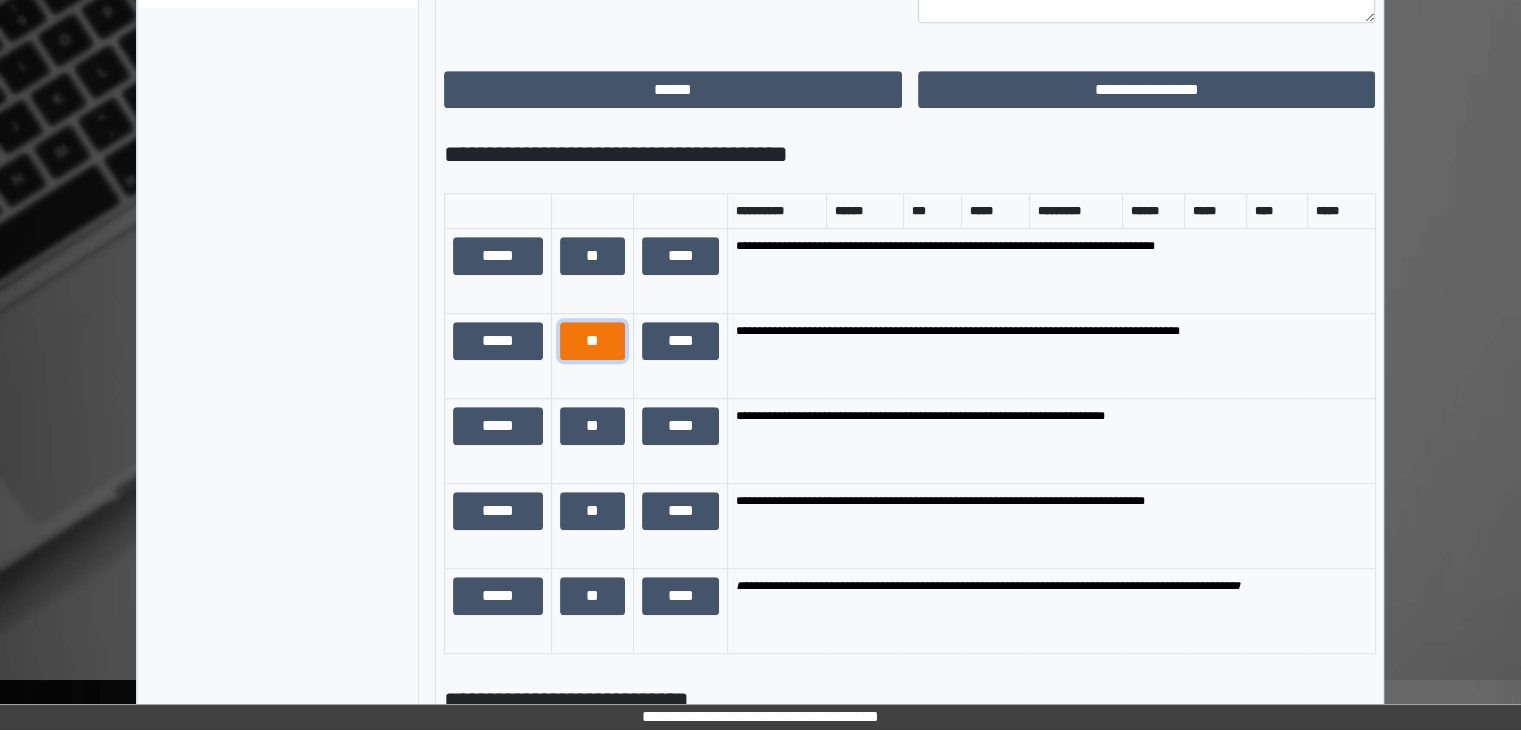 click on "**" at bounding box center (592, 341) 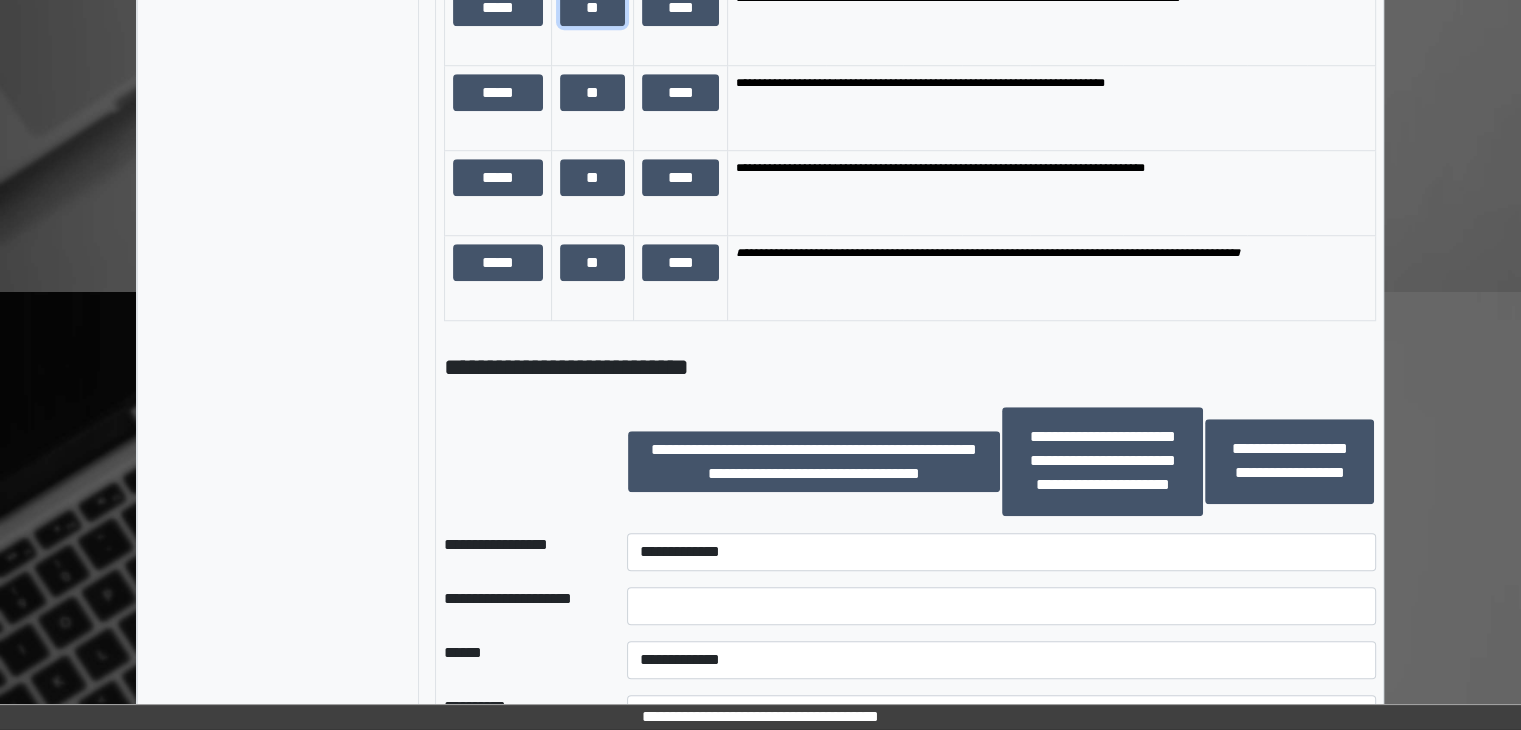 scroll, scrollTop: 1441, scrollLeft: 0, axis: vertical 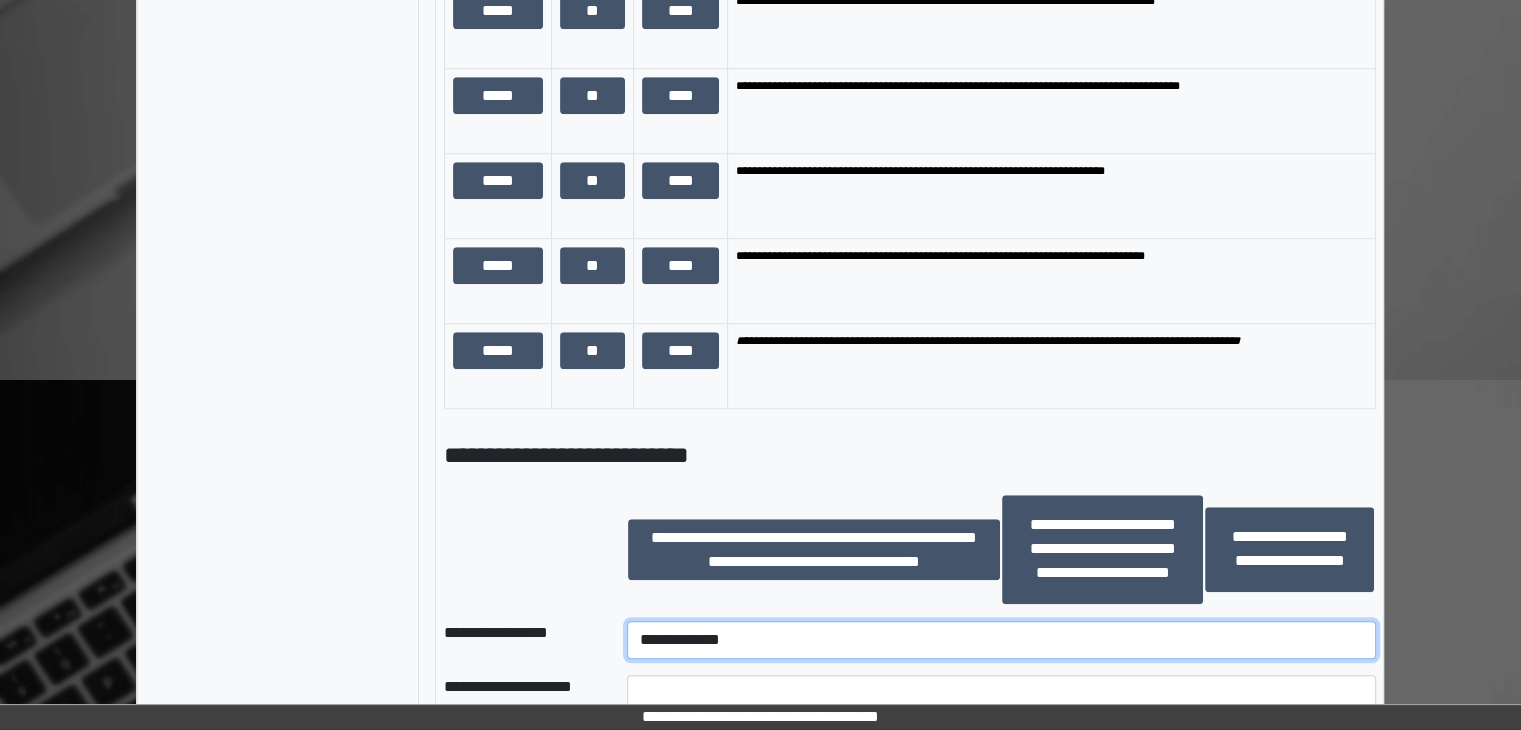 click on "**********" at bounding box center [1001, 640] 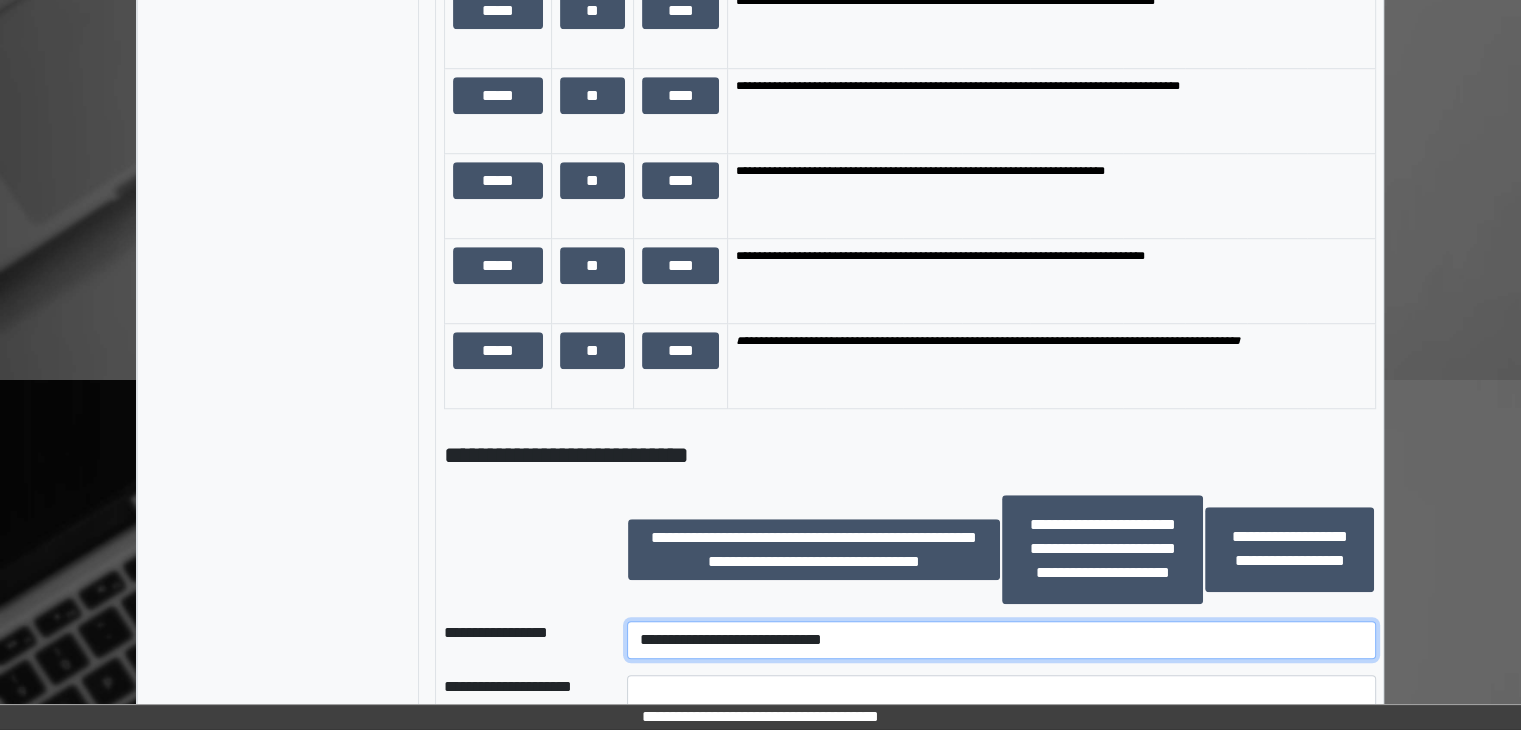 click on "**********" at bounding box center [1001, 640] 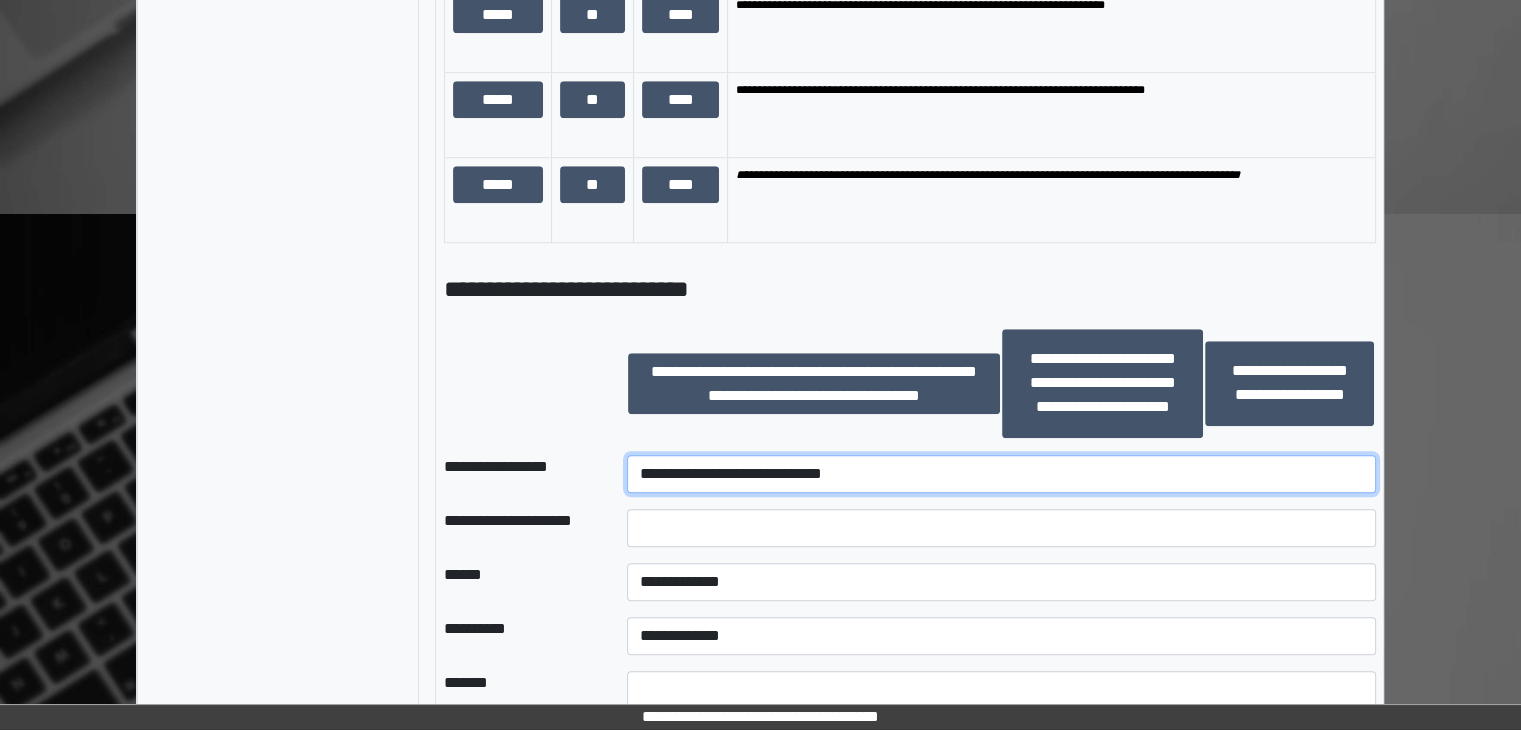 scroll, scrollTop: 1641, scrollLeft: 0, axis: vertical 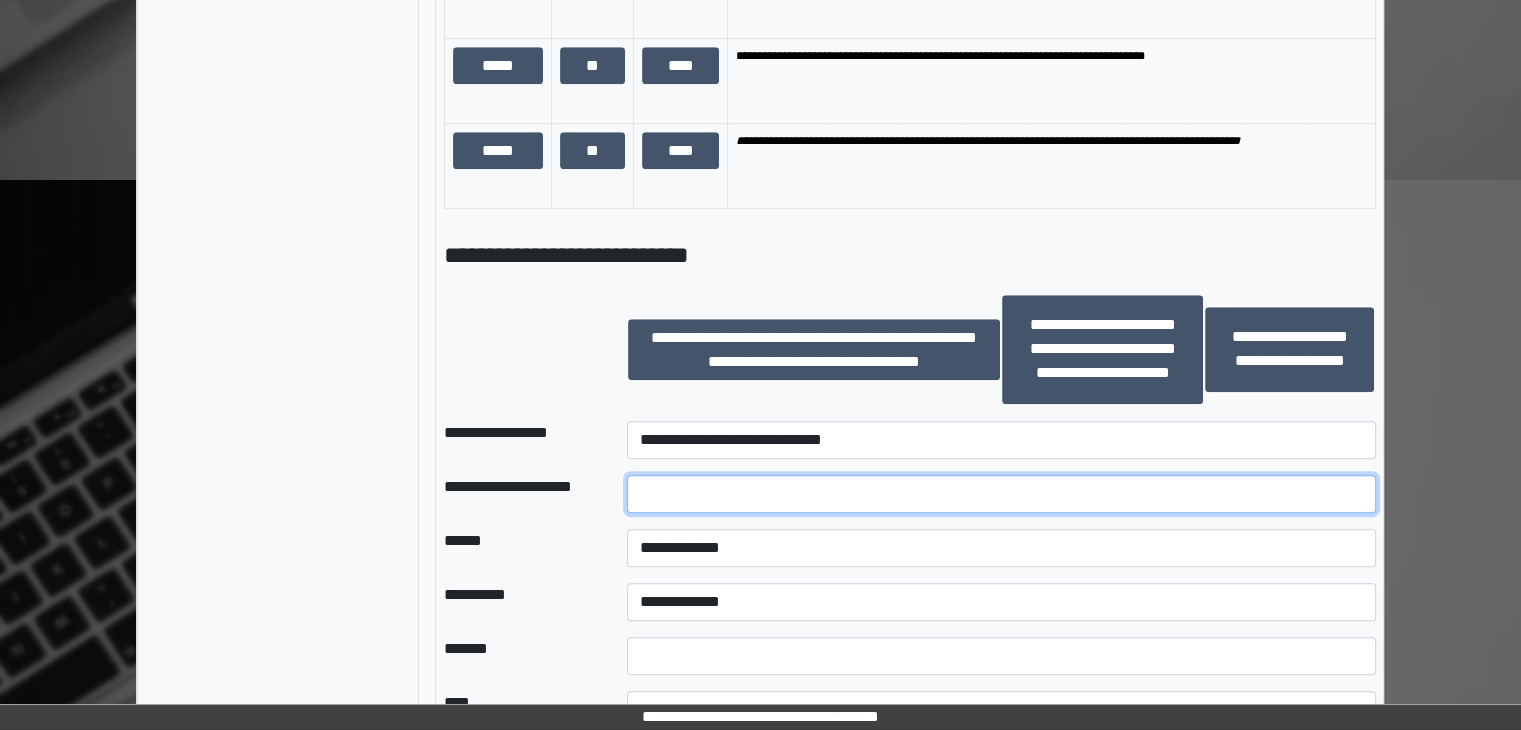 click at bounding box center (1001, 494) 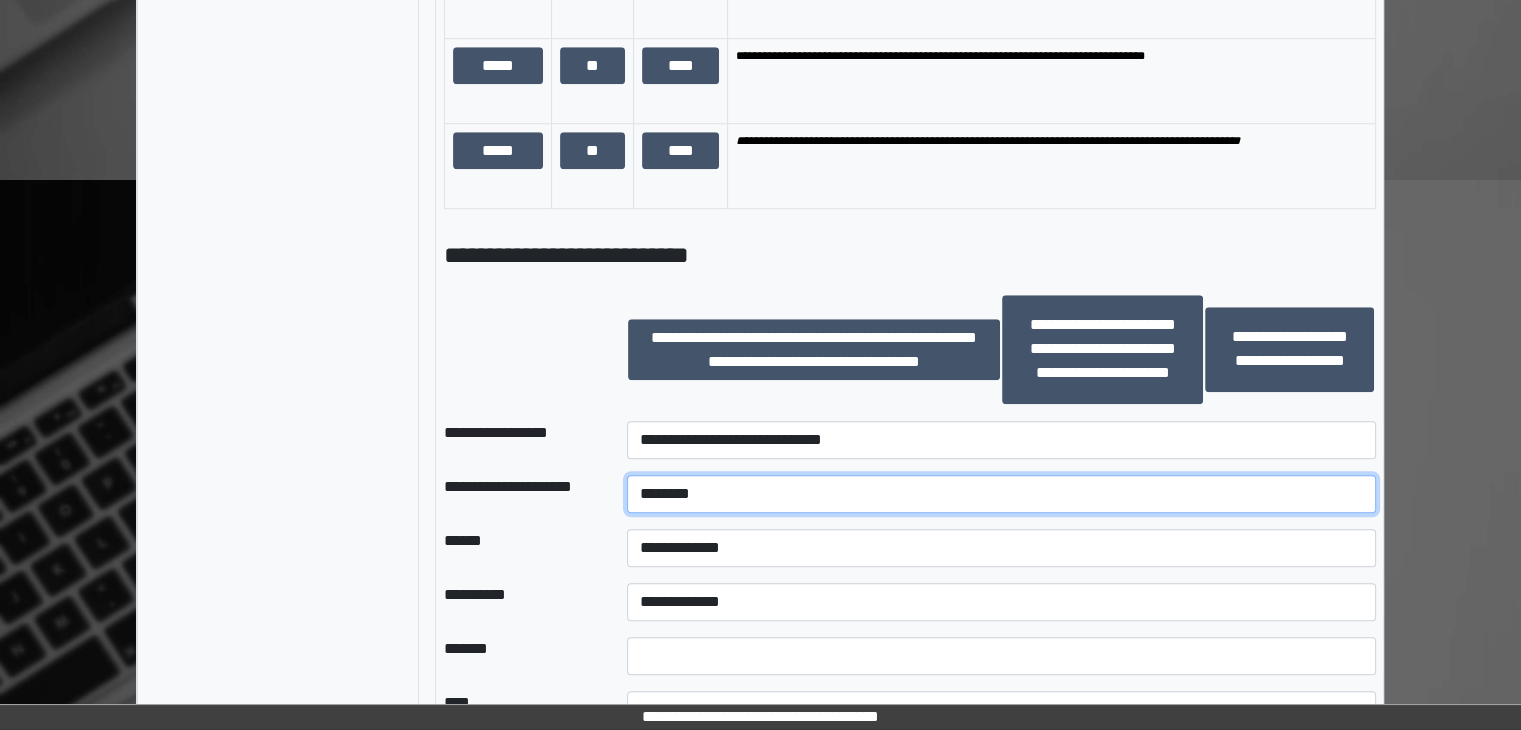 type on "********" 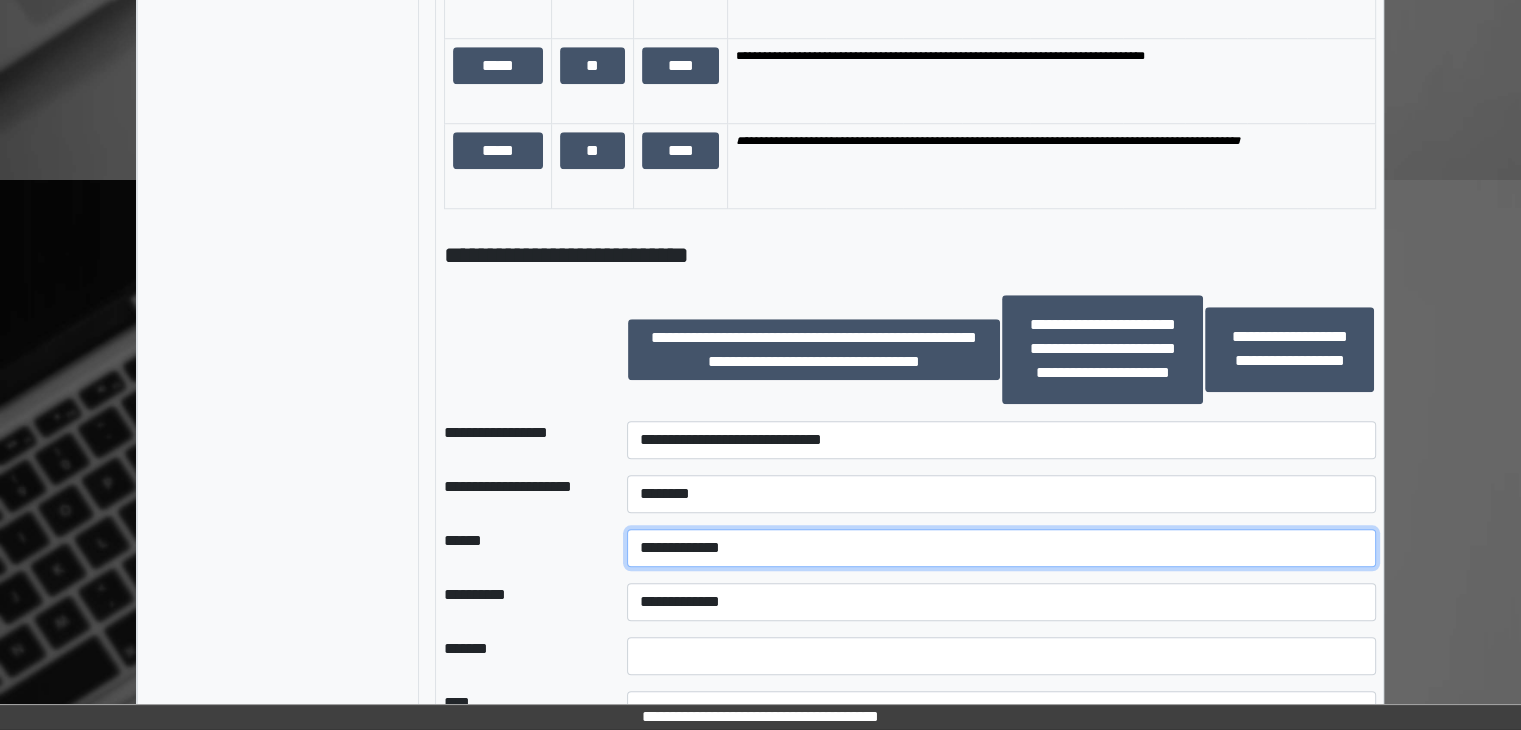 click on "**********" at bounding box center [1001, 548] 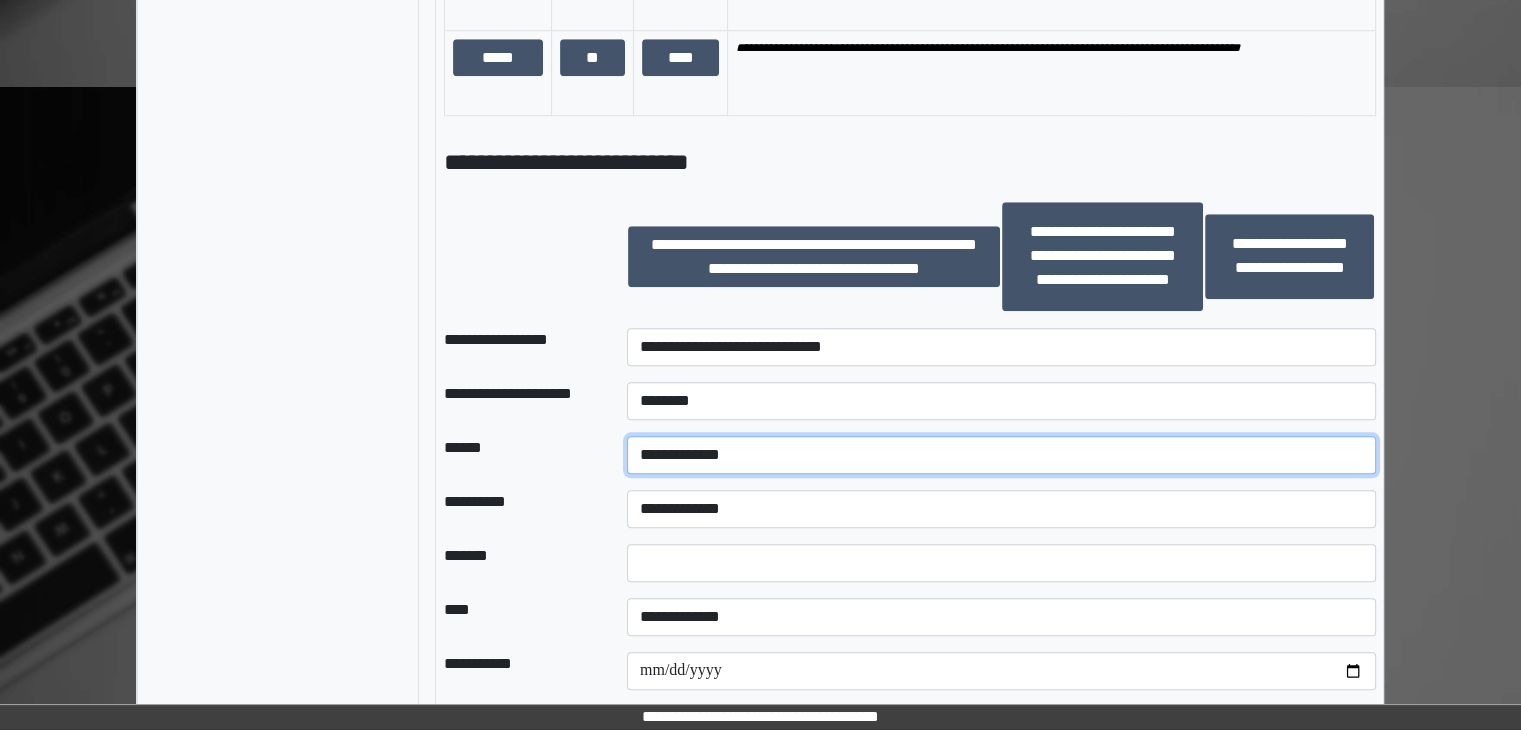 scroll, scrollTop: 1741, scrollLeft: 0, axis: vertical 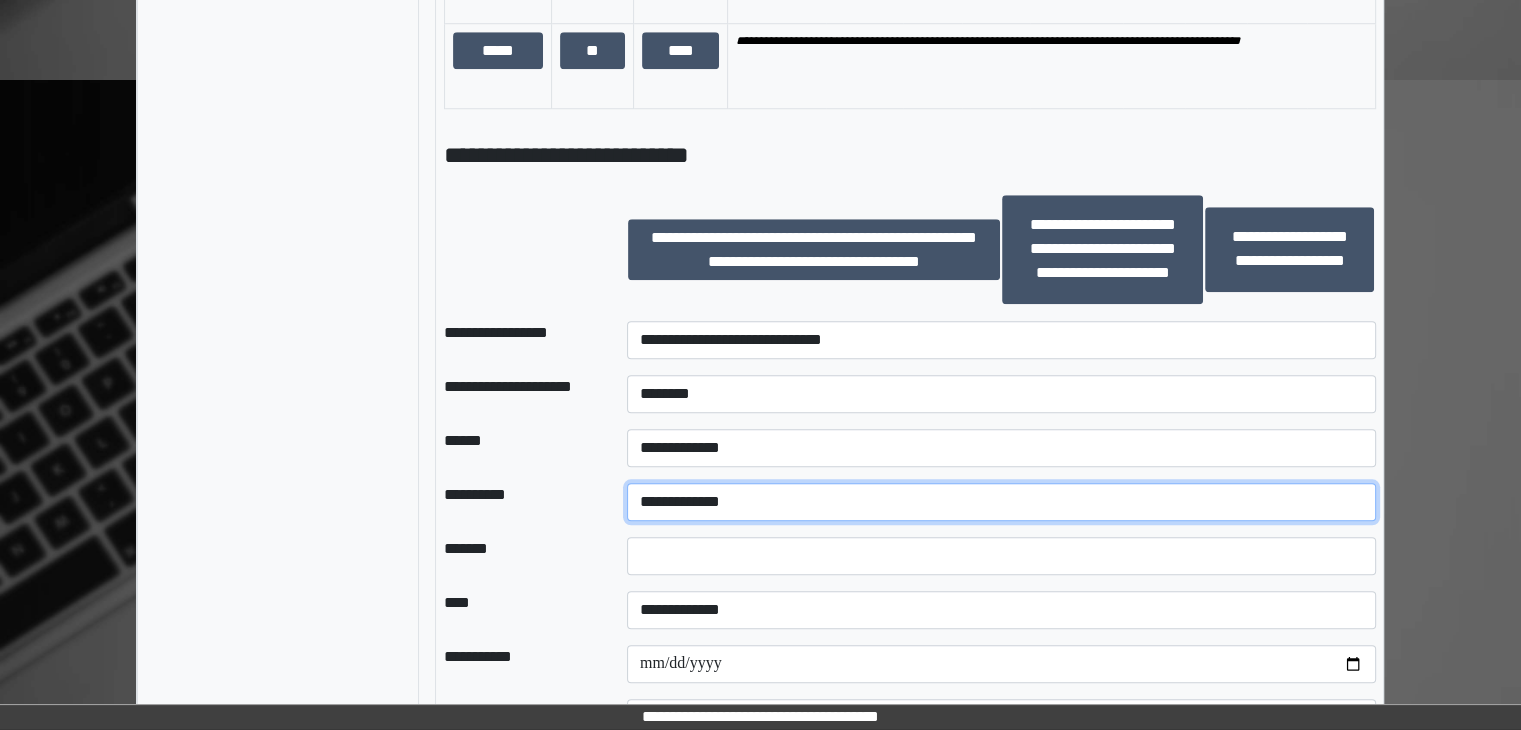 click on "**********" at bounding box center (1001, 502) 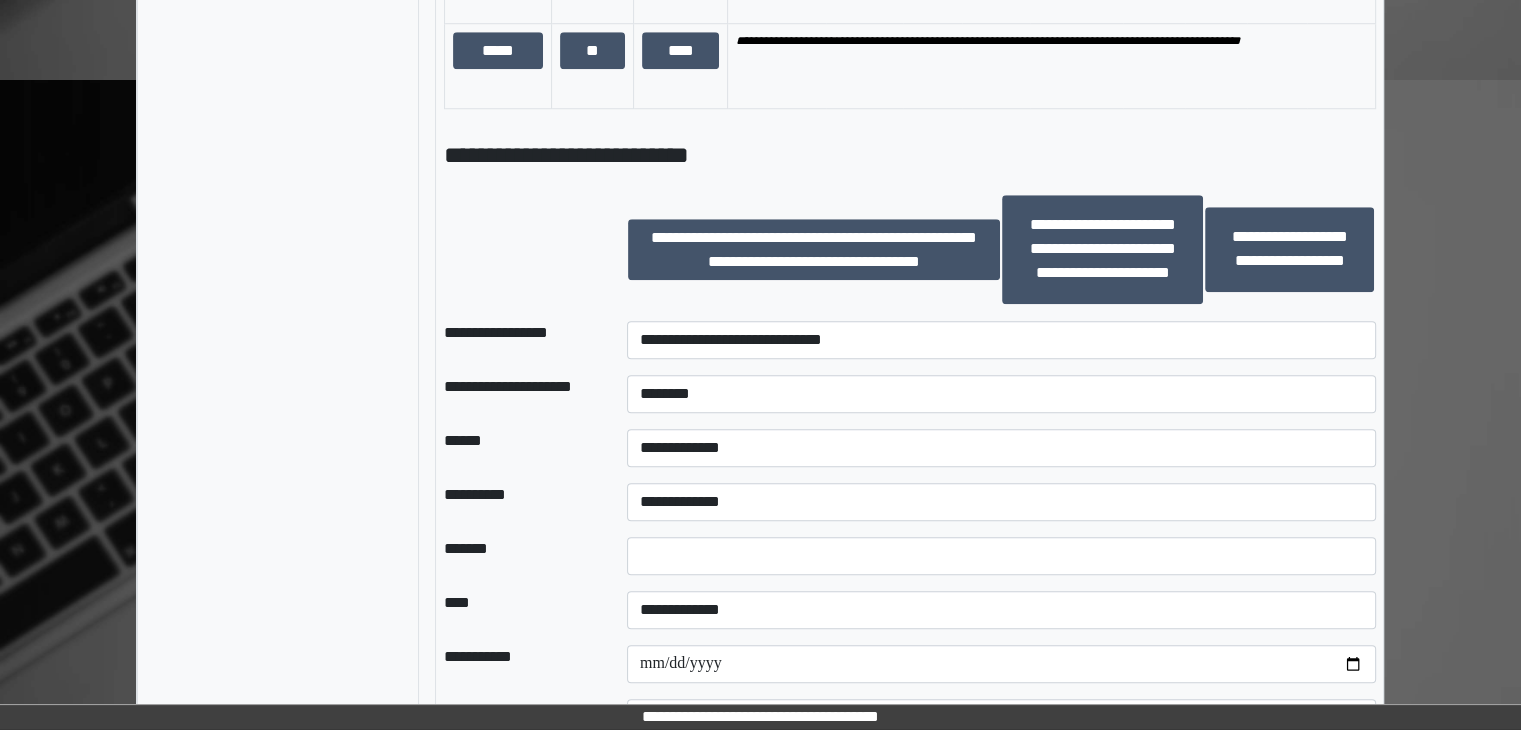 drag, startPoint x: 592, startPoint y: 350, endPoint x: 609, endPoint y: 327, distance: 28.600698 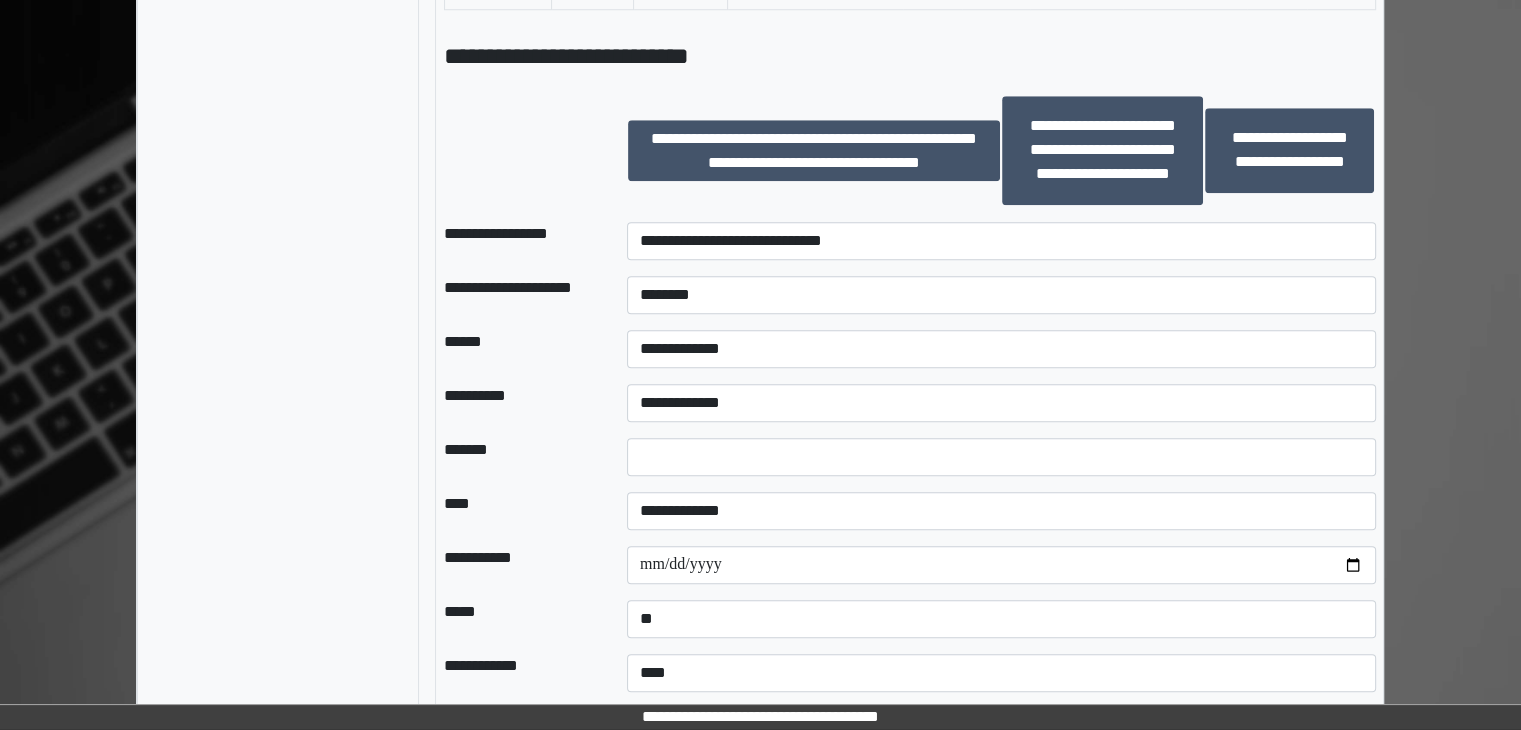 scroll, scrollTop: 1841, scrollLeft: 0, axis: vertical 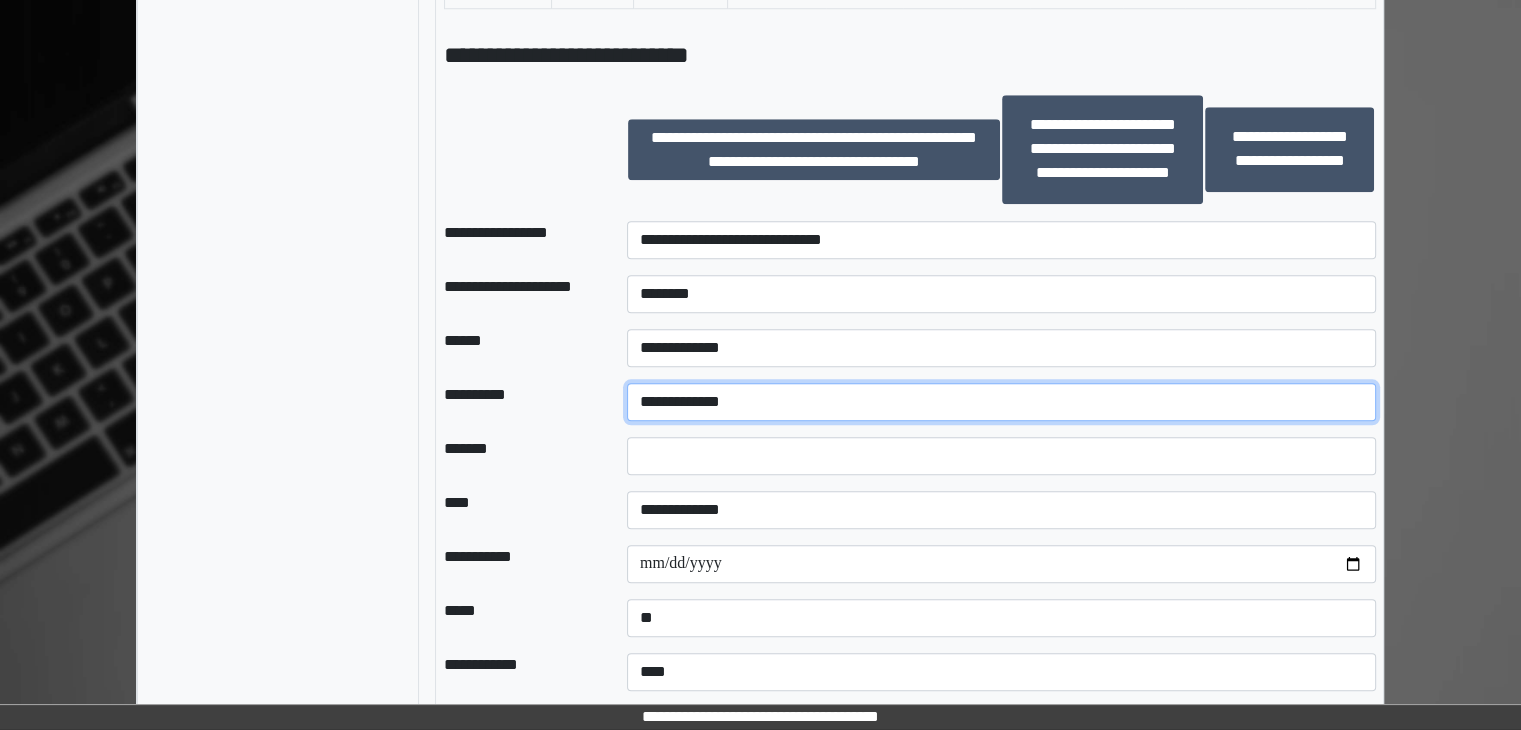 click on "**********" at bounding box center [1001, 402] 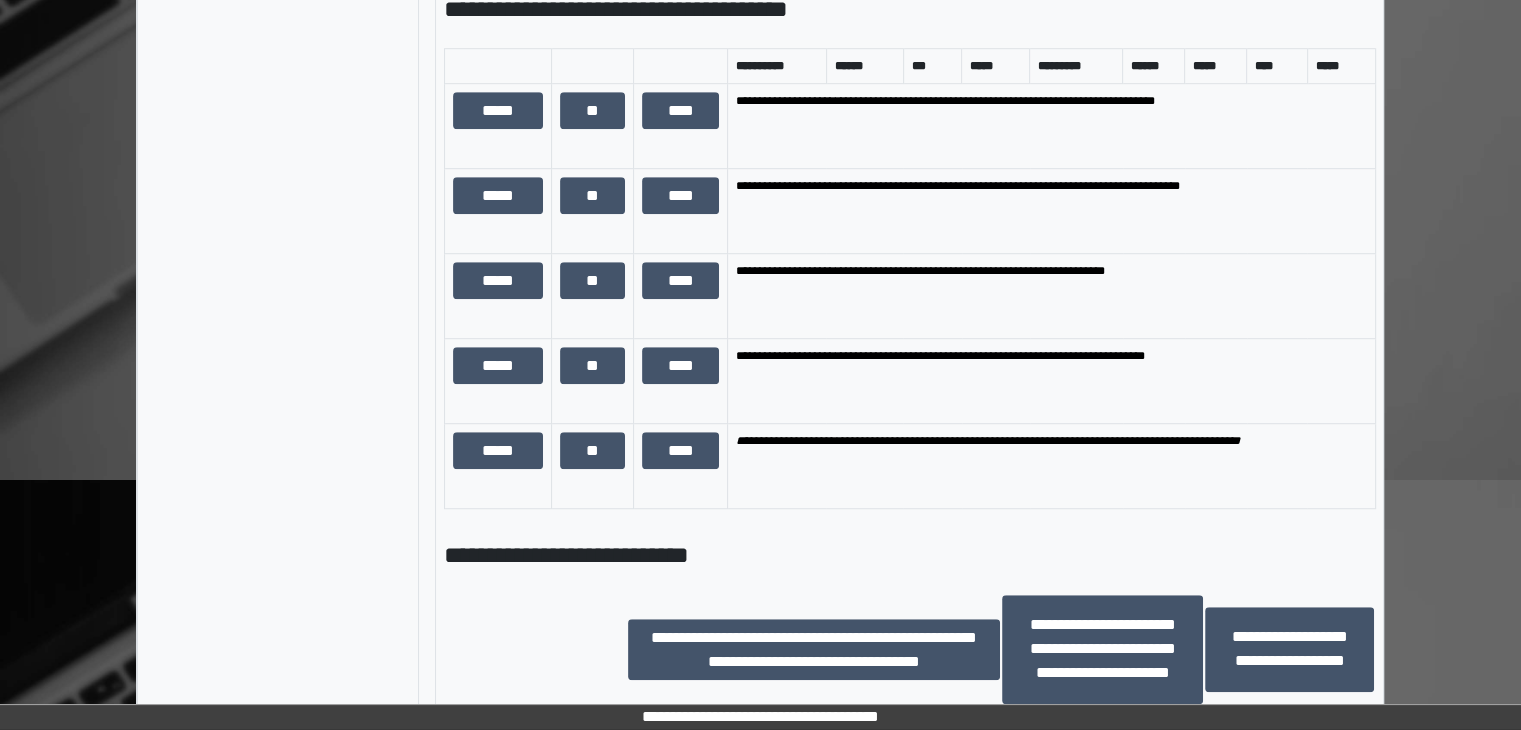 scroll, scrollTop: 1841, scrollLeft: 0, axis: vertical 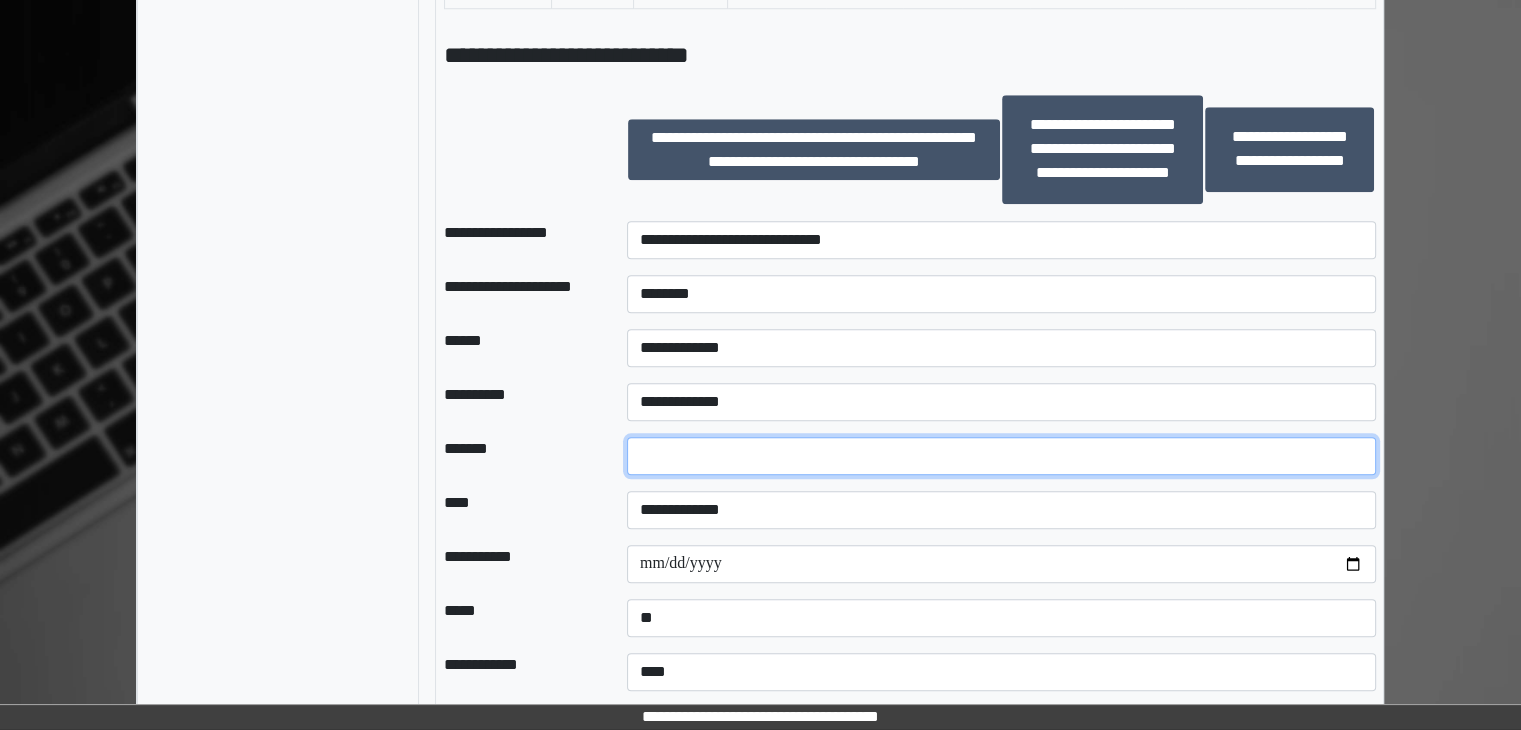 click at bounding box center [1001, 456] 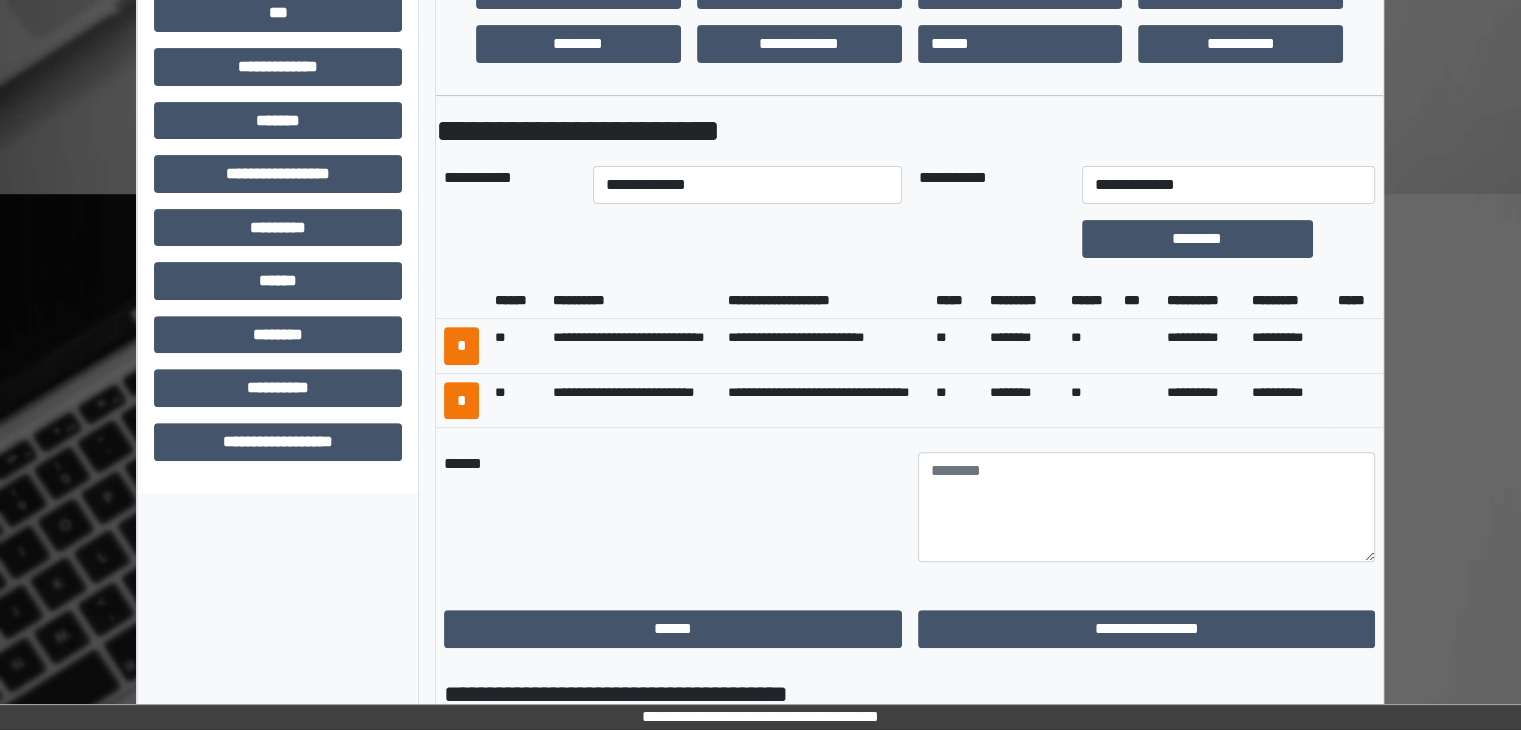scroll, scrollTop: 641, scrollLeft: 0, axis: vertical 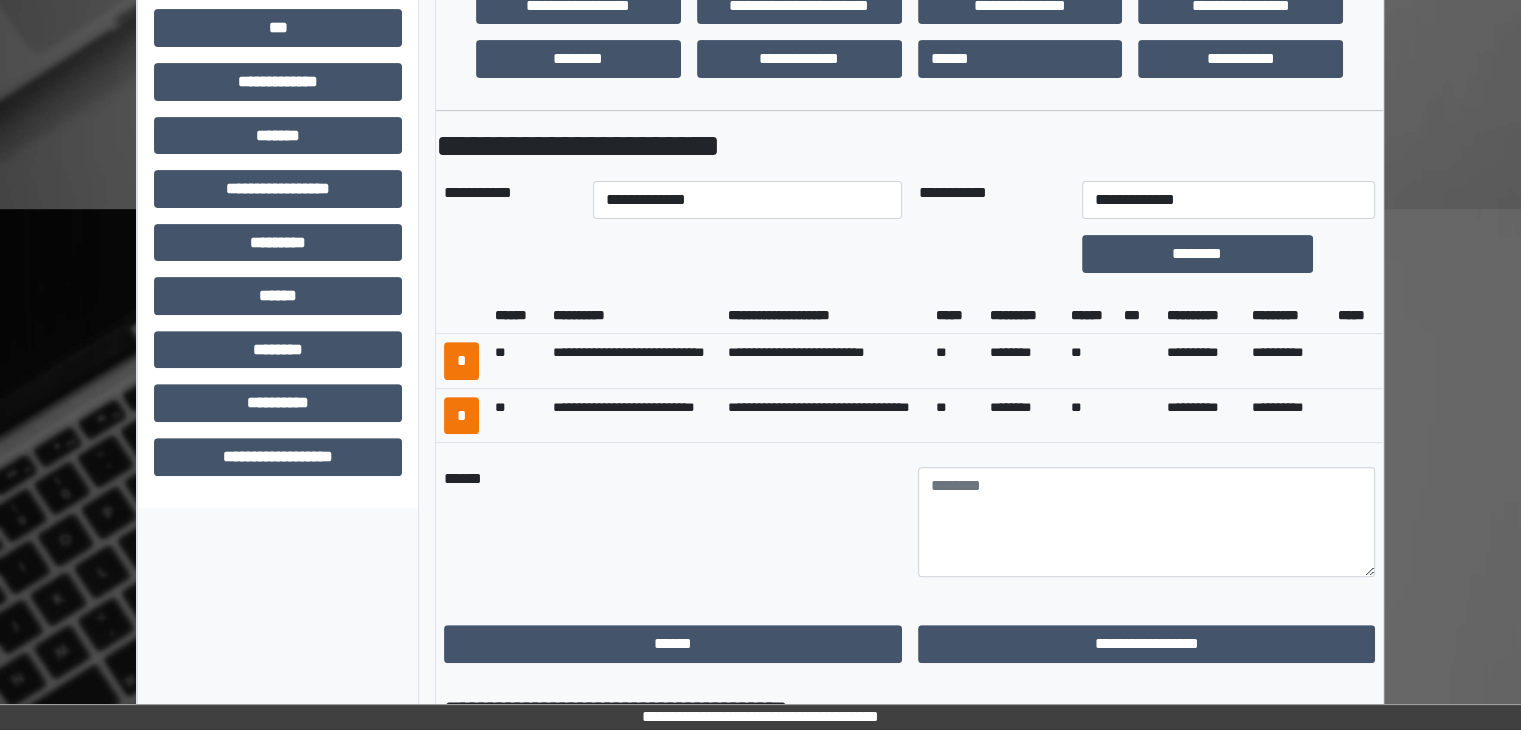 type on "**" 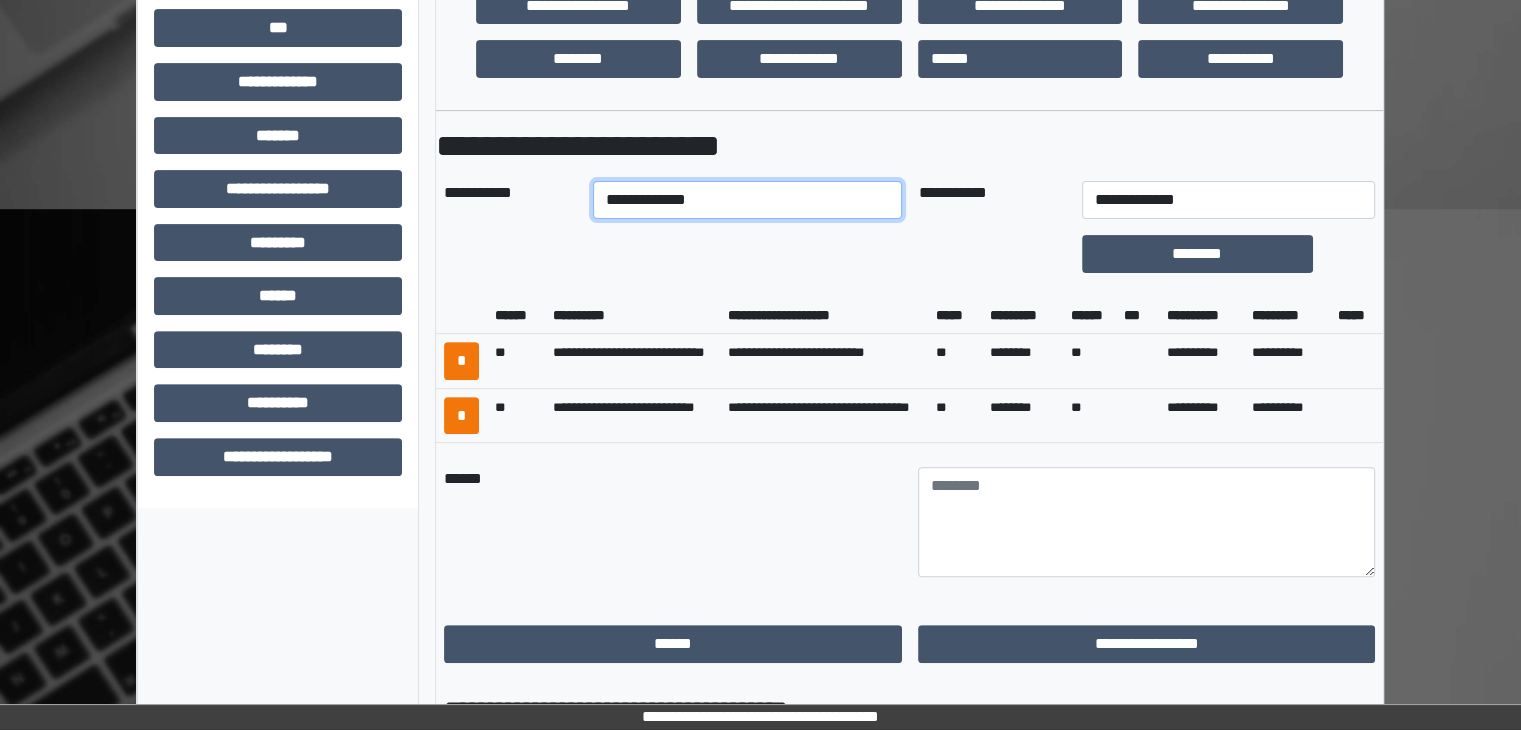 click on "**********" at bounding box center (748, 200) 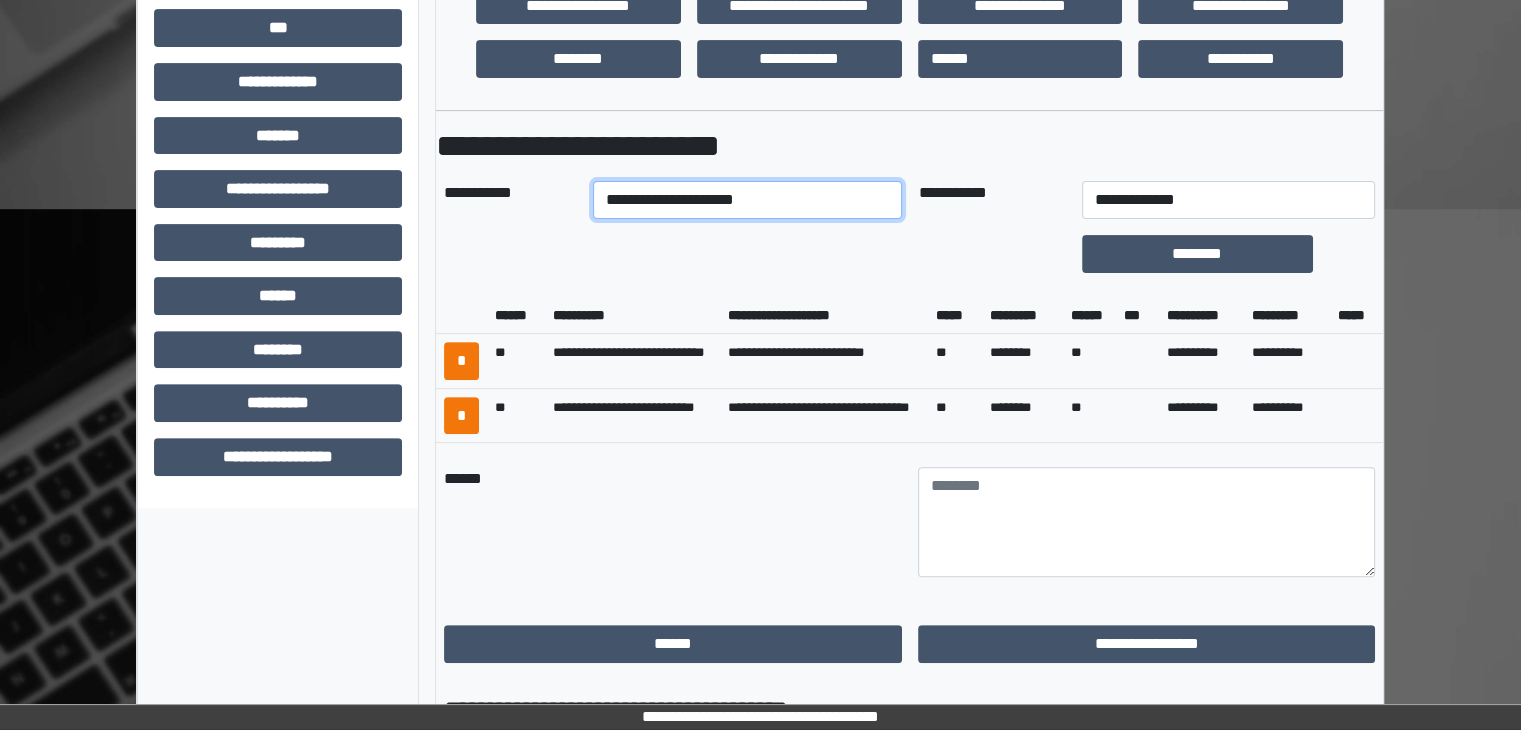 click on "**********" at bounding box center (748, 200) 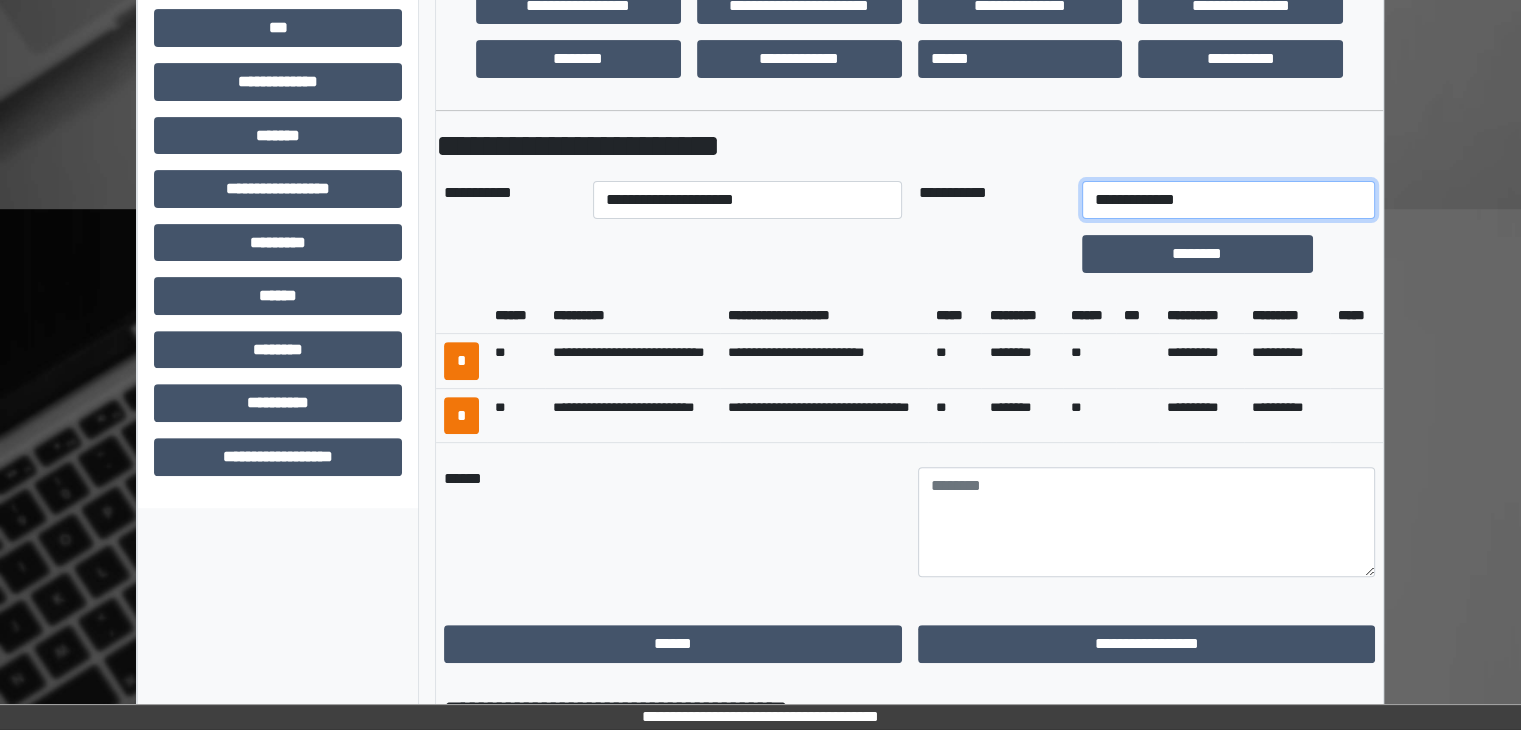 click on "**********" at bounding box center (1229, 200) 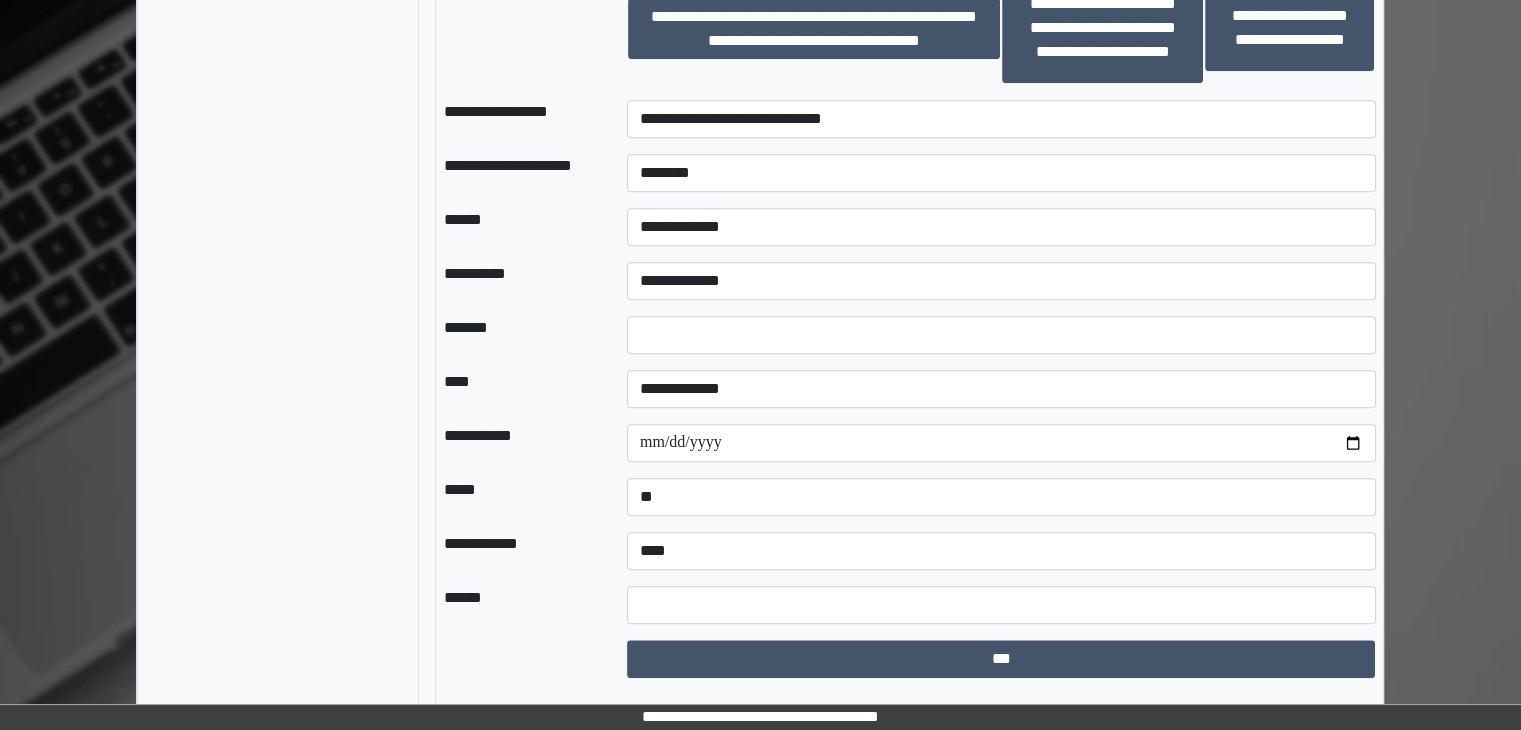 scroll, scrollTop: 1971, scrollLeft: 0, axis: vertical 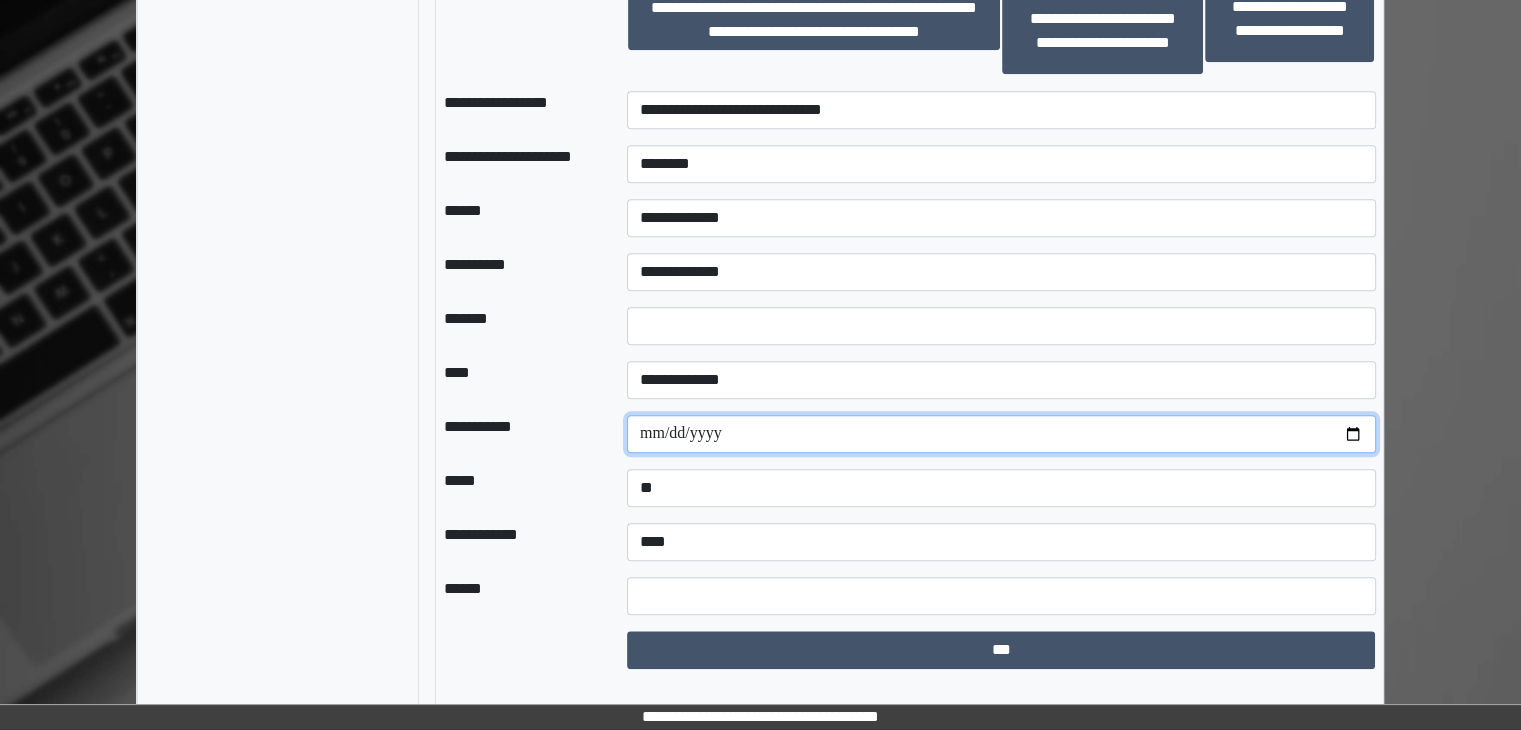click at bounding box center (1001, 434) 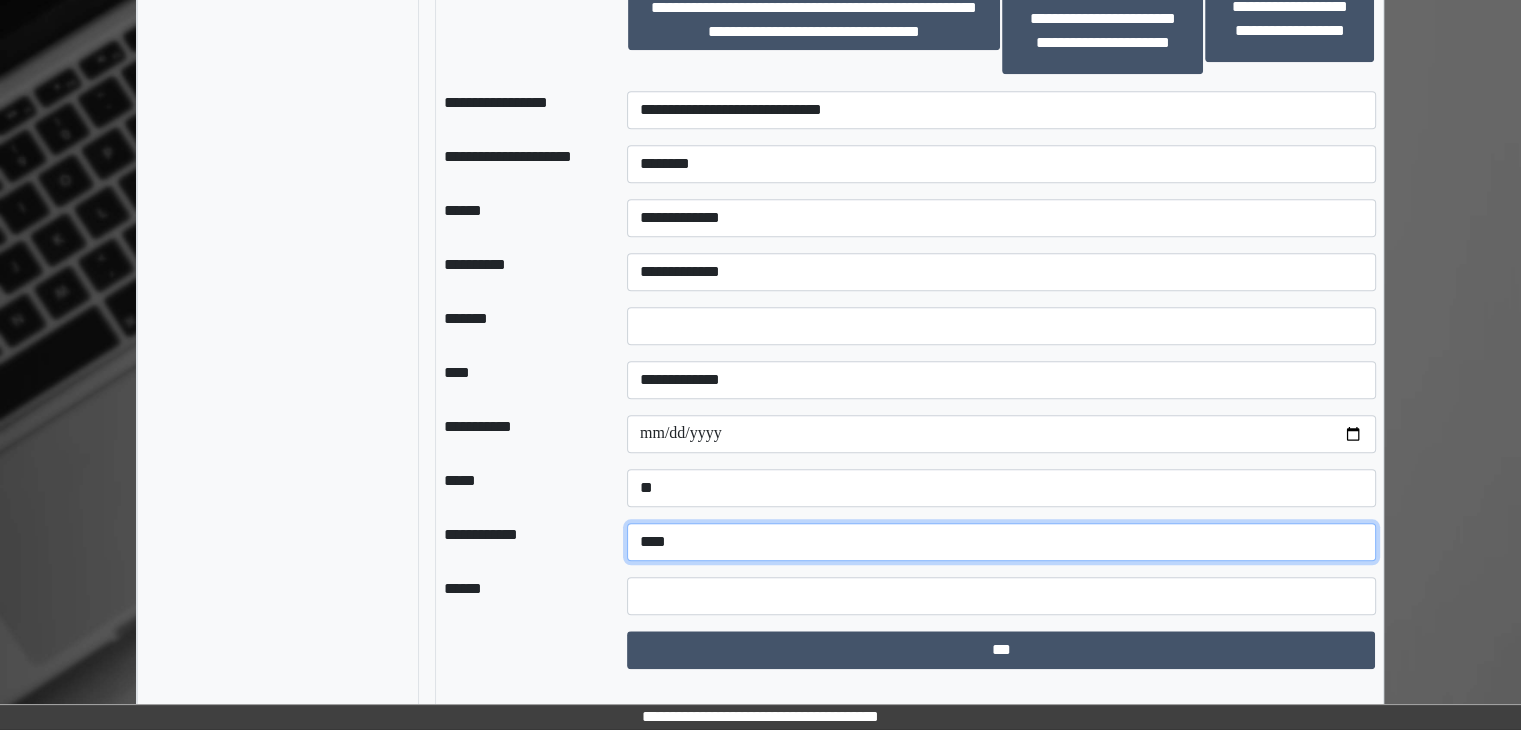 click on "**********" at bounding box center (1001, 542) 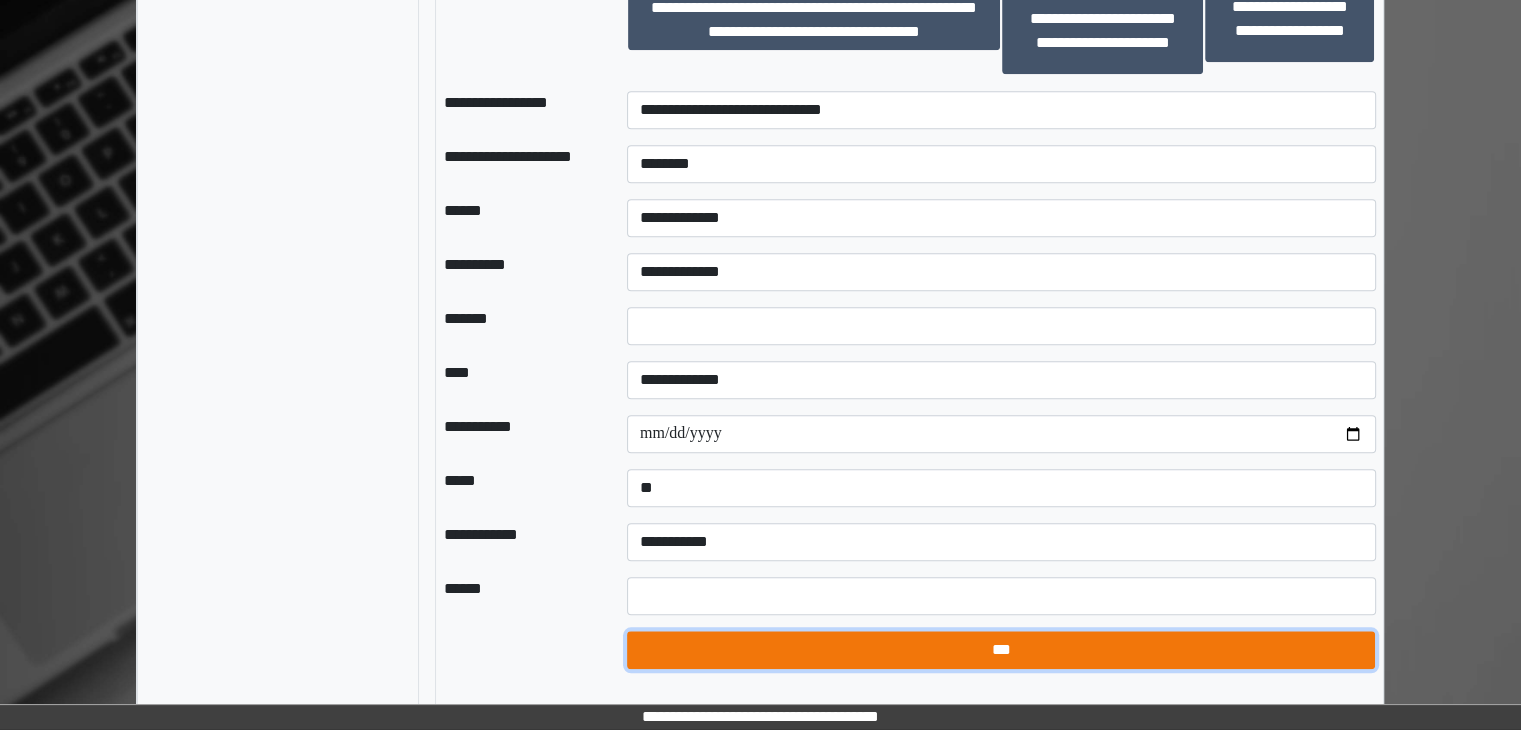 click on "***" at bounding box center [1001, 650] 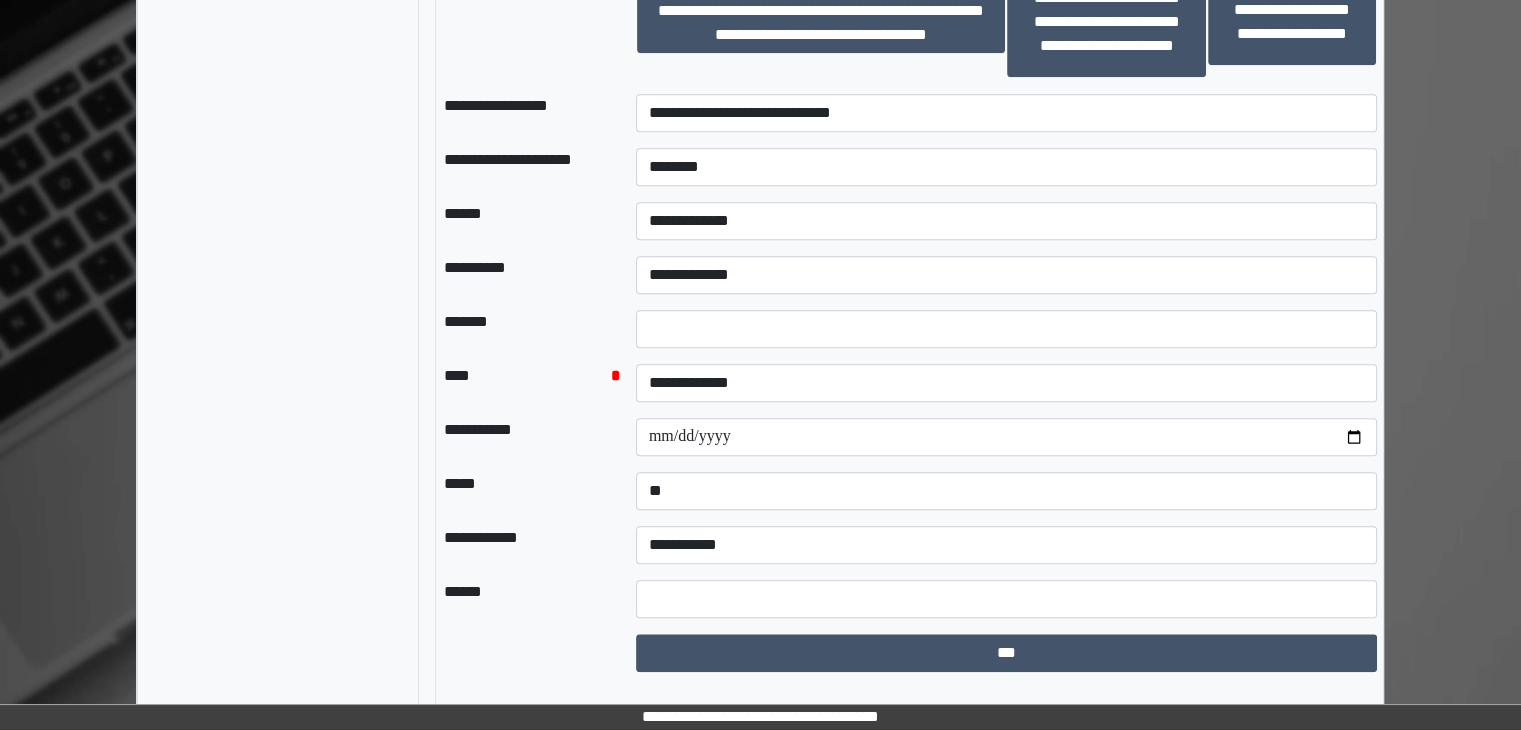 scroll, scrollTop: 1971, scrollLeft: 0, axis: vertical 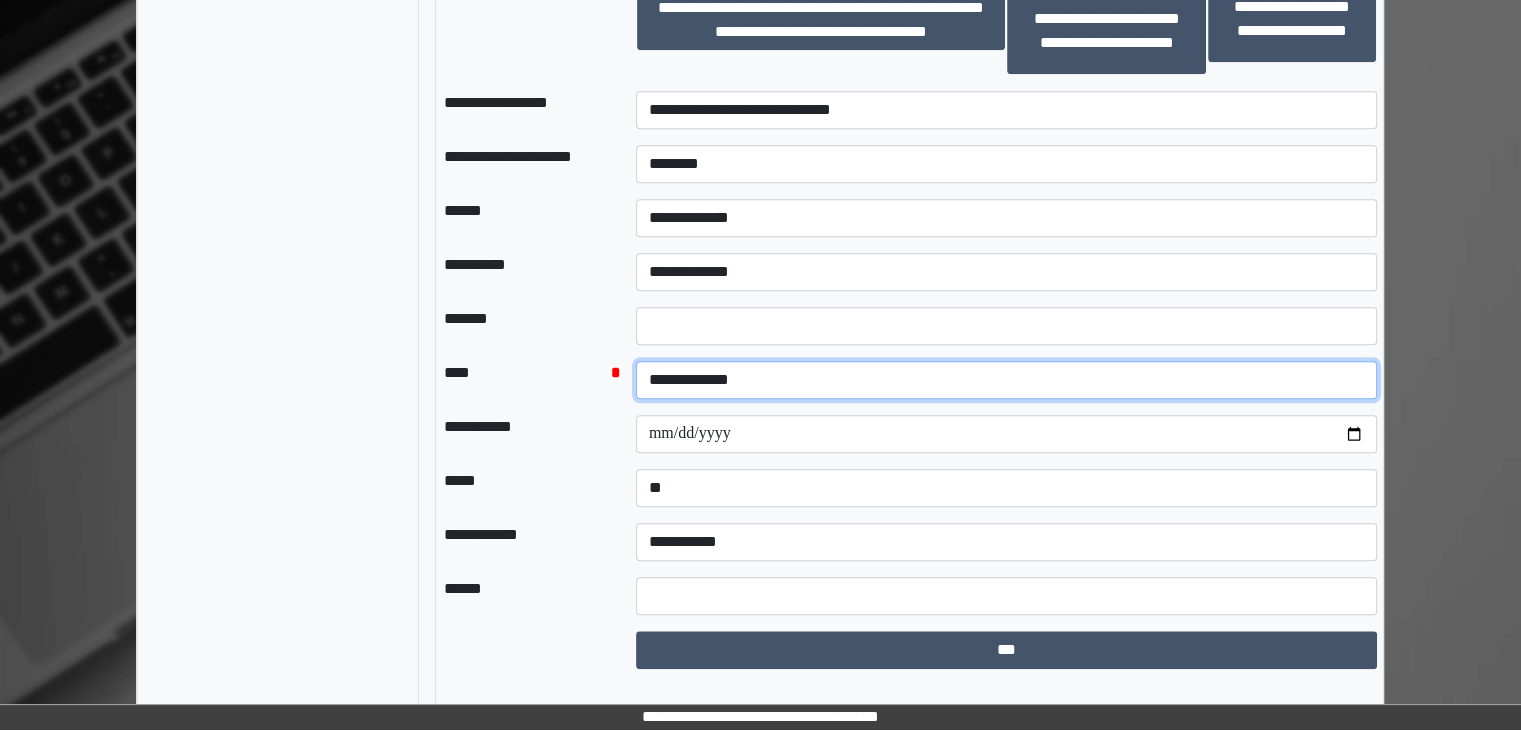 drag, startPoint x: 753, startPoint y: 398, endPoint x: 736, endPoint y: 401, distance: 17.262676 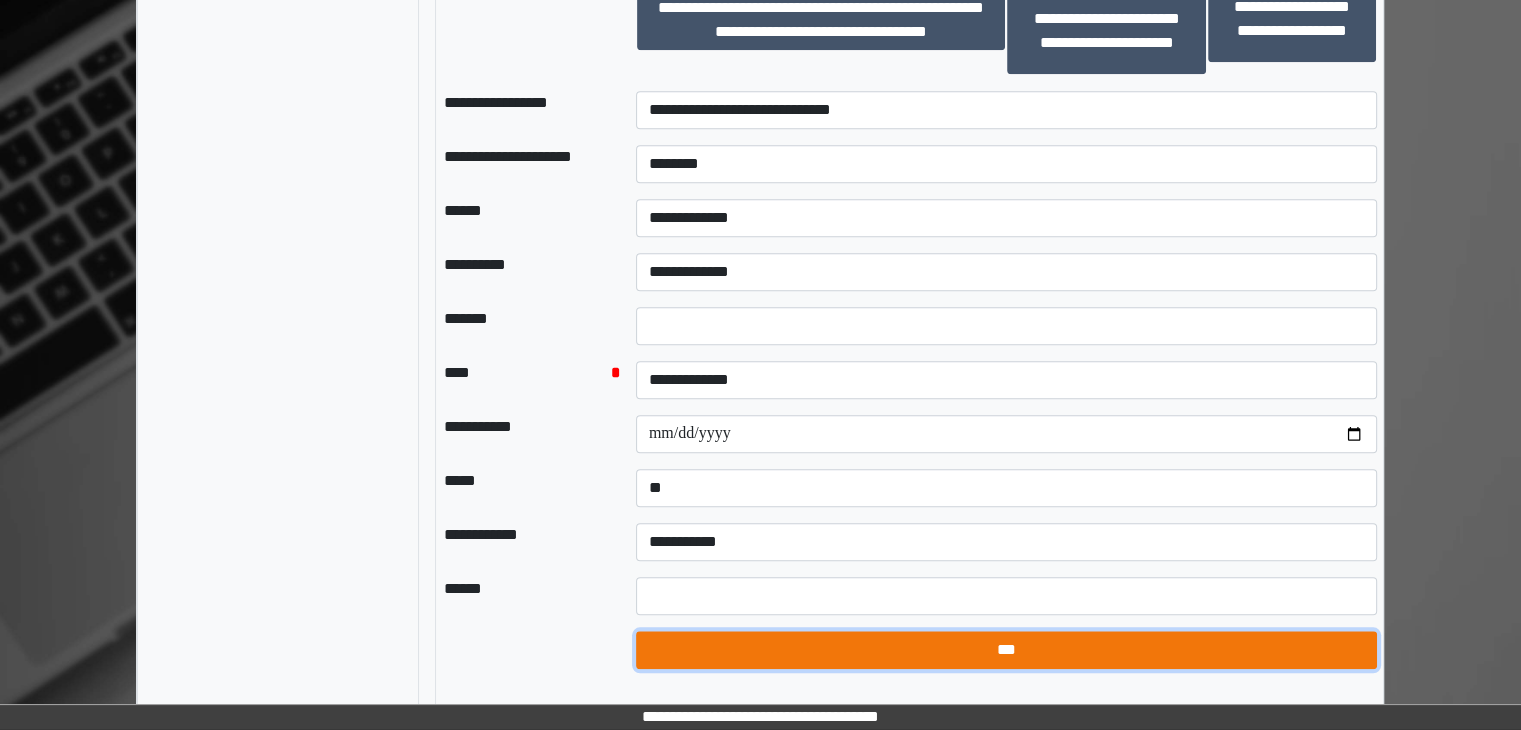 click on "***" at bounding box center (1006, 650) 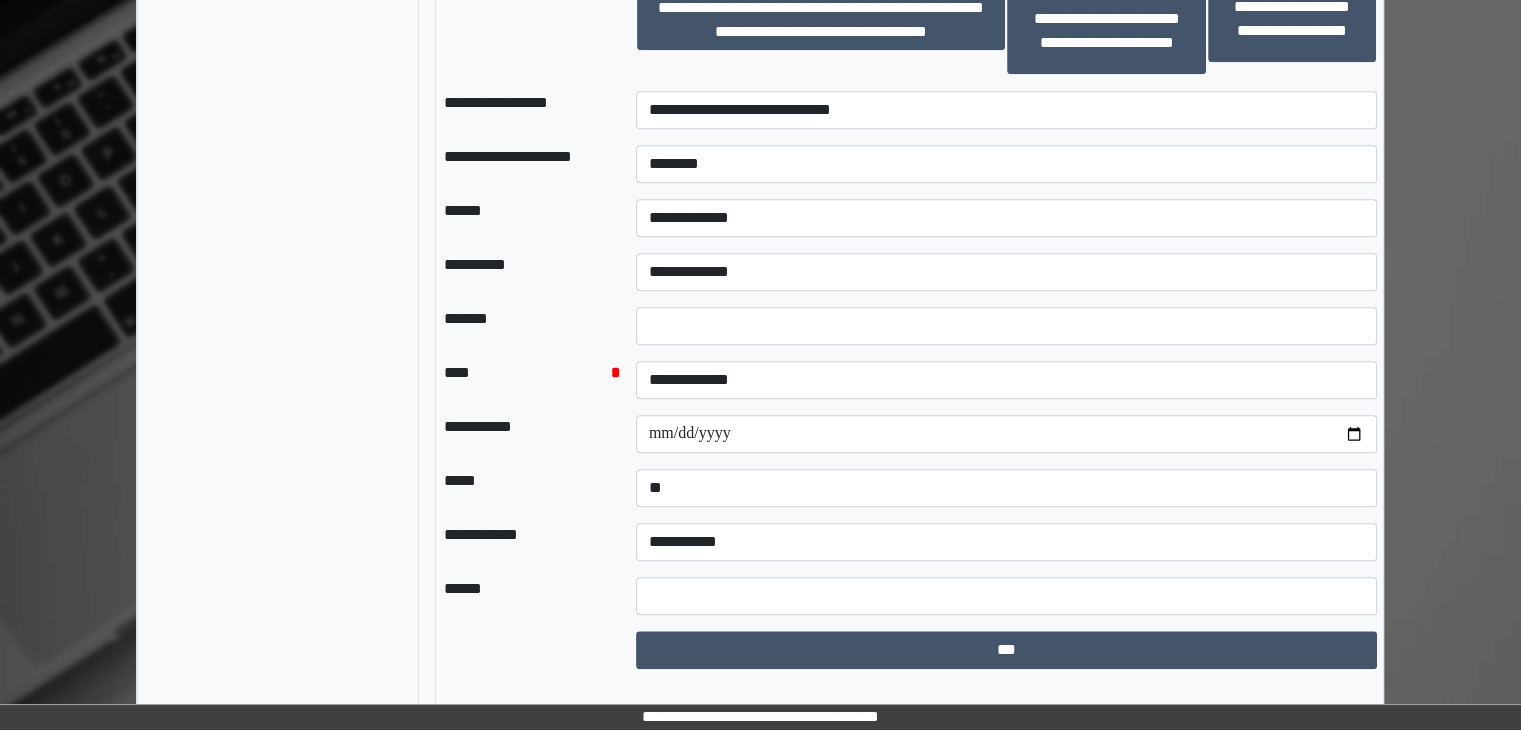 select on "*" 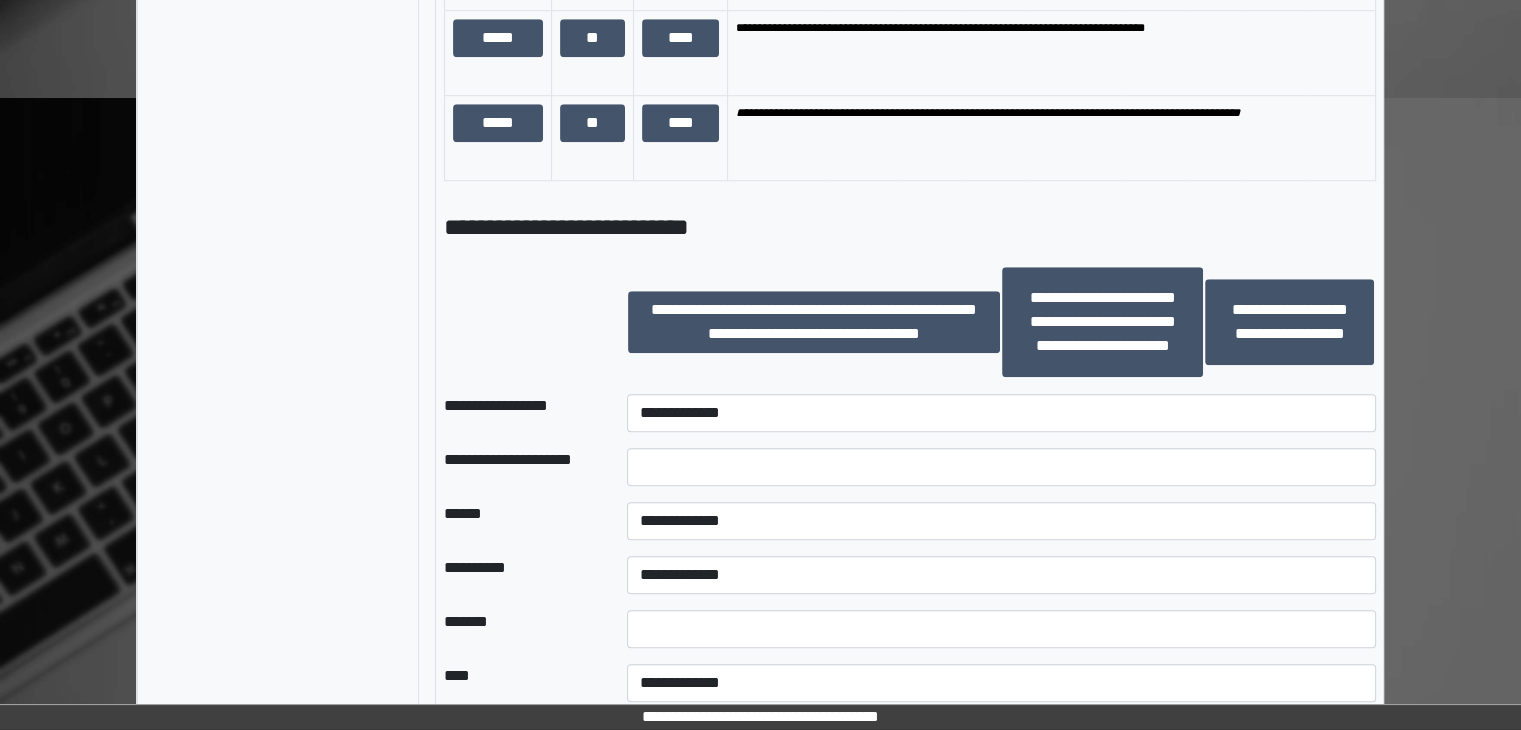 scroll, scrollTop: 1971, scrollLeft: 0, axis: vertical 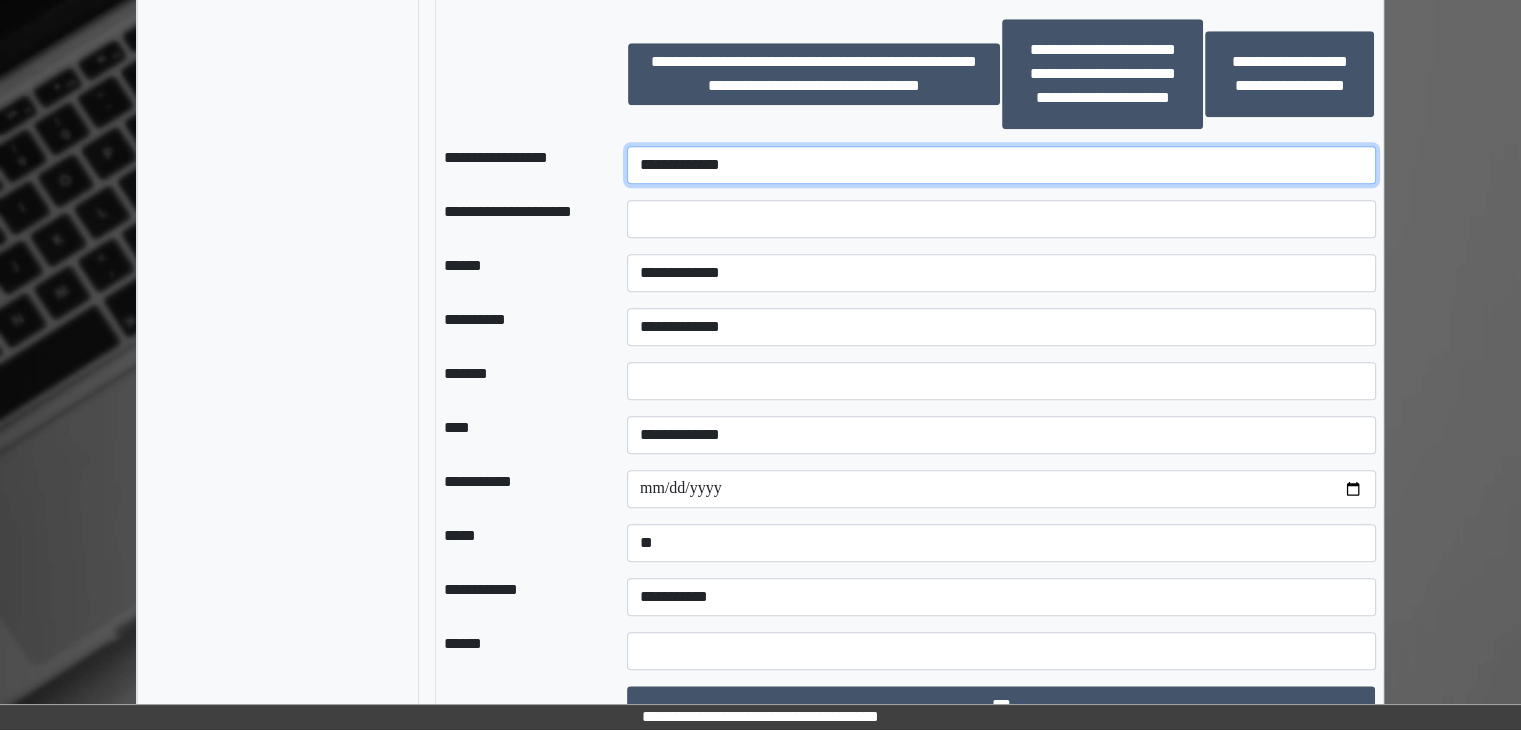 click on "**********" at bounding box center [1001, 165] 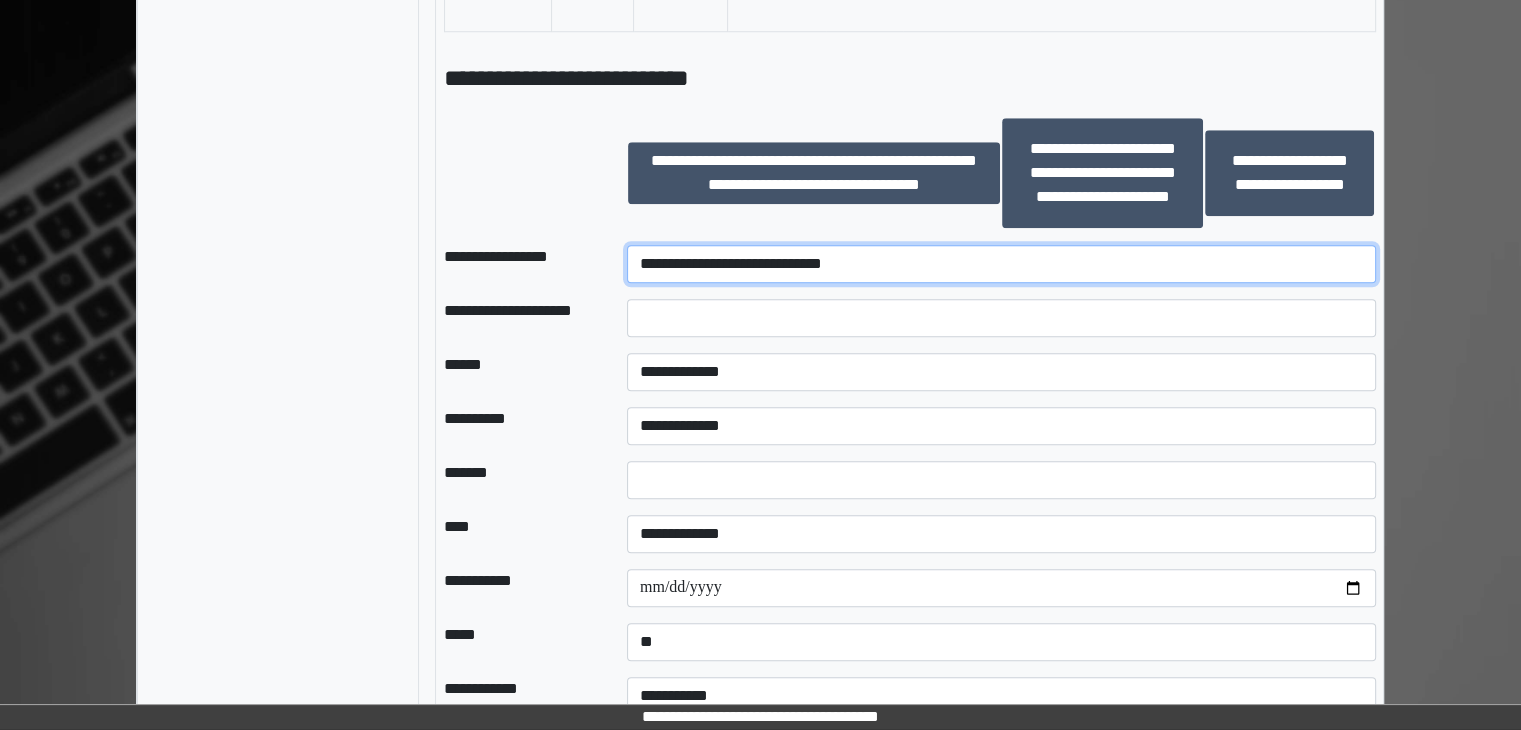 scroll, scrollTop: 1871, scrollLeft: 0, axis: vertical 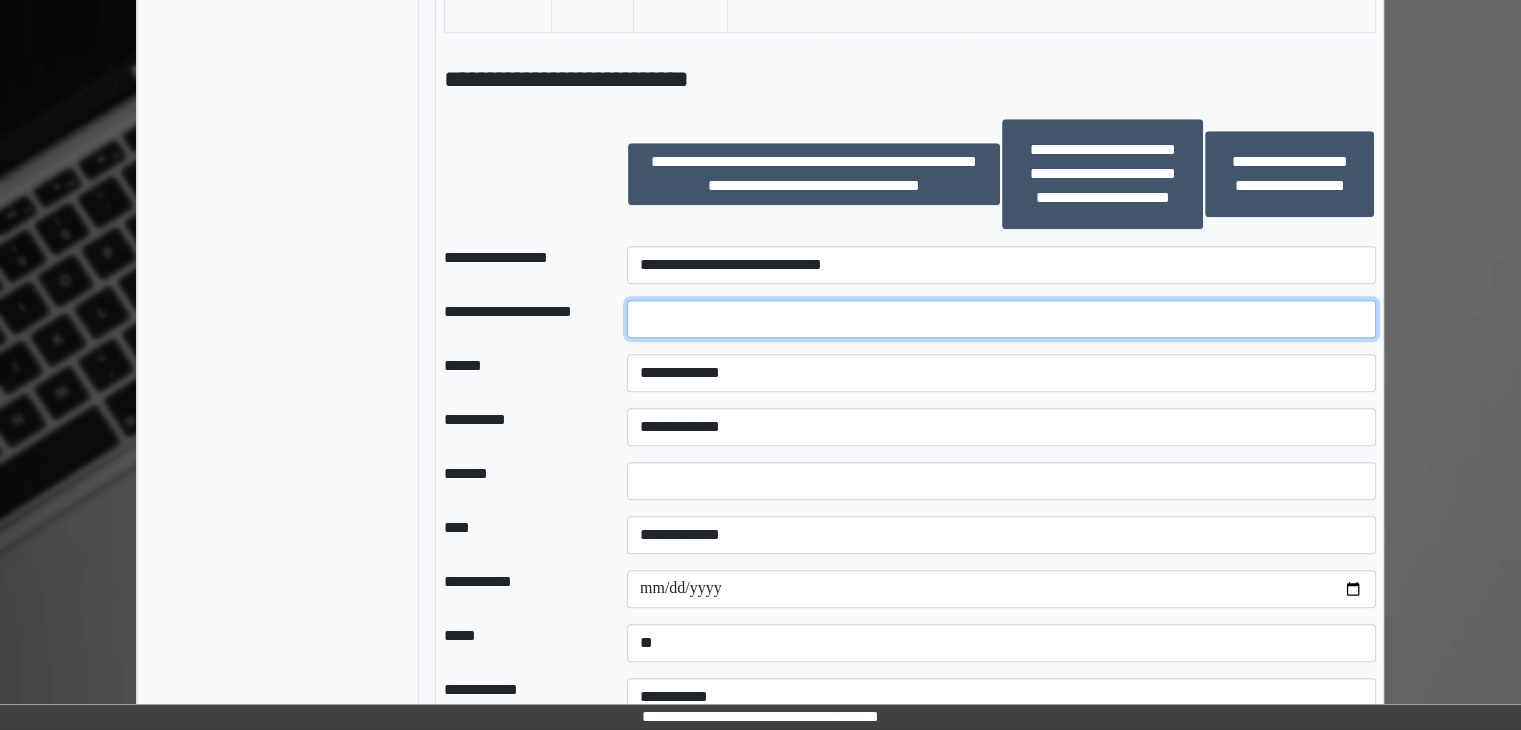 click at bounding box center (1001, 319) 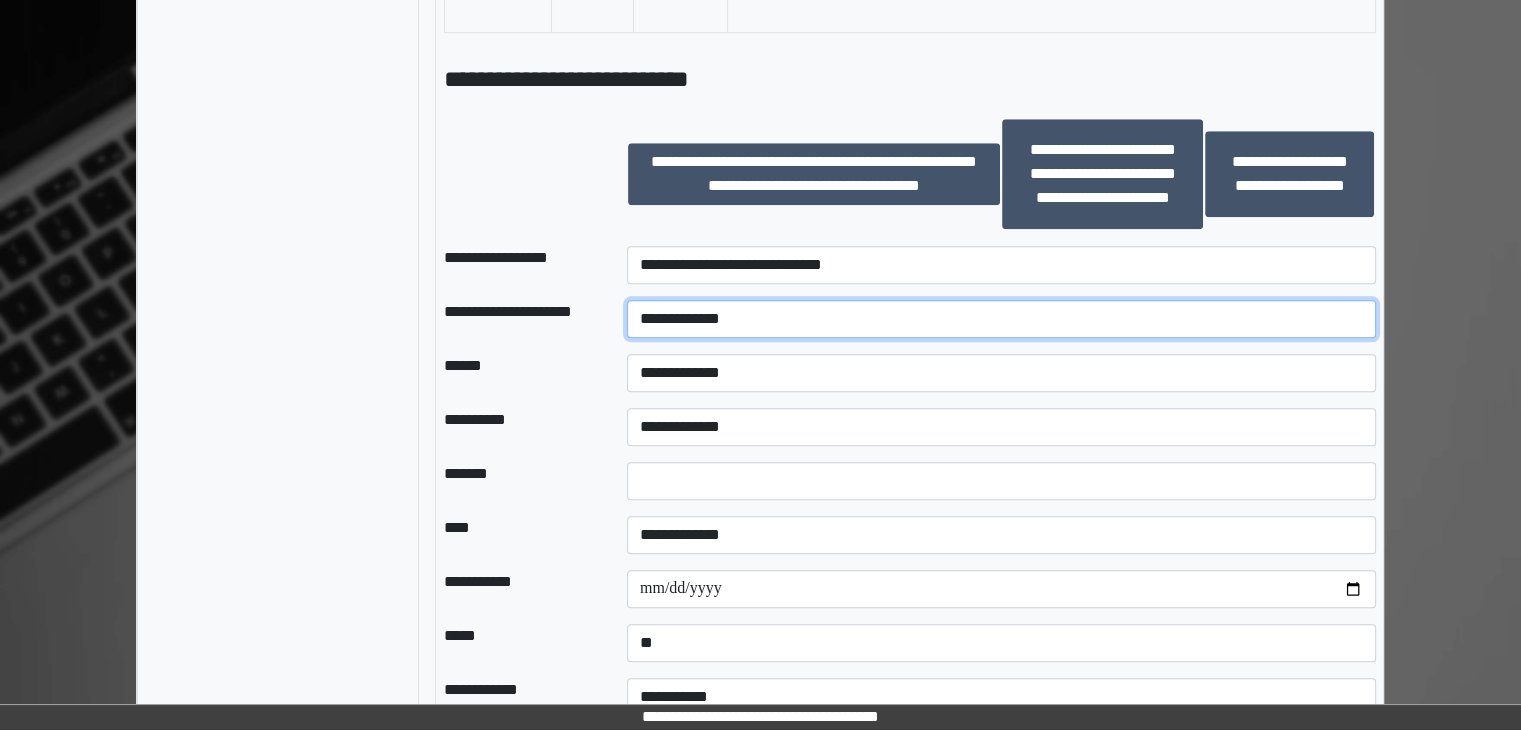type on "**********" 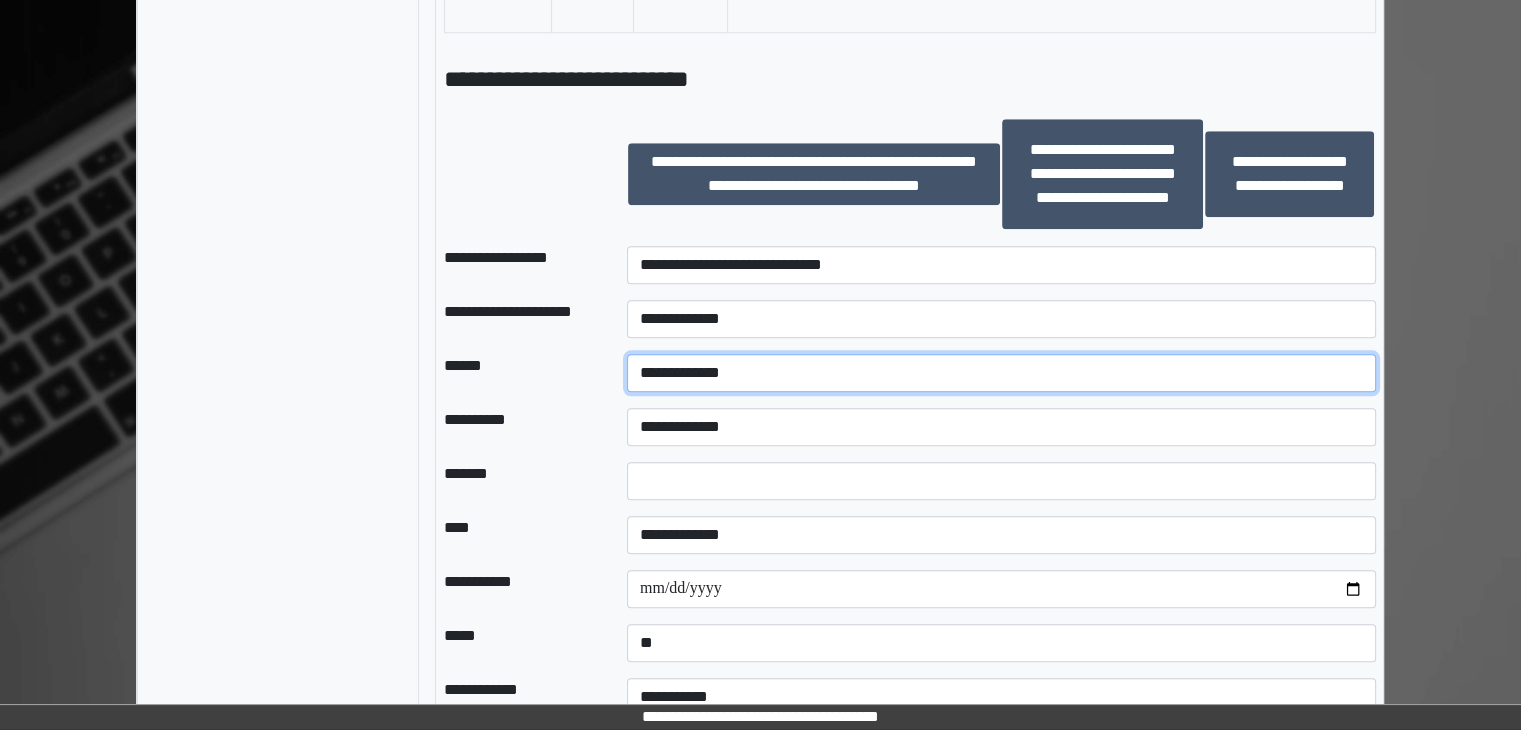 click on "**********" at bounding box center (1001, 373) 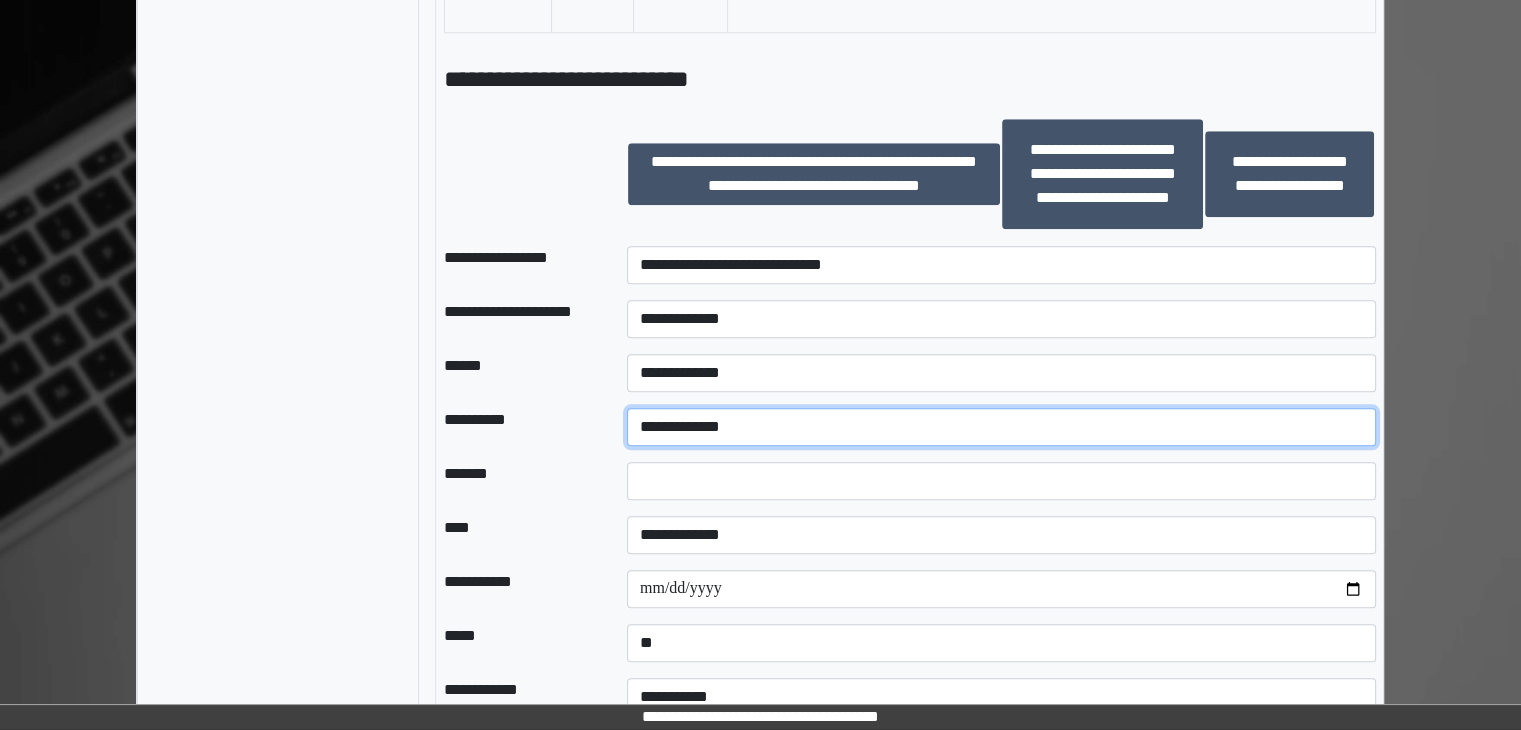 click on "**********" at bounding box center (1001, 427) 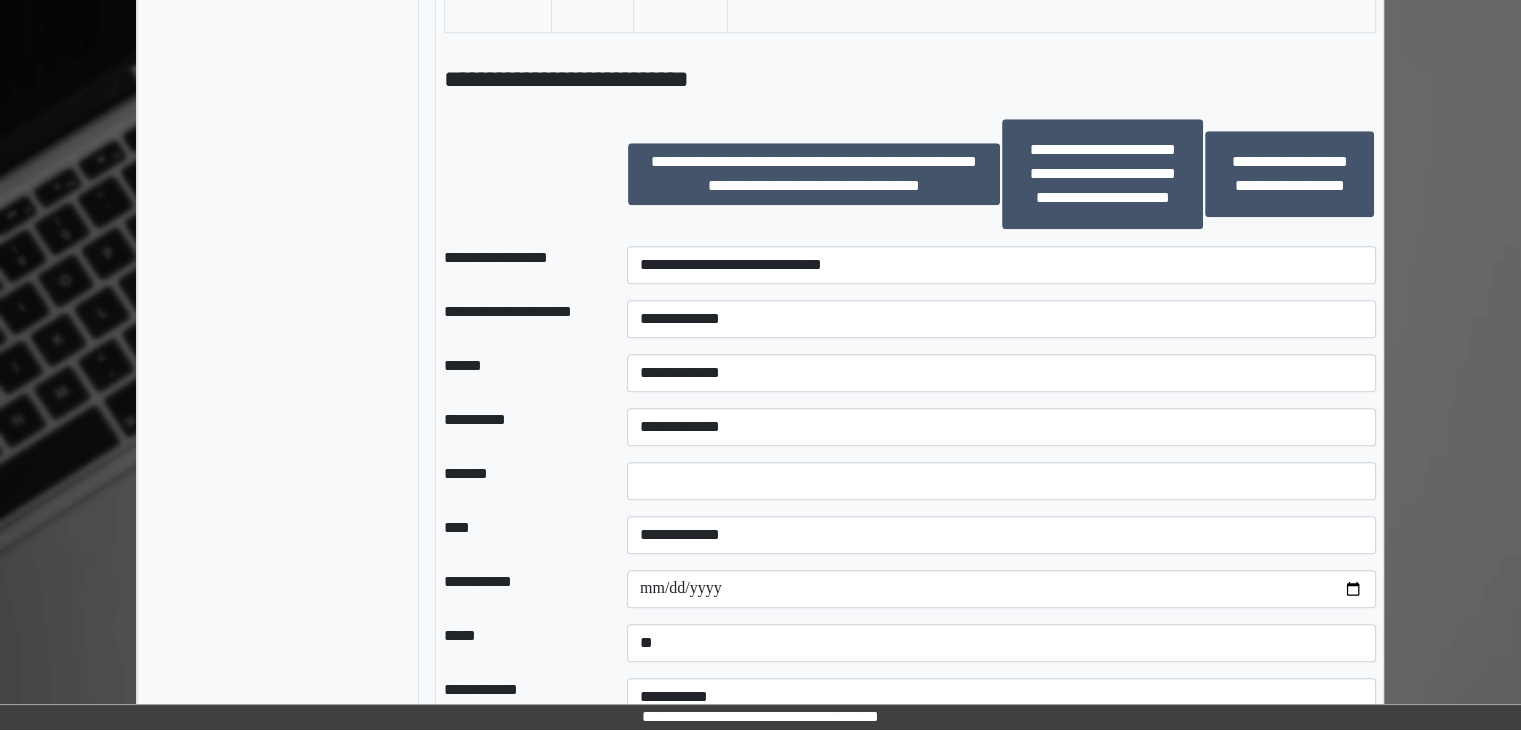 click at bounding box center (519, 174) 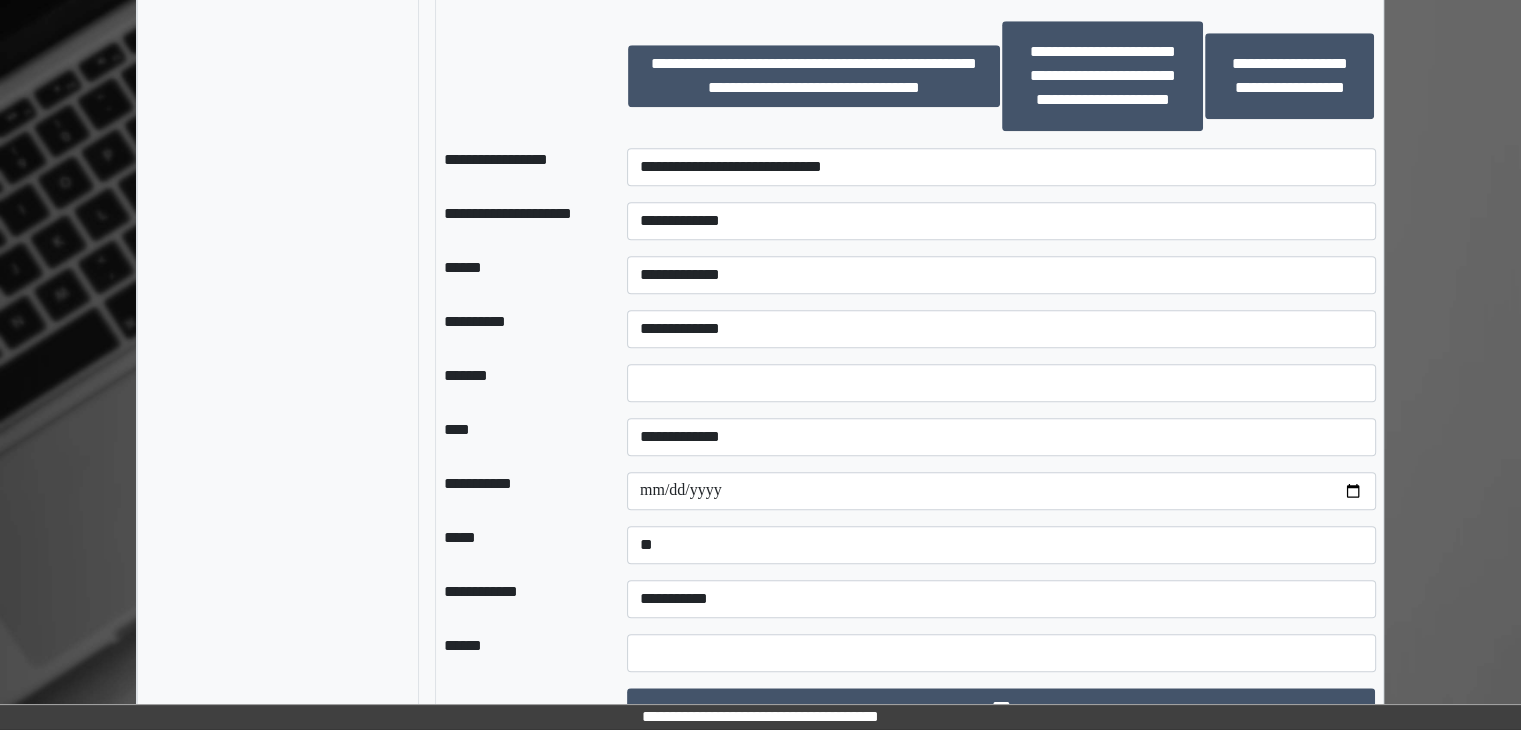 scroll, scrollTop: 1971, scrollLeft: 0, axis: vertical 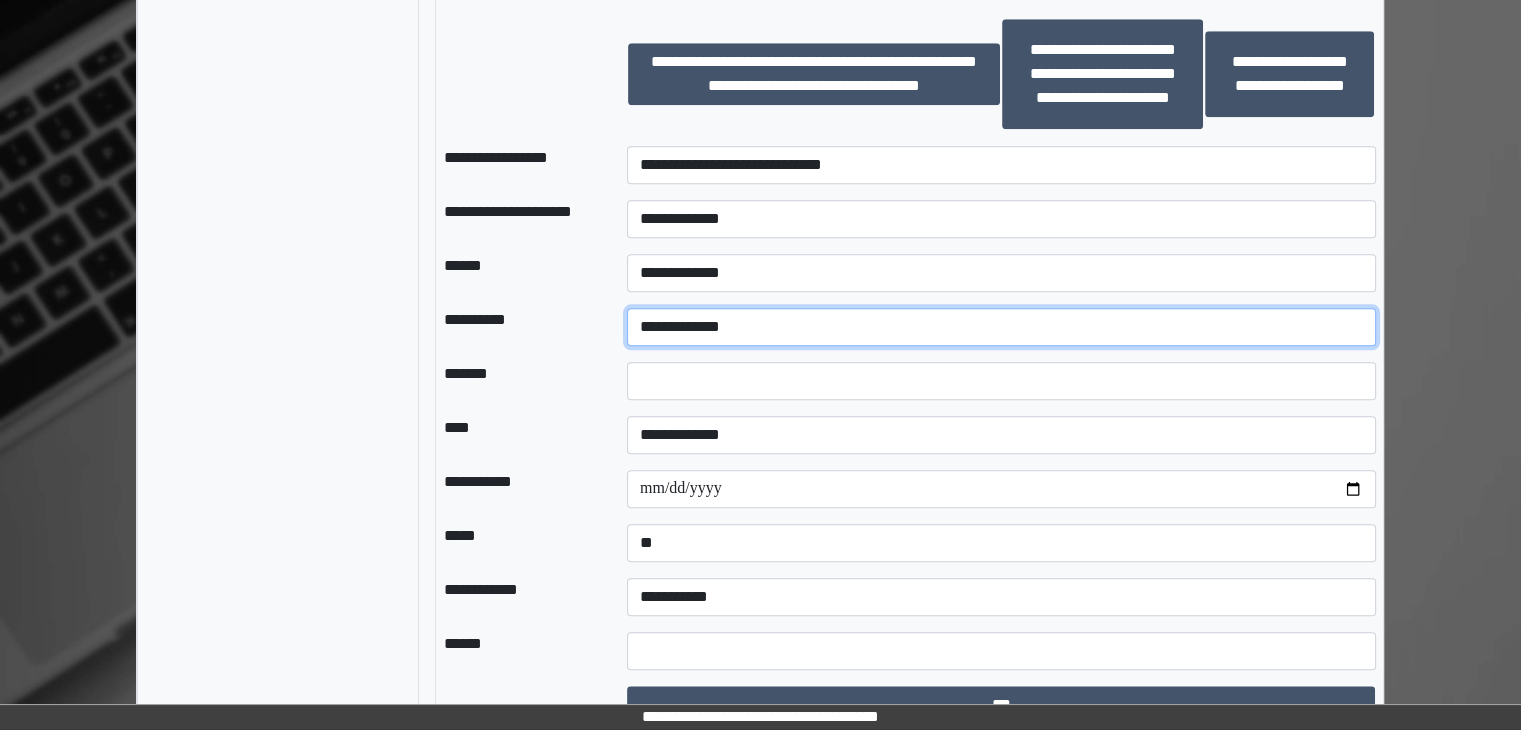 click on "**********" at bounding box center (1001, 327) 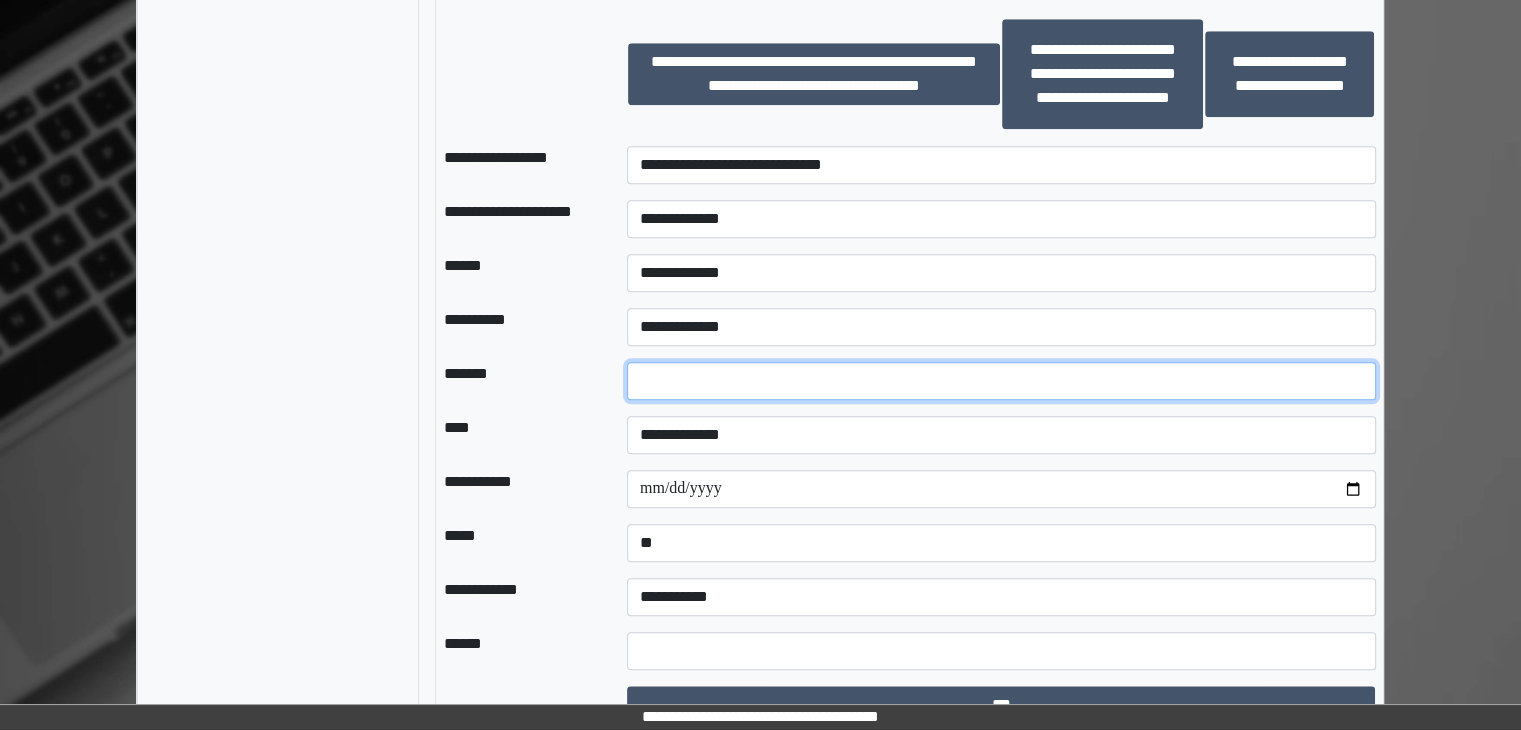 click on "*" at bounding box center [1001, 381] 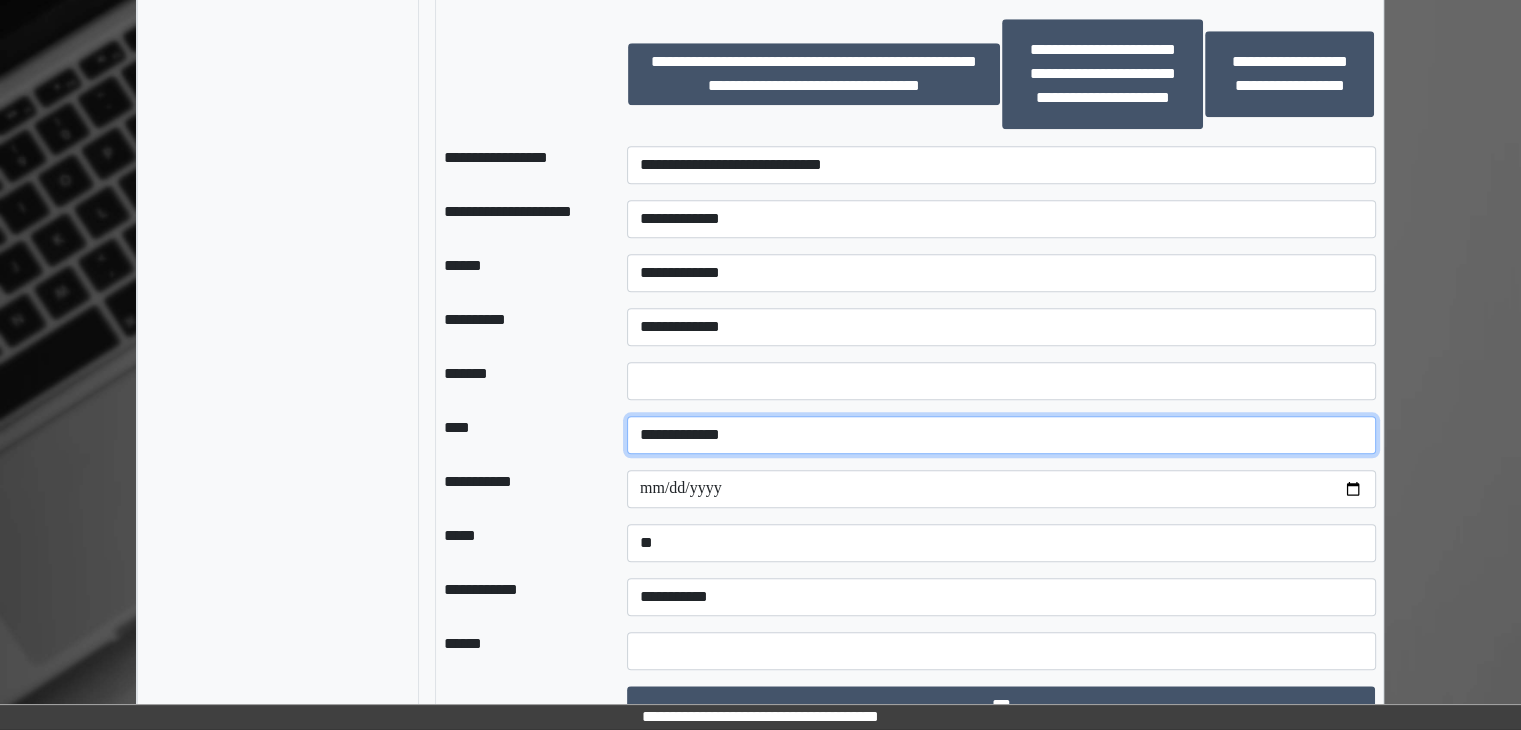 drag, startPoint x: 730, startPoint y: 453, endPoint x: 710, endPoint y: 474, distance: 29 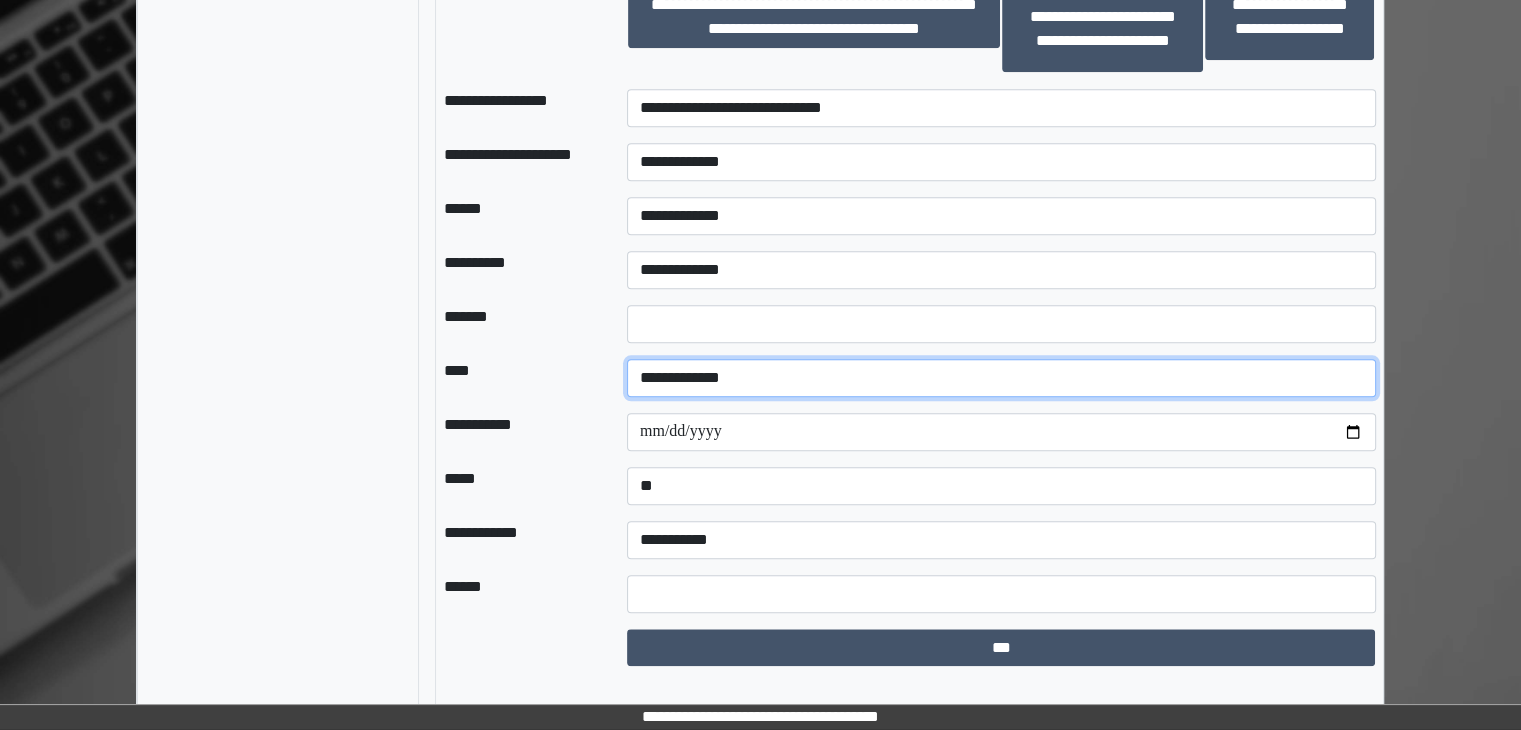 scroll, scrollTop: 2028, scrollLeft: 0, axis: vertical 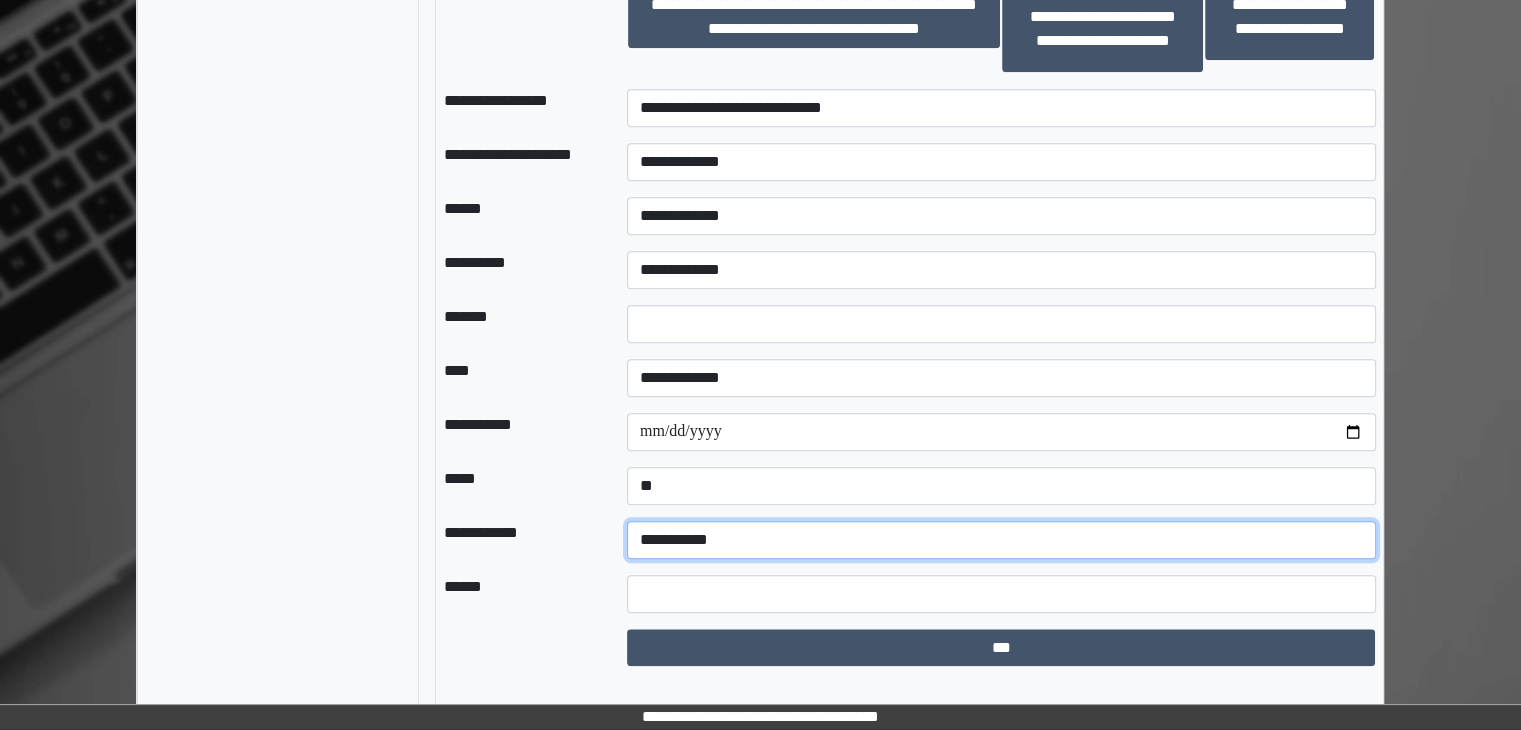 click on "**********" at bounding box center (1001, 540) 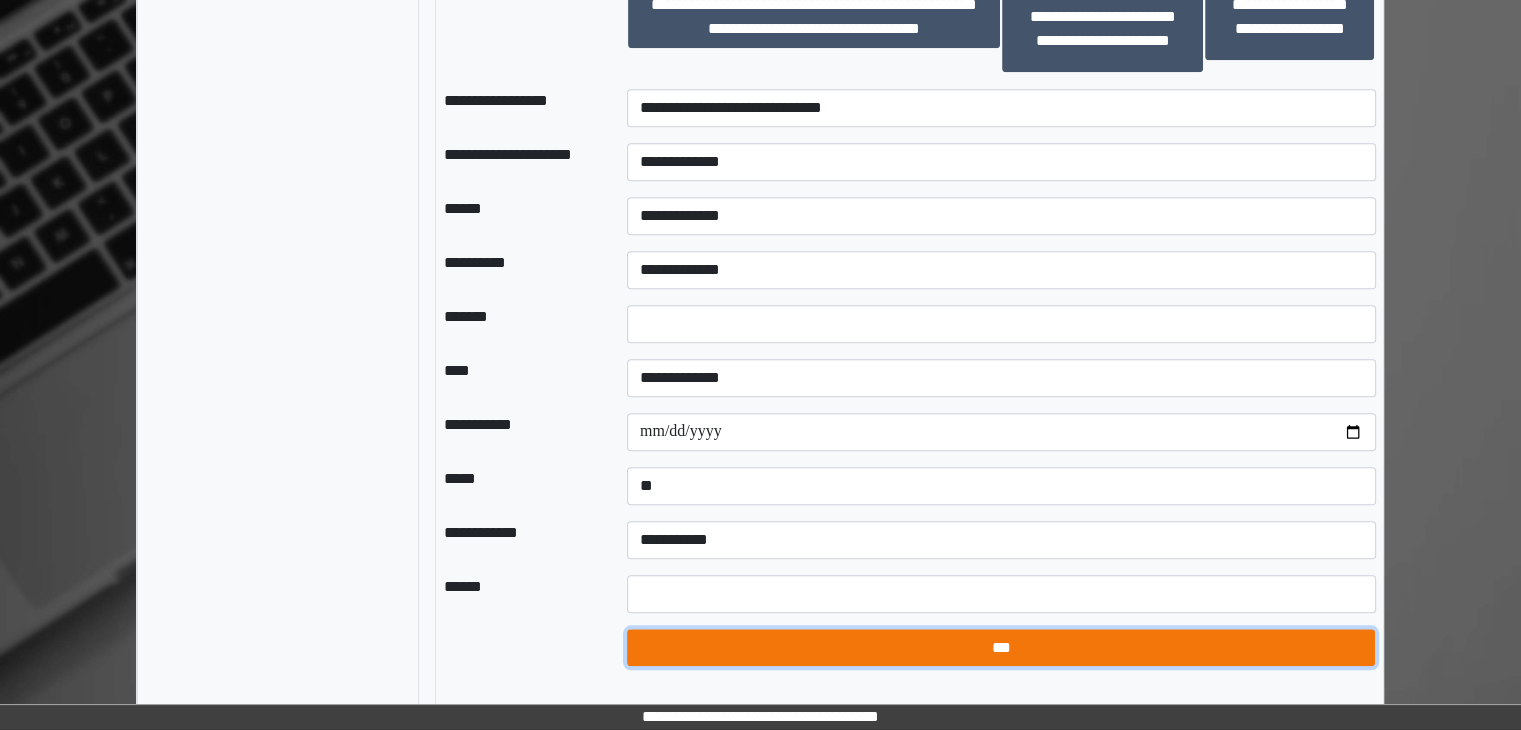 click on "***" at bounding box center [1001, 648] 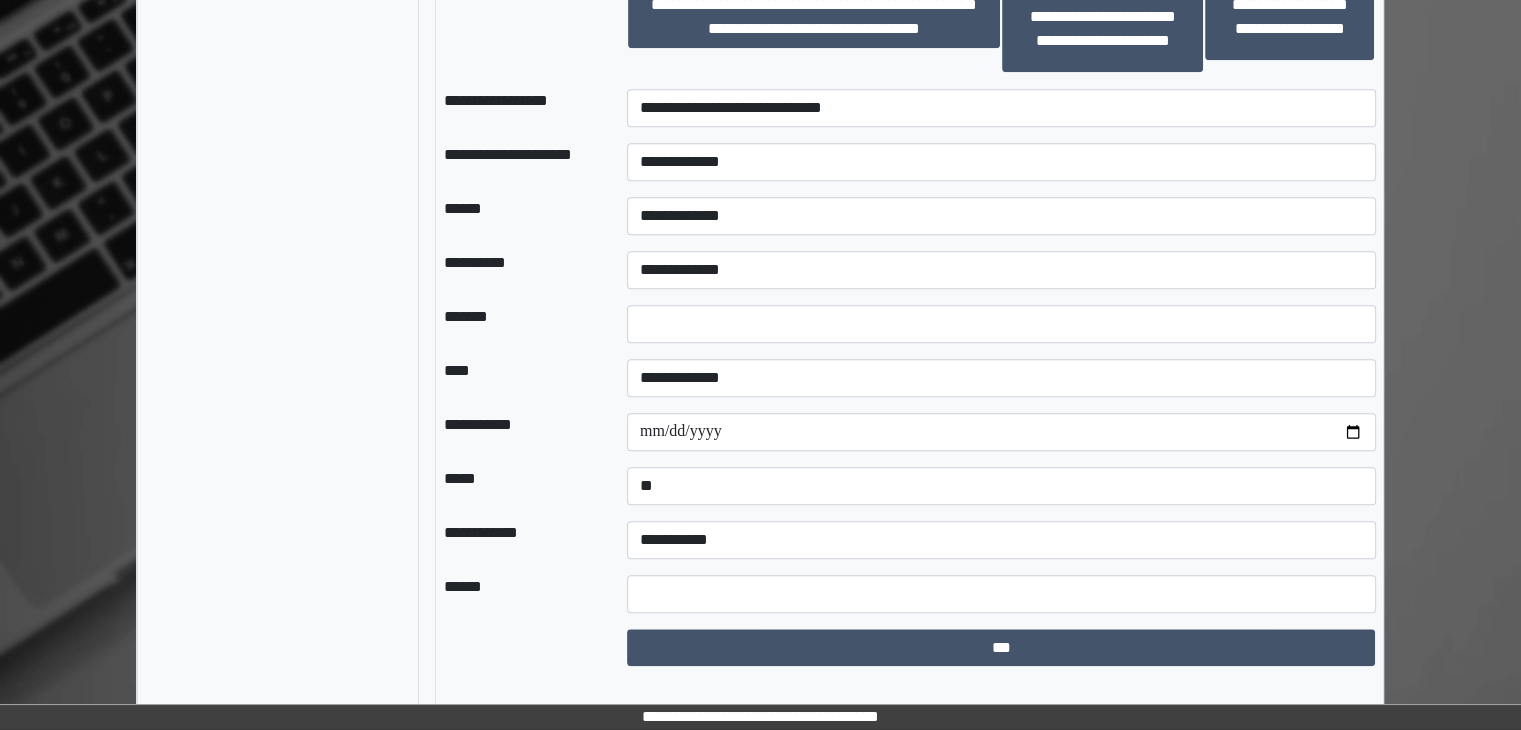 select on "*" 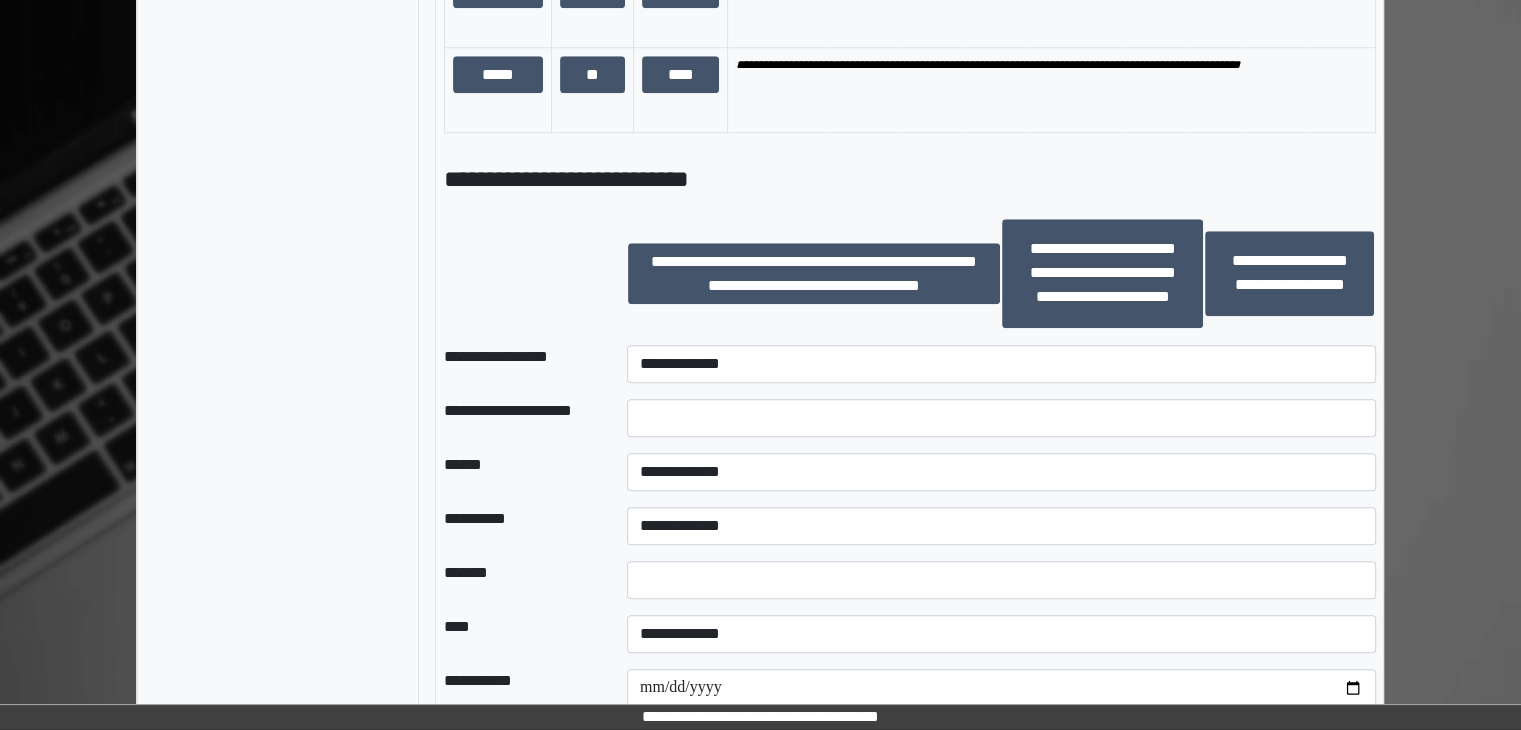 scroll, scrollTop: 1828, scrollLeft: 0, axis: vertical 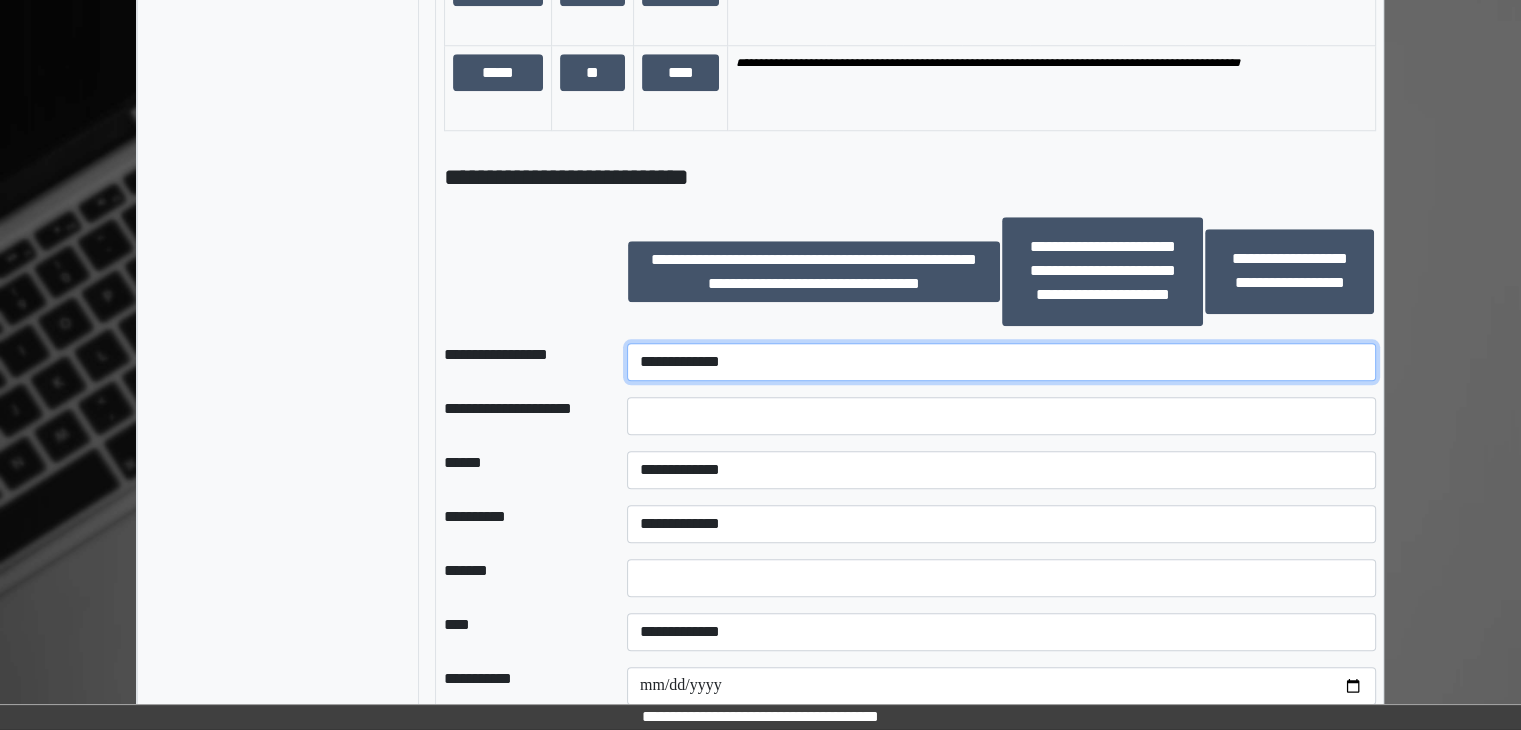 click on "**********" at bounding box center (1001, 362) 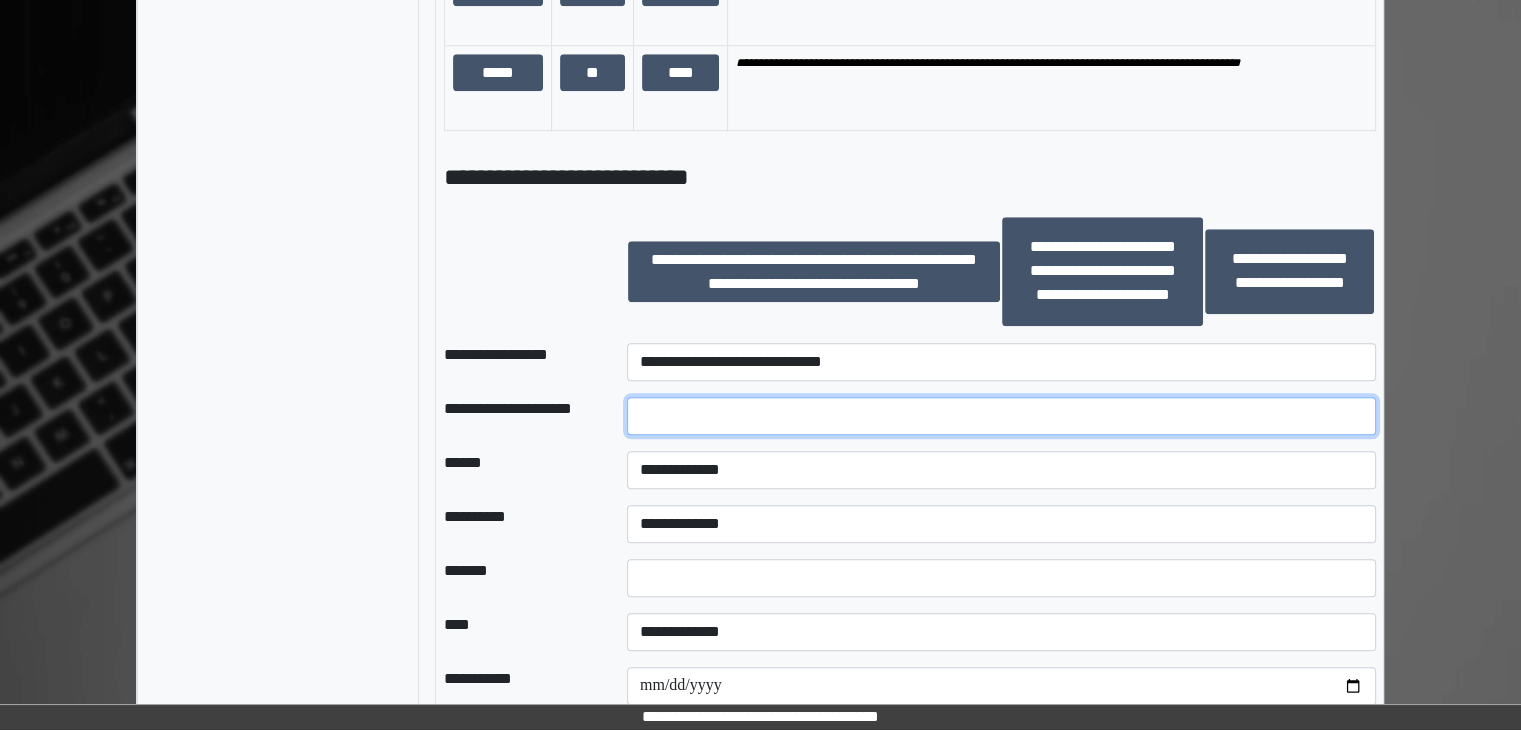 click at bounding box center (1001, 416) 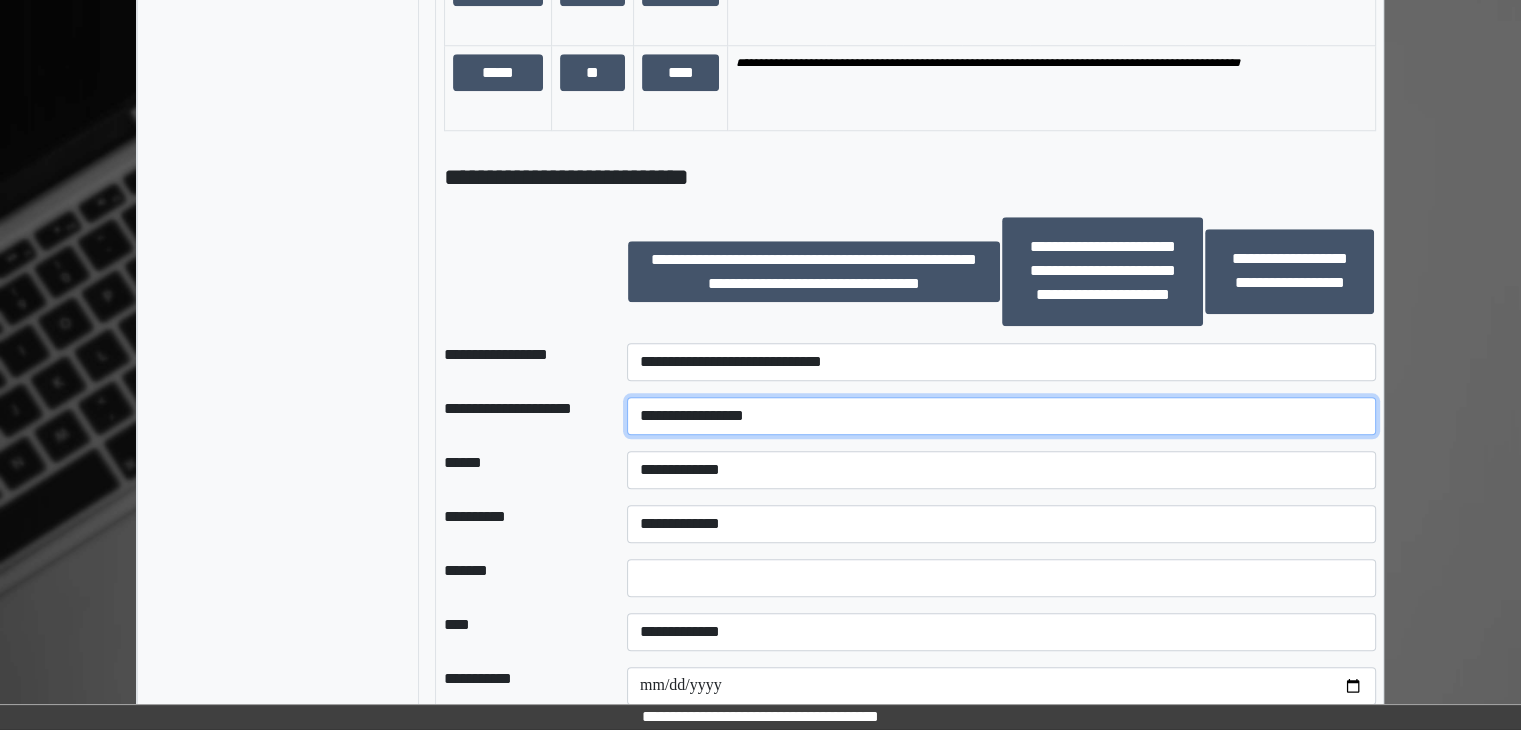 type on "**********" 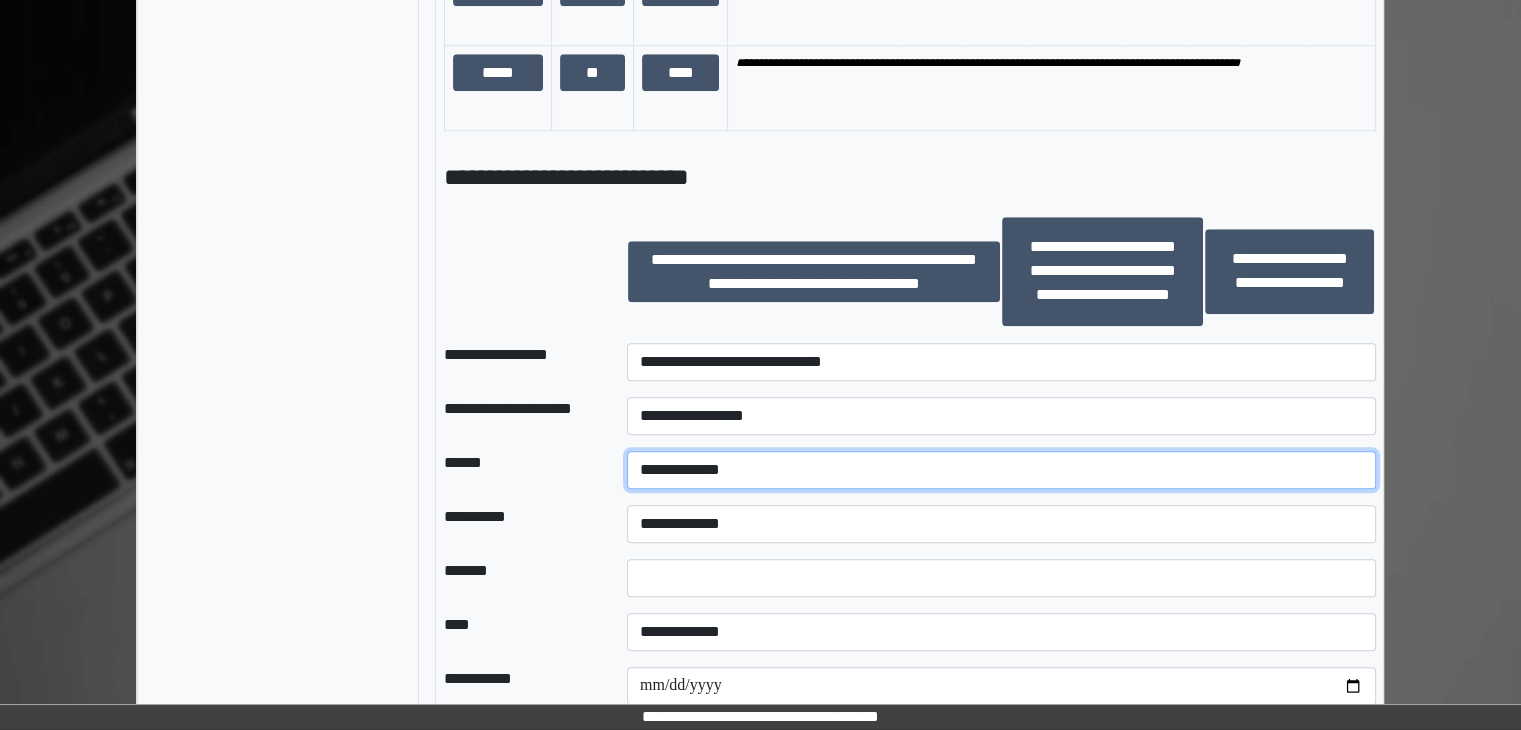 click on "**********" at bounding box center (1001, 470) 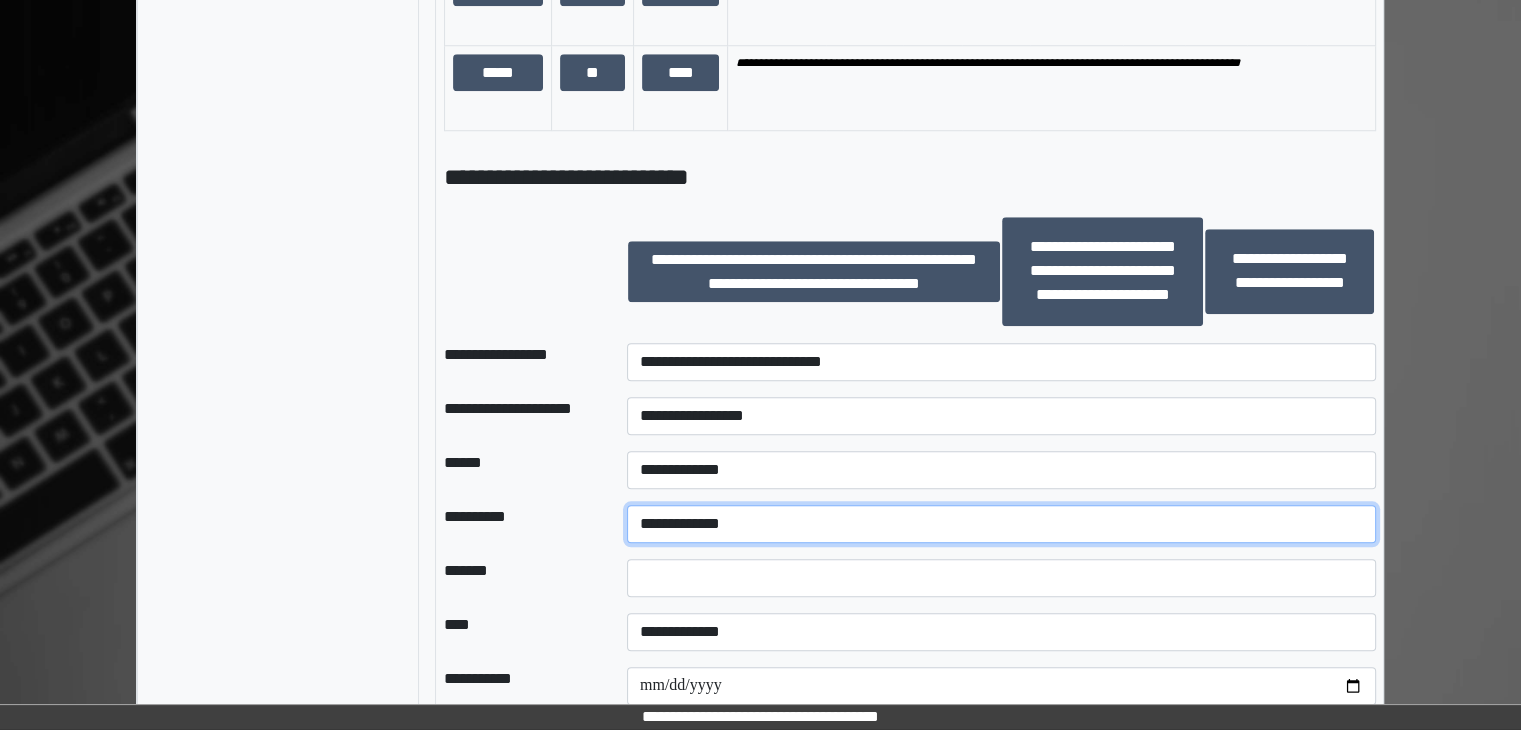 click on "**********" at bounding box center (1001, 524) 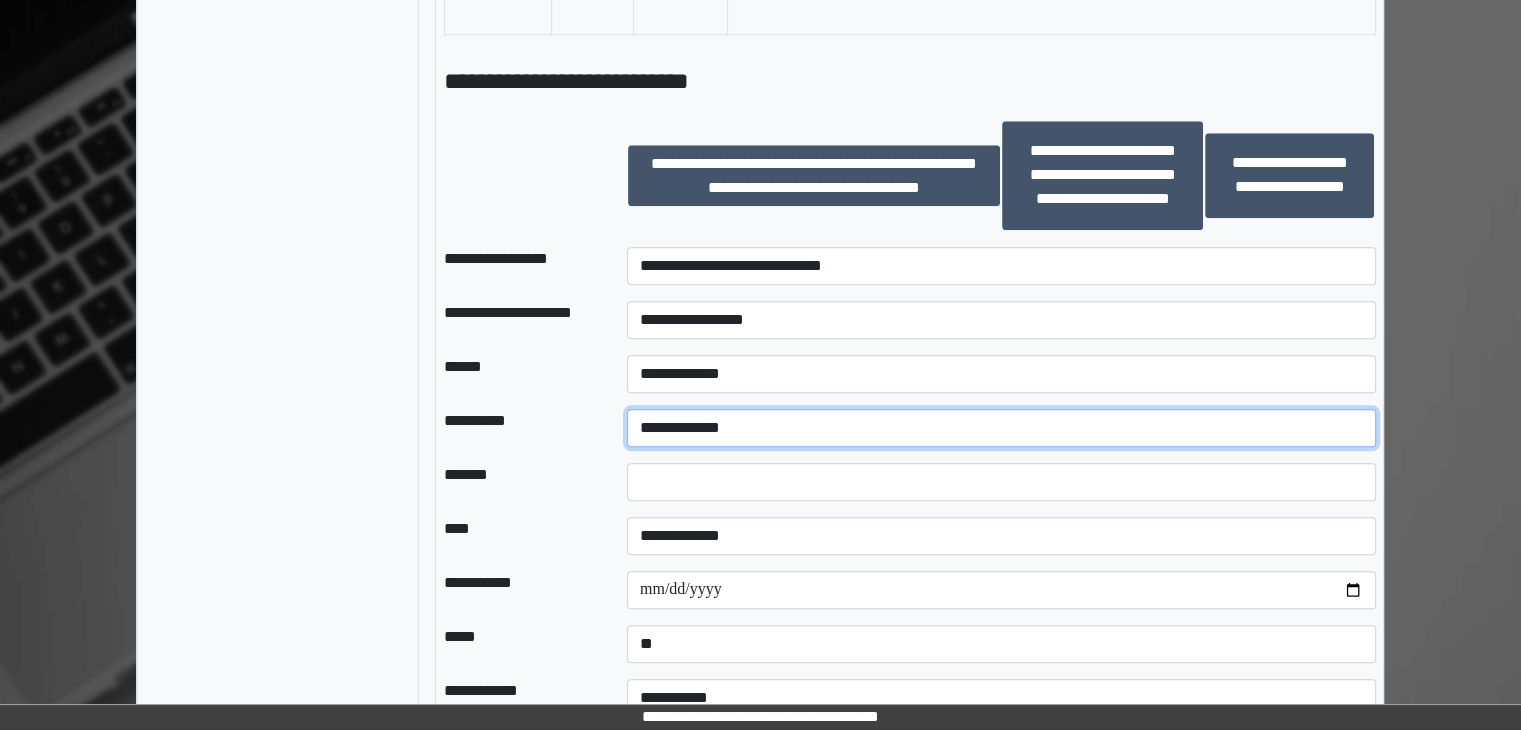 scroll, scrollTop: 1928, scrollLeft: 0, axis: vertical 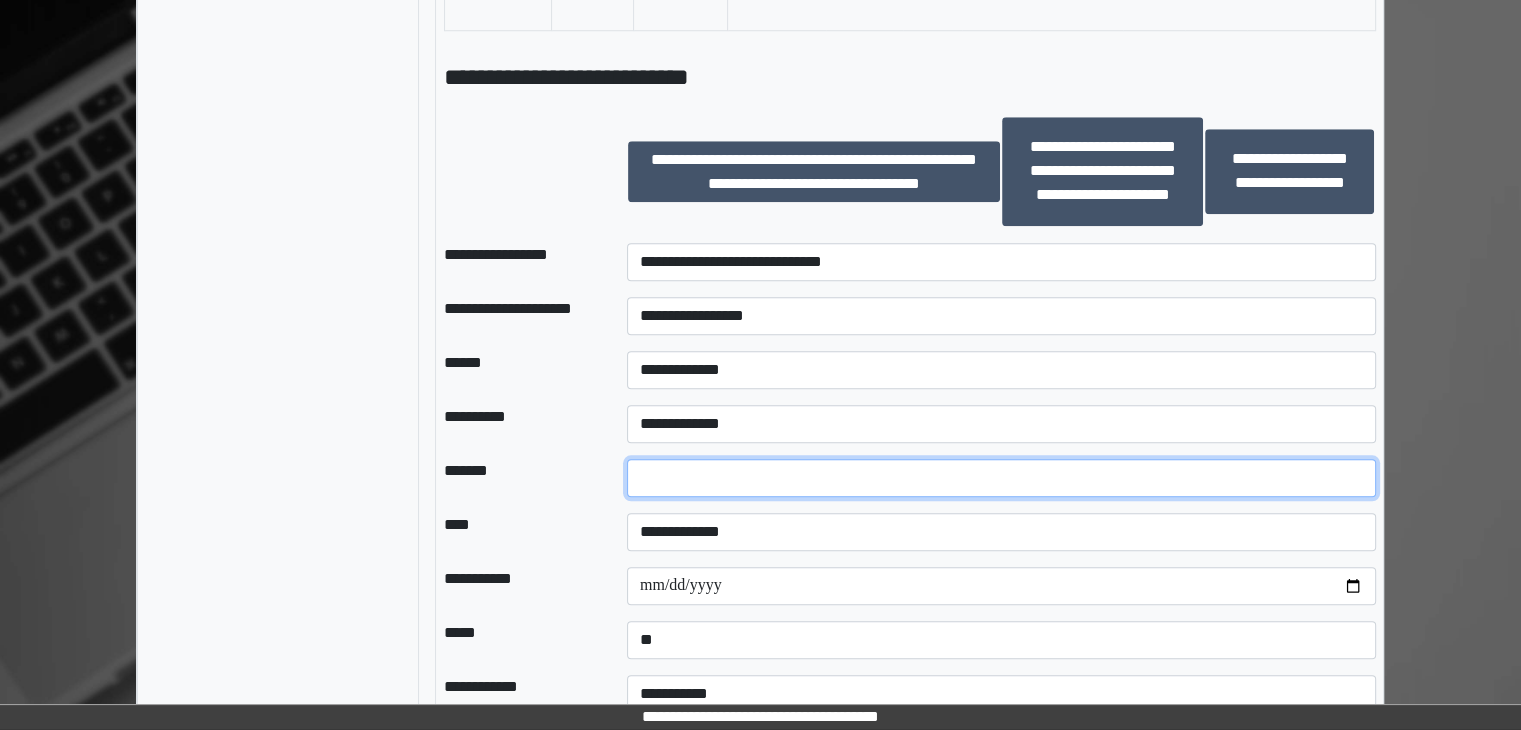 drag, startPoint x: 673, startPoint y: 498, endPoint x: 630, endPoint y: 498, distance: 43 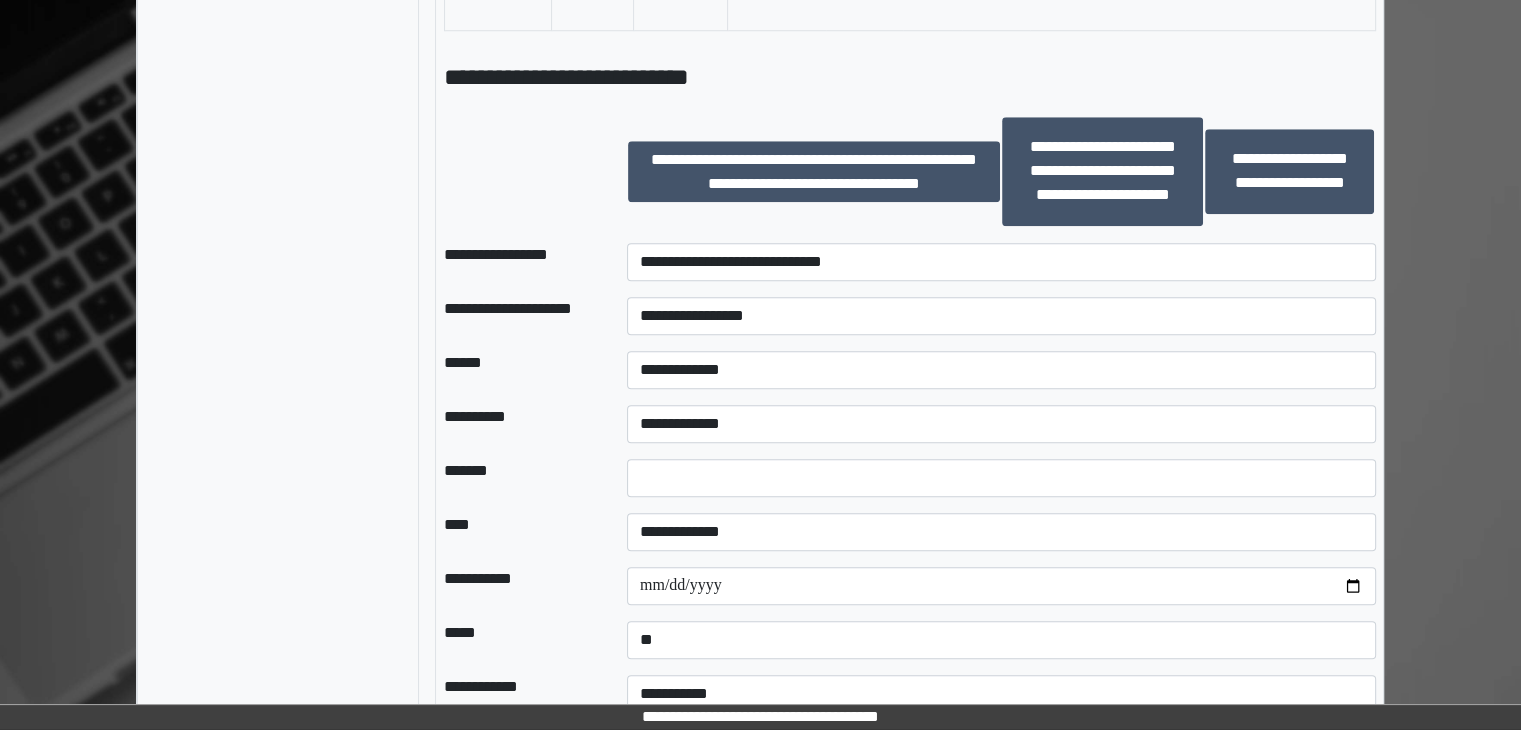 click on "**********" at bounding box center (1001, 586) 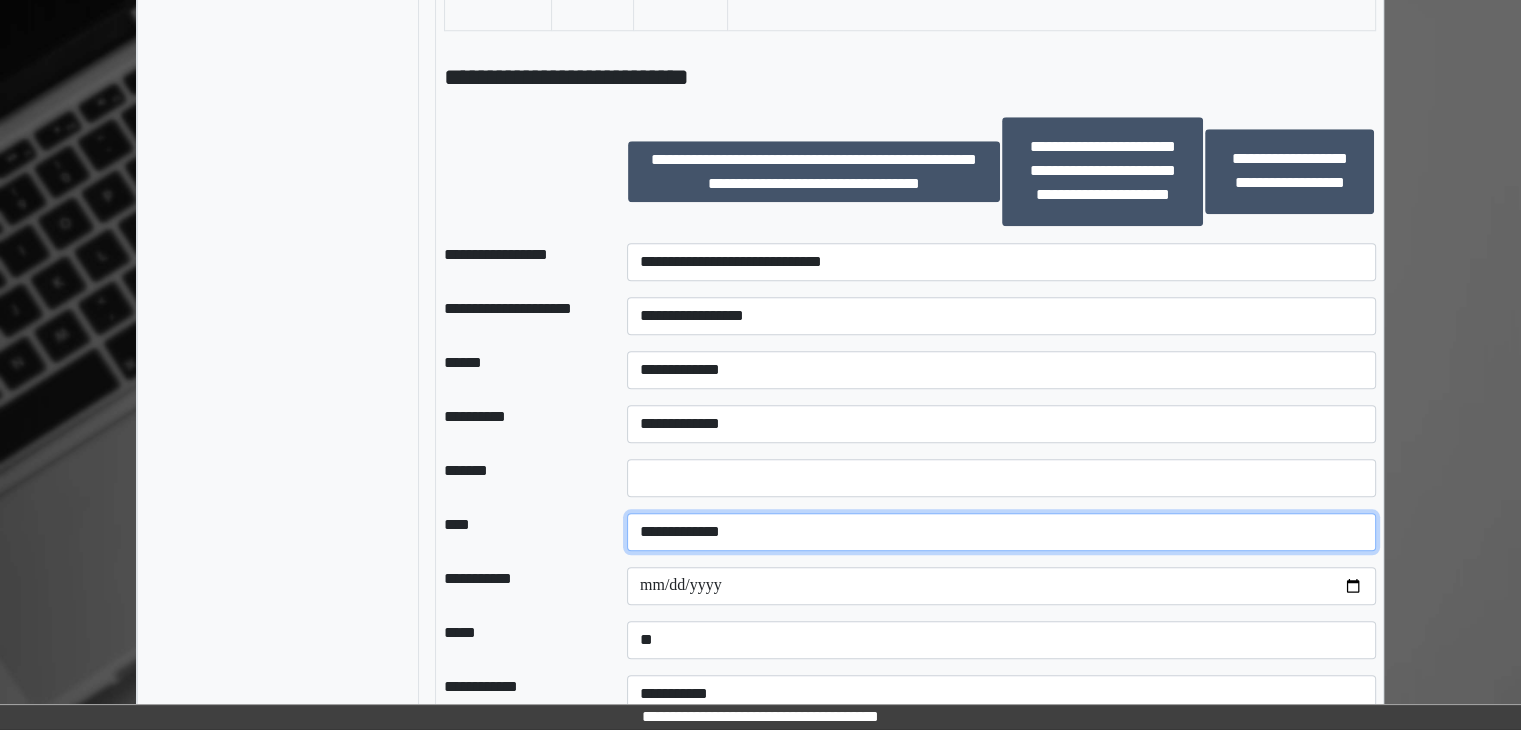 click on "**********" at bounding box center [1001, 532] 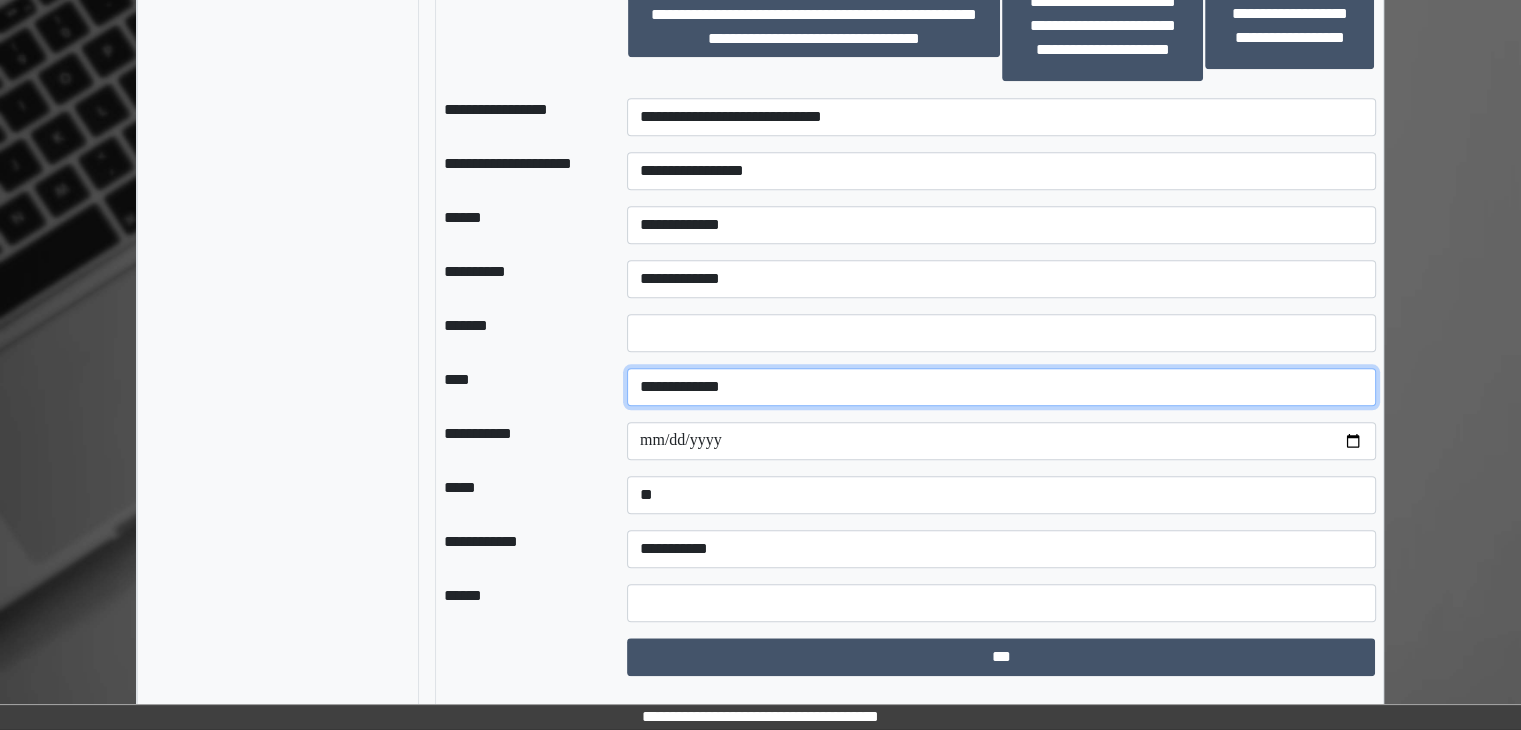 scroll, scrollTop: 2086, scrollLeft: 0, axis: vertical 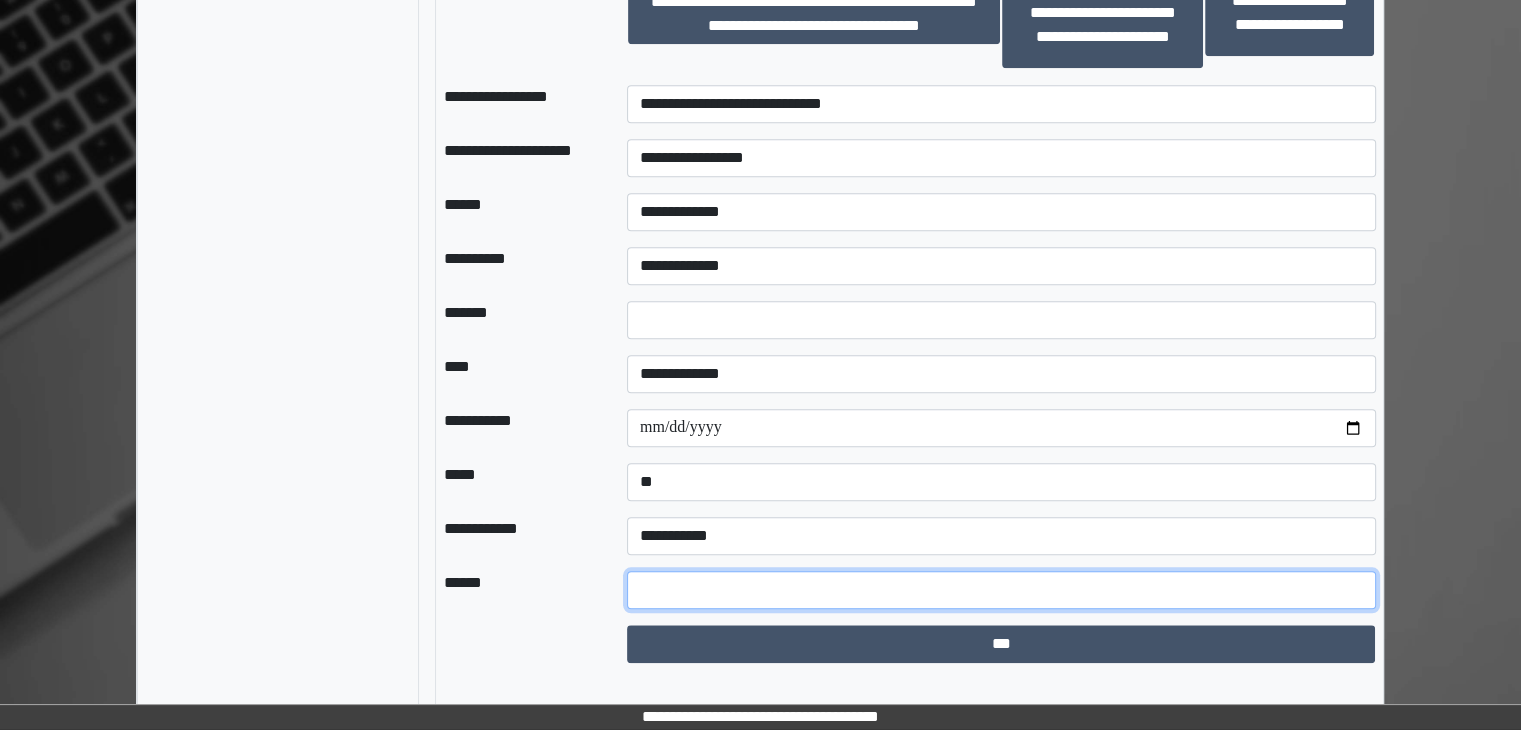 click at bounding box center (1001, 590) 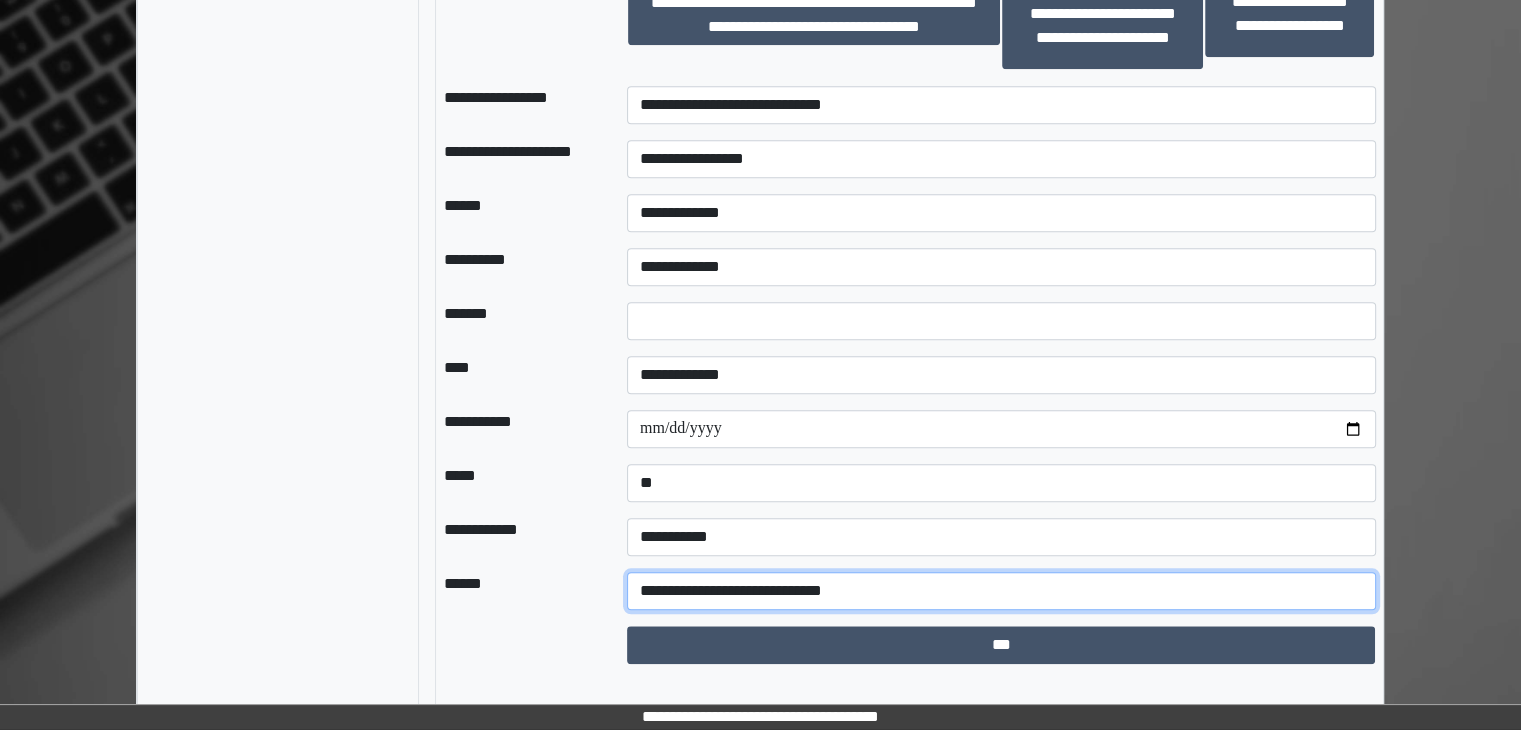 scroll, scrollTop: 2086, scrollLeft: 0, axis: vertical 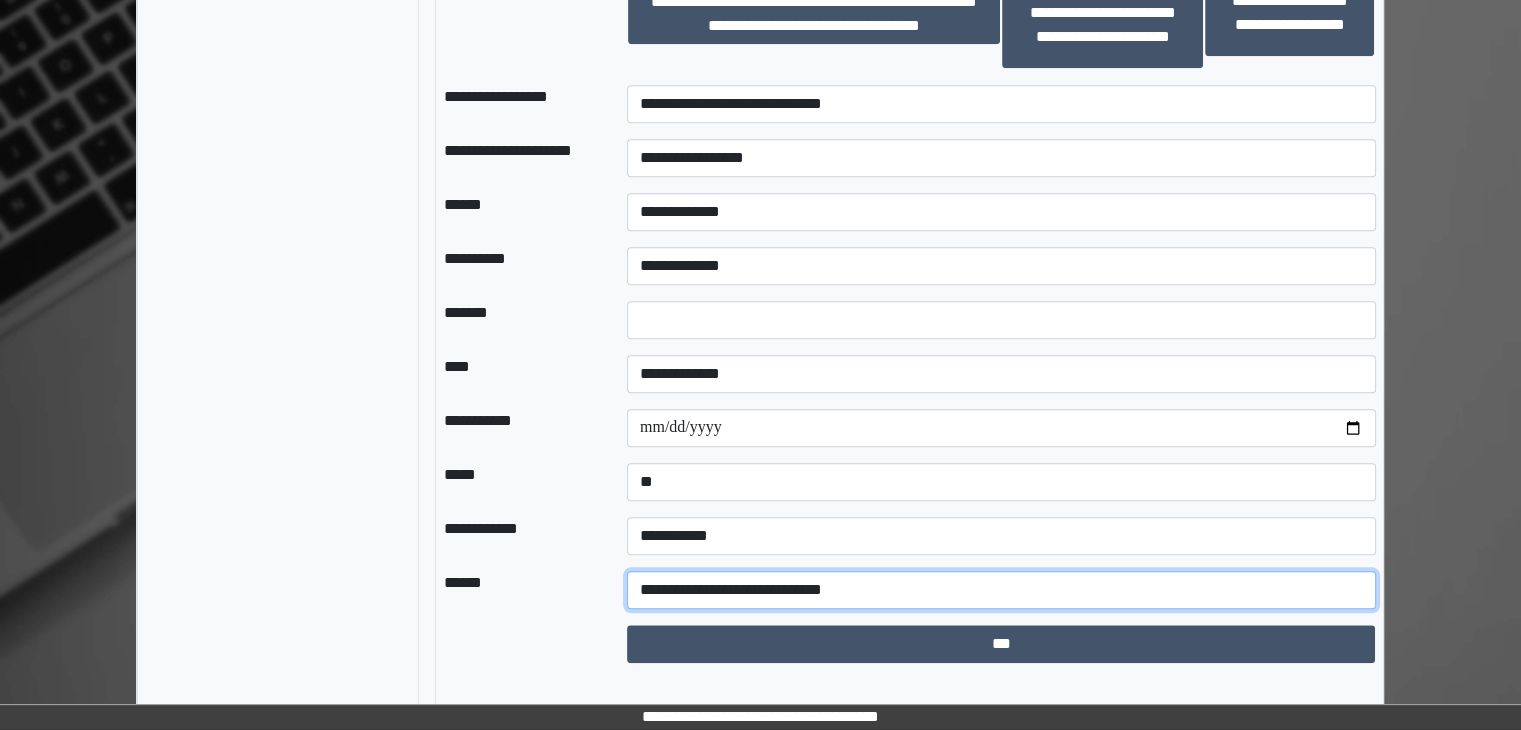 click on "**********" at bounding box center [1001, 590] 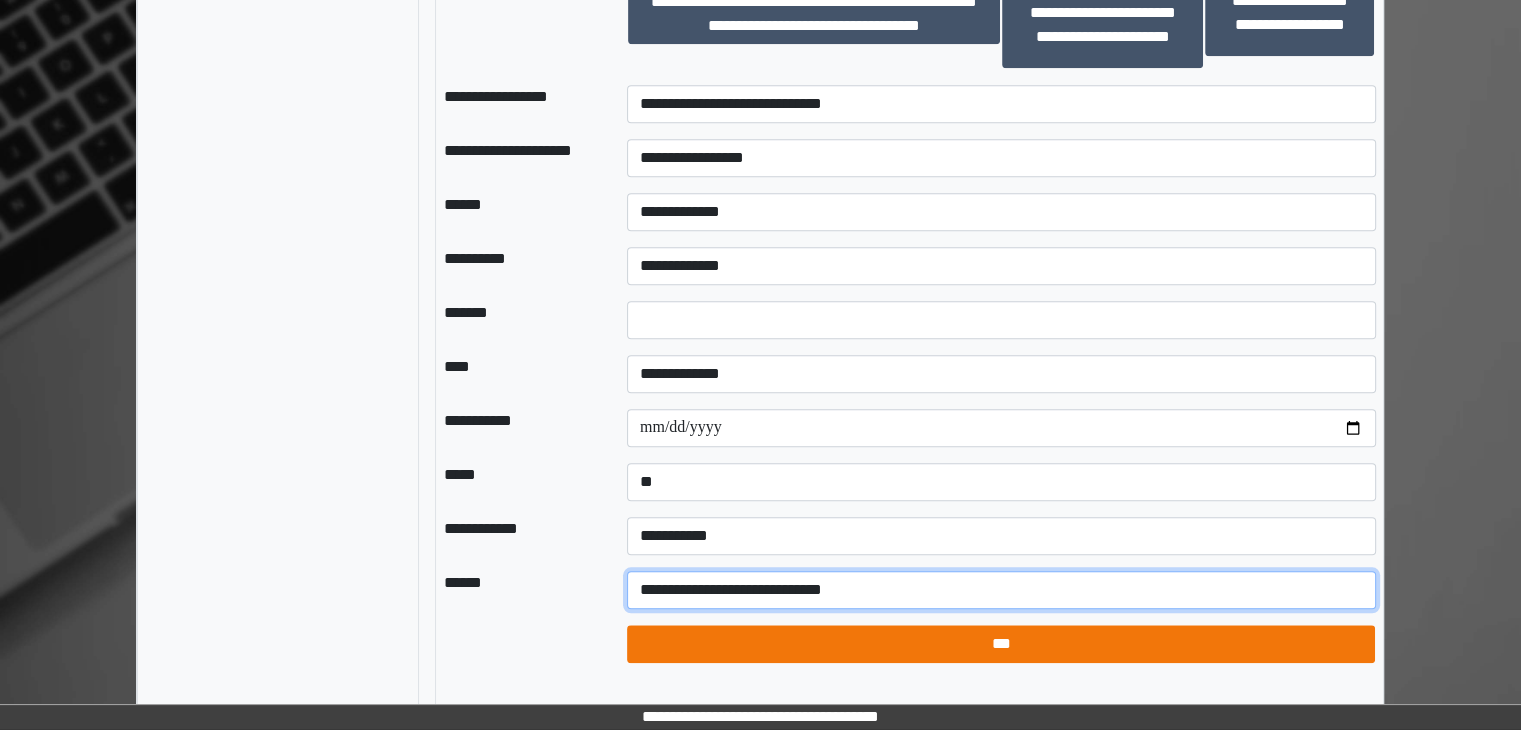 type on "**********" 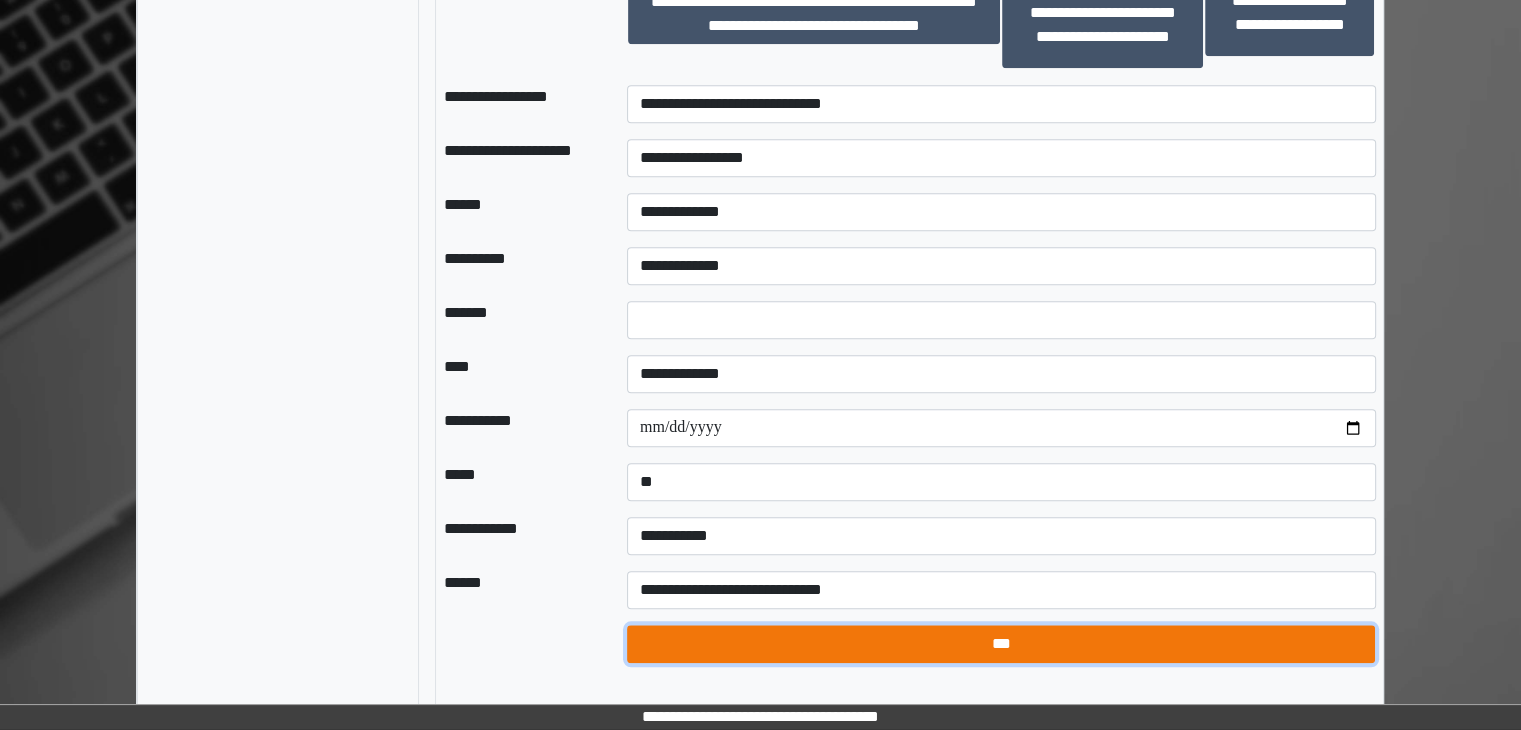 click on "***" at bounding box center [1001, 644] 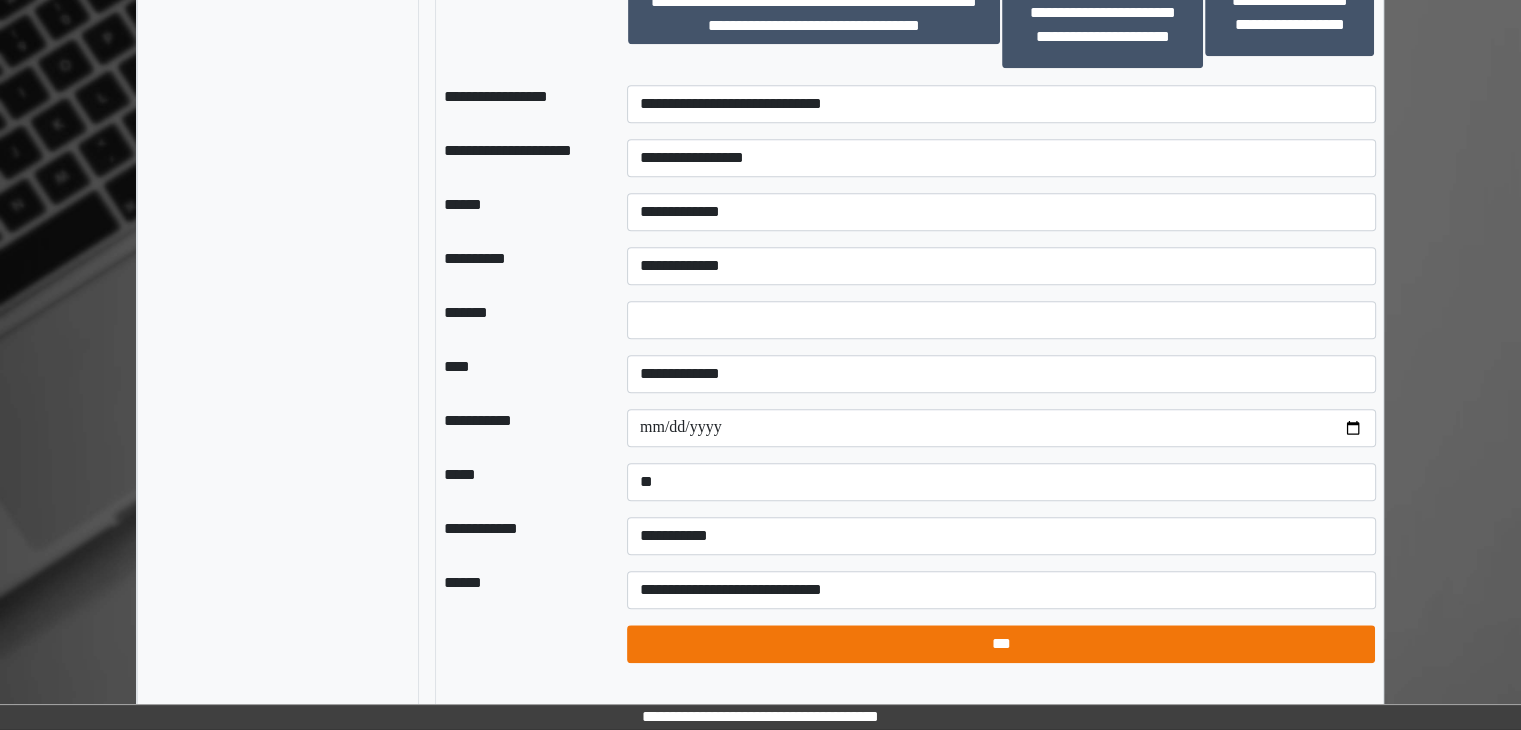 select on "*" 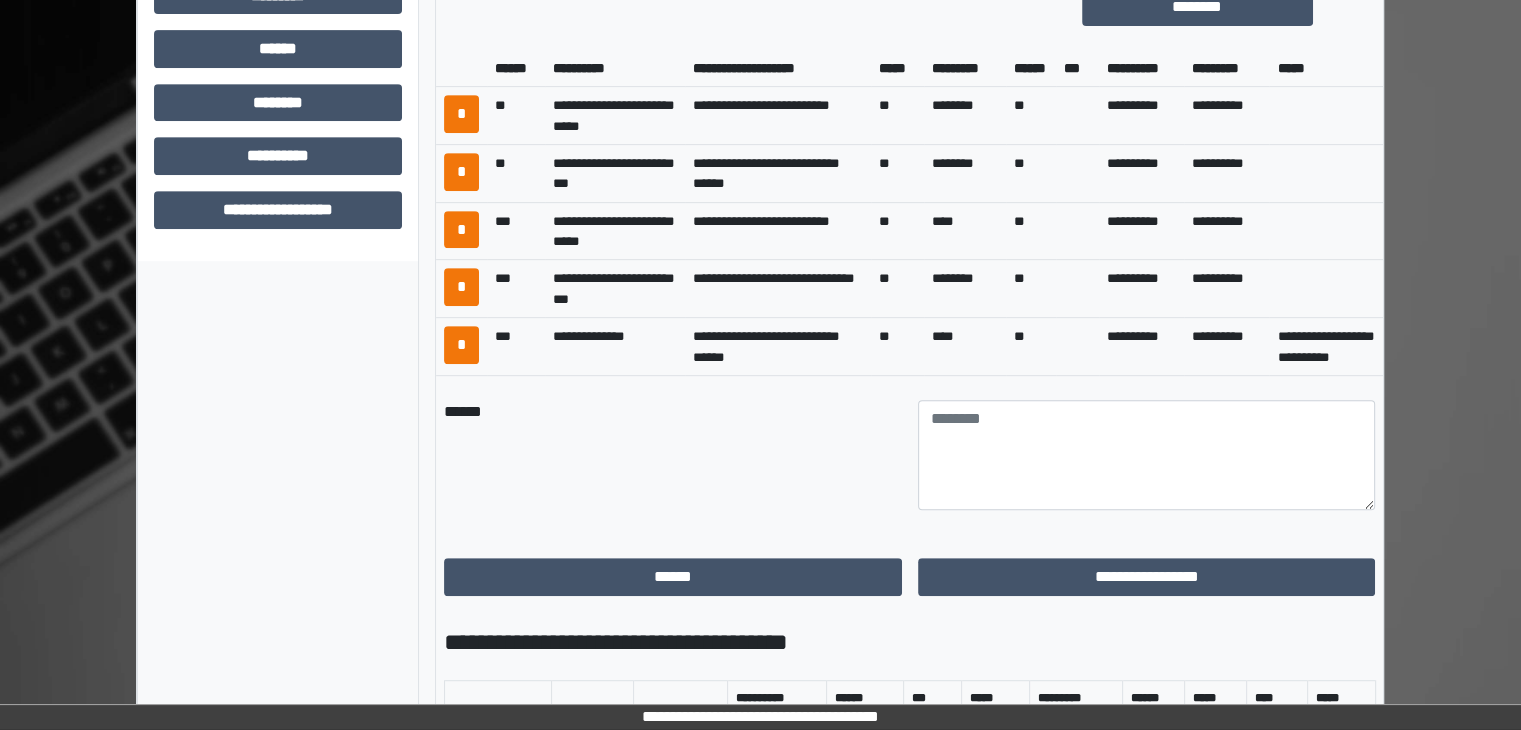 scroll, scrollTop: 886, scrollLeft: 0, axis: vertical 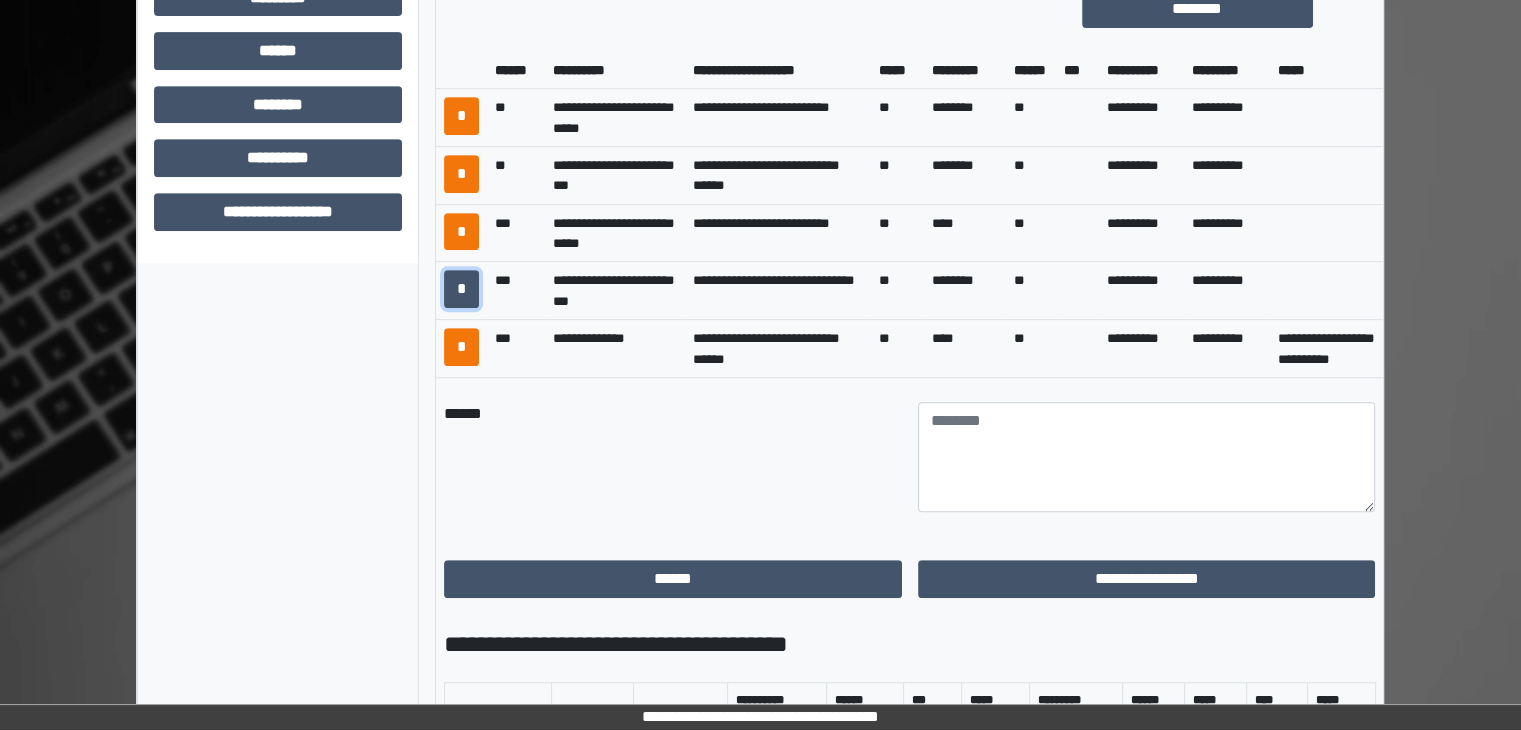 click on "*" at bounding box center (461, 289) 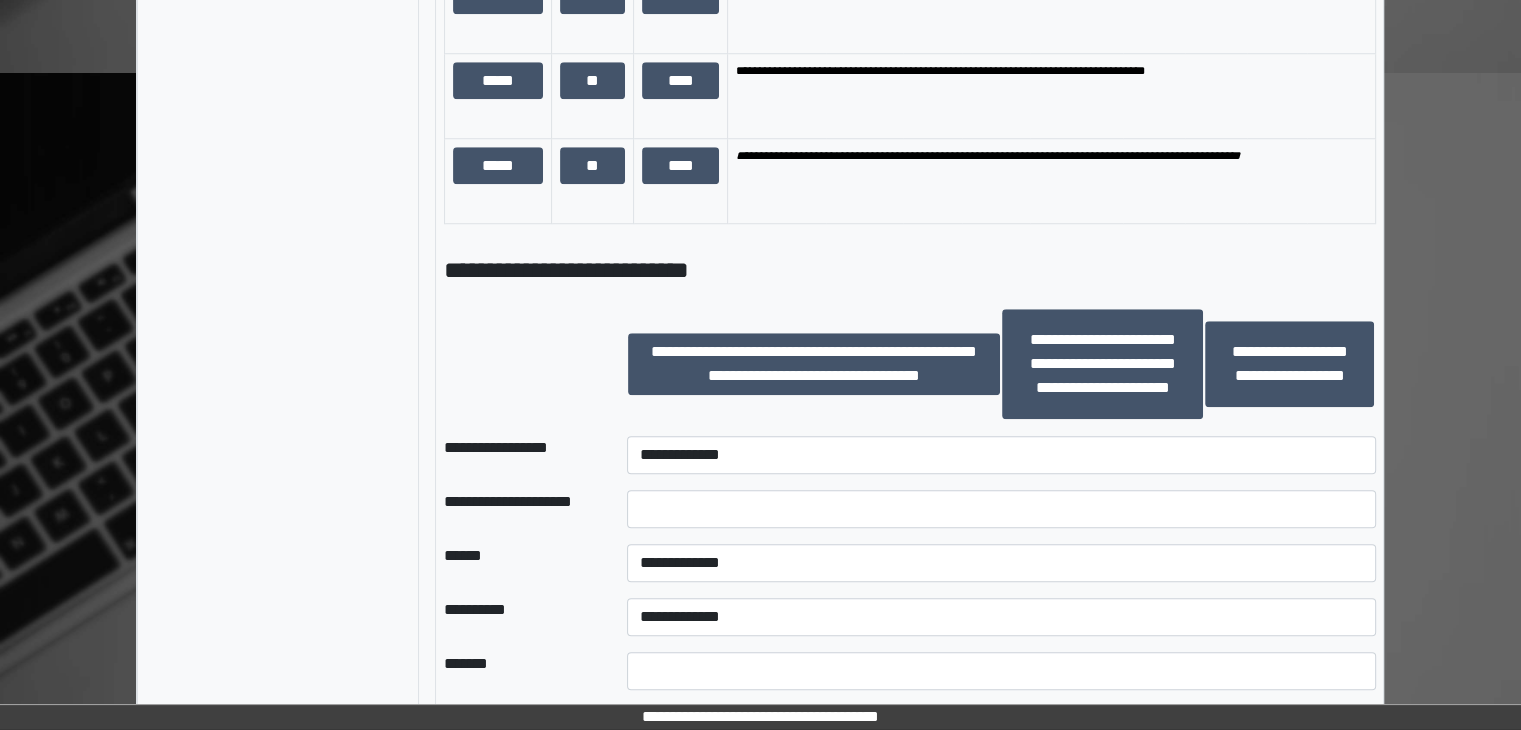 scroll, scrollTop: 1886, scrollLeft: 0, axis: vertical 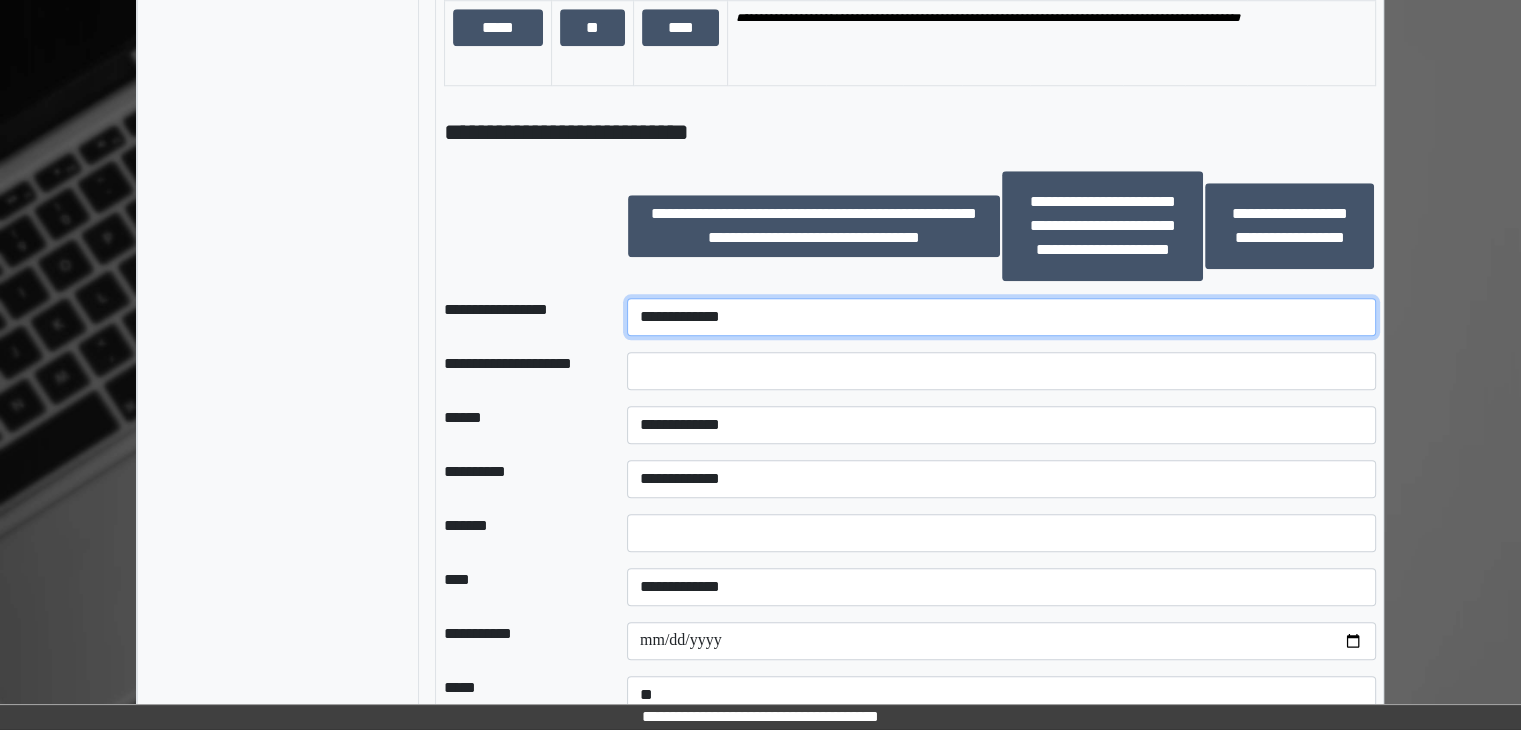 click on "**********" at bounding box center [1001, 317] 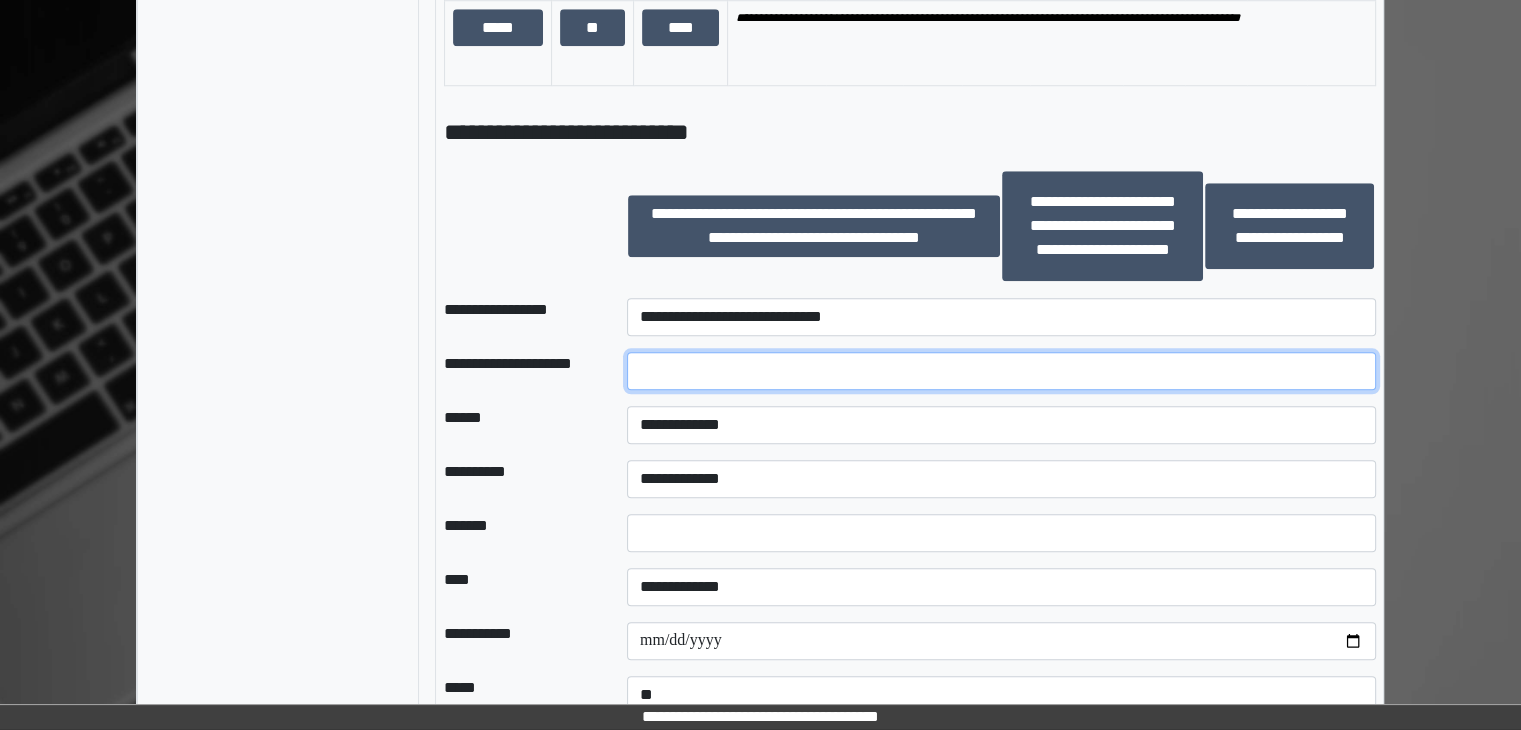 click at bounding box center (1001, 371) 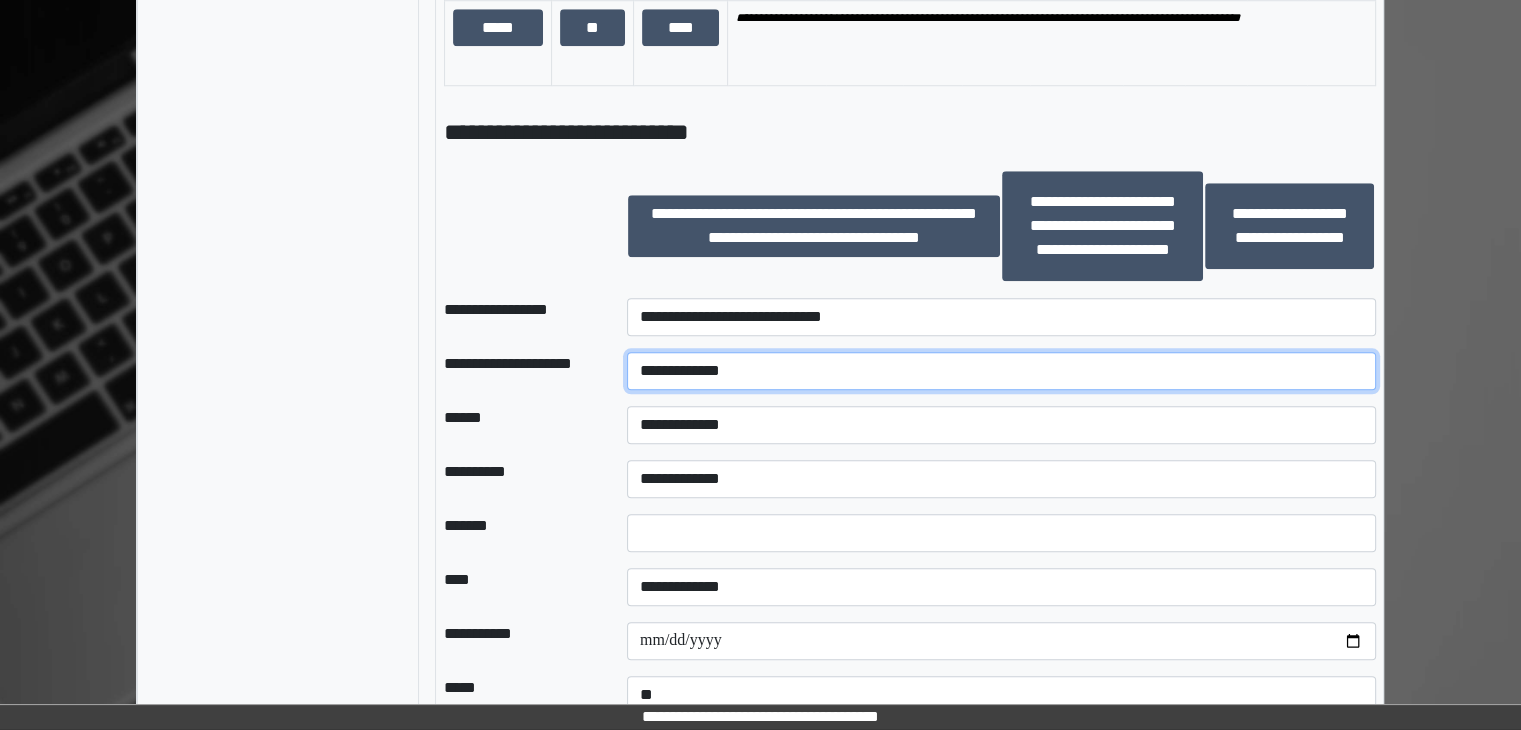 type on "**********" 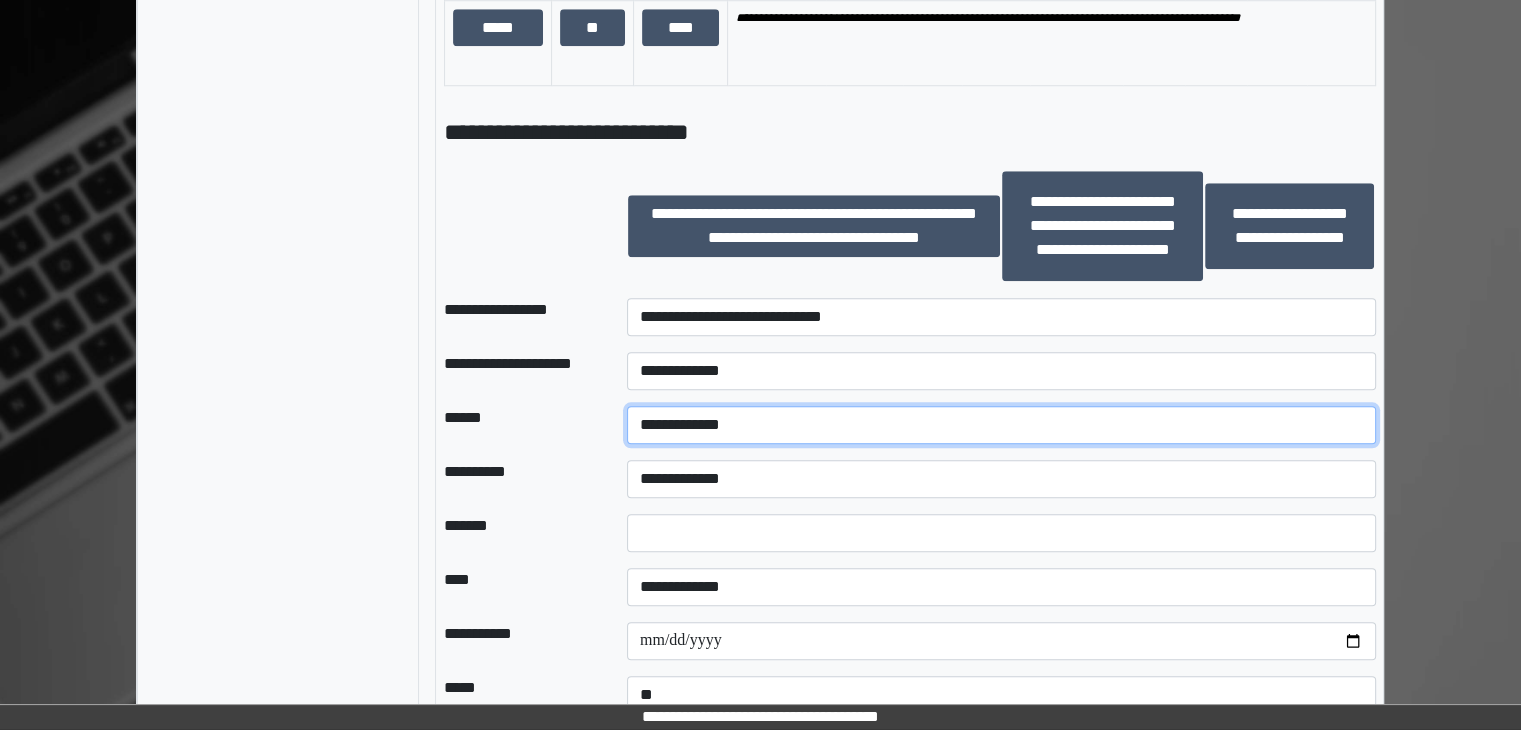 click on "**********" at bounding box center [1001, 425] 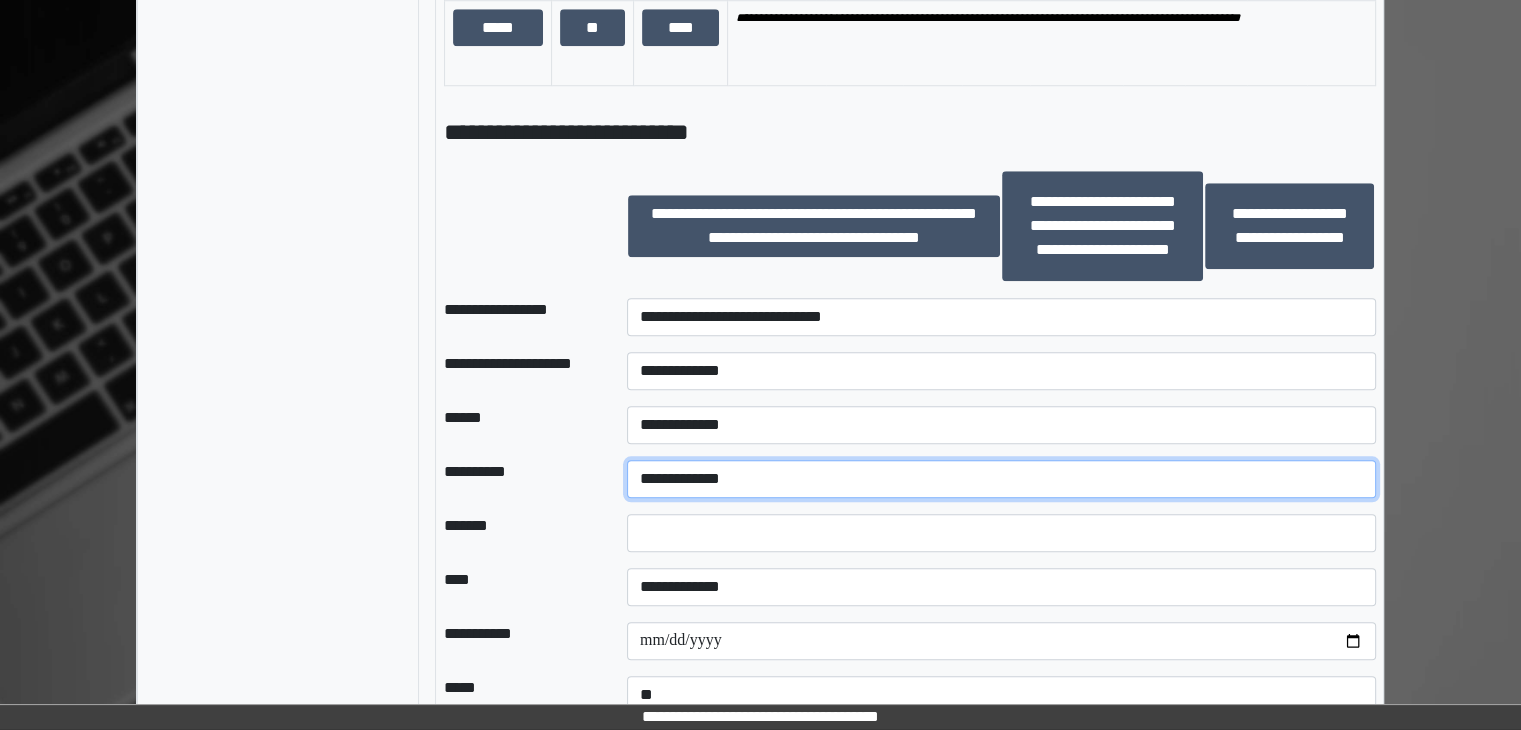 click on "**********" at bounding box center (1001, 479) 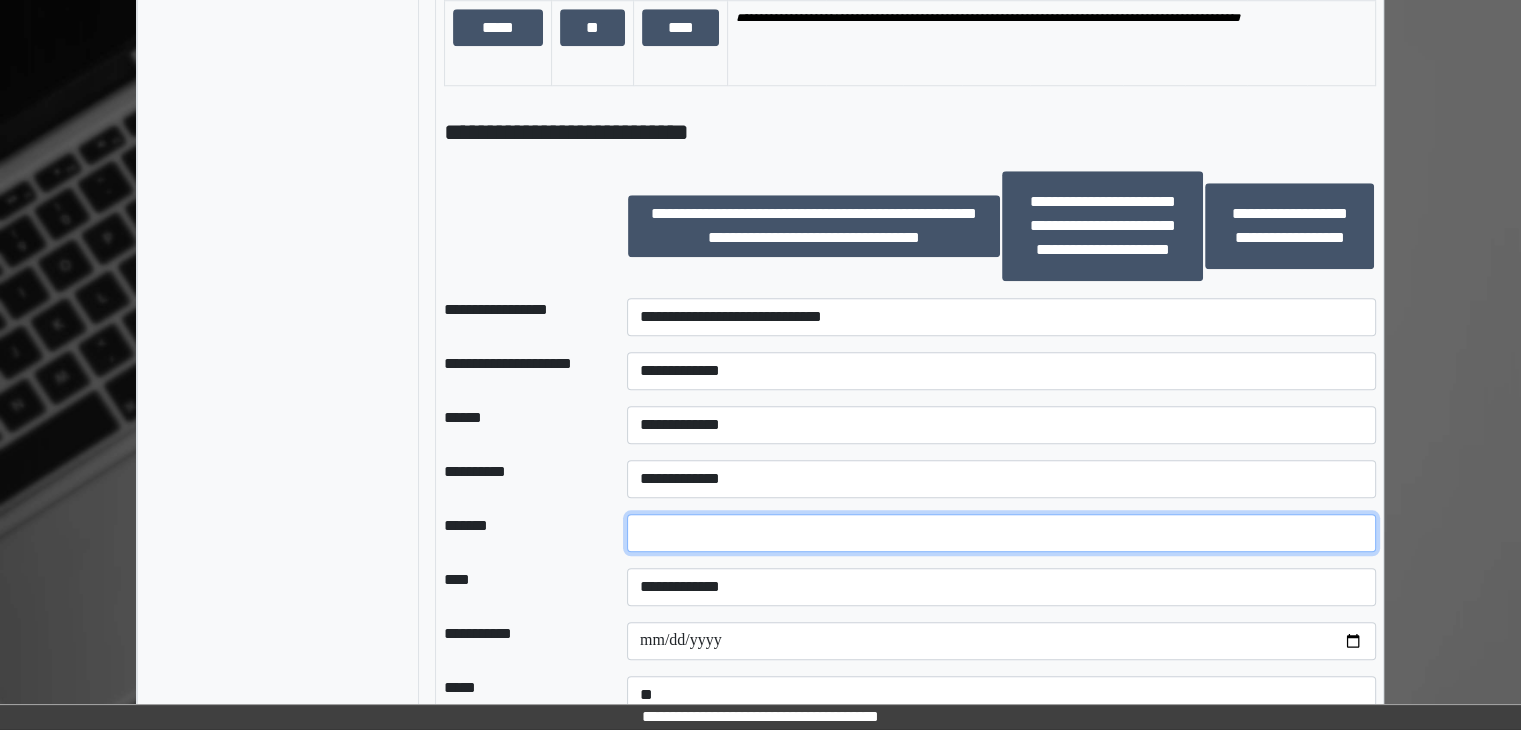 click on "*" at bounding box center [1001, 533] 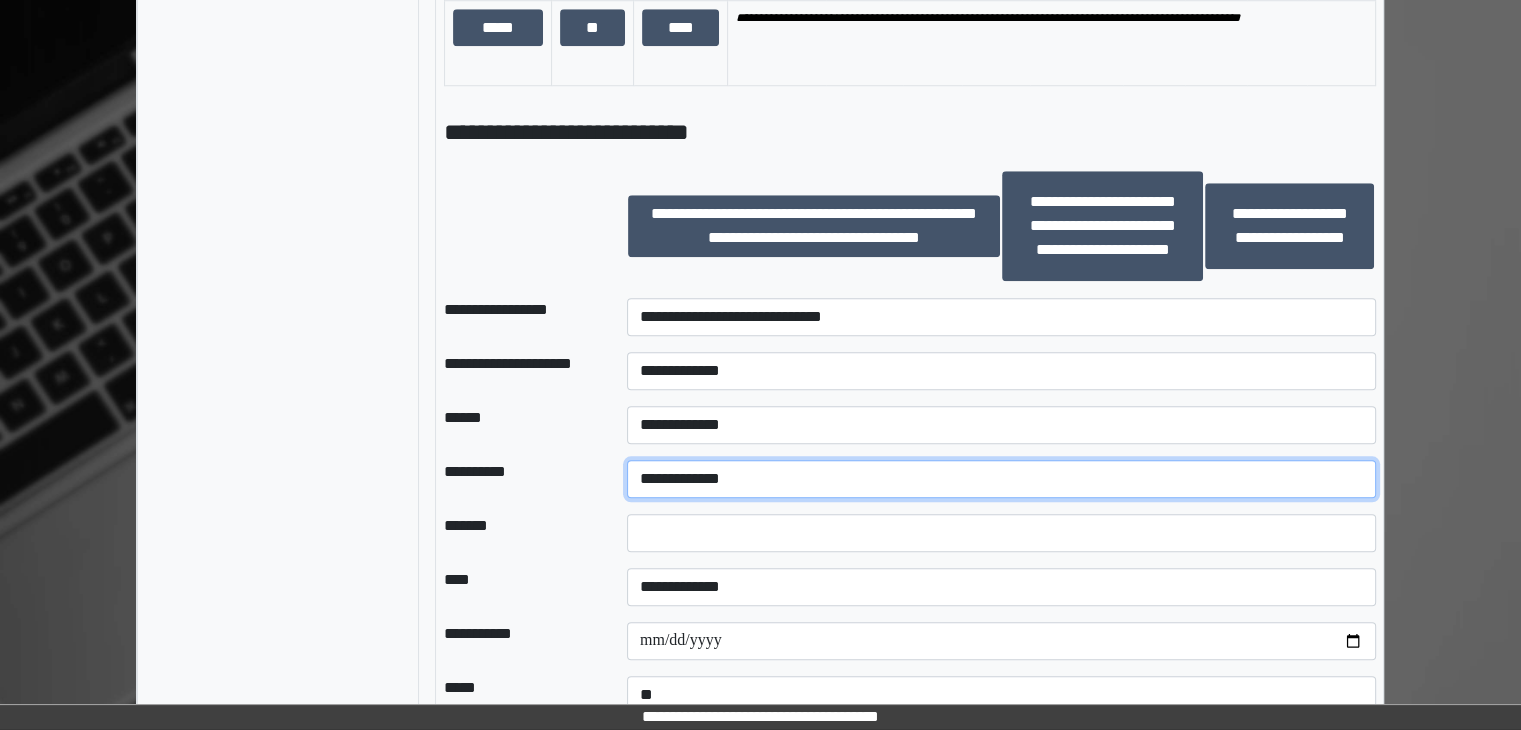 click on "**********" at bounding box center [1001, 479] 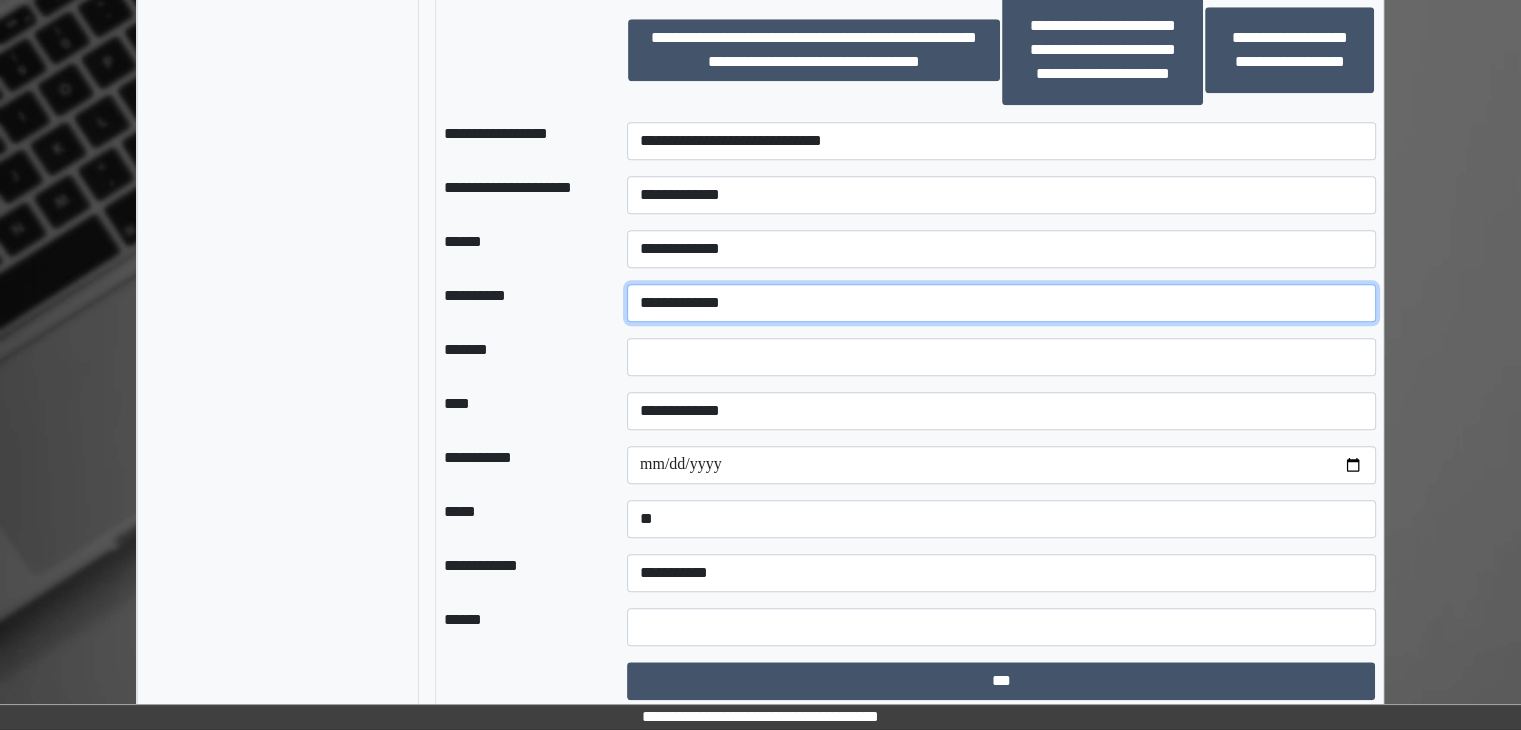 scroll, scrollTop: 2086, scrollLeft: 0, axis: vertical 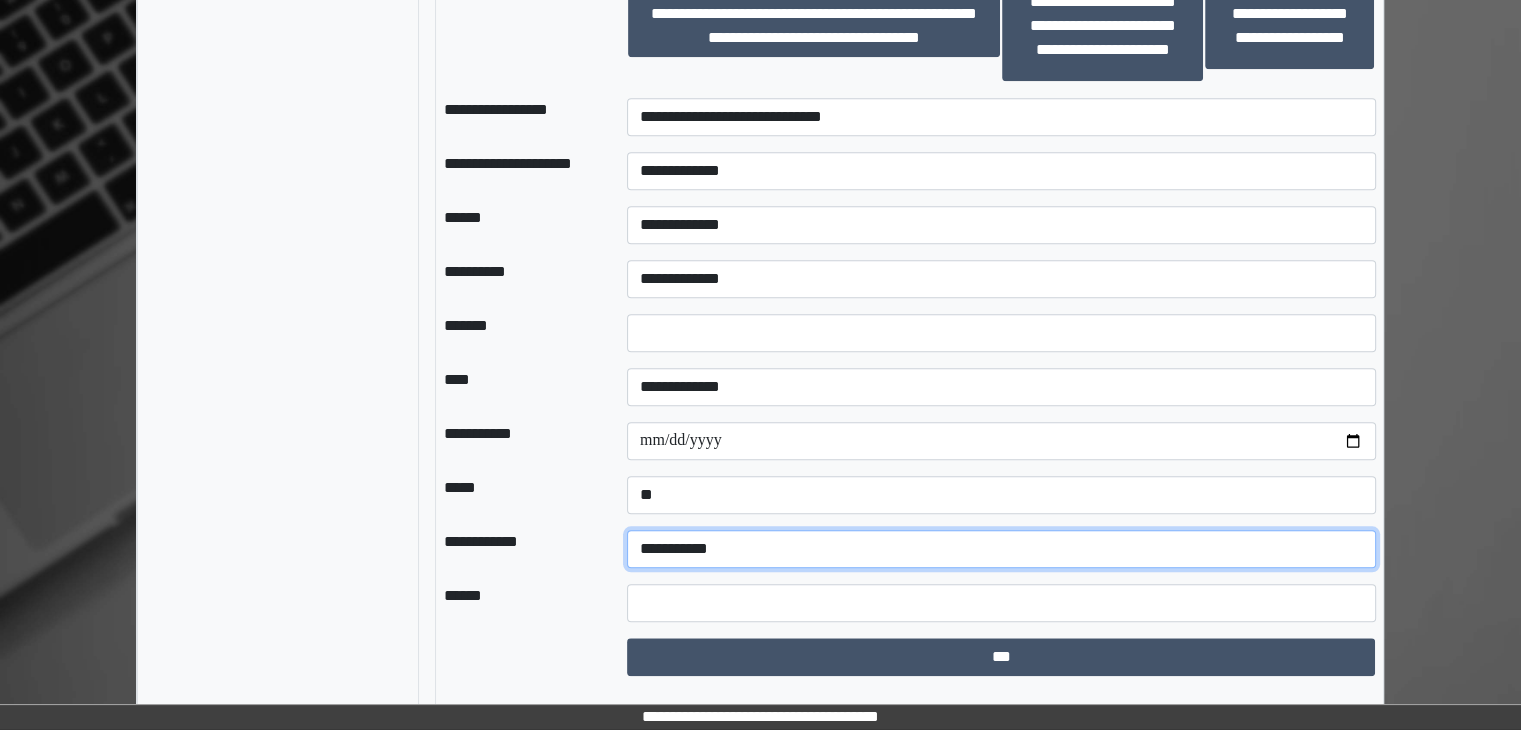 click on "**********" at bounding box center [1001, 549] 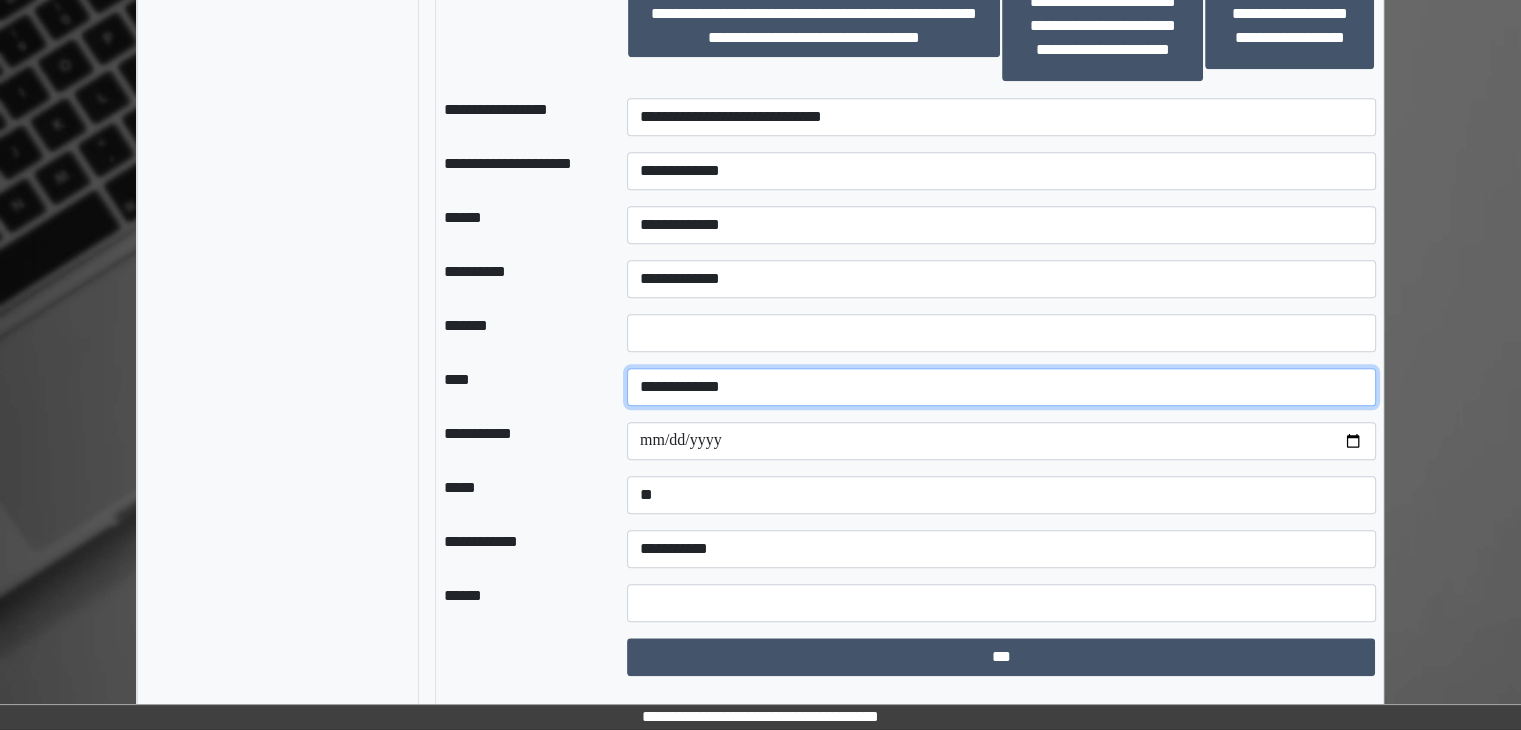 click on "**********" at bounding box center (1001, 387) 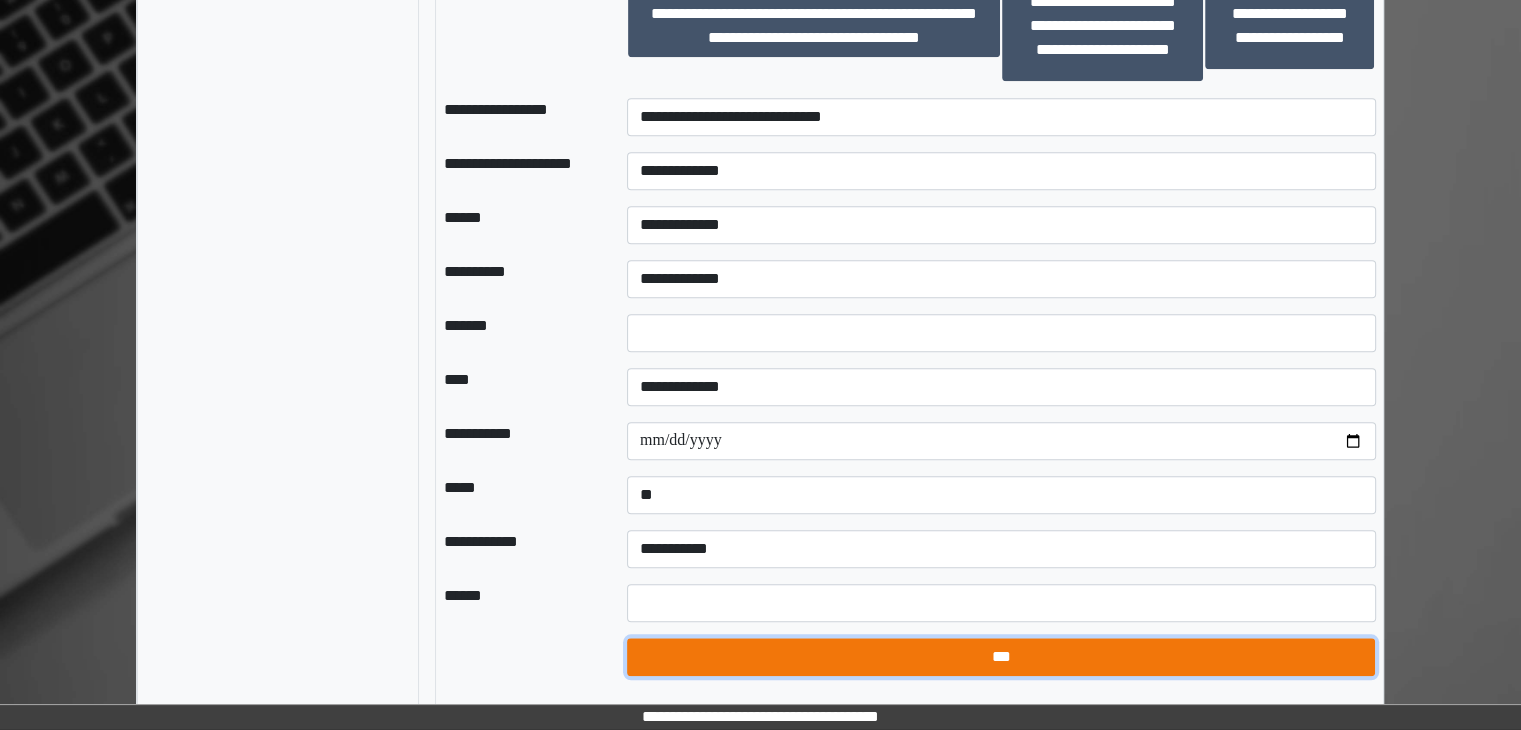 click on "***" at bounding box center [1001, 657] 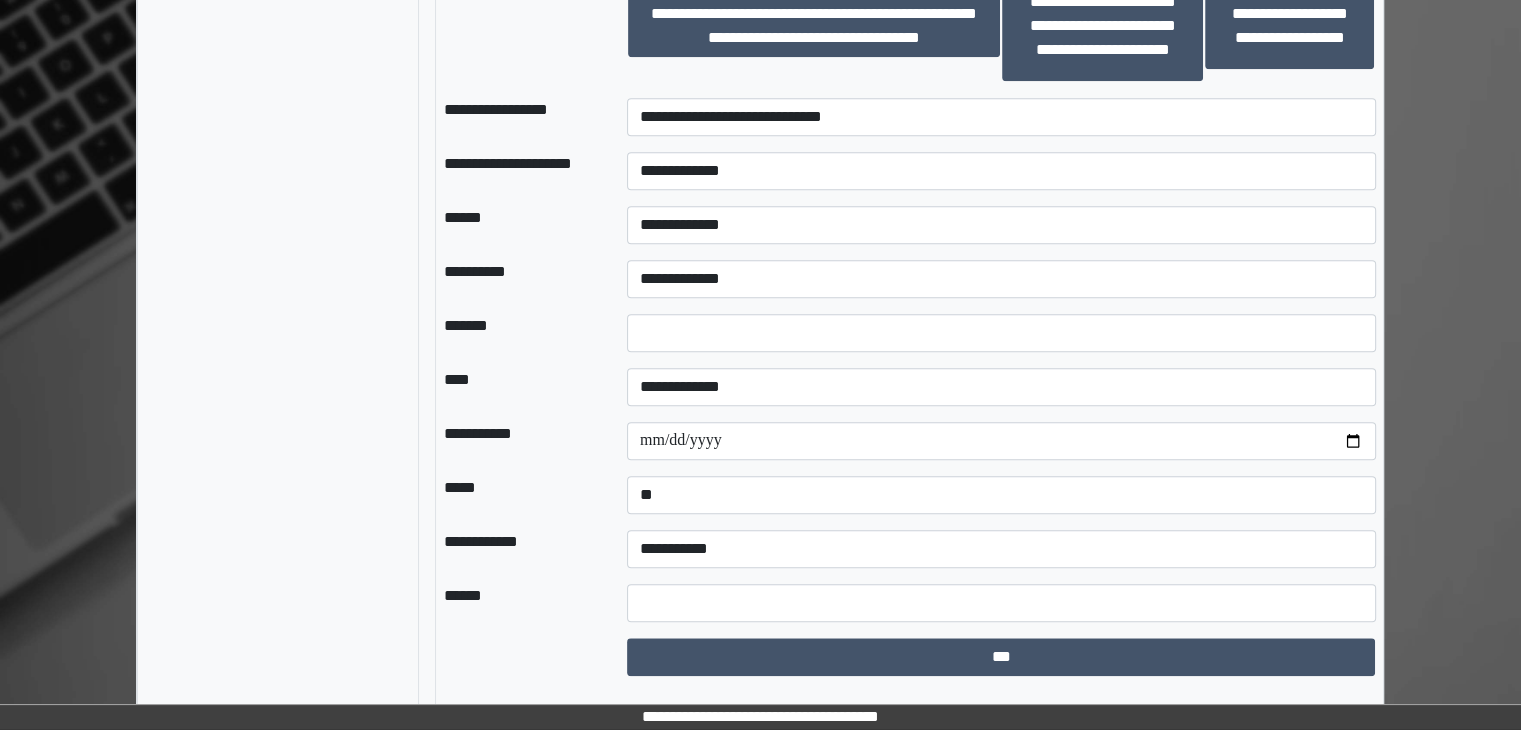 select on "*" 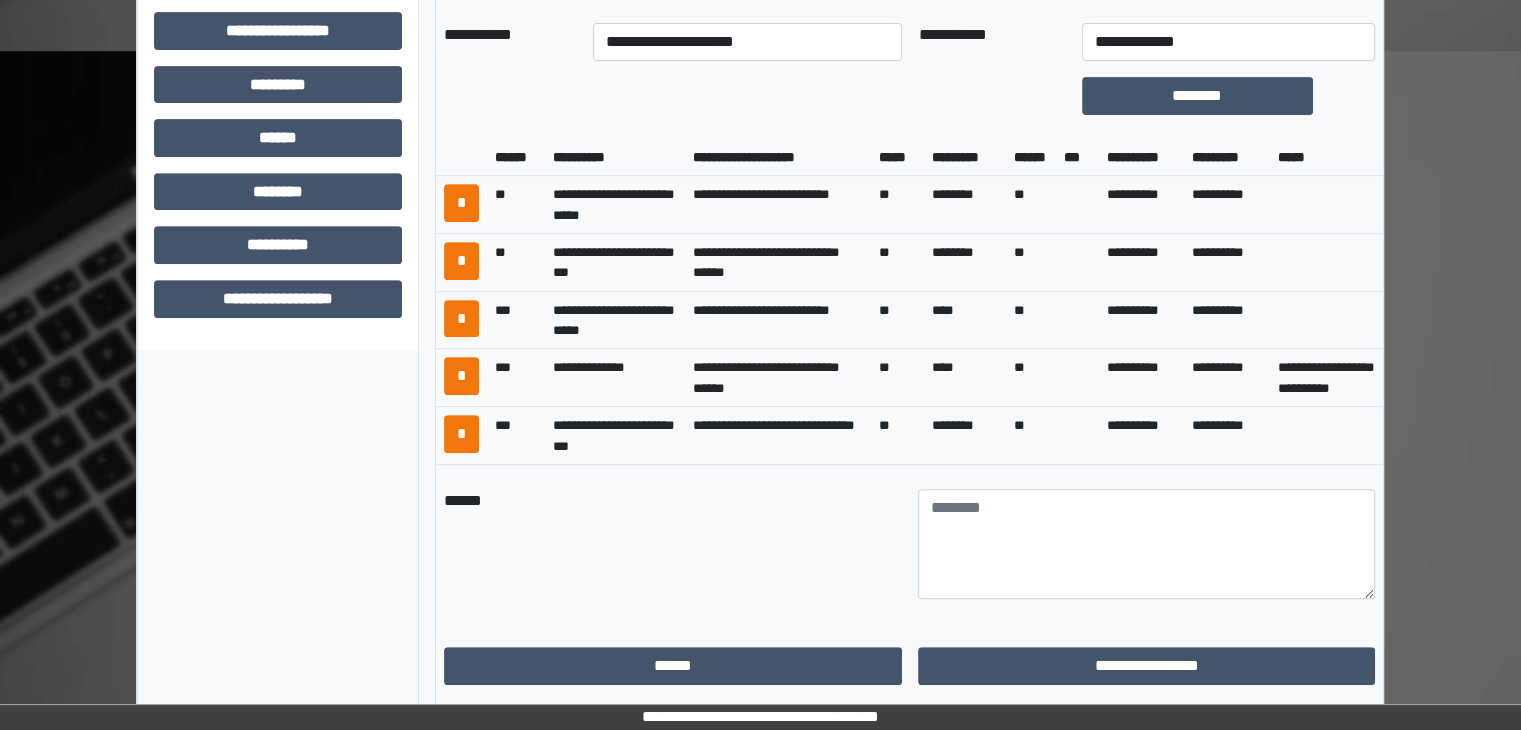 scroll, scrollTop: 786, scrollLeft: 0, axis: vertical 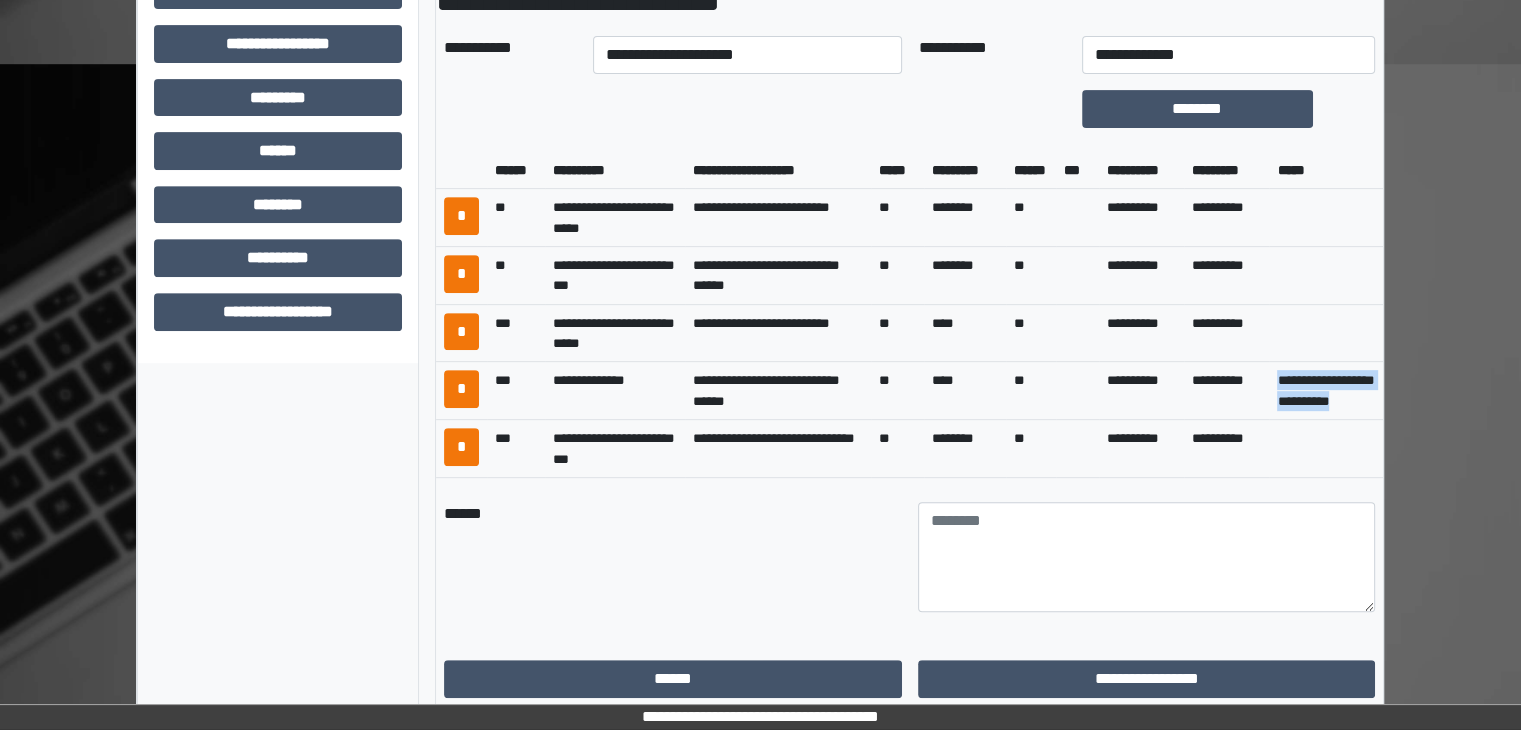 drag, startPoint x: 1371, startPoint y: 421, endPoint x: 1271, endPoint y: 405, distance: 101.27191 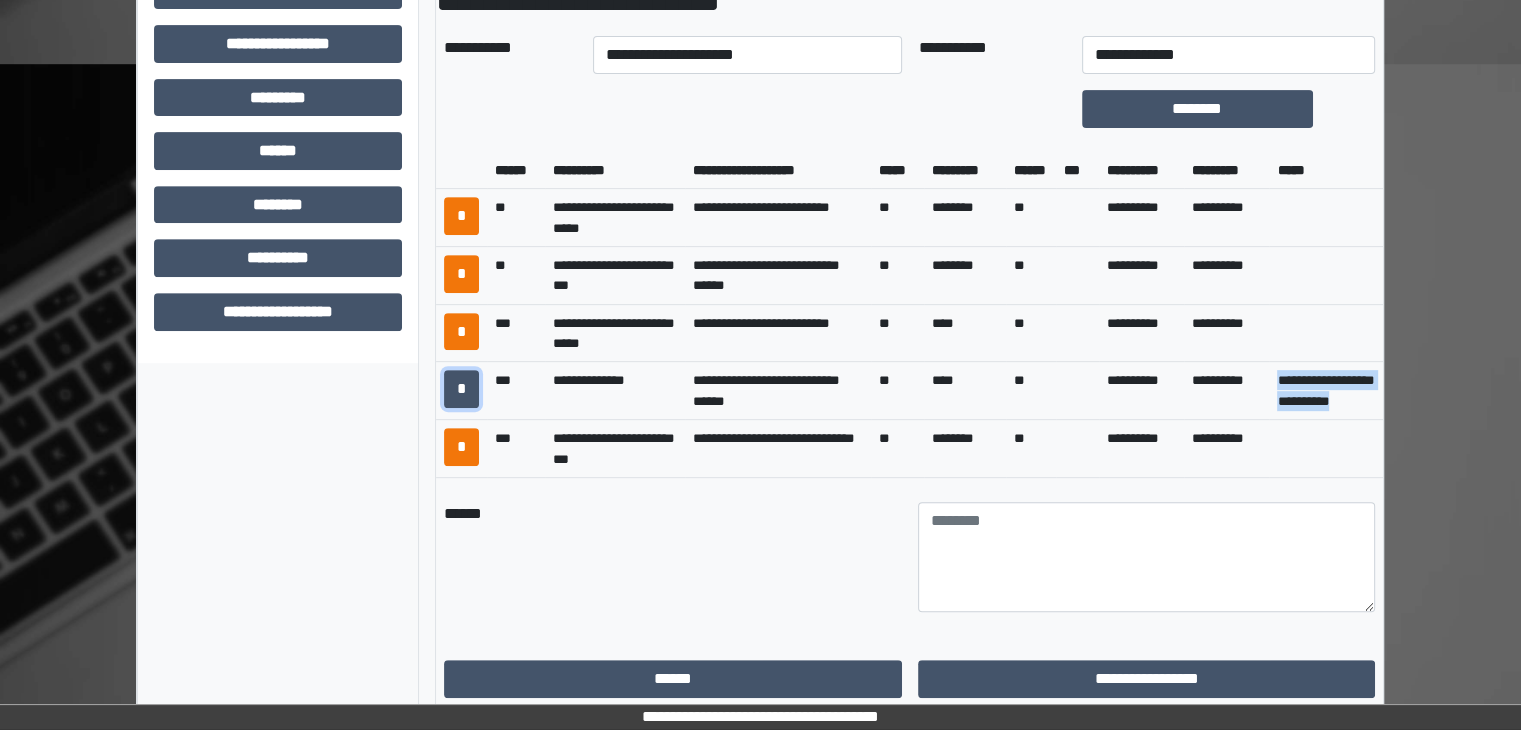 click on "*" at bounding box center (461, 389) 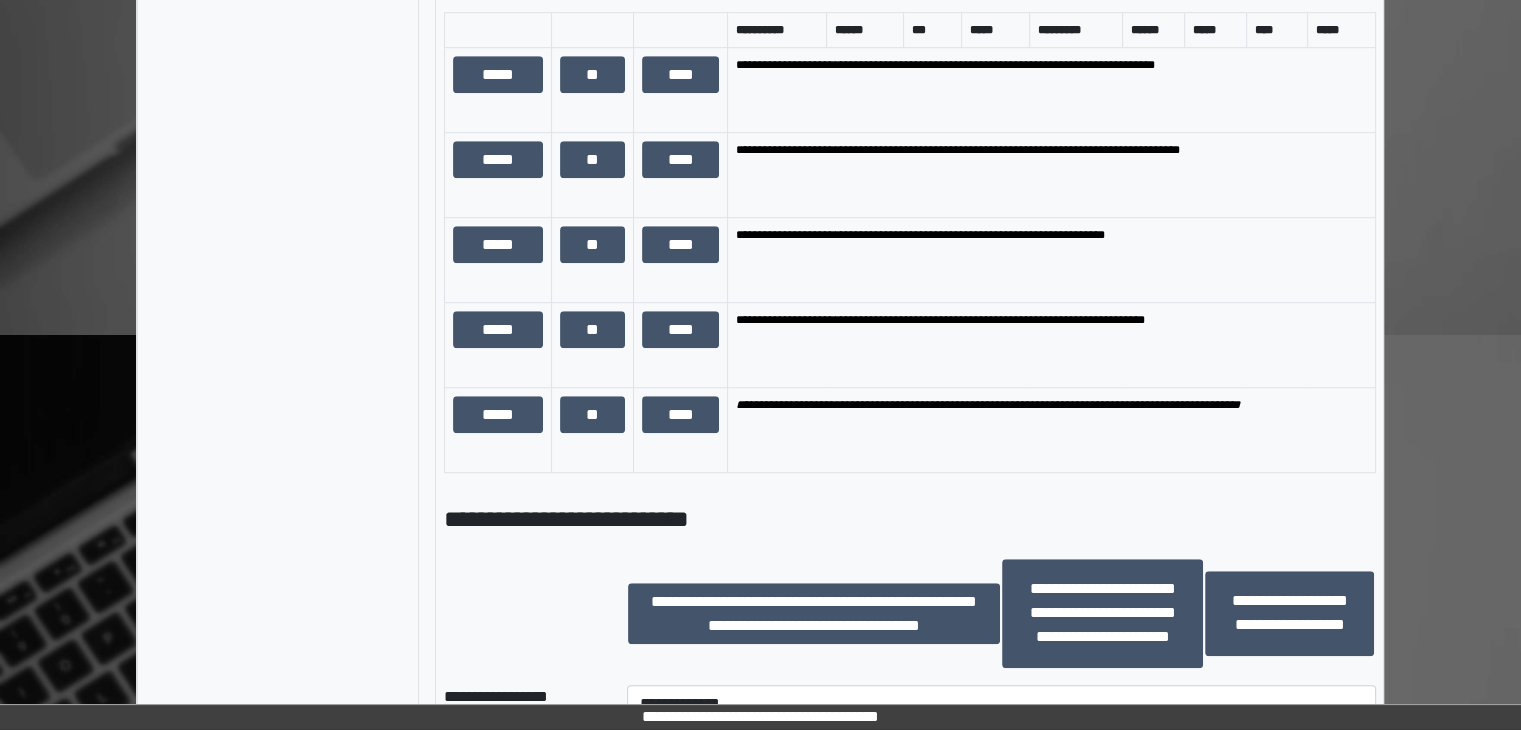 scroll, scrollTop: 1786, scrollLeft: 0, axis: vertical 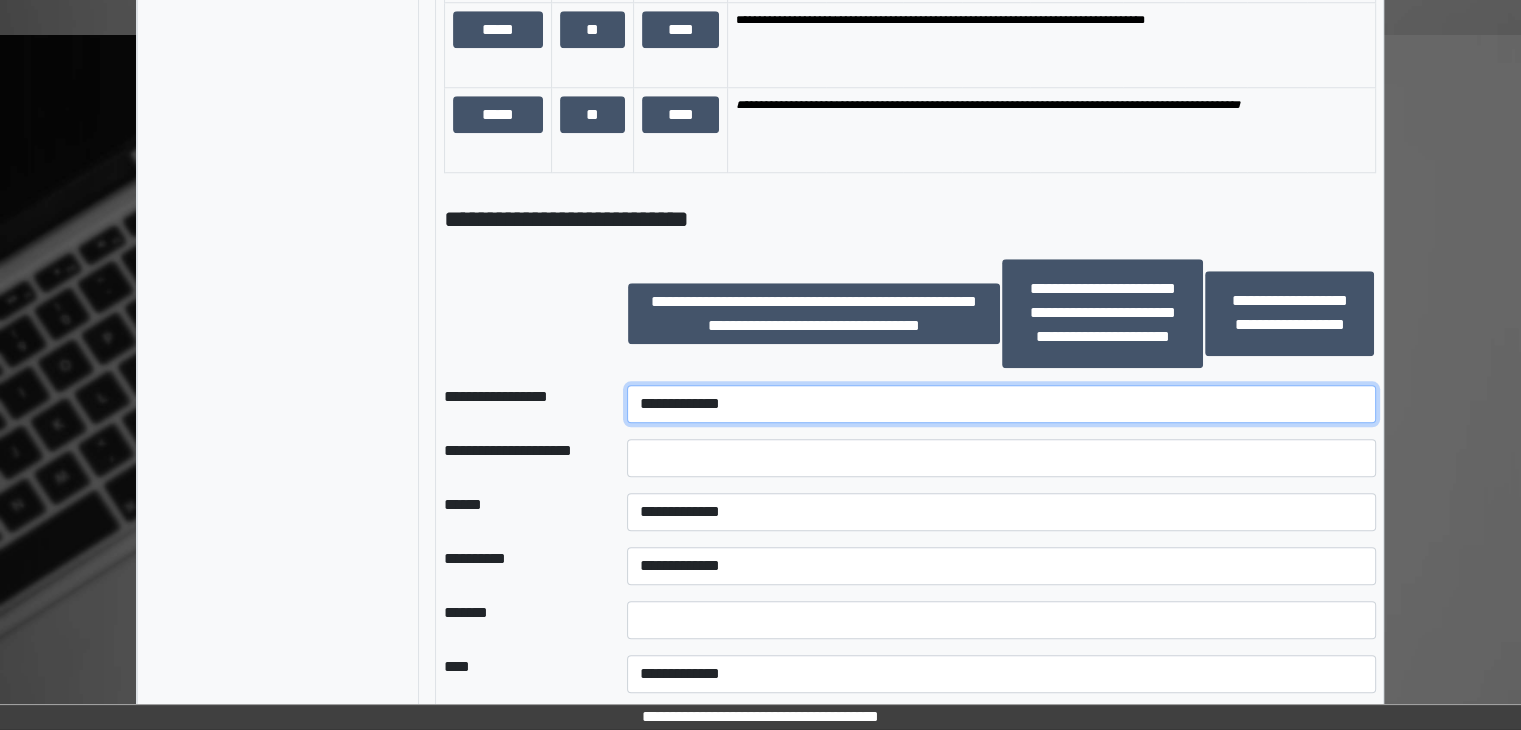 drag, startPoint x: 699, startPoint y: 426, endPoint x: 690, endPoint y: 444, distance: 20.12461 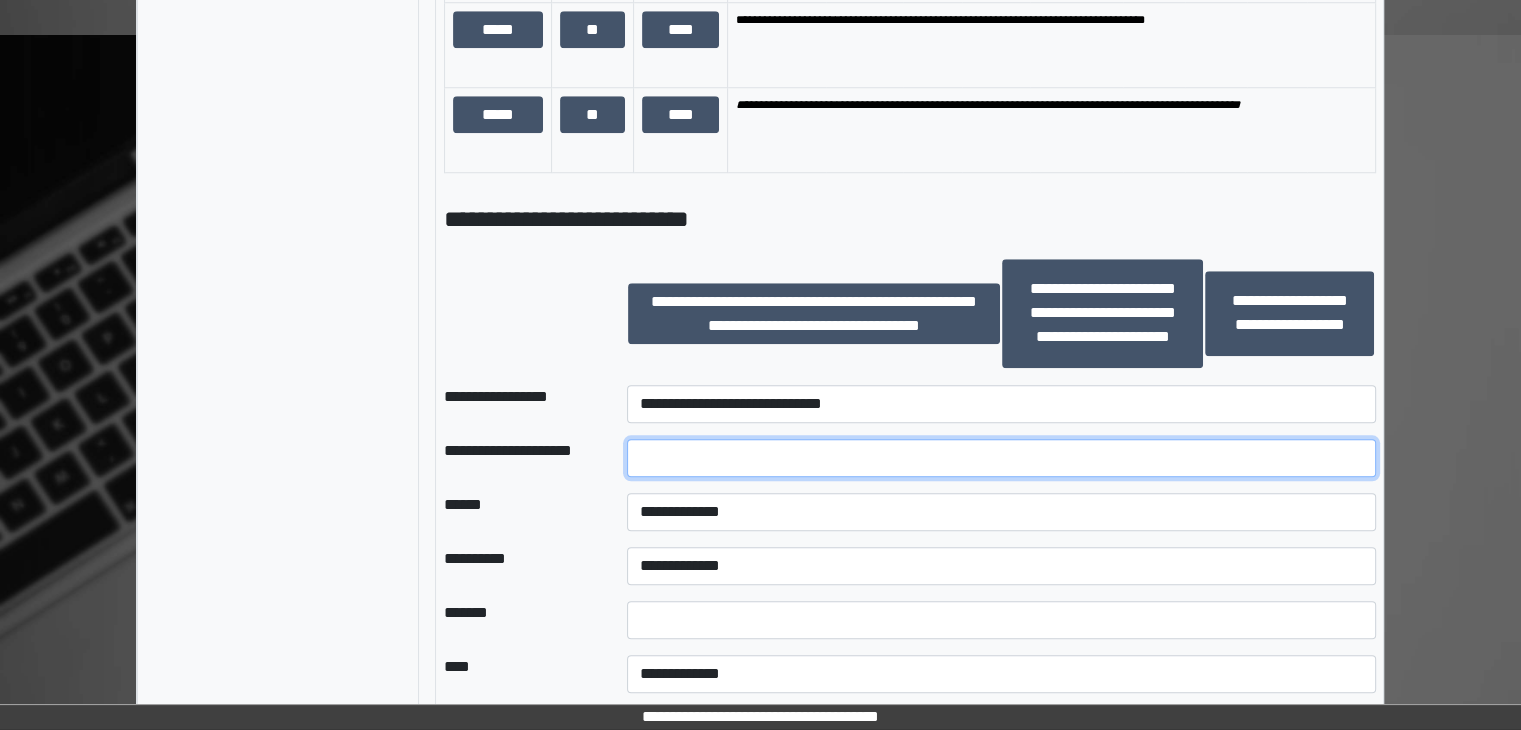 click at bounding box center (1001, 458) 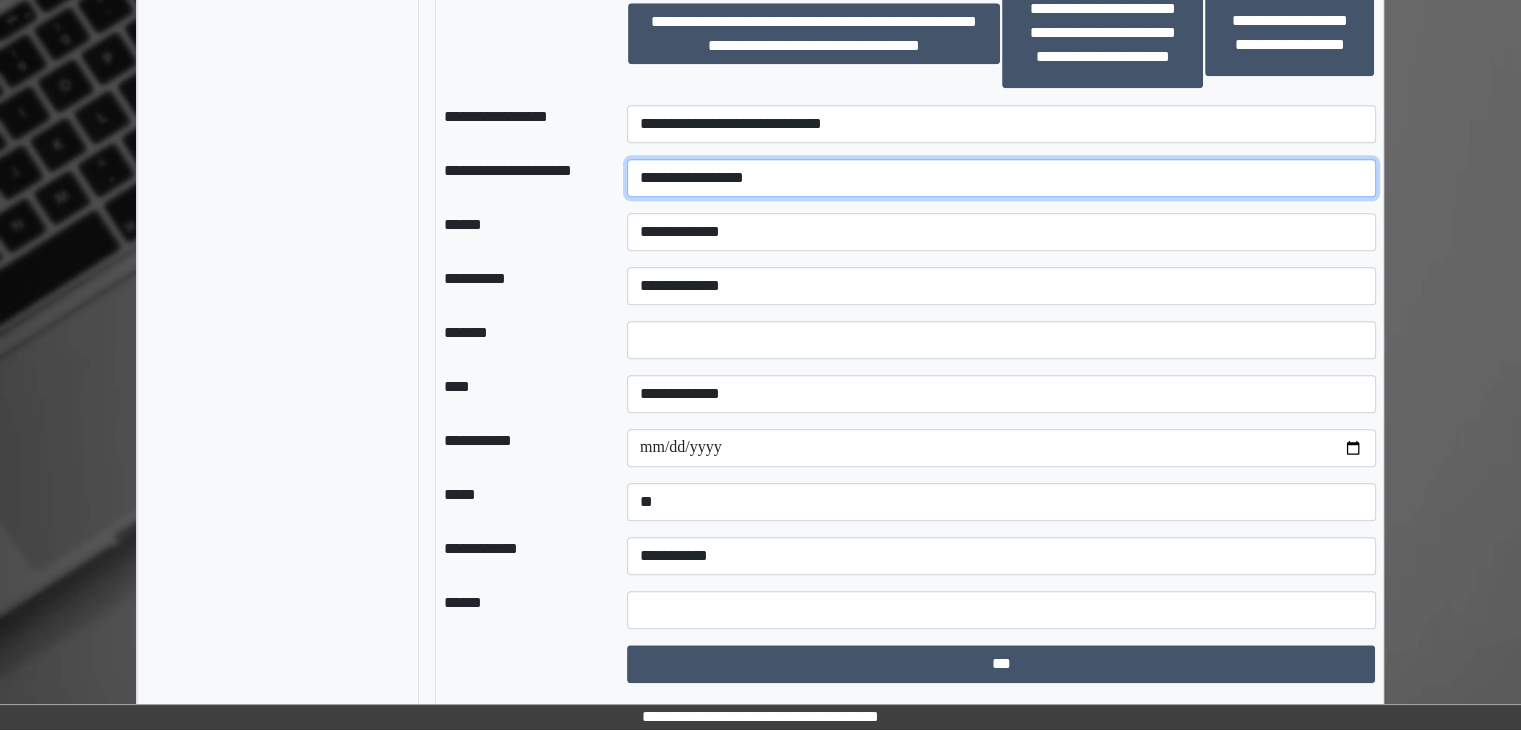 scroll, scrollTop: 2086, scrollLeft: 0, axis: vertical 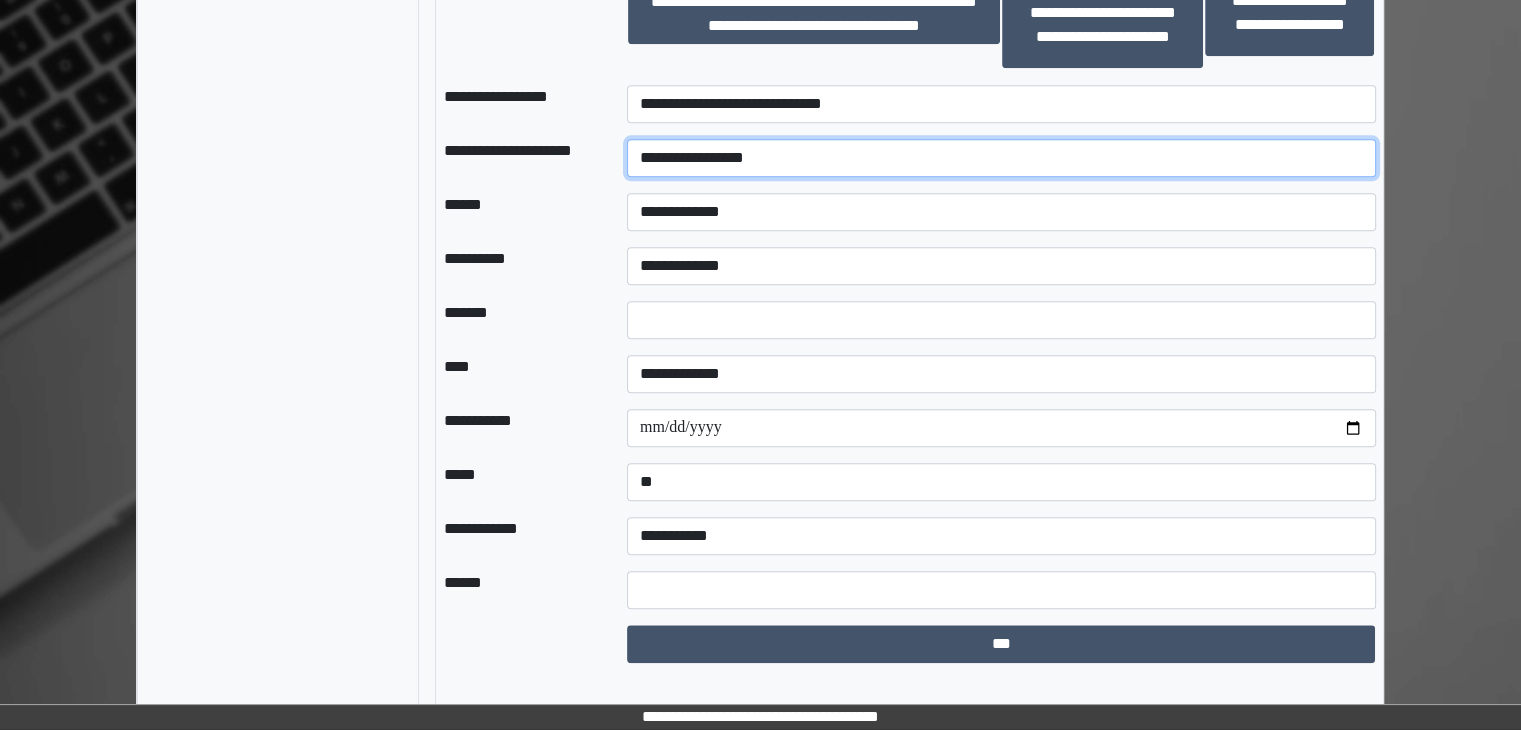 type on "**********" 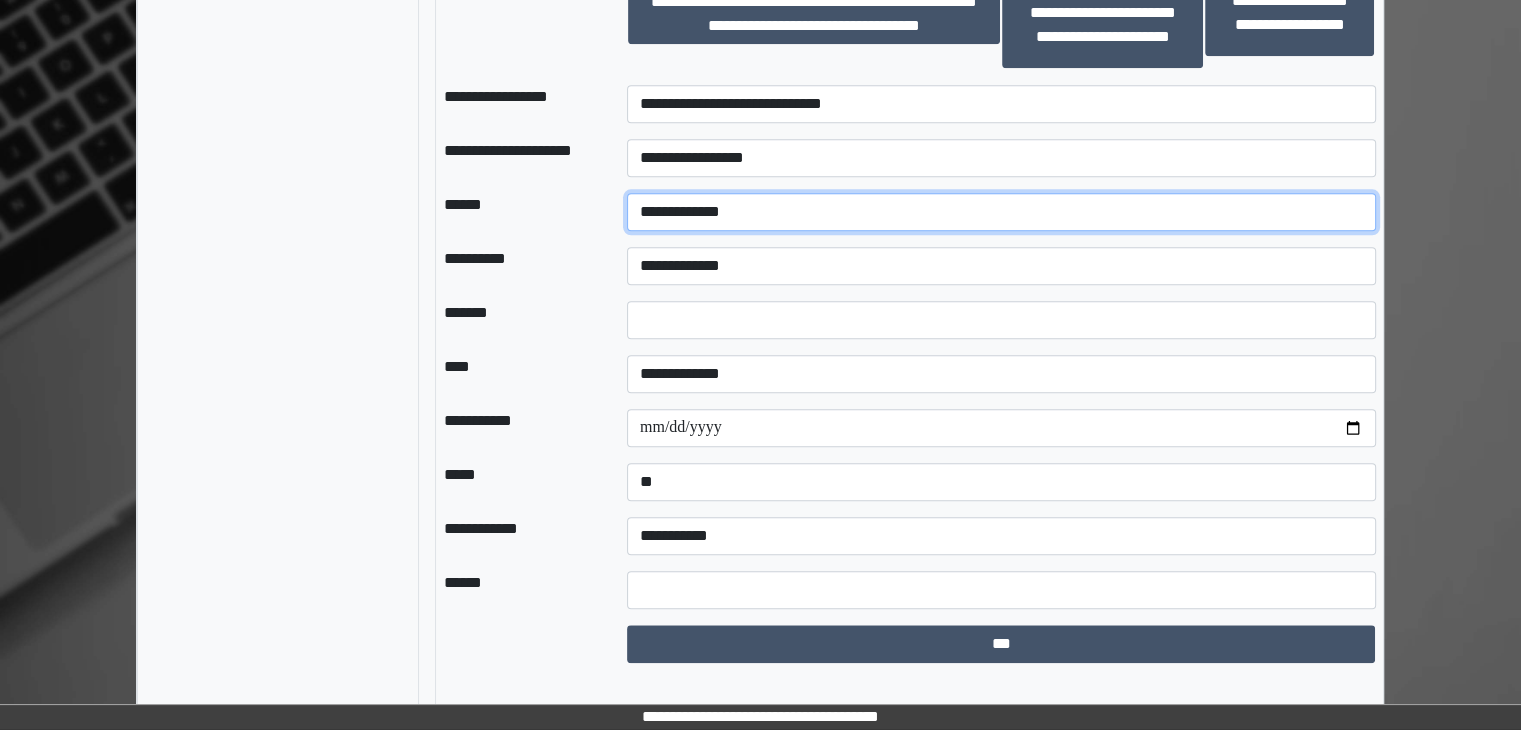 click on "**********" at bounding box center (1001, 212) 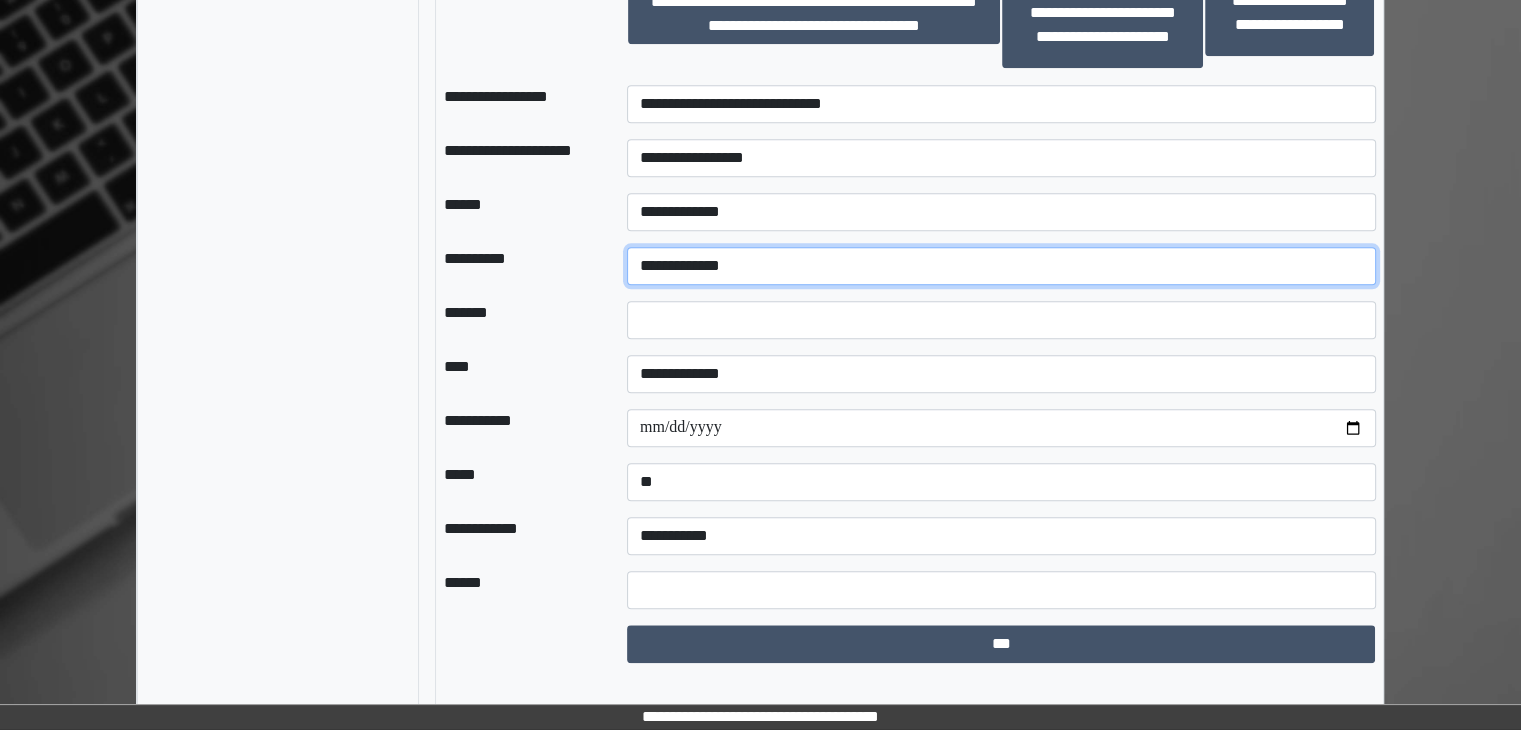 click on "**********" at bounding box center (1001, 266) 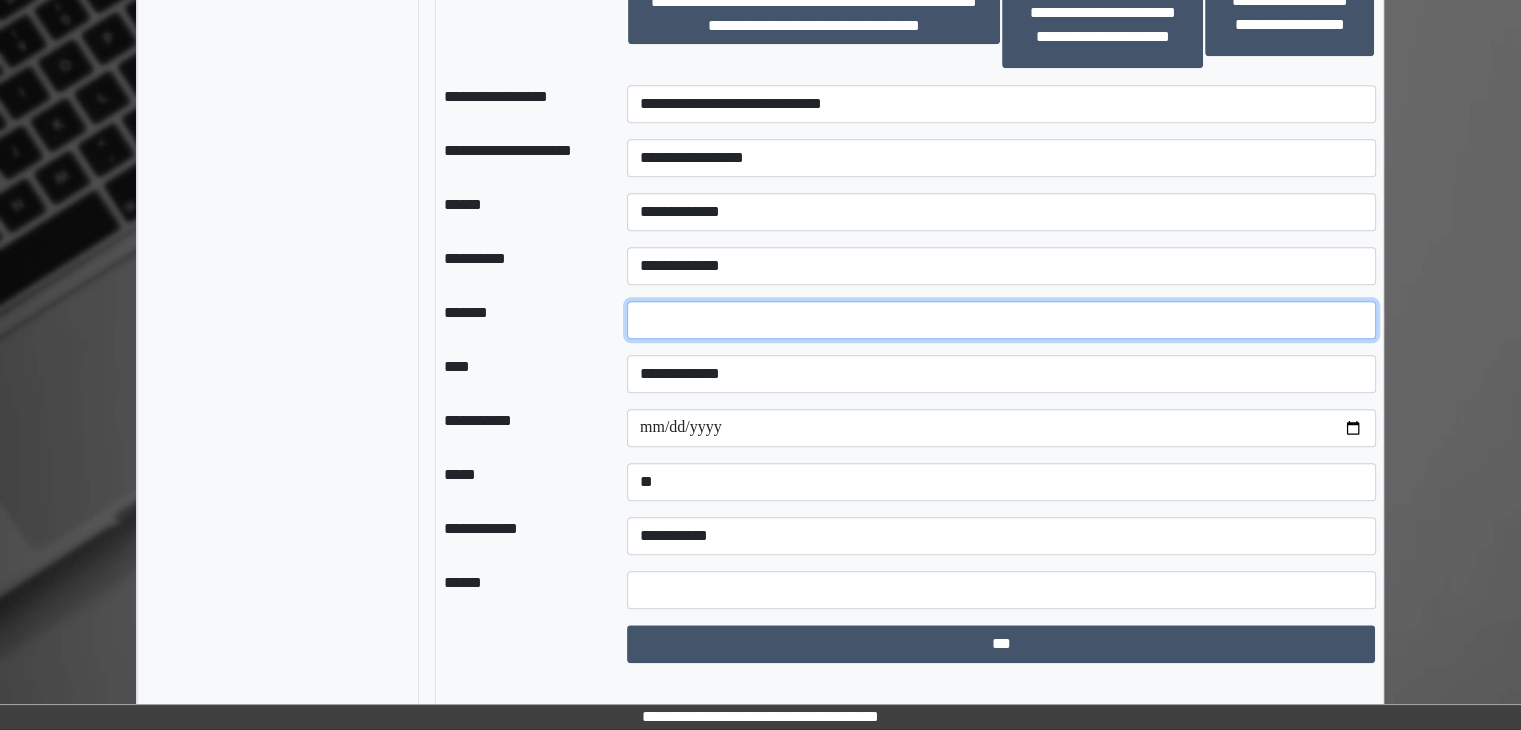 drag, startPoint x: 758, startPoint y: 353, endPoint x: 648, endPoint y: 347, distance: 110.16351 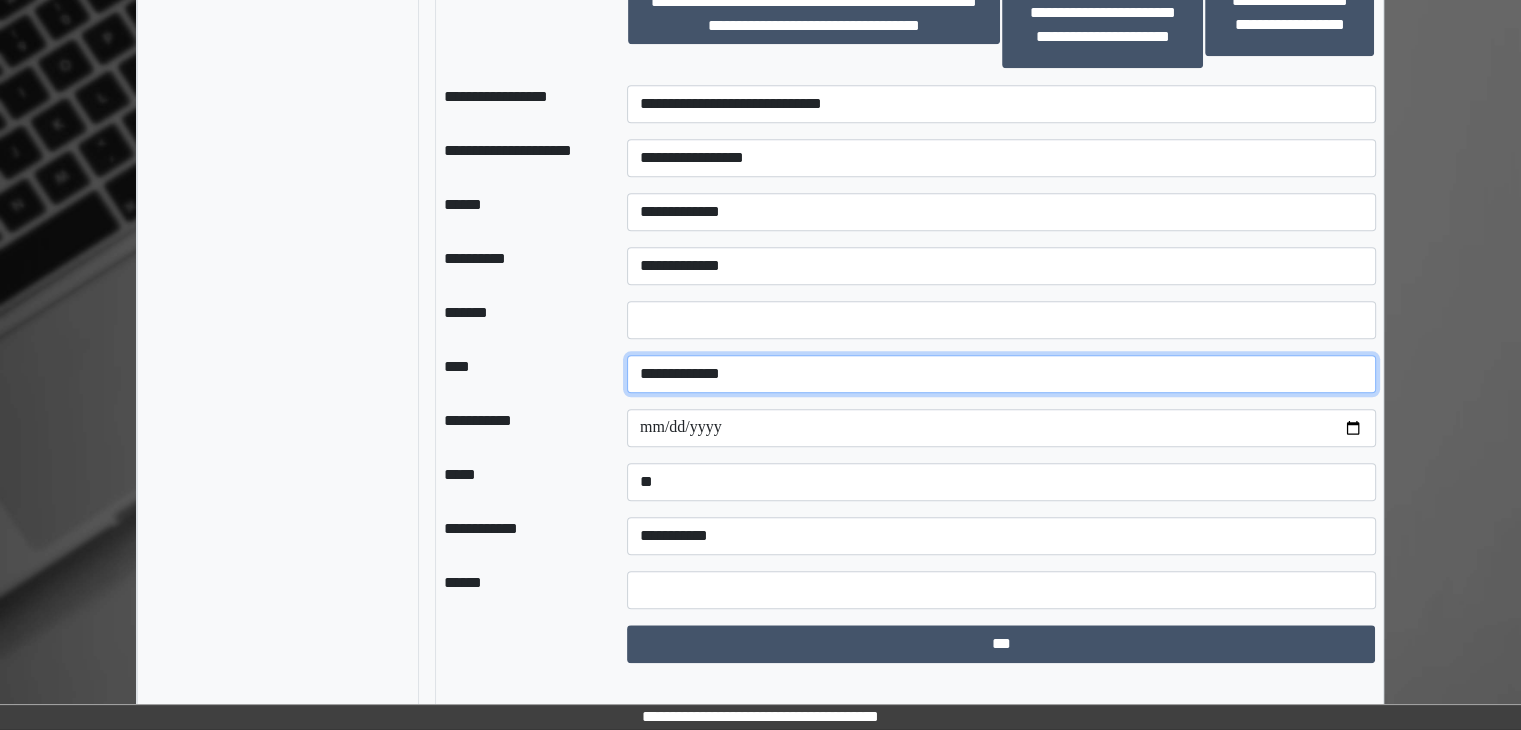 click on "**********" at bounding box center [1001, 374] 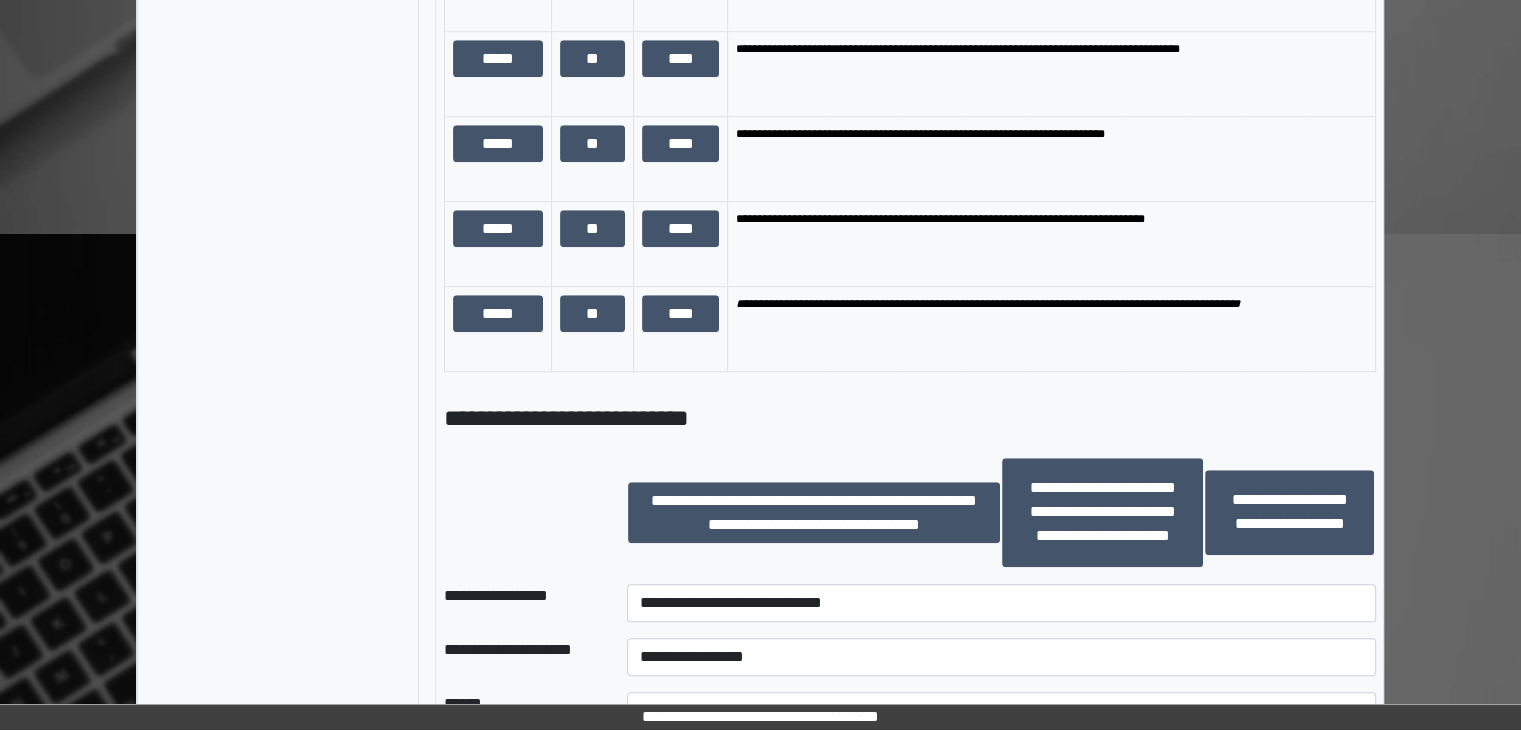 scroll, scrollTop: 2086, scrollLeft: 0, axis: vertical 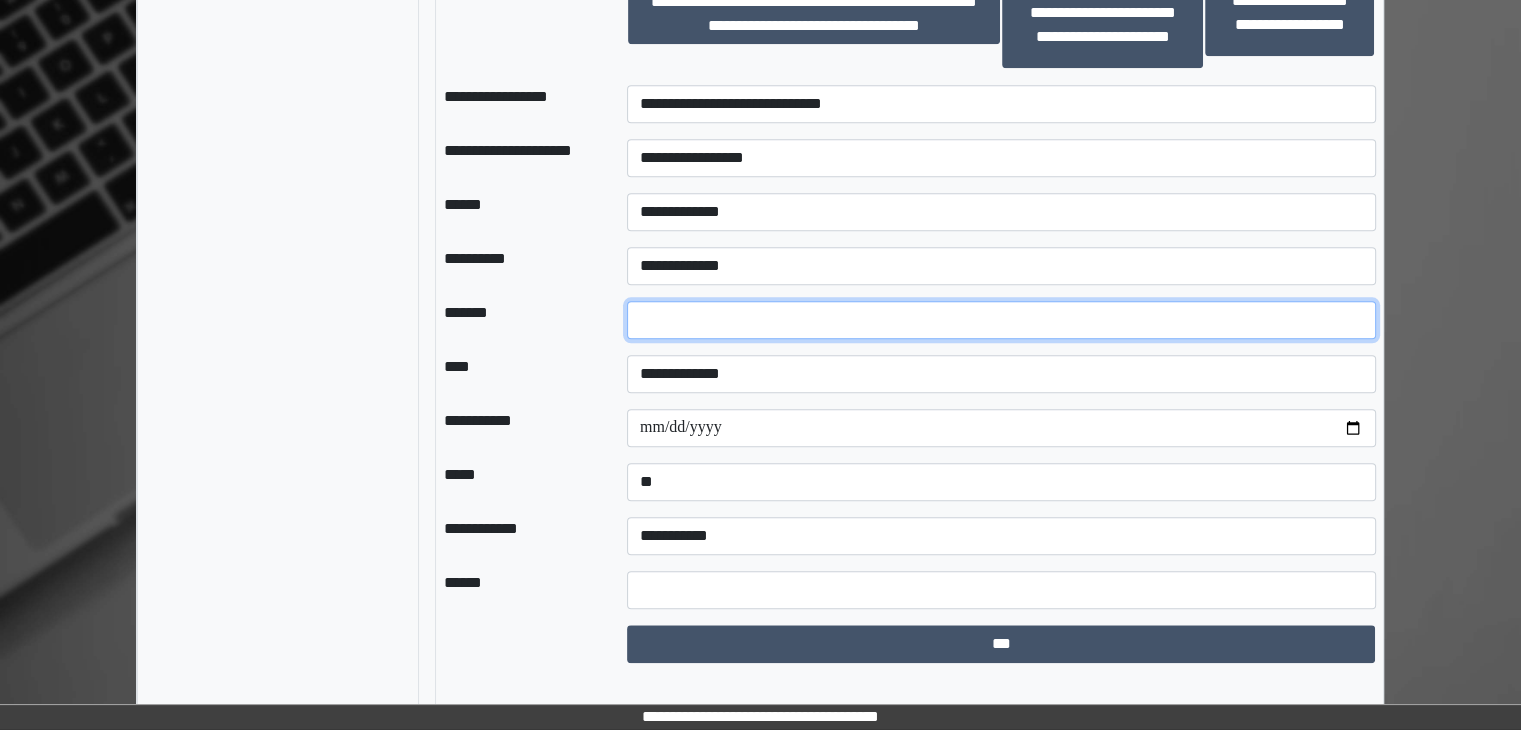 drag, startPoint x: 695, startPoint y: 348, endPoint x: 617, endPoint y: 346, distance: 78.025635 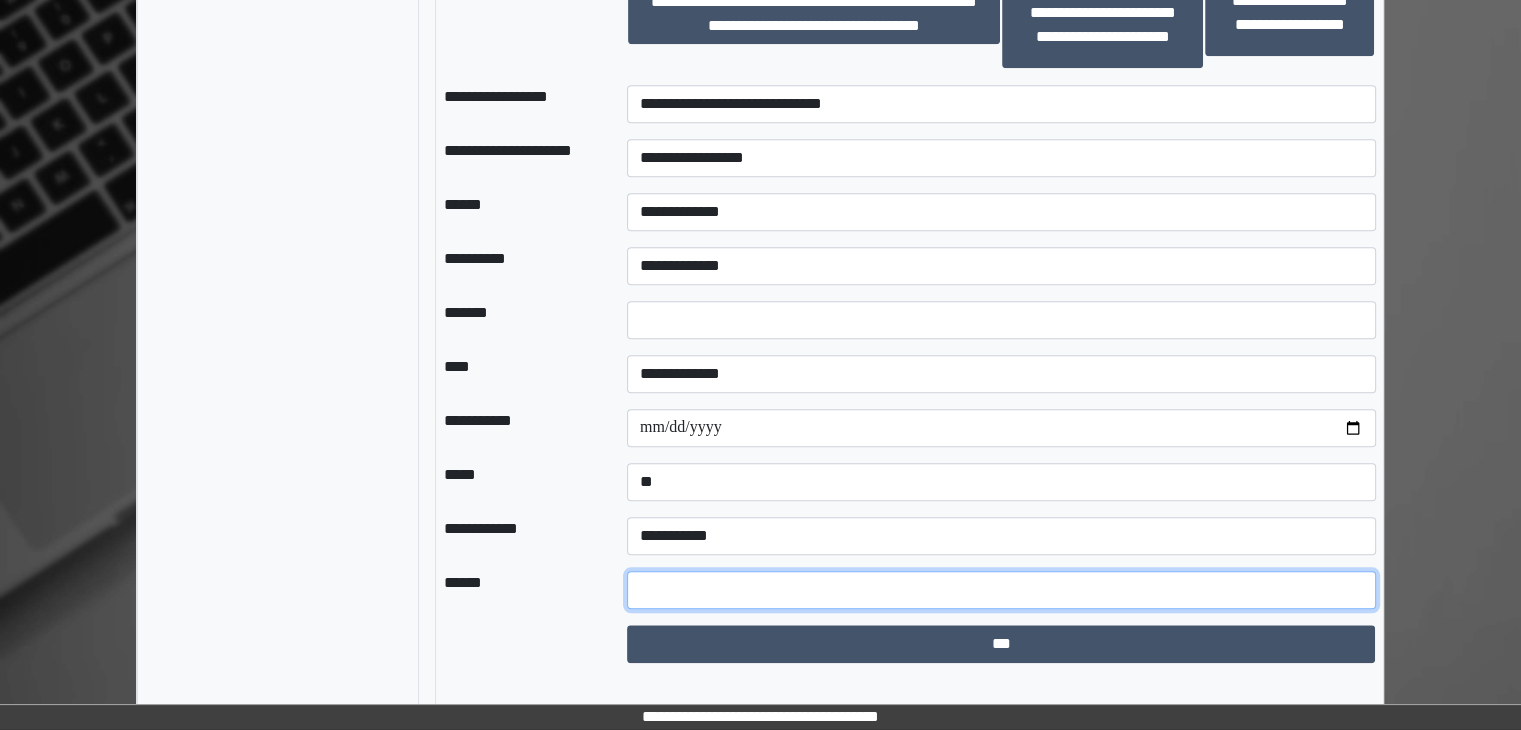 click at bounding box center (1001, 590) 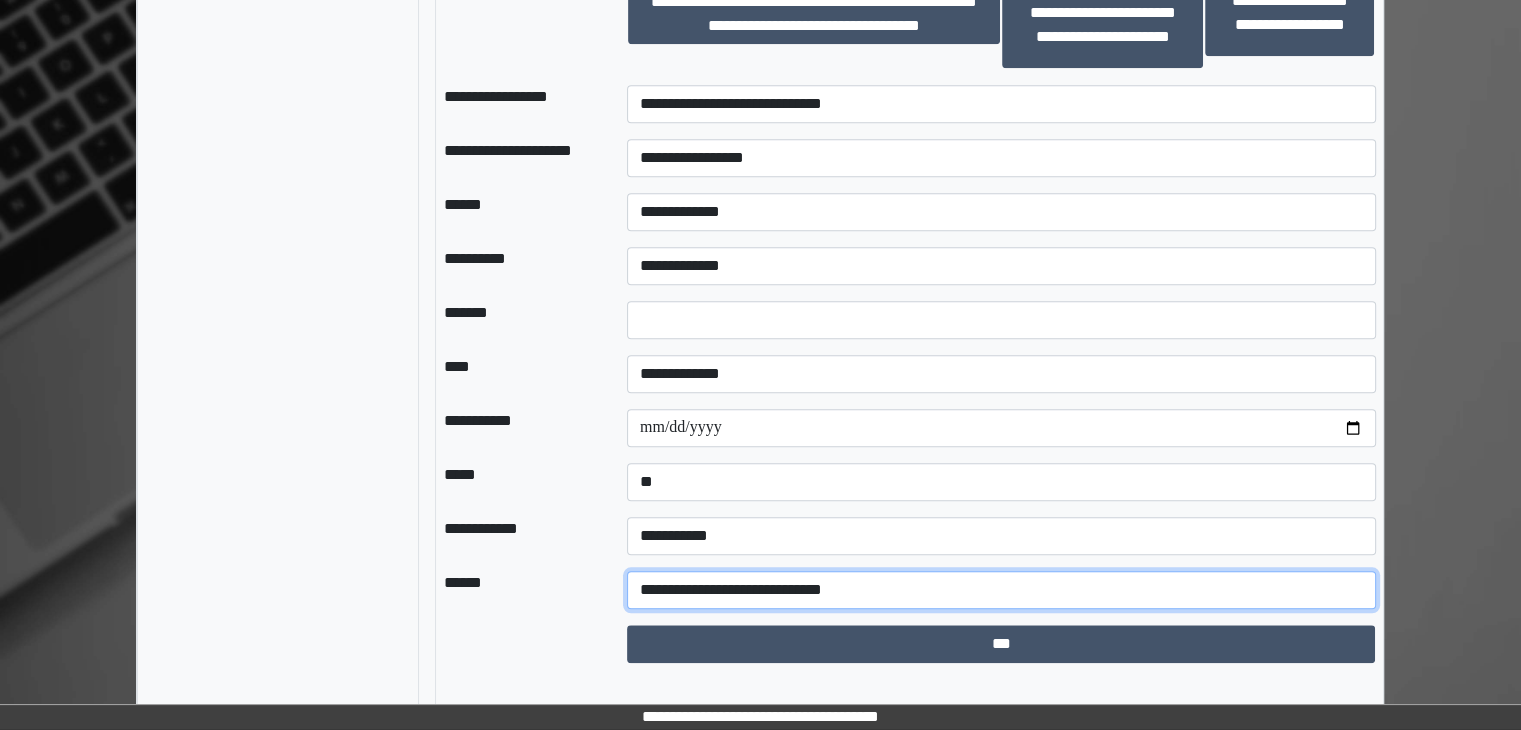 type on "**********" 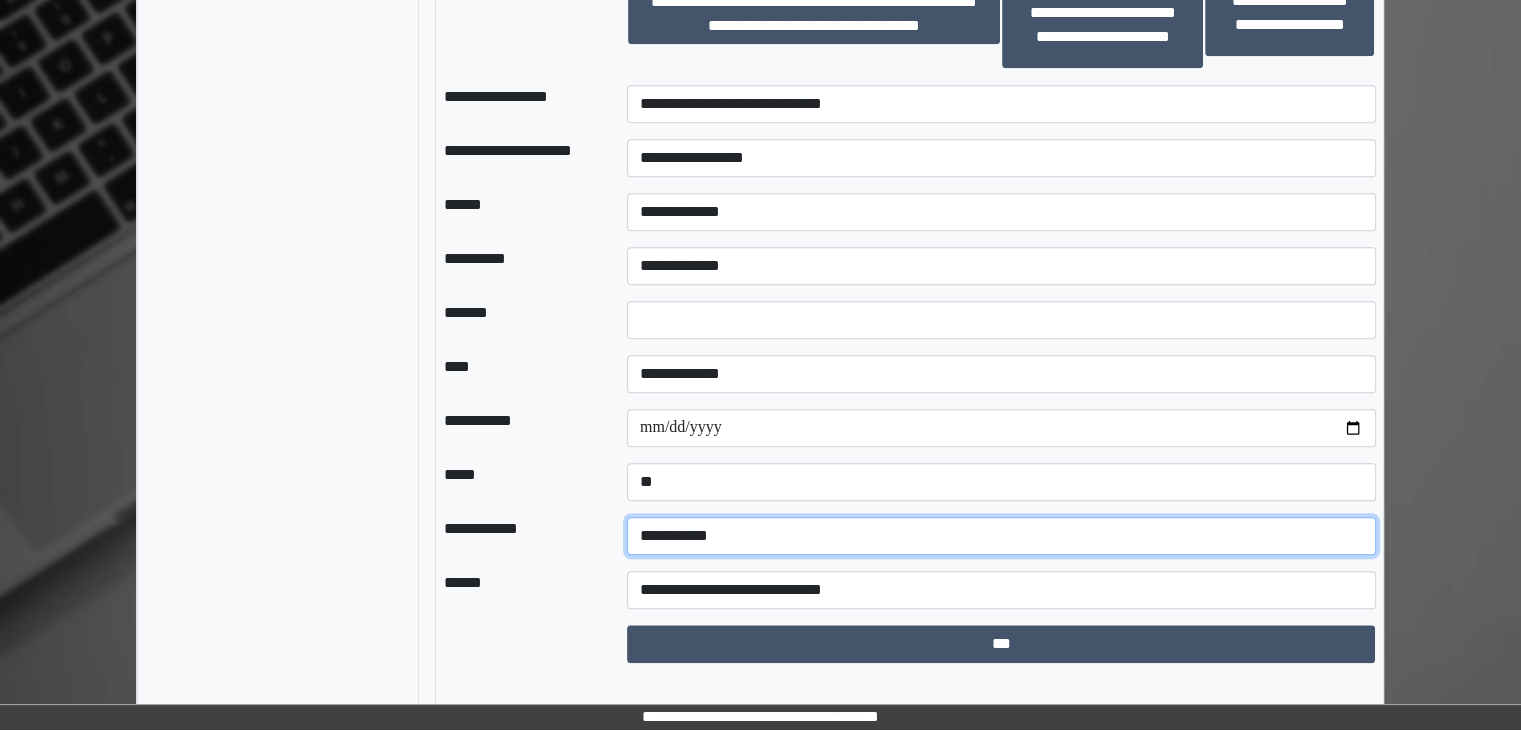 click on "**********" at bounding box center [1001, 536] 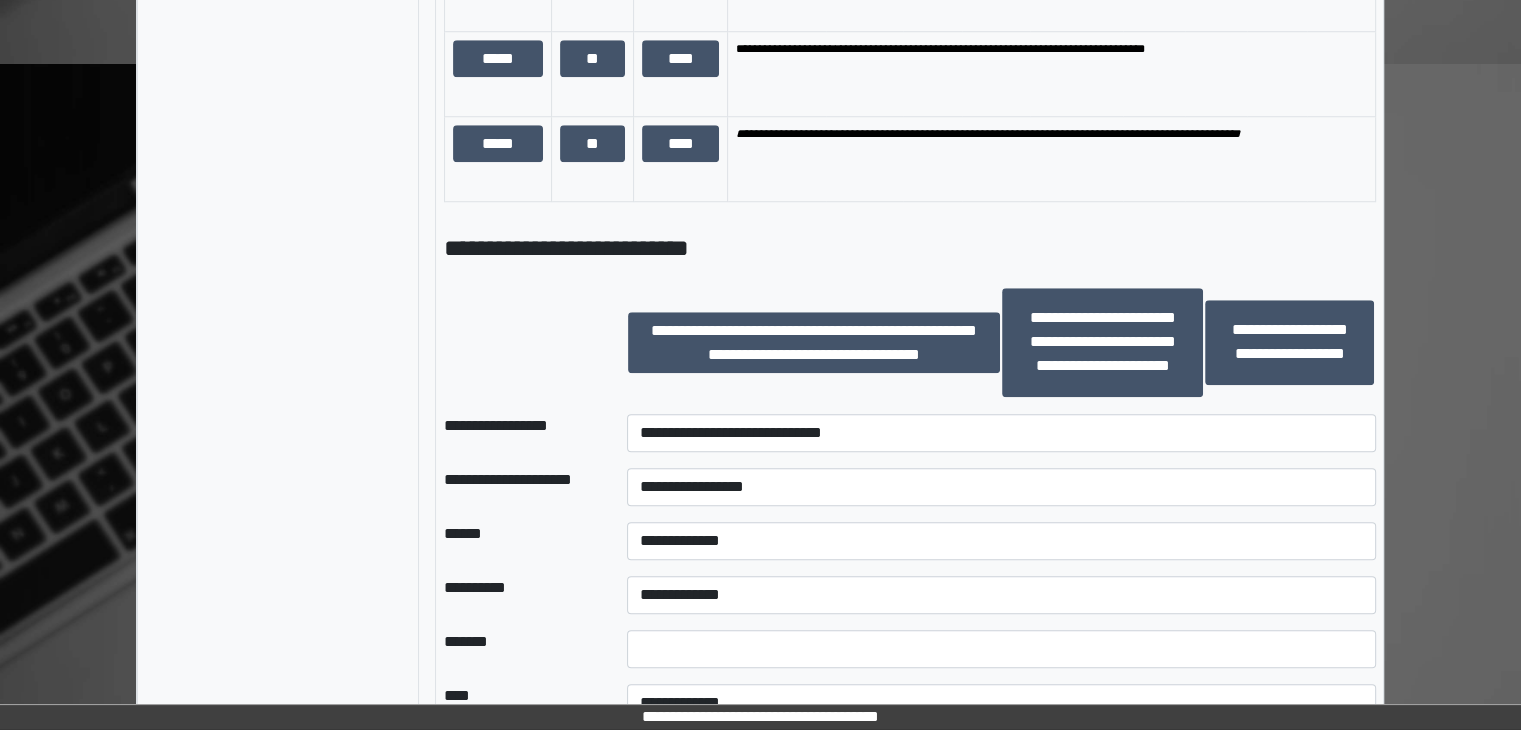 scroll, scrollTop: 2086, scrollLeft: 0, axis: vertical 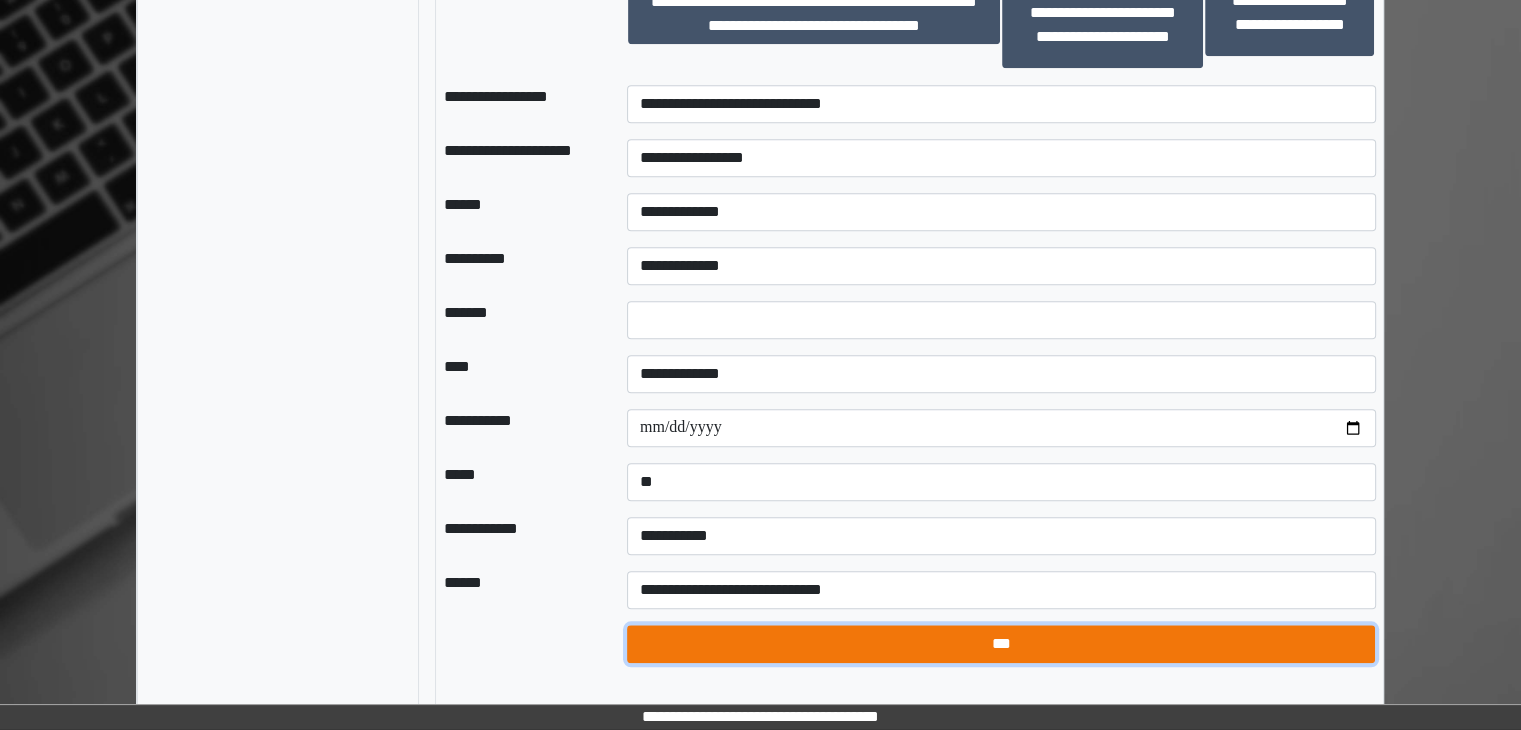 click on "***" at bounding box center (1001, 644) 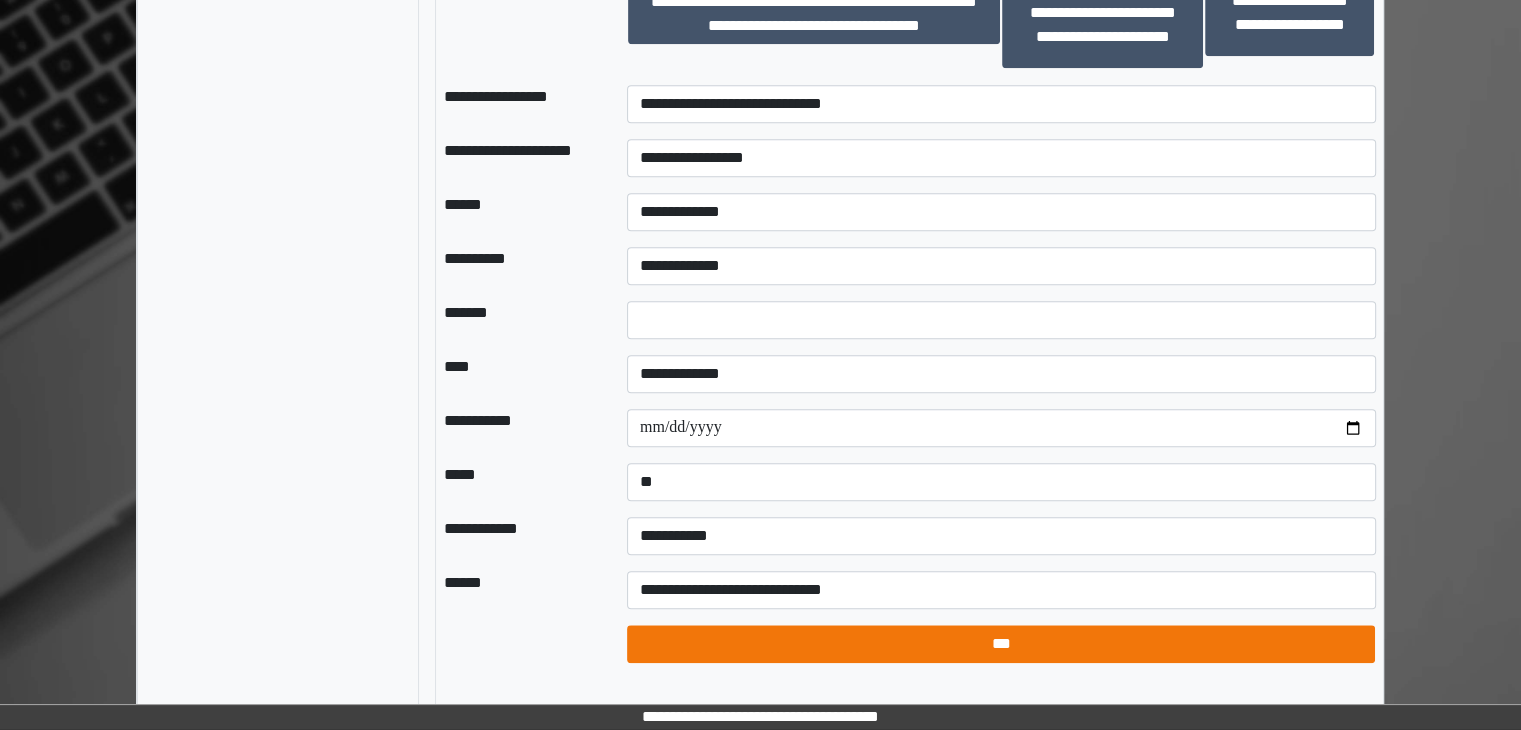 select on "*" 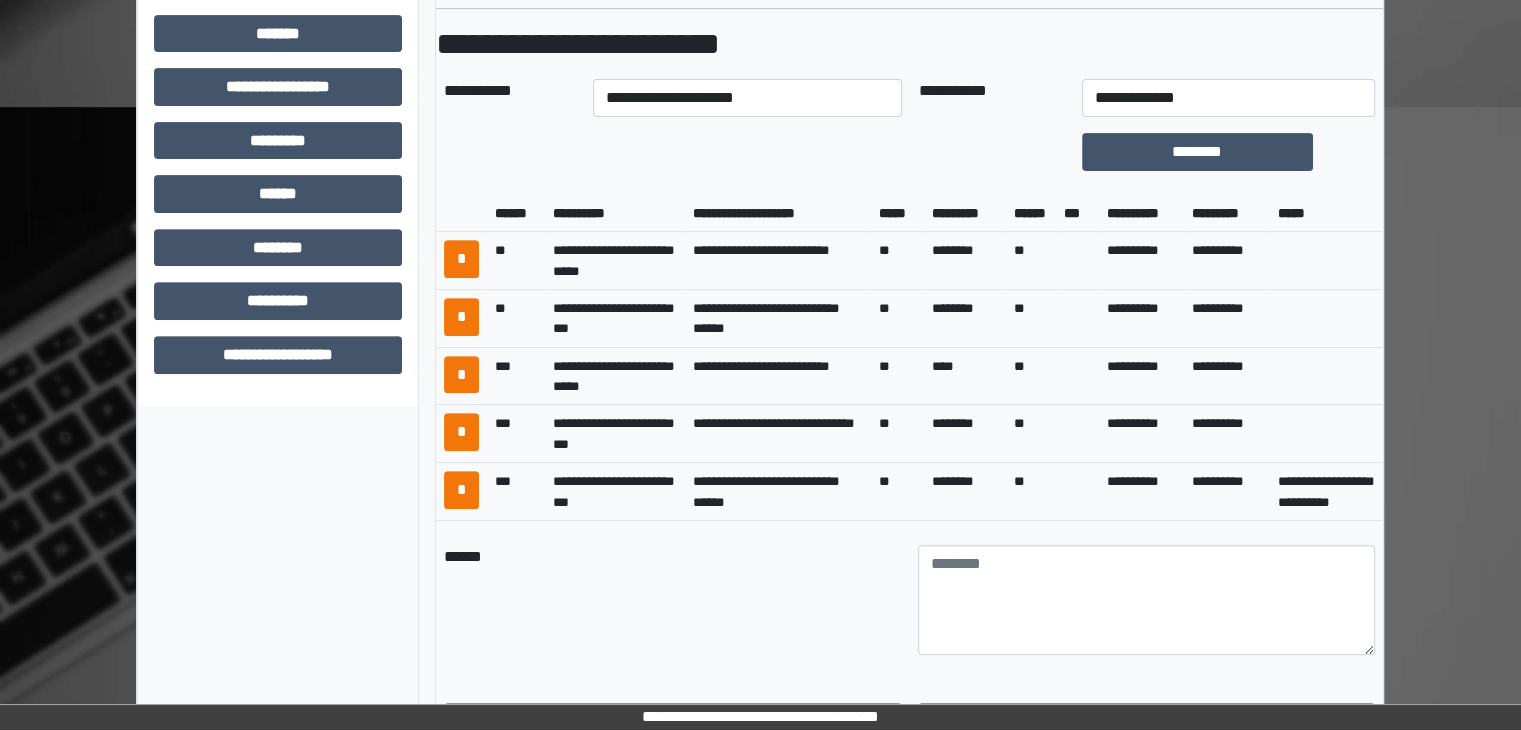 scroll, scrollTop: 344, scrollLeft: 0, axis: vertical 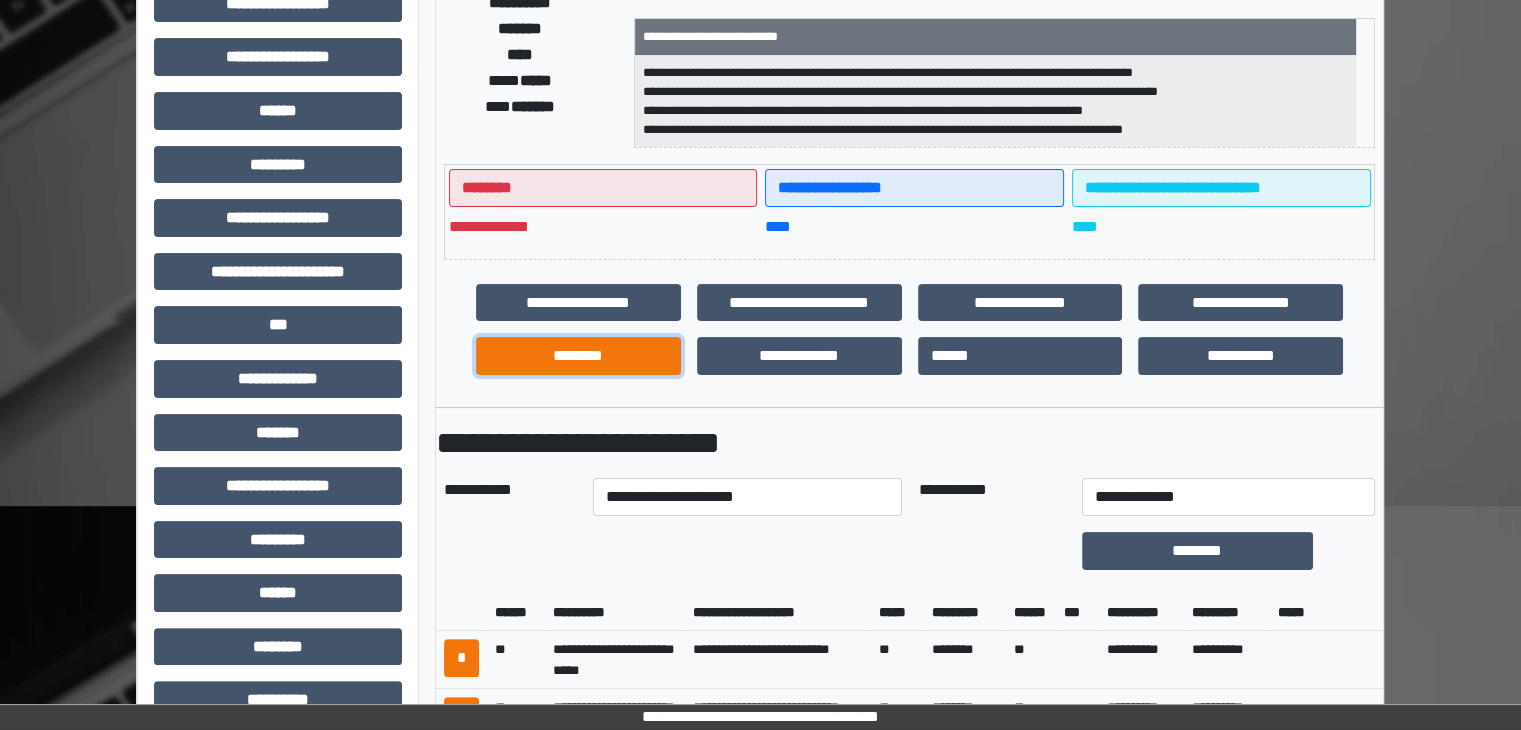 click on "********" at bounding box center [578, 356] 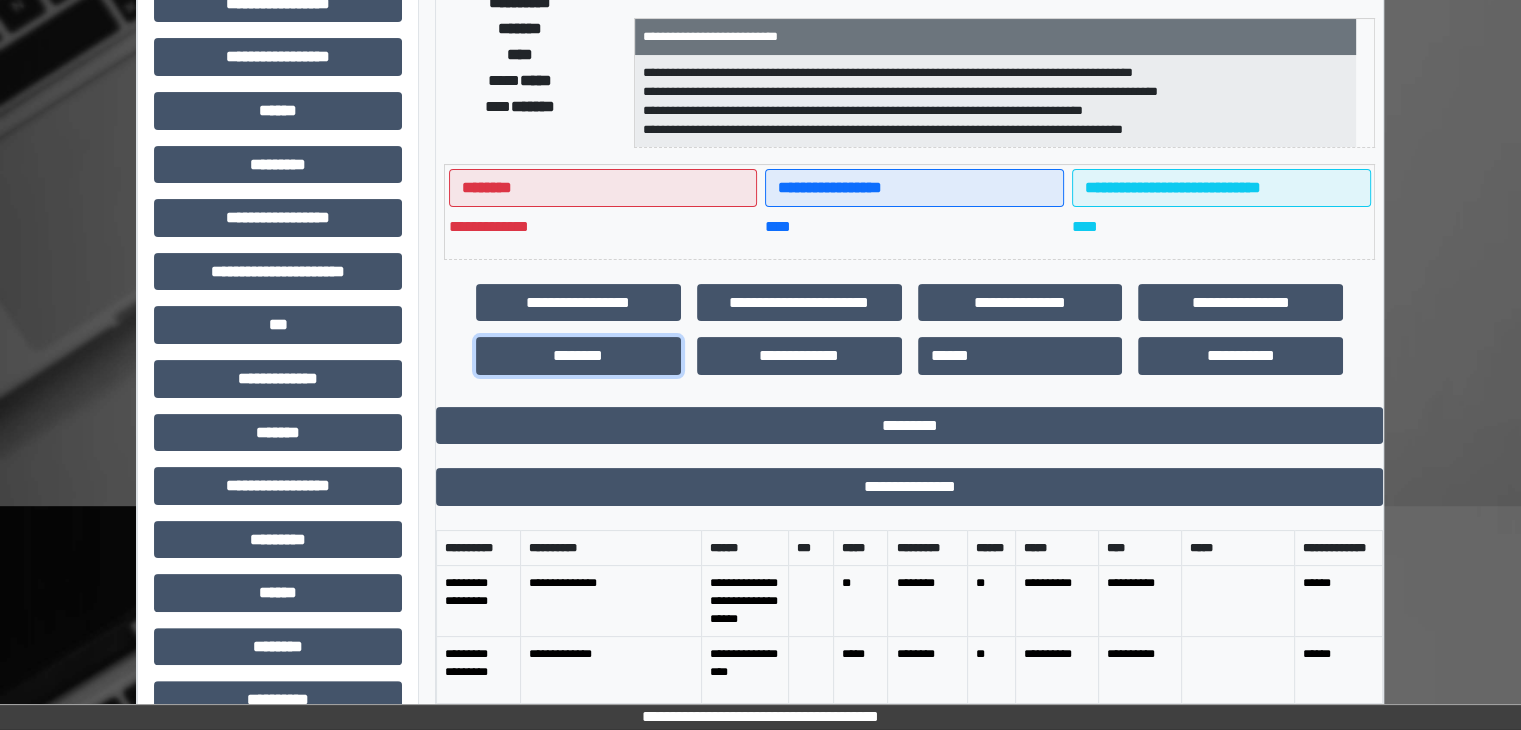 scroll, scrollTop: 641, scrollLeft: 0, axis: vertical 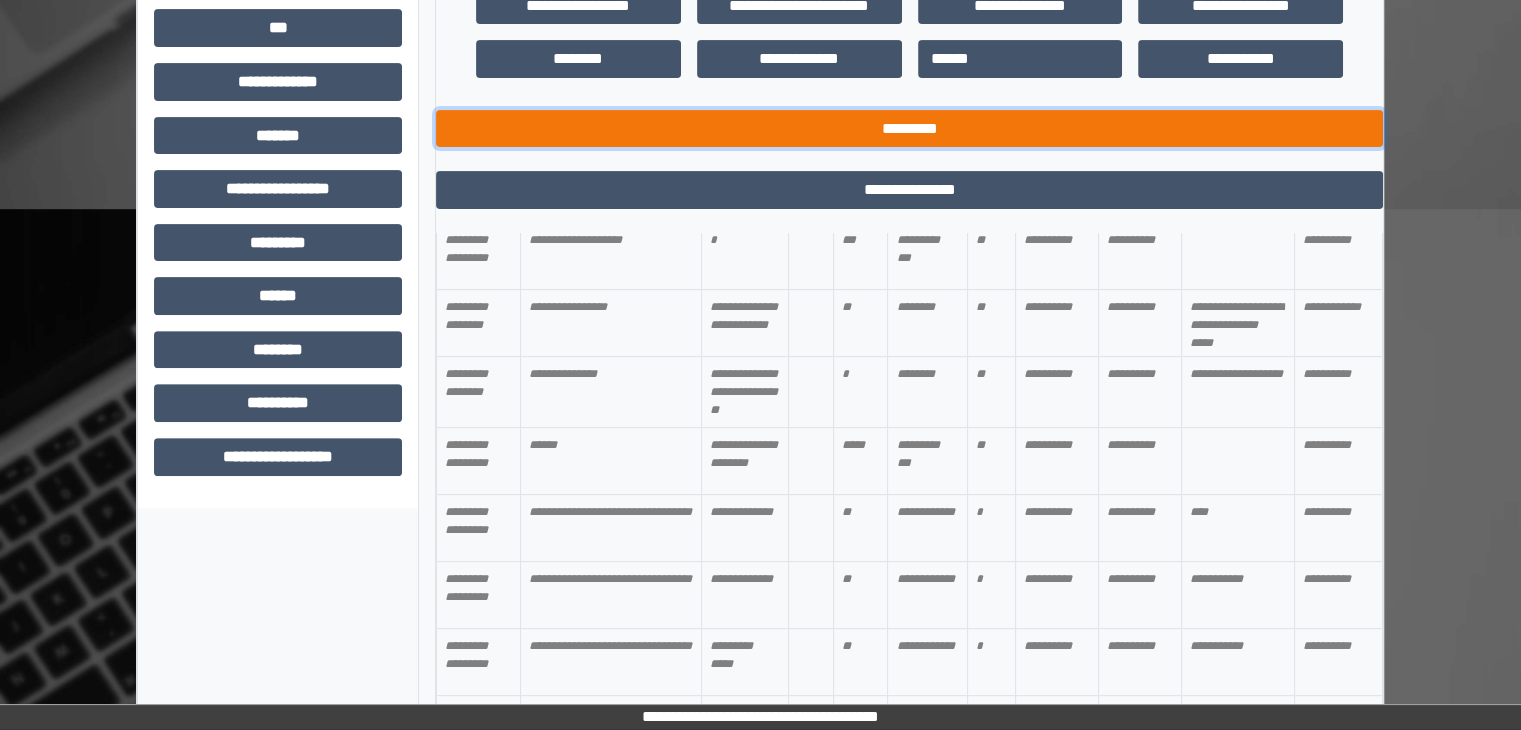 click on "*********" at bounding box center (909, 129) 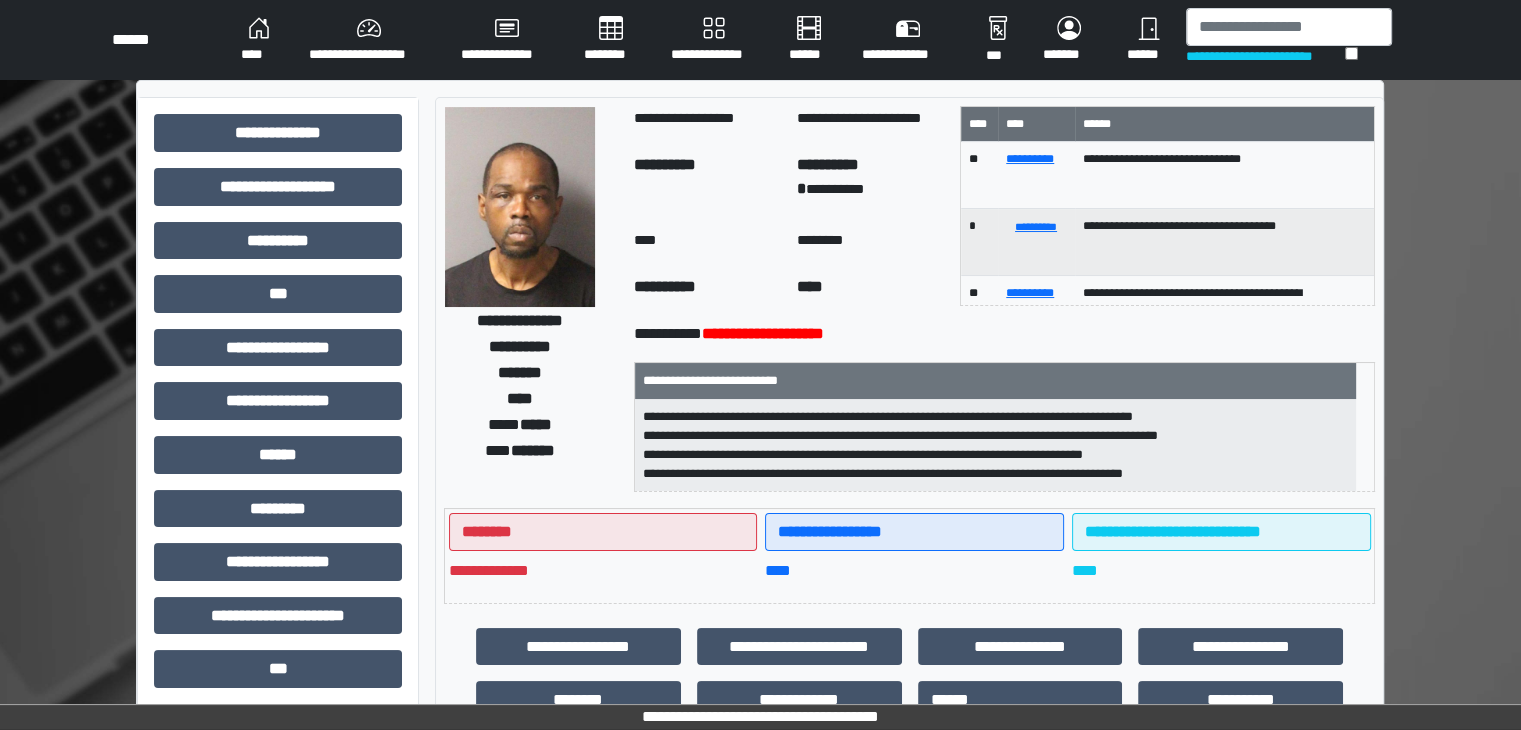 scroll, scrollTop: 436, scrollLeft: 0, axis: vertical 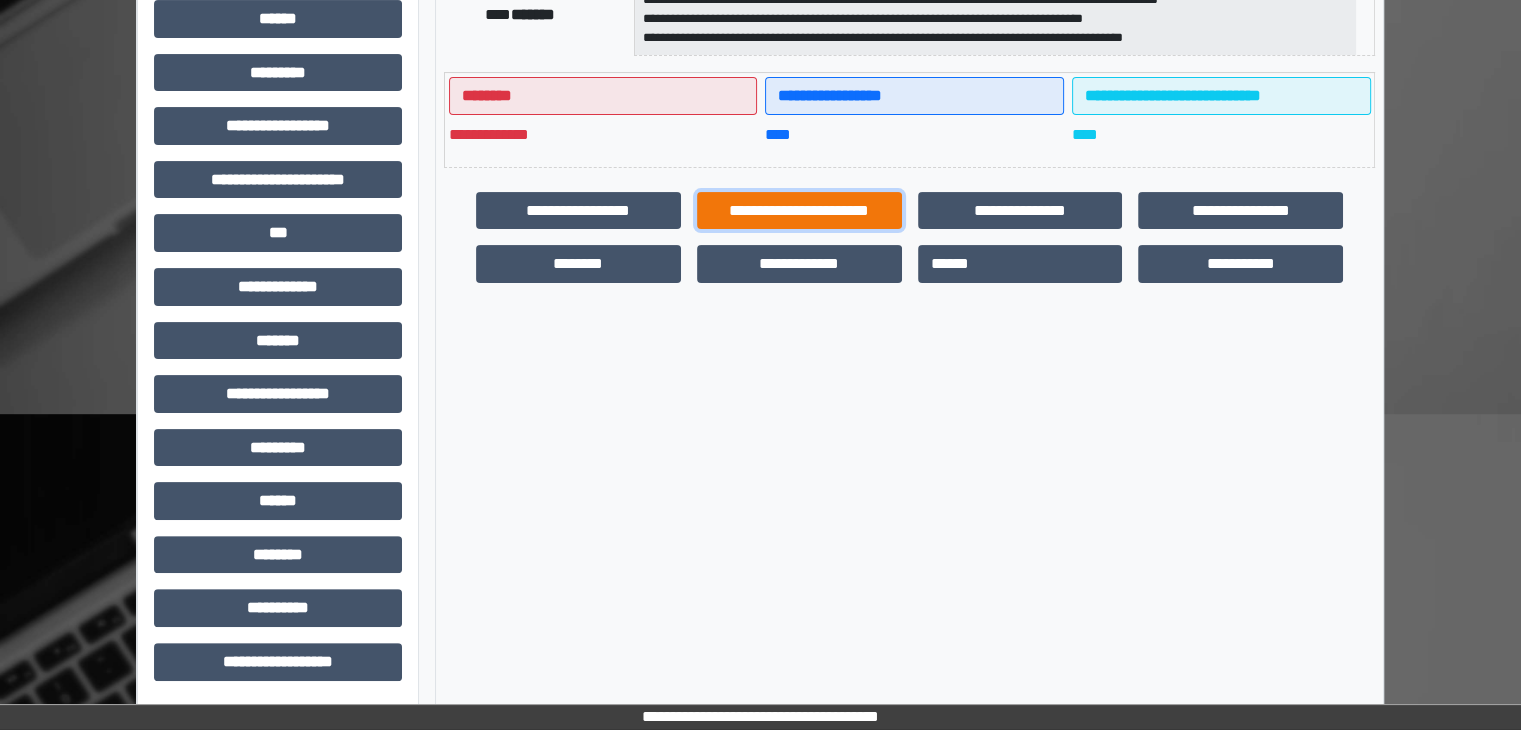 click on "**********" at bounding box center [799, 211] 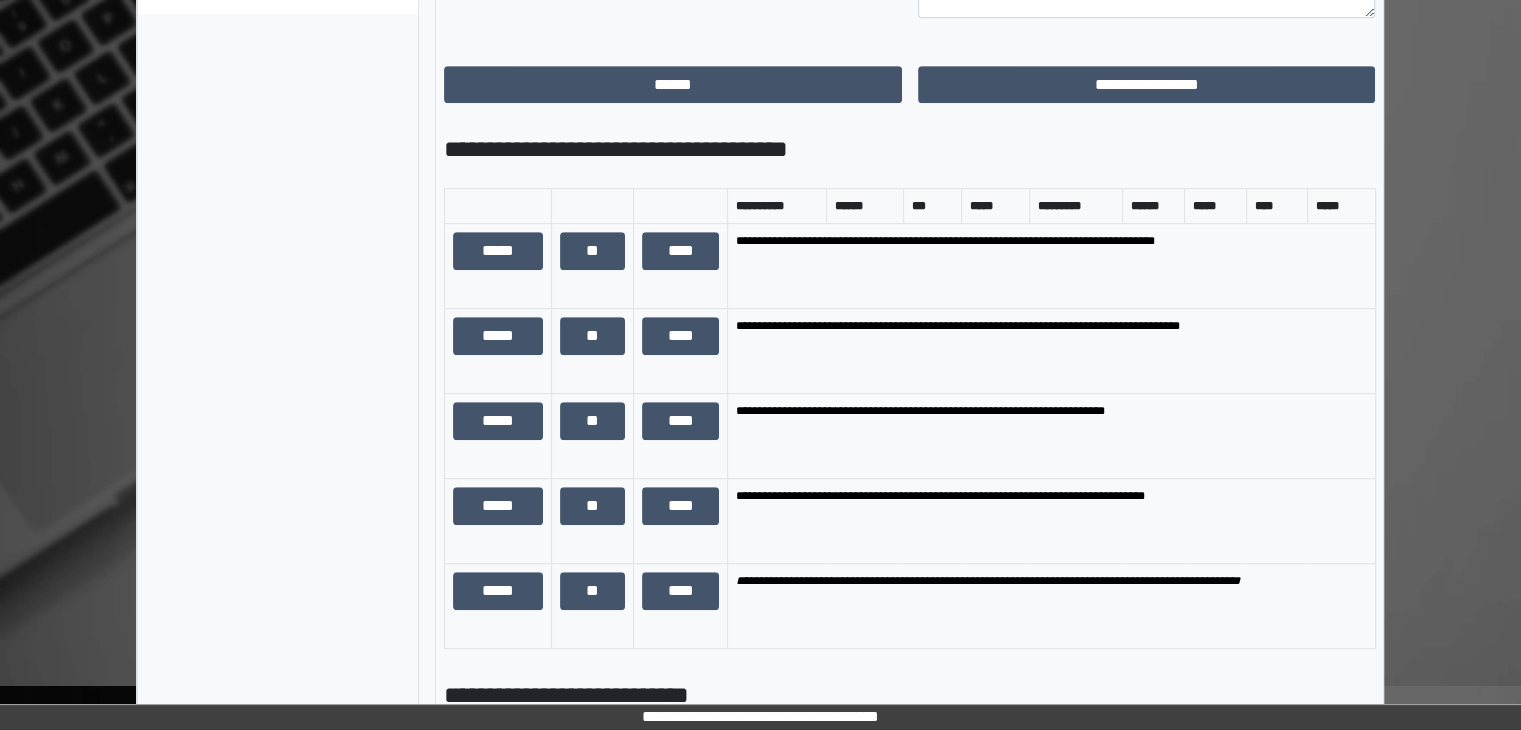 scroll, scrollTop: 1136, scrollLeft: 0, axis: vertical 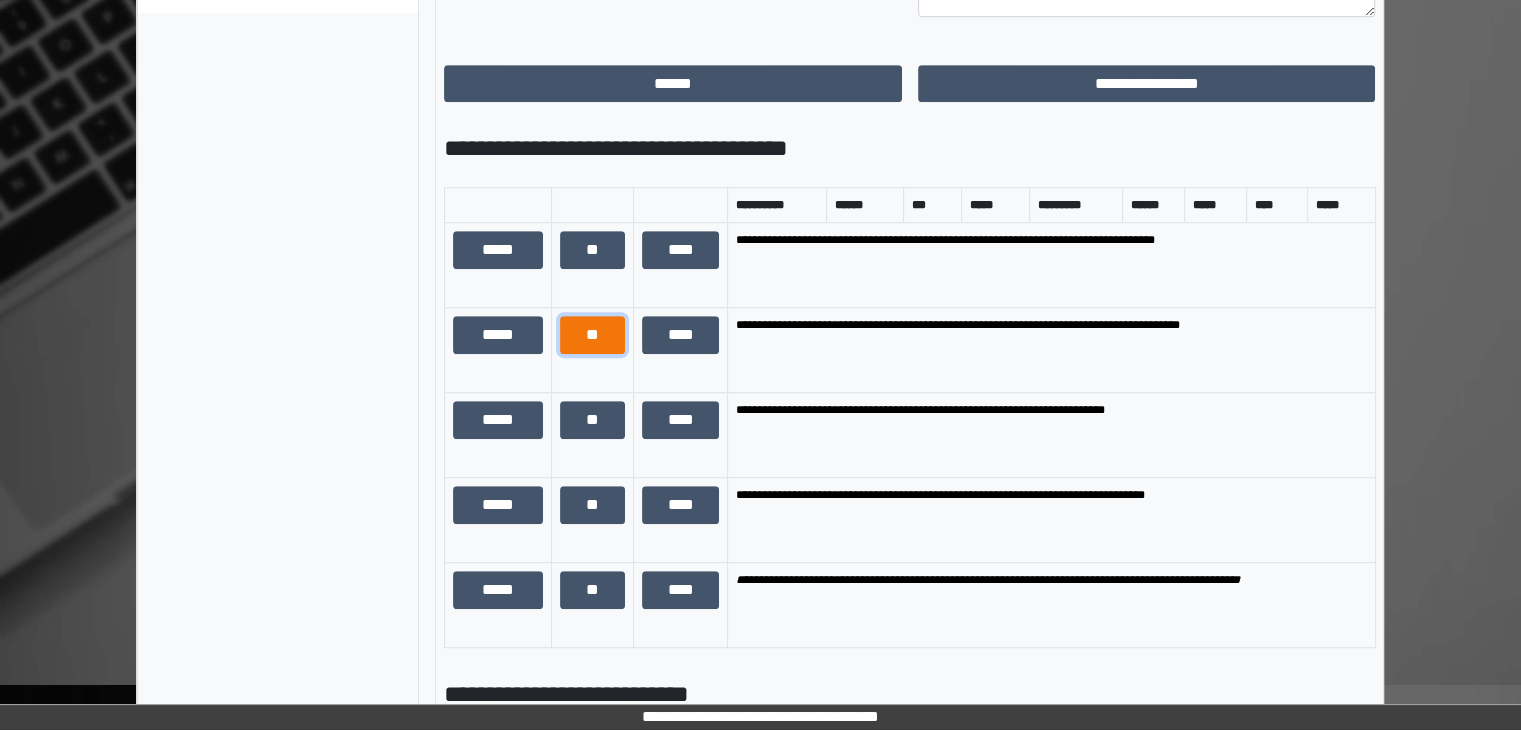 click on "**" at bounding box center [592, 335] 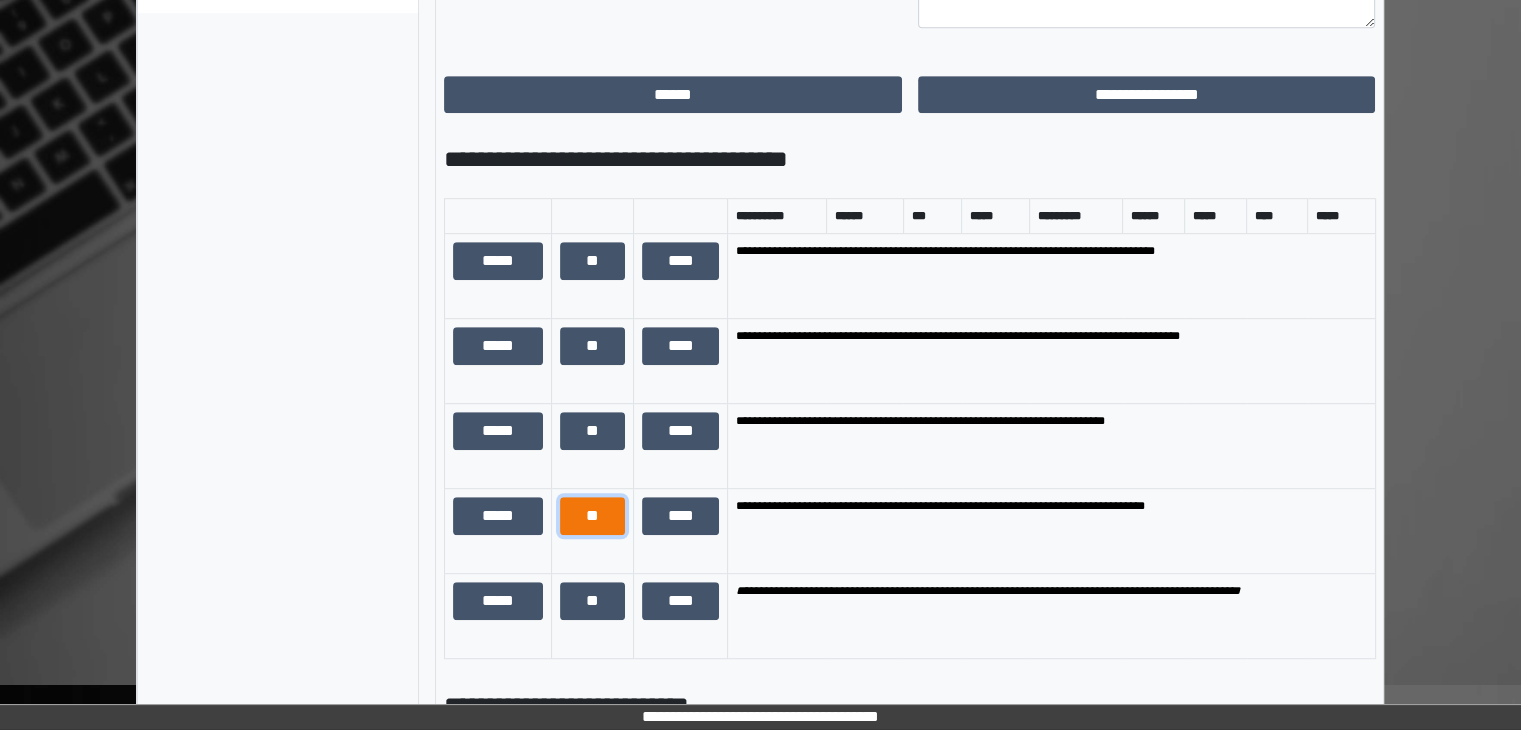 click on "**" at bounding box center [592, 516] 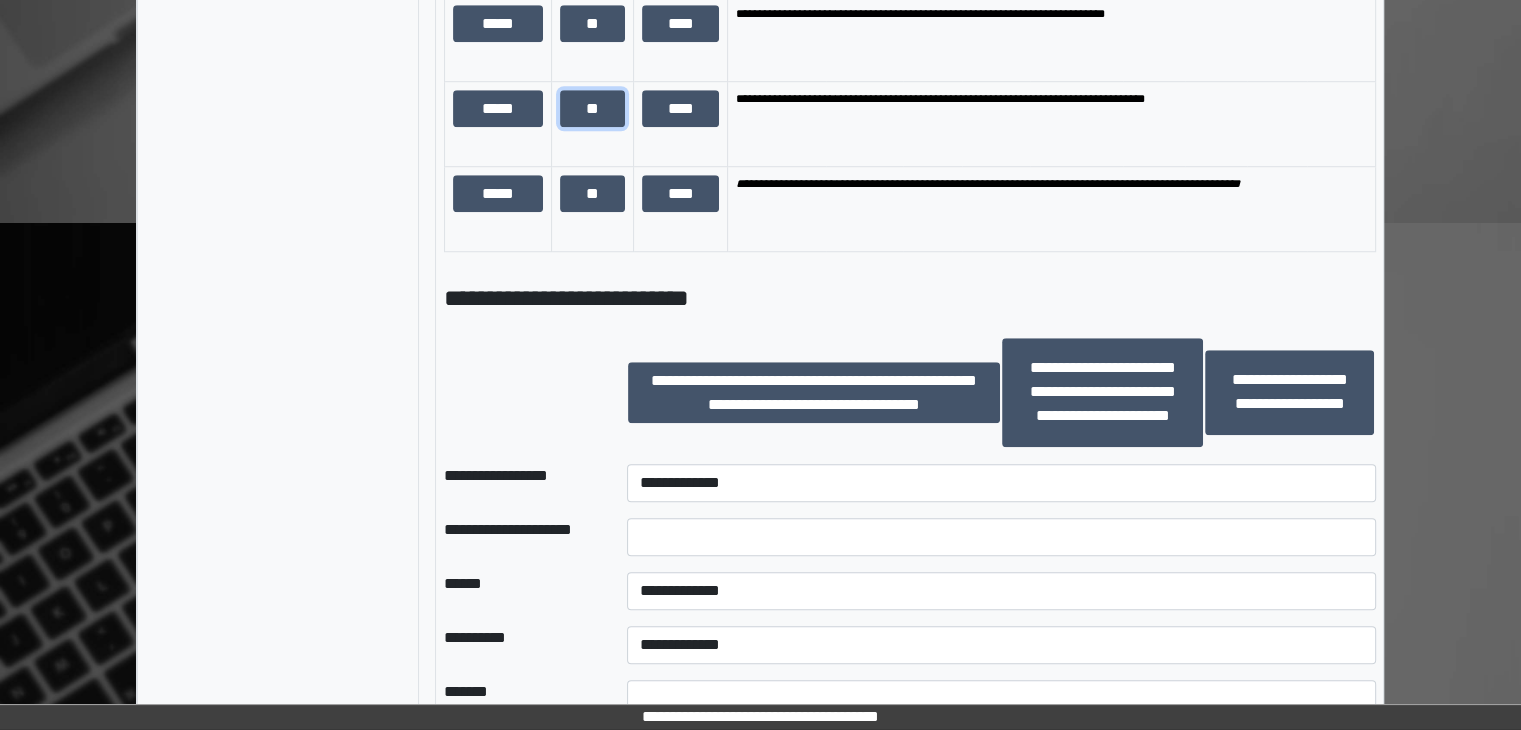 scroll, scrollTop: 1936, scrollLeft: 0, axis: vertical 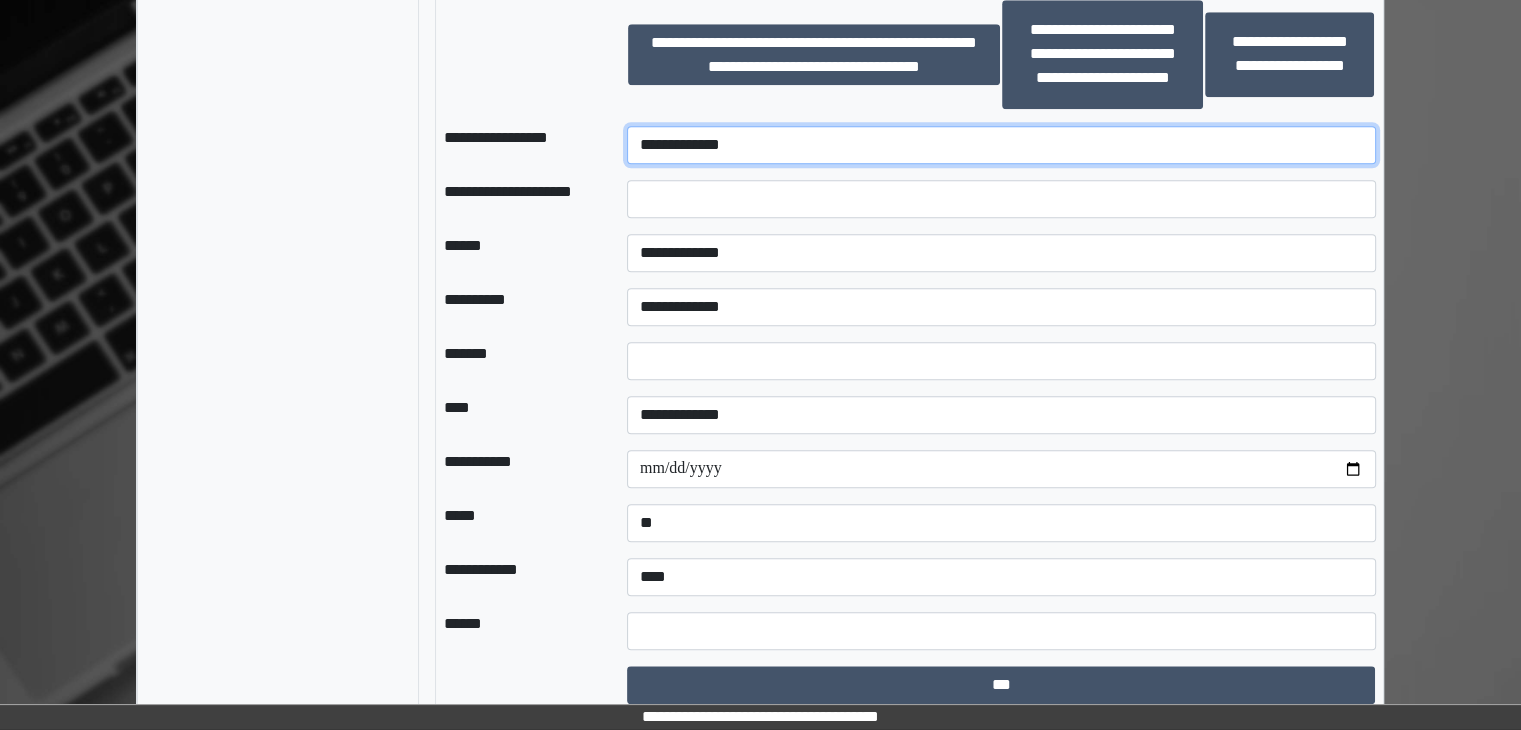 click on "**********" at bounding box center [1001, 145] 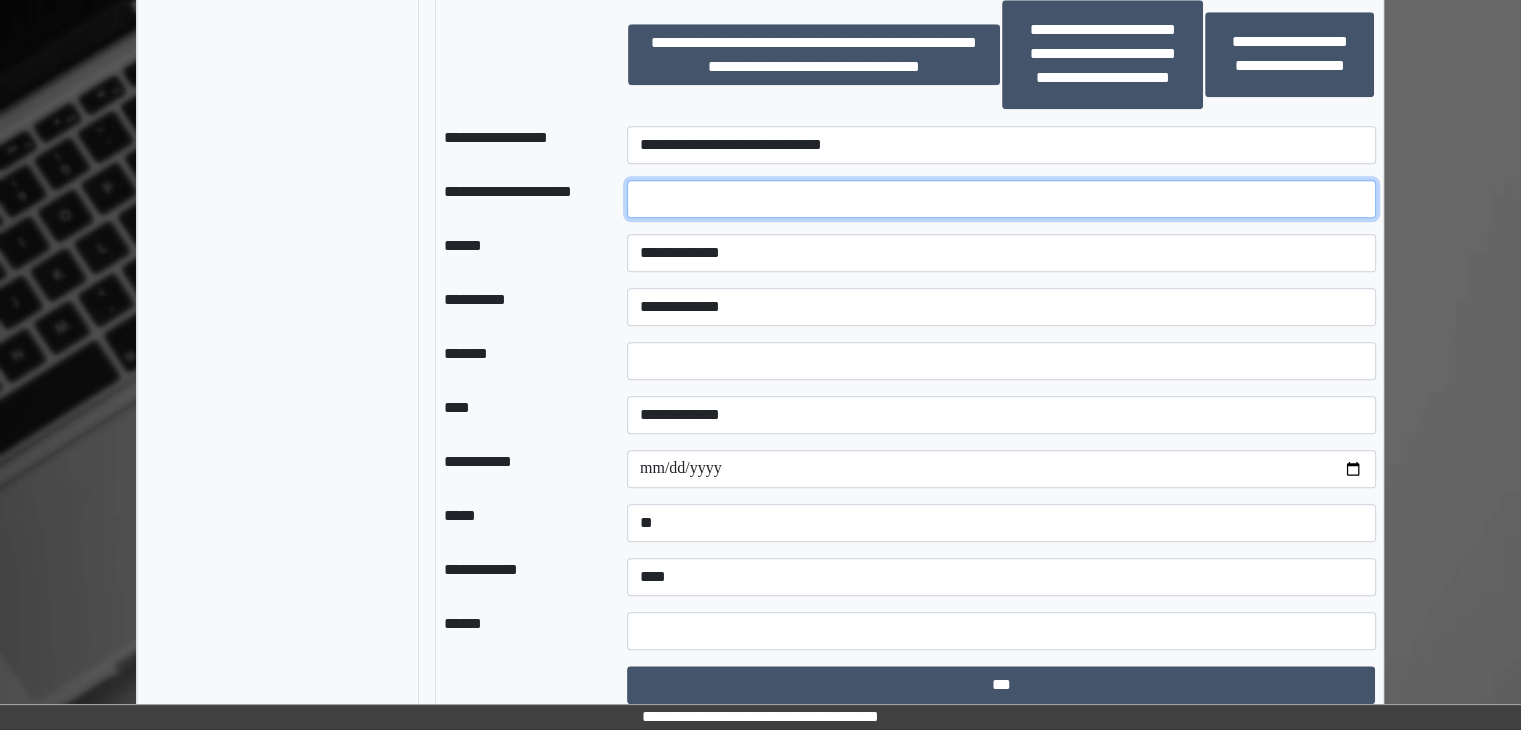 click at bounding box center [1001, 199] 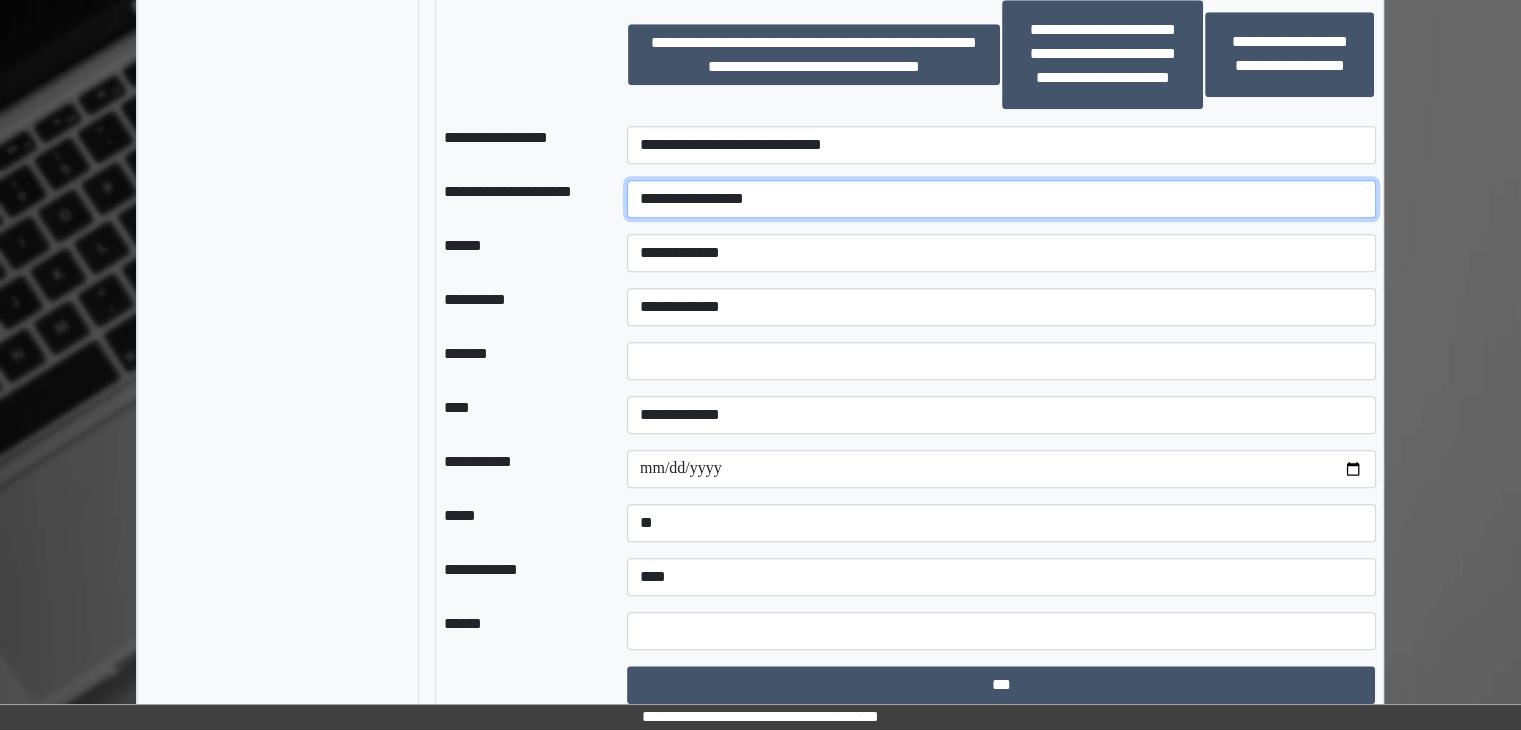 type on "**********" 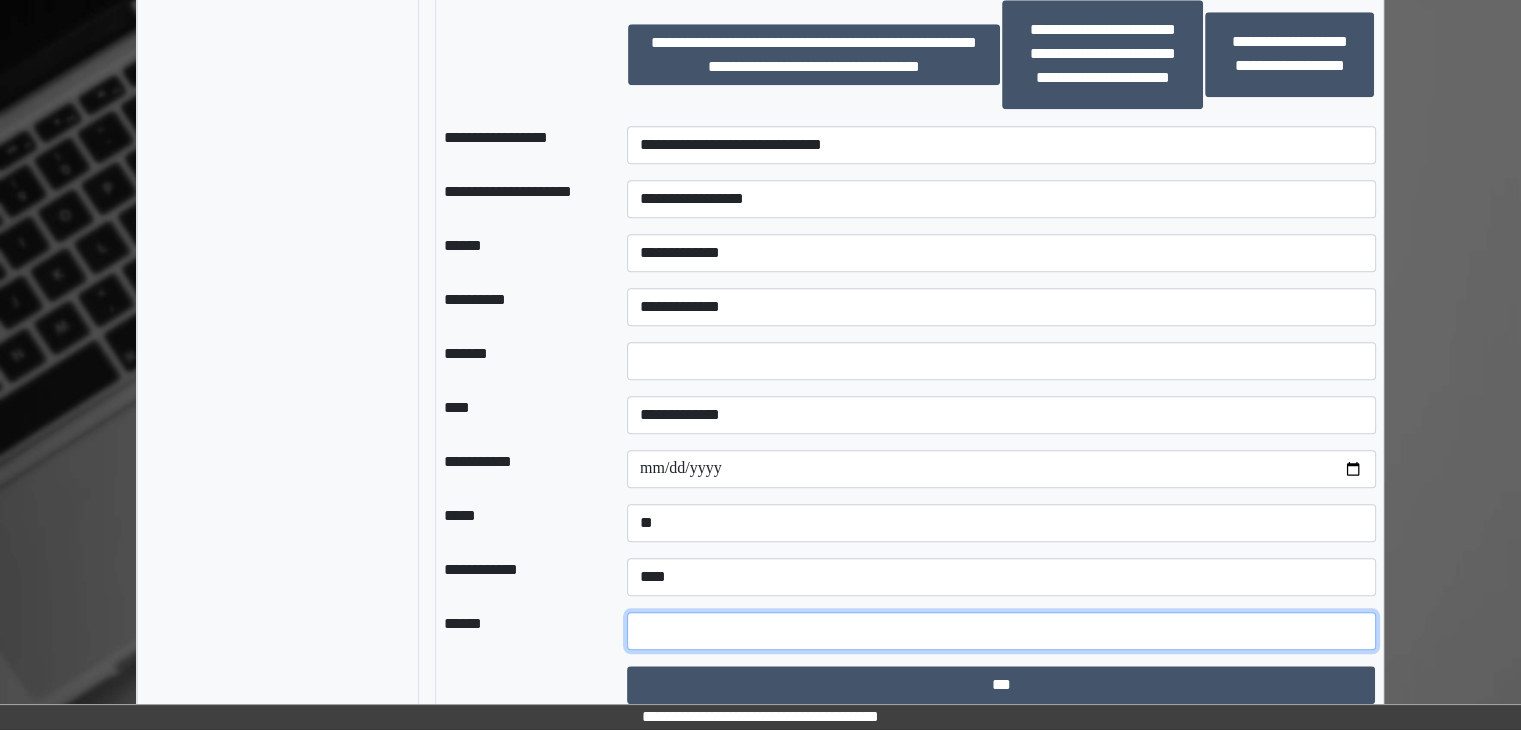 click at bounding box center (1001, 631) 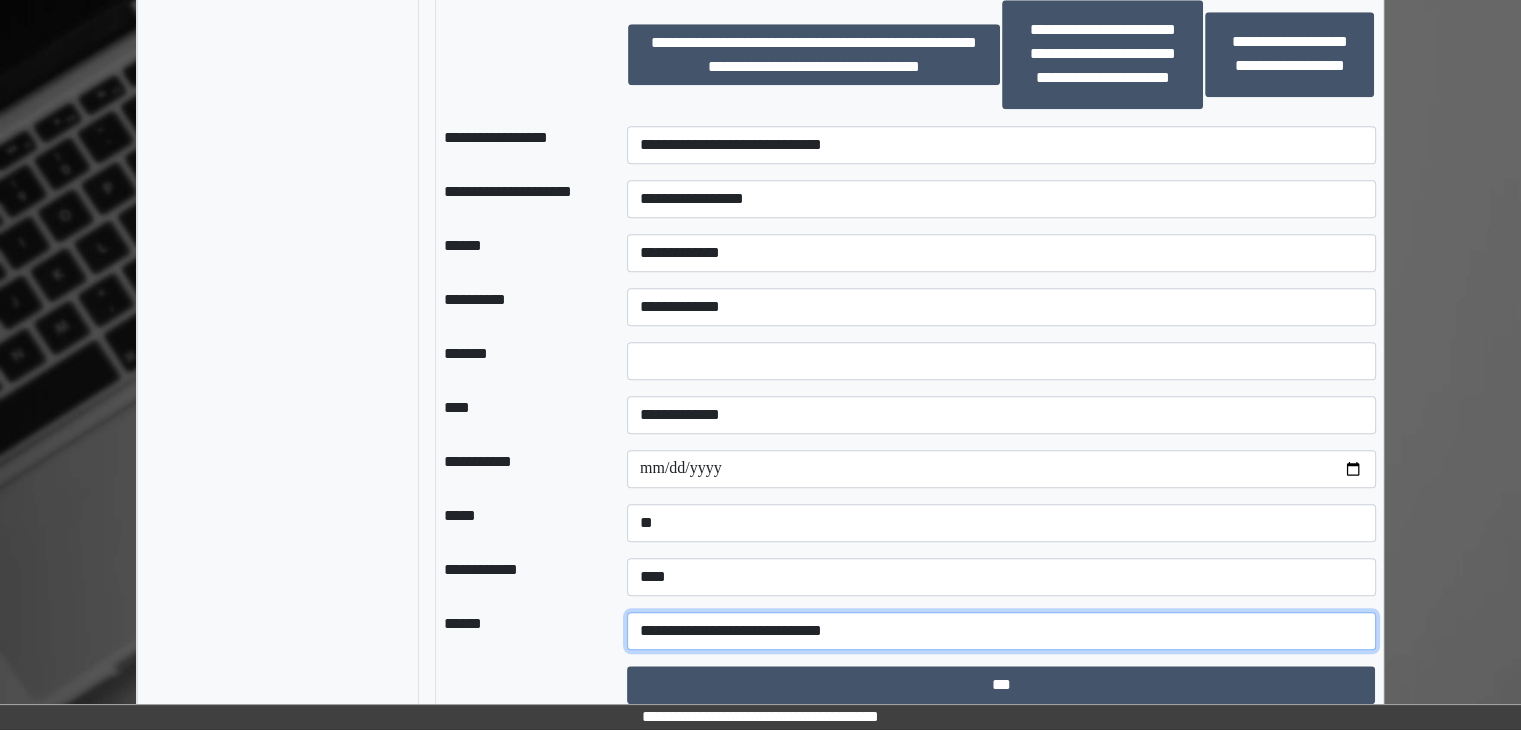 type on "**********" 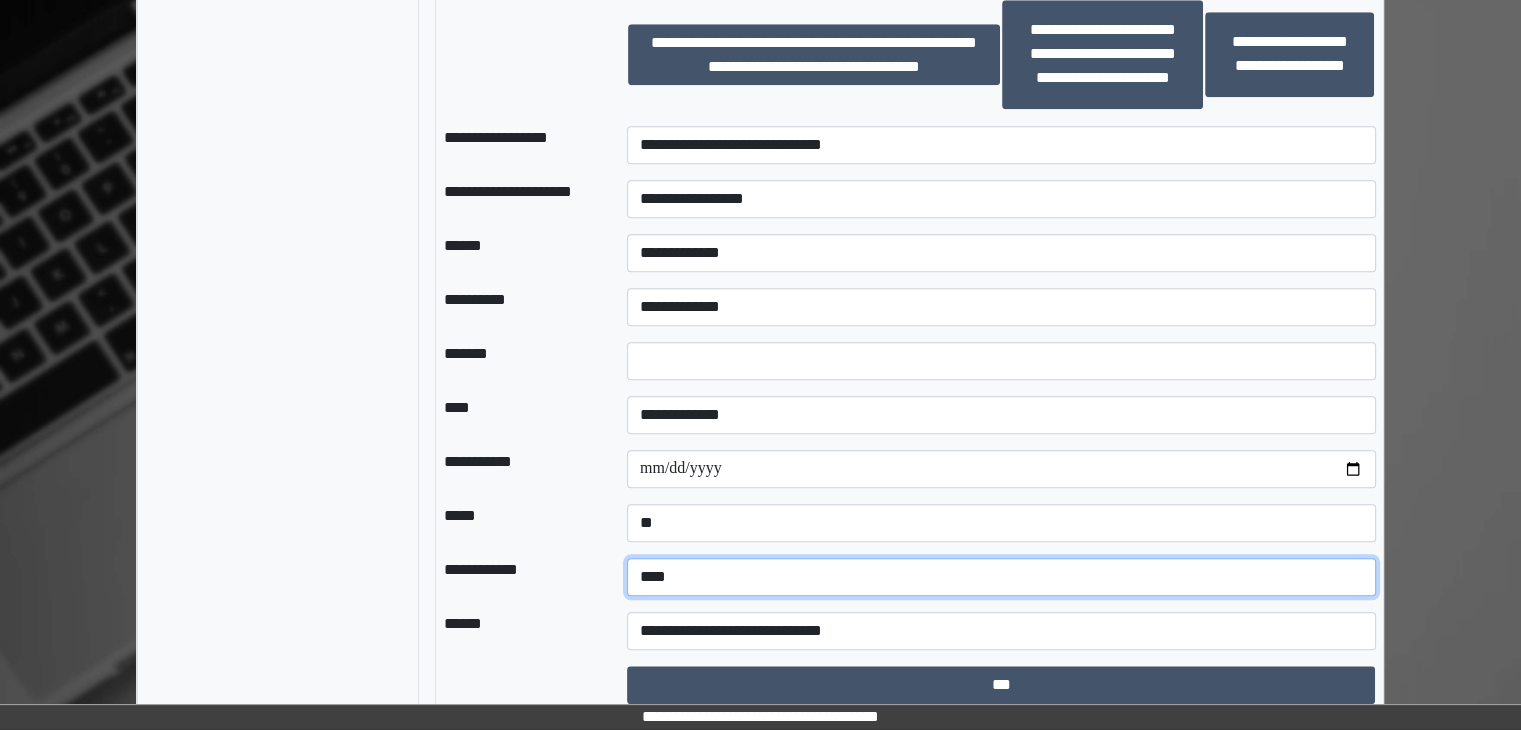 drag, startPoint x: 700, startPoint y: 585, endPoint x: 688, endPoint y: 600, distance: 19.209373 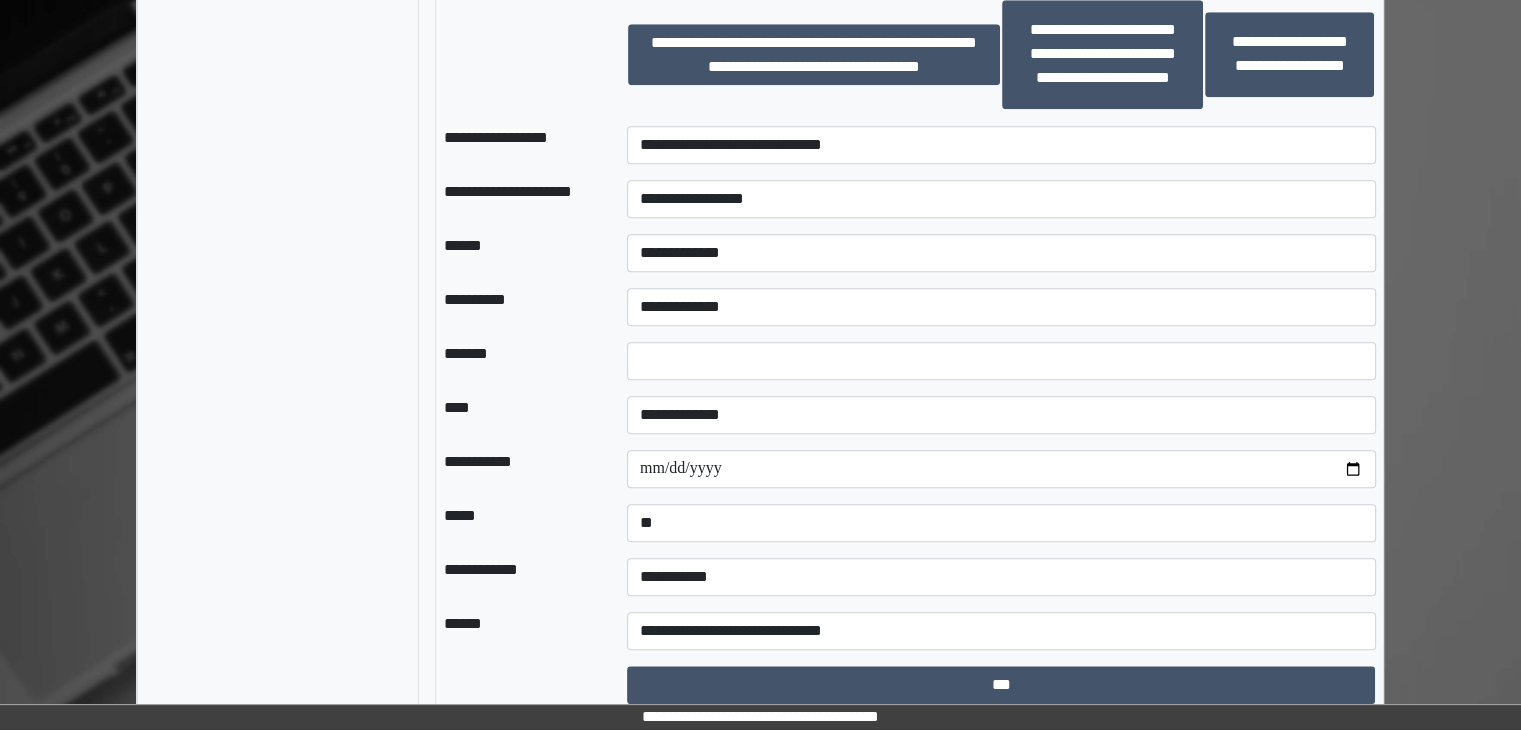 click on "**********" at bounding box center (1001, 523) 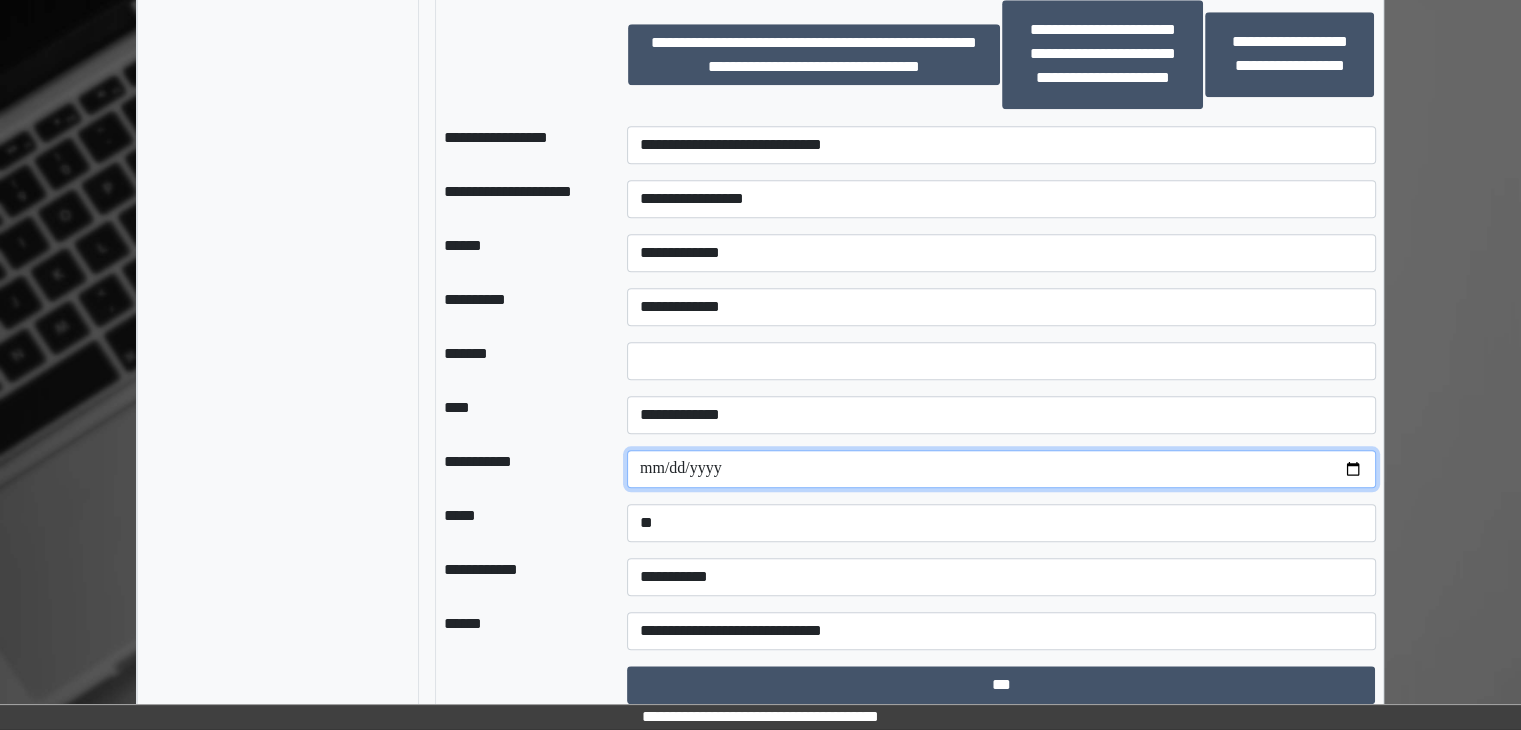 click at bounding box center (1001, 469) 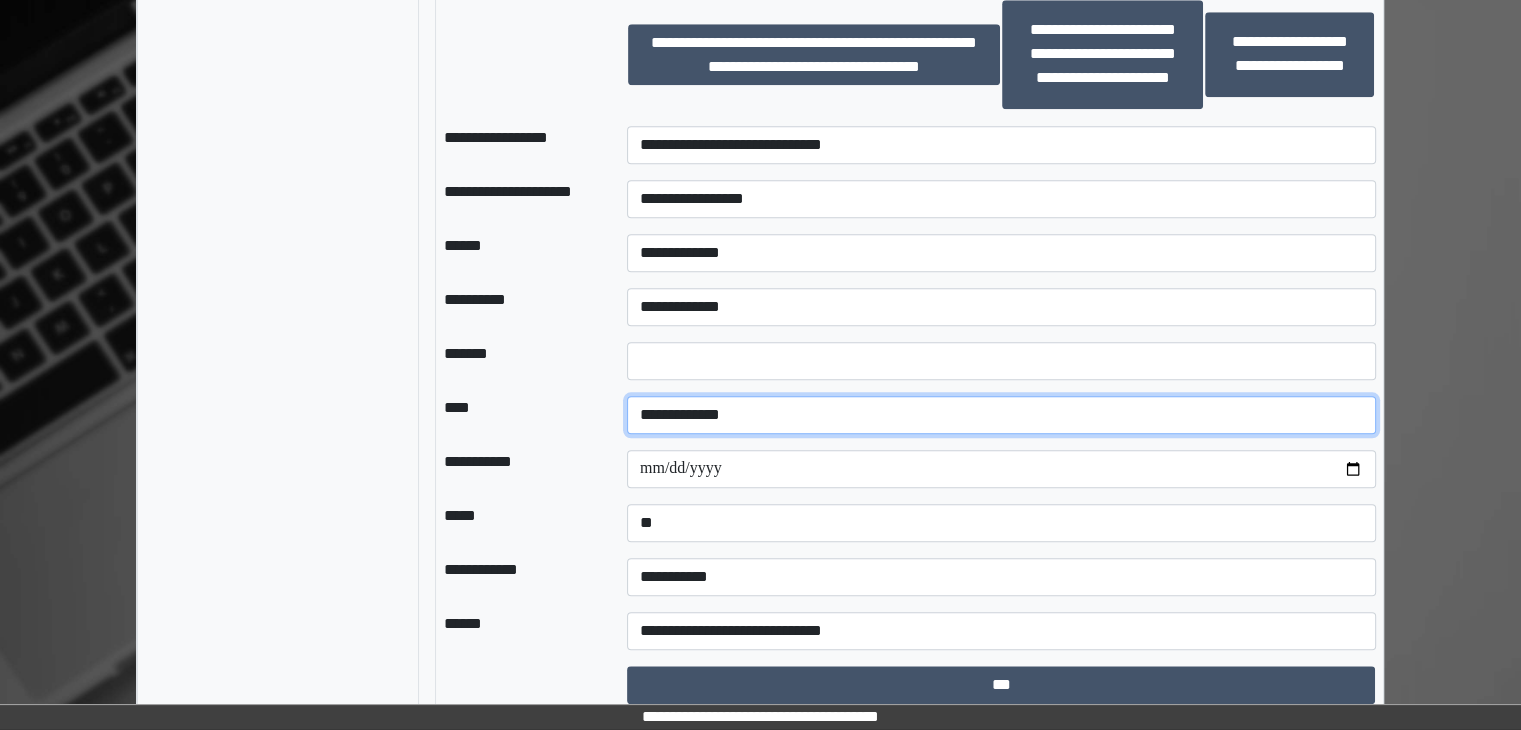 click on "**********" at bounding box center (1001, 415) 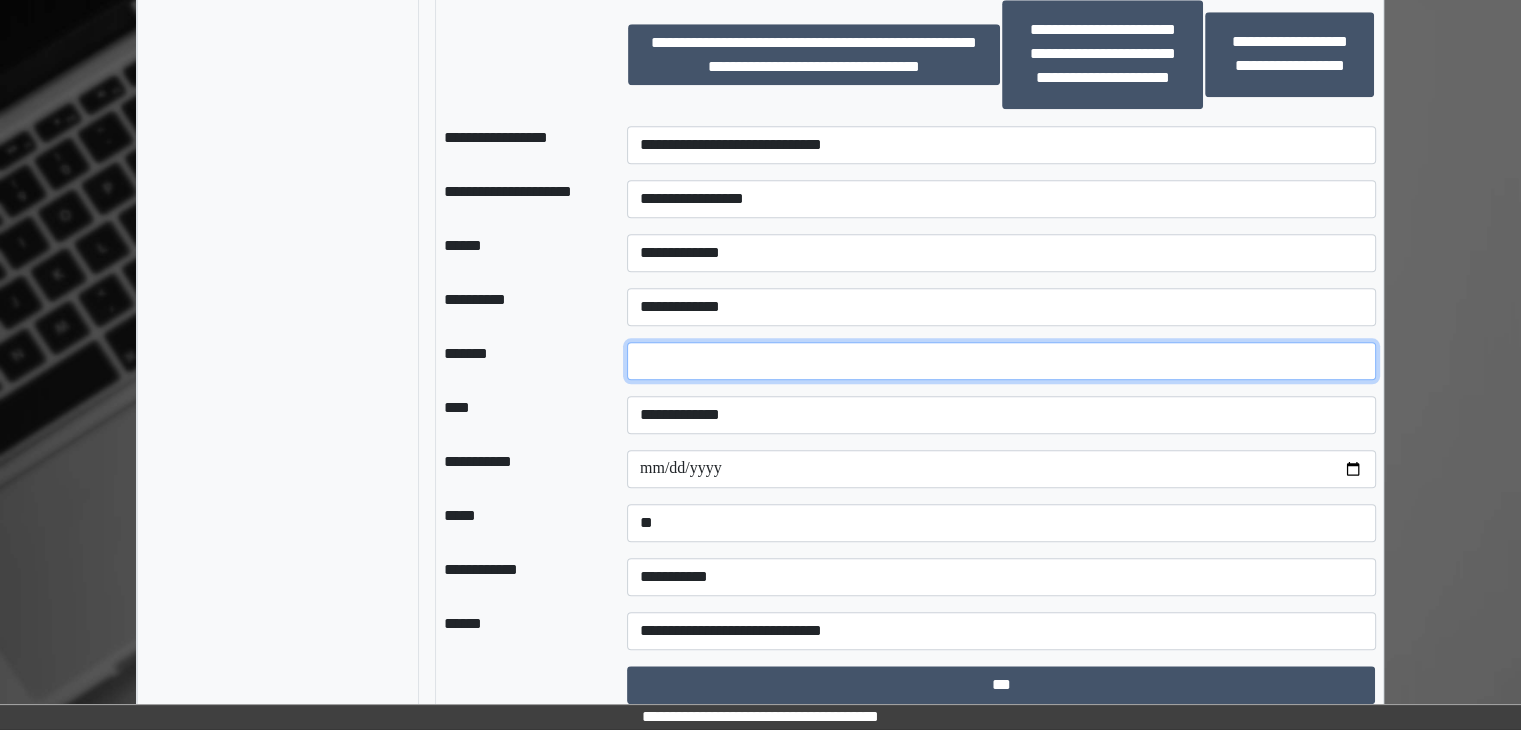 click at bounding box center (1001, 361) 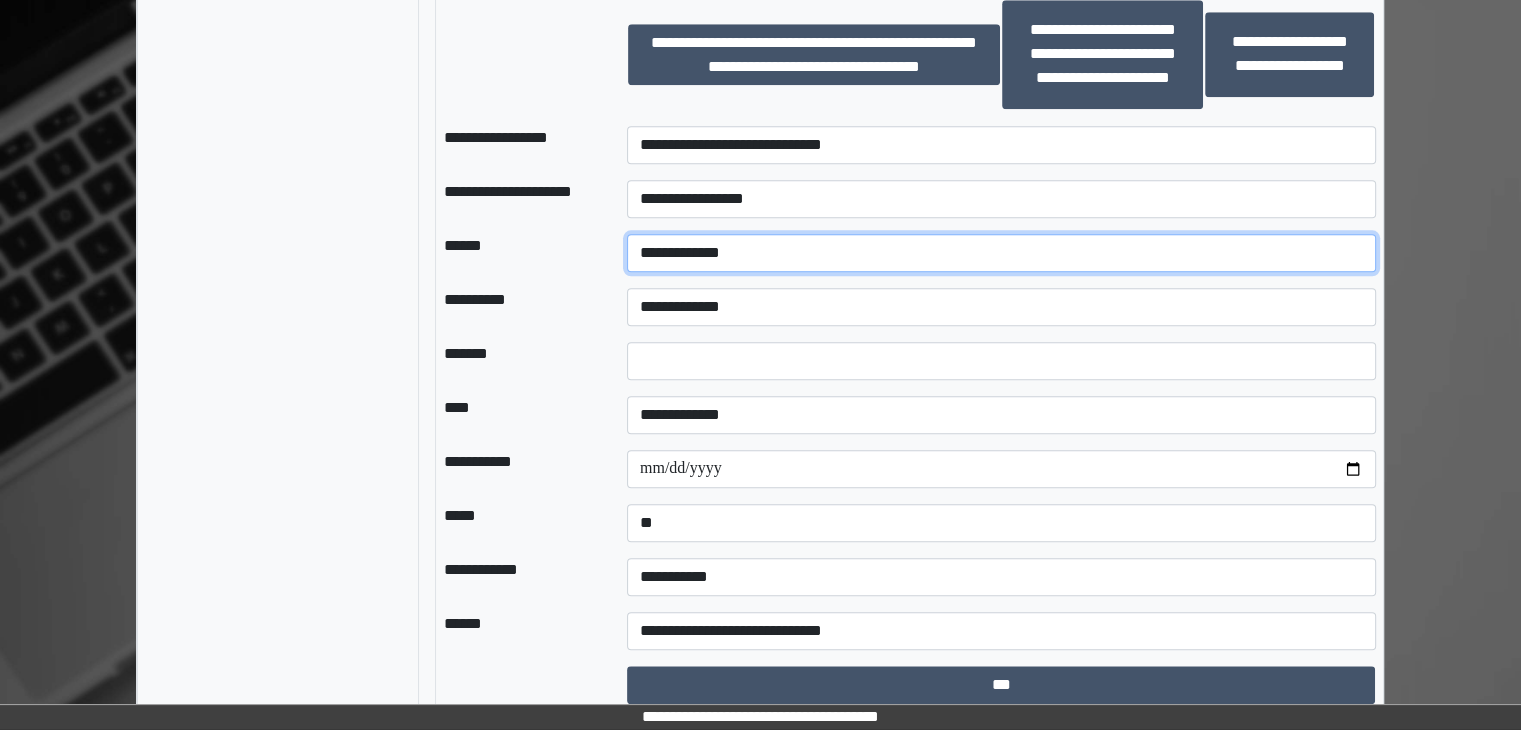 click on "**********" at bounding box center [1001, 253] 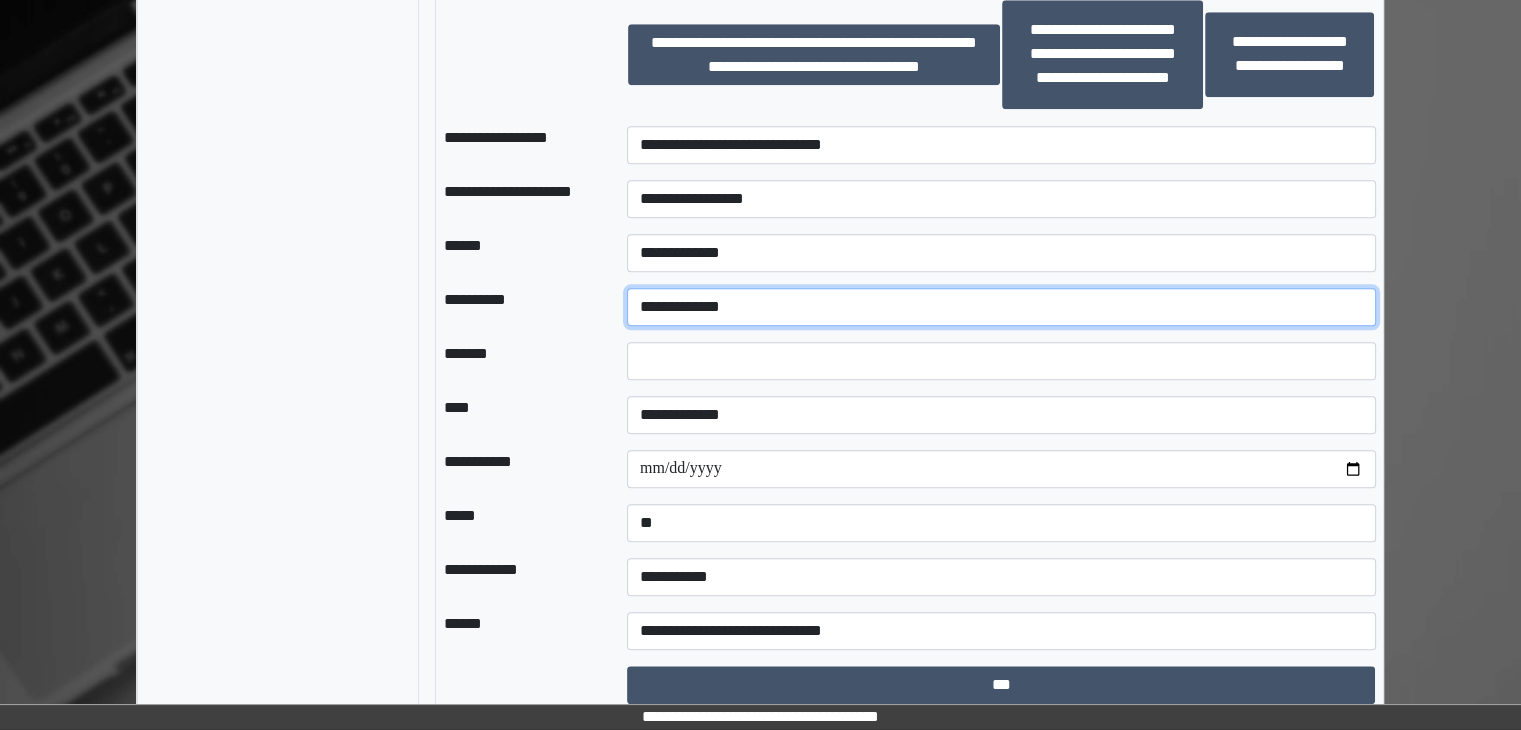click on "**********" at bounding box center (1001, 307) 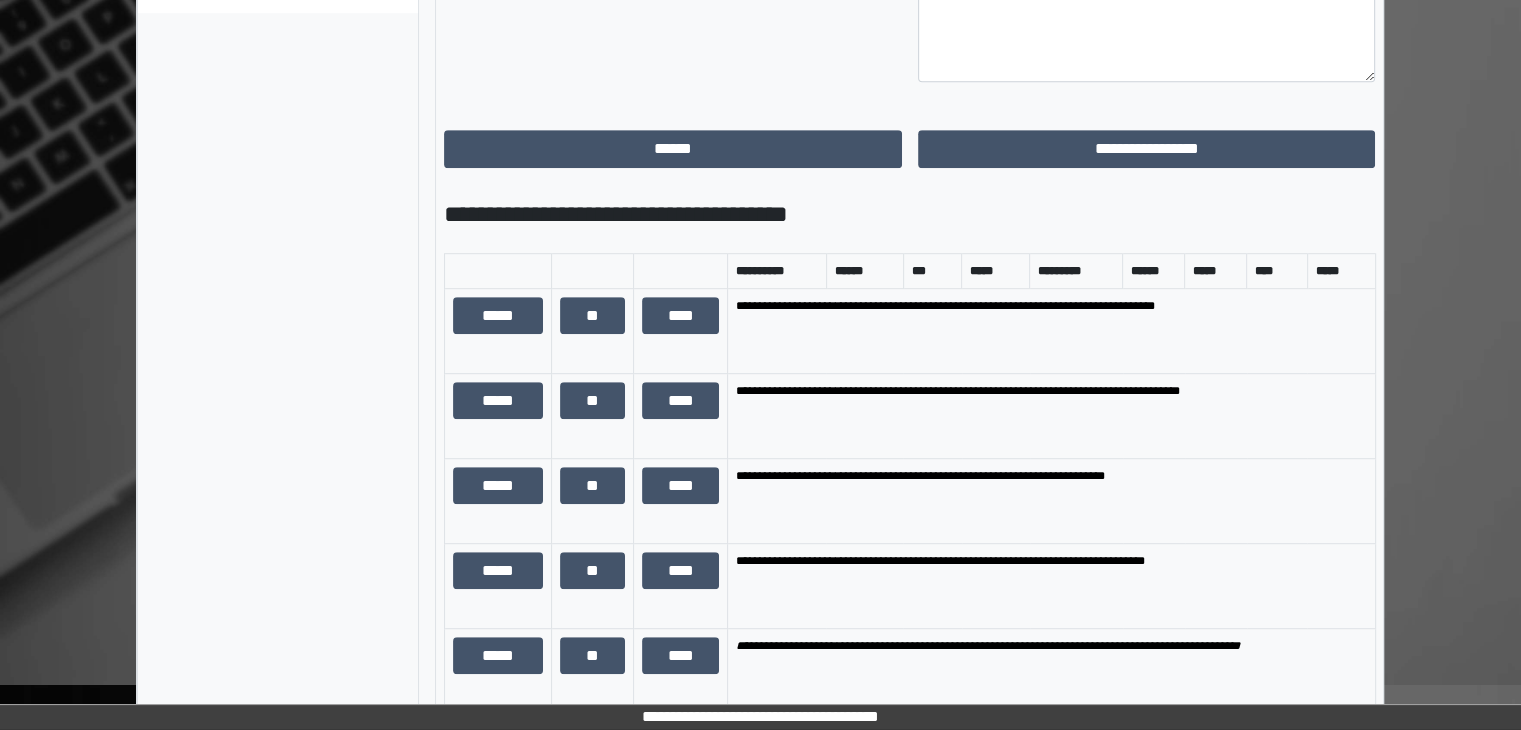 scroll, scrollTop: 636, scrollLeft: 0, axis: vertical 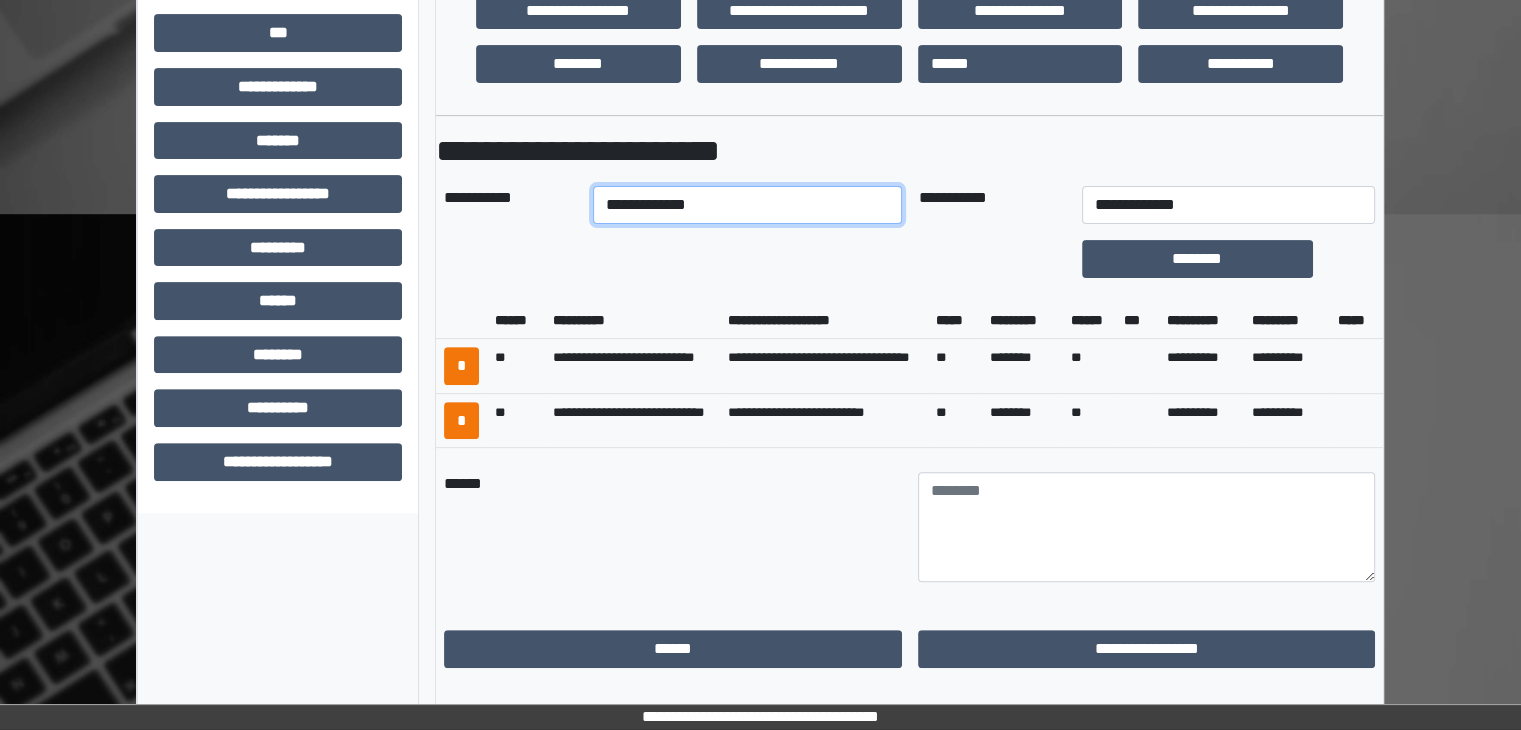 drag, startPoint x: 801, startPoint y: 209, endPoint x: 788, endPoint y: 220, distance: 17.029387 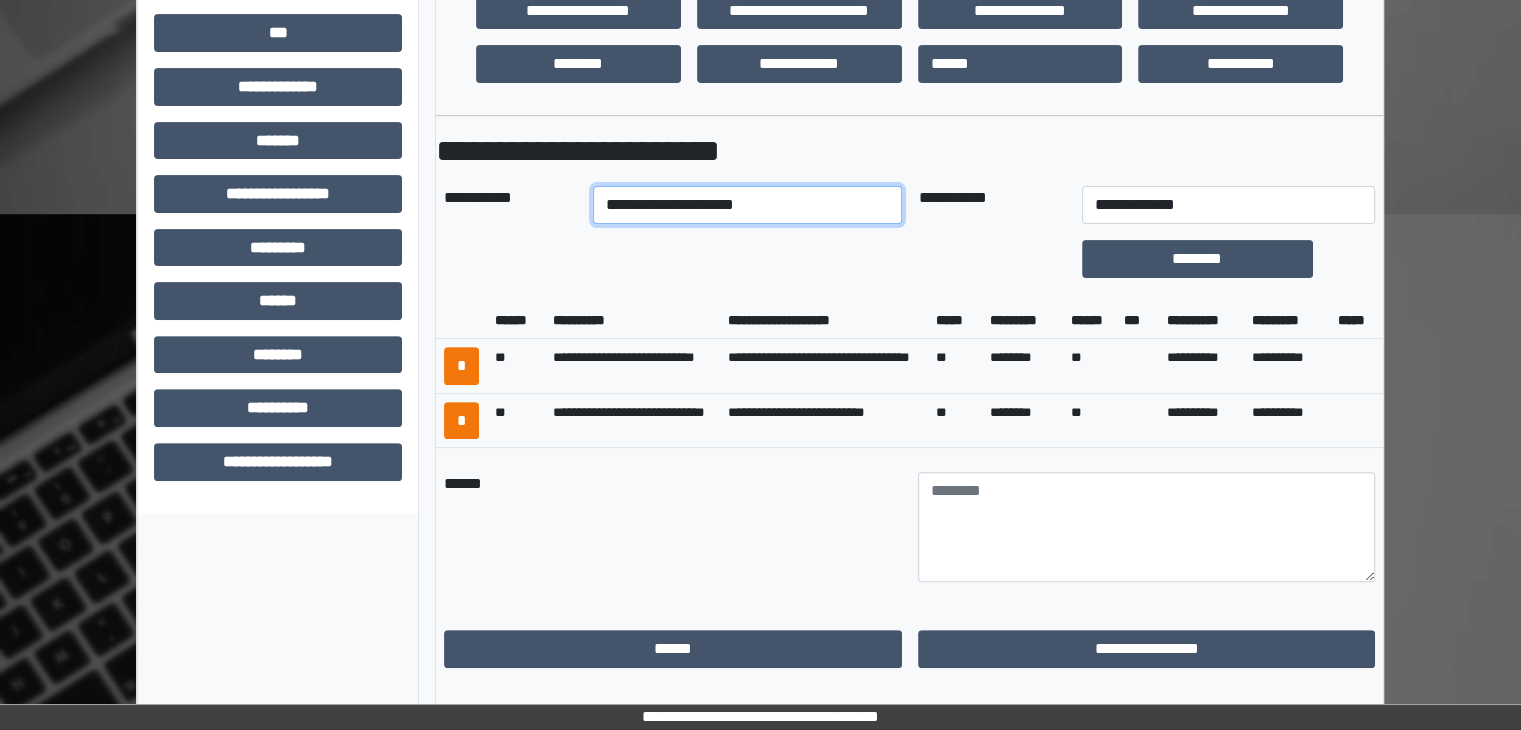 click on "**********" at bounding box center (748, 205) 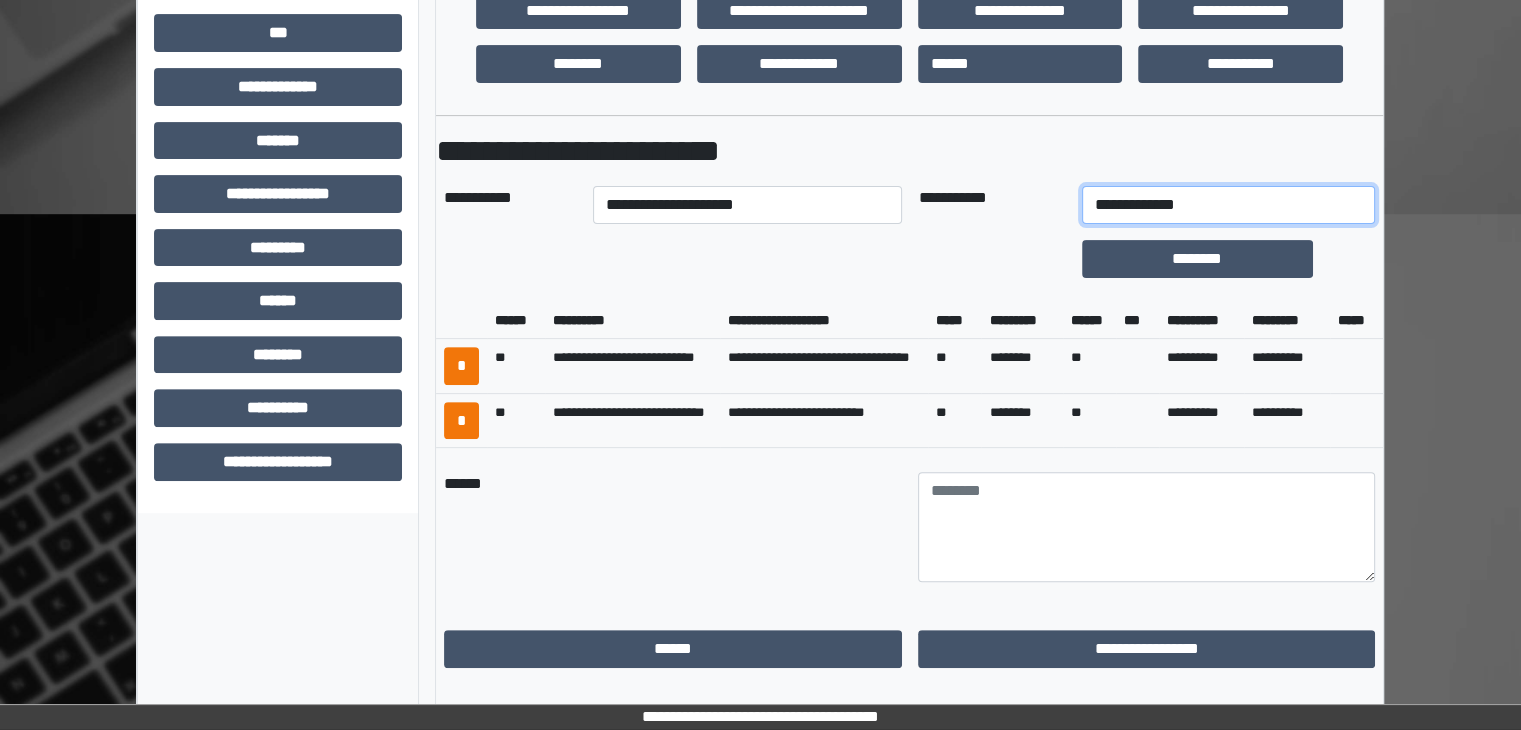 click on "**********" at bounding box center (1229, 205) 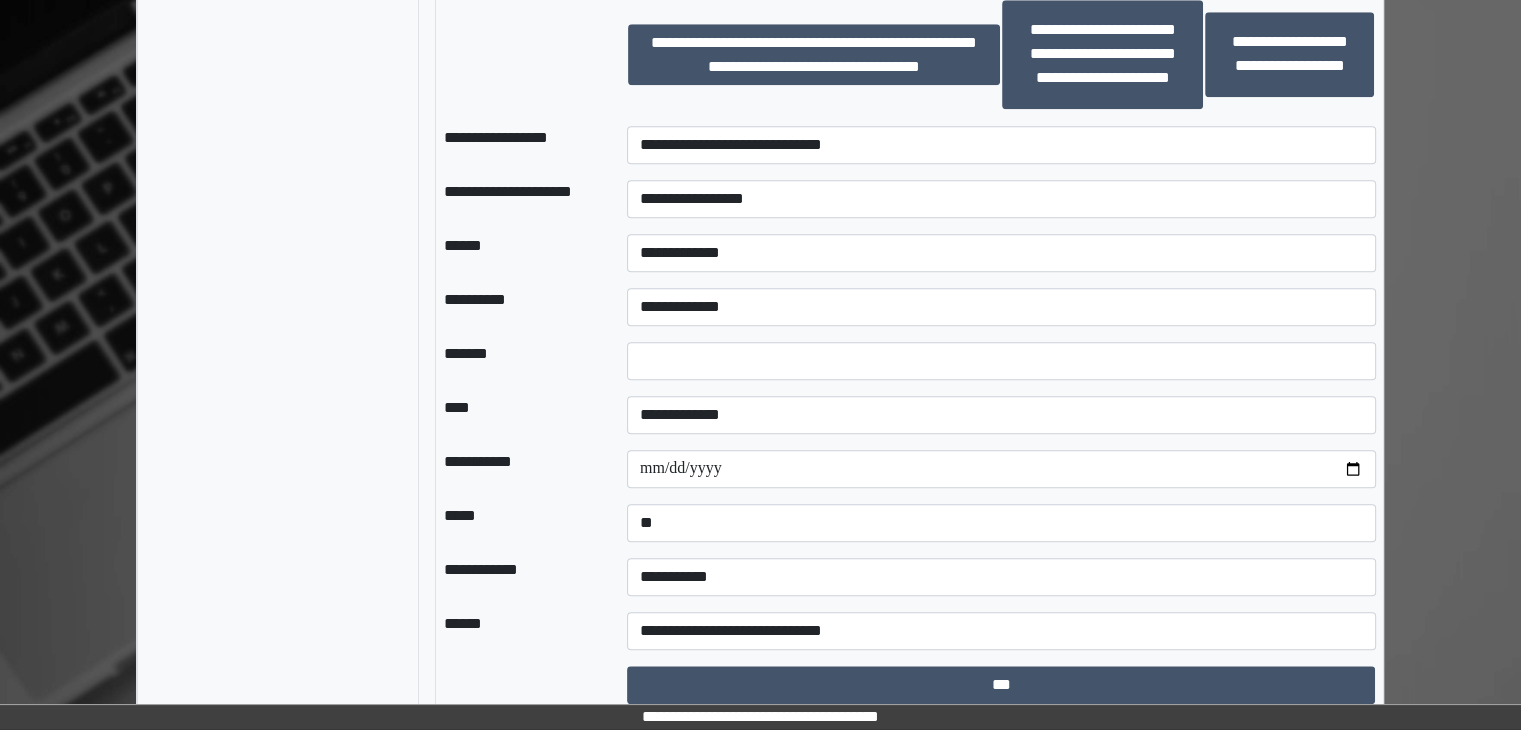 scroll, scrollTop: 1971, scrollLeft: 0, axis: vertical 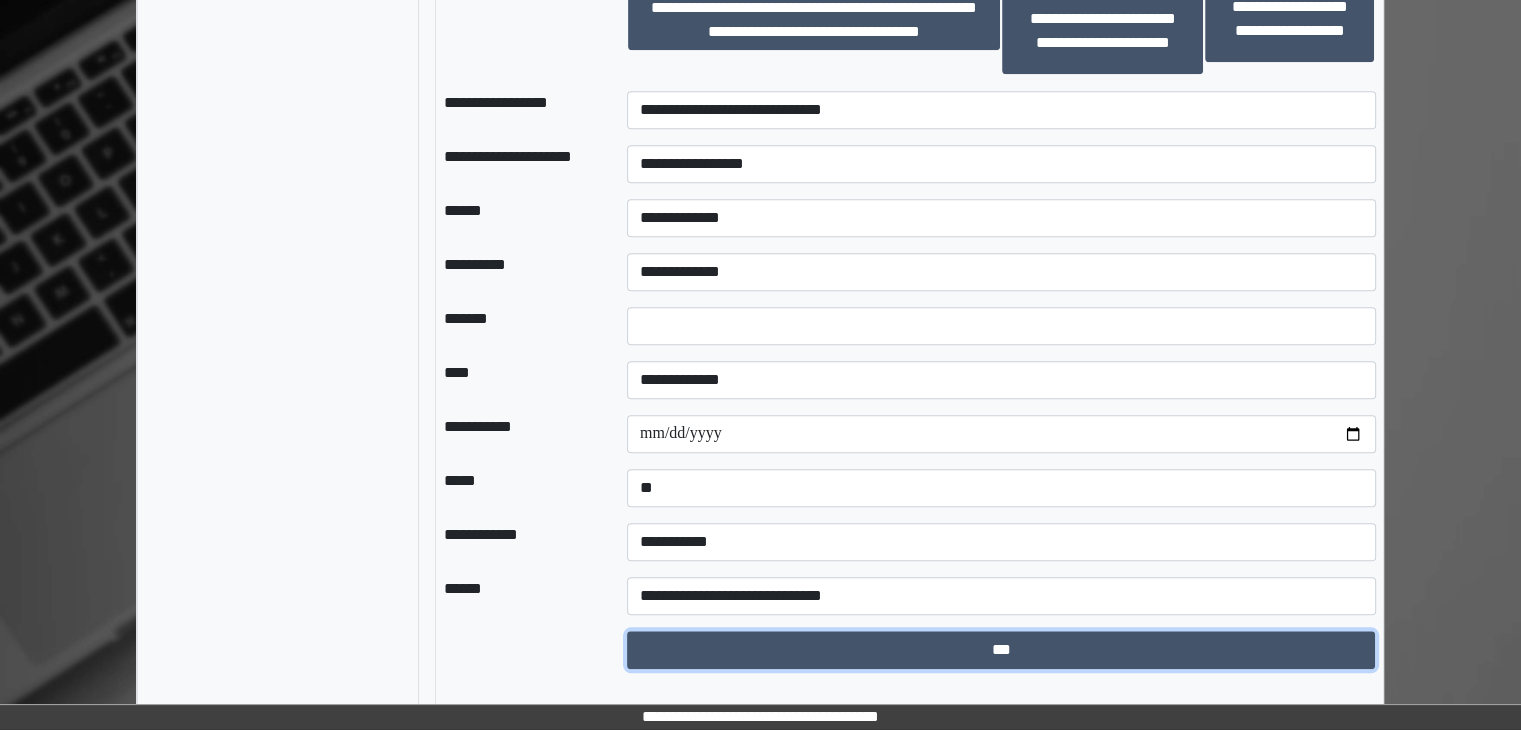 drag, startPoint x: 882, startPoint y: 660, endPoint x: 876, endPoint y: 637, distance: 23.769728 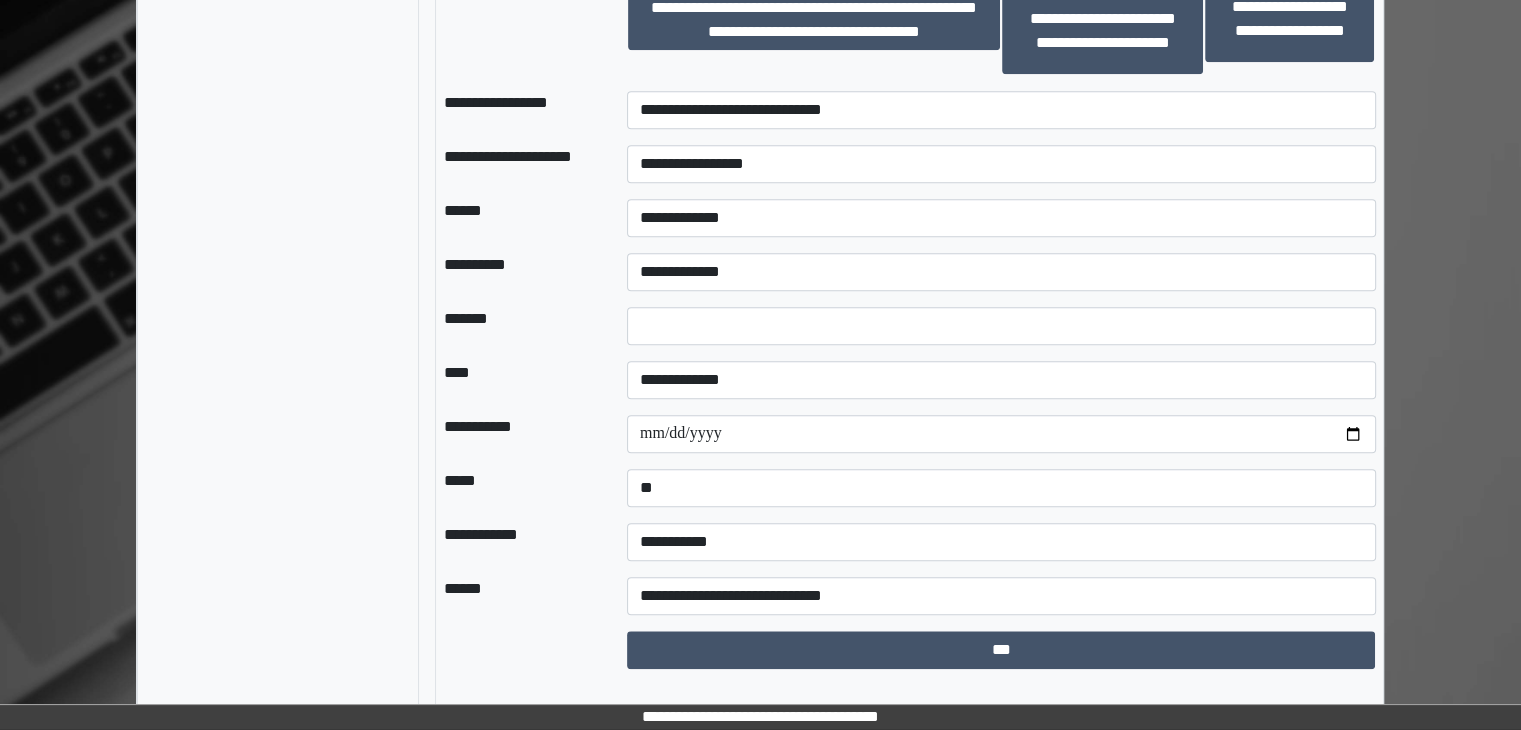 select on "*" 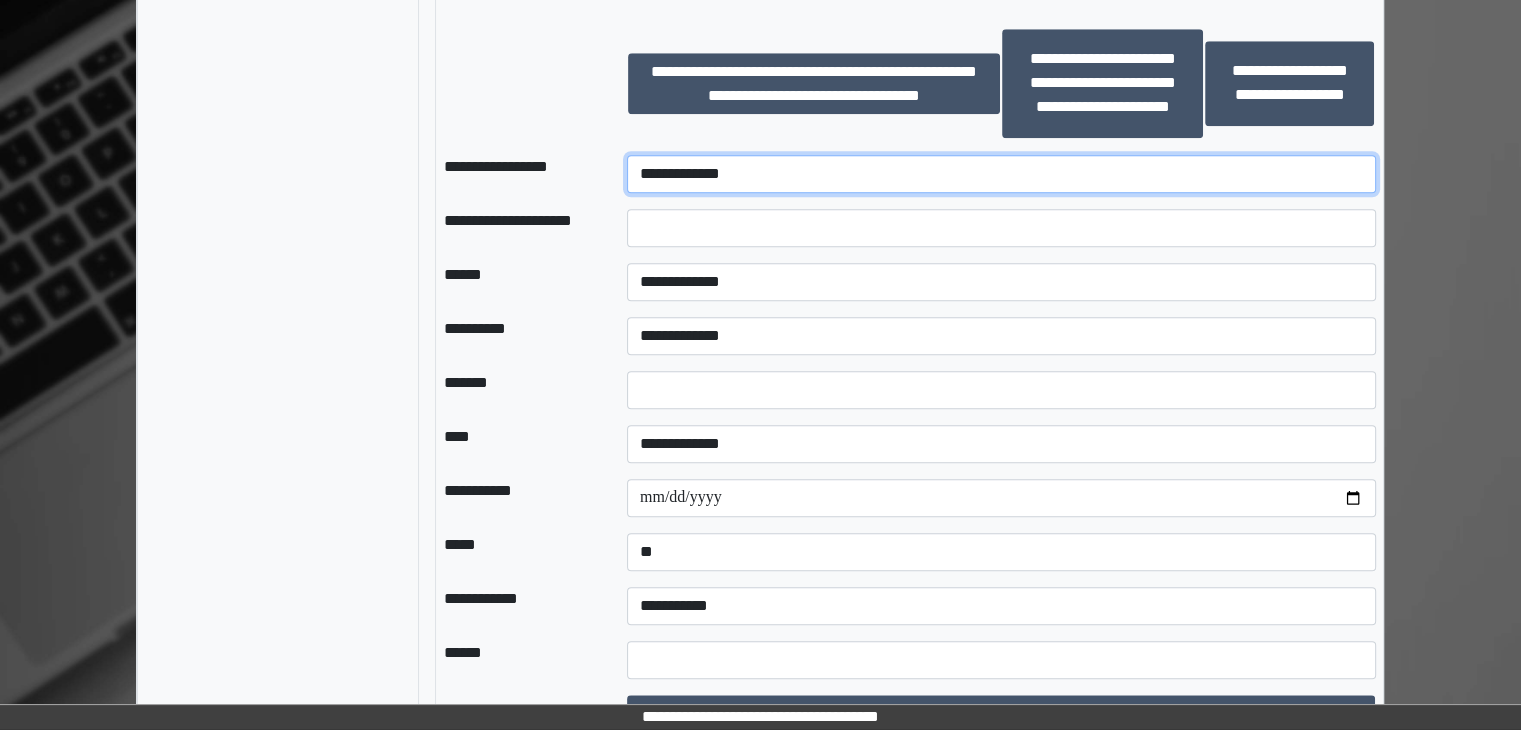click on "**********" at bounding box center (1001, 174) 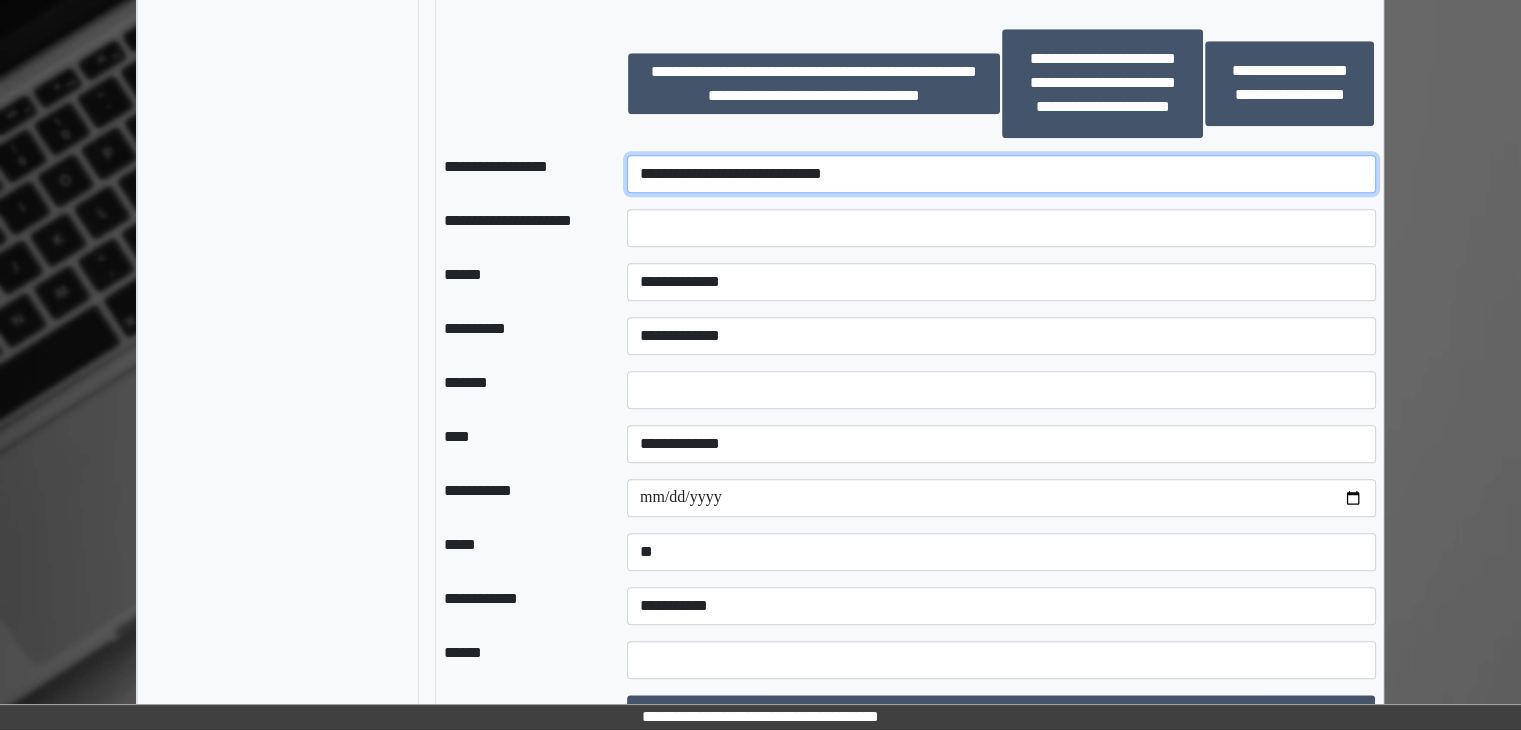 click on "**********" at bounding box center (1001, 174) 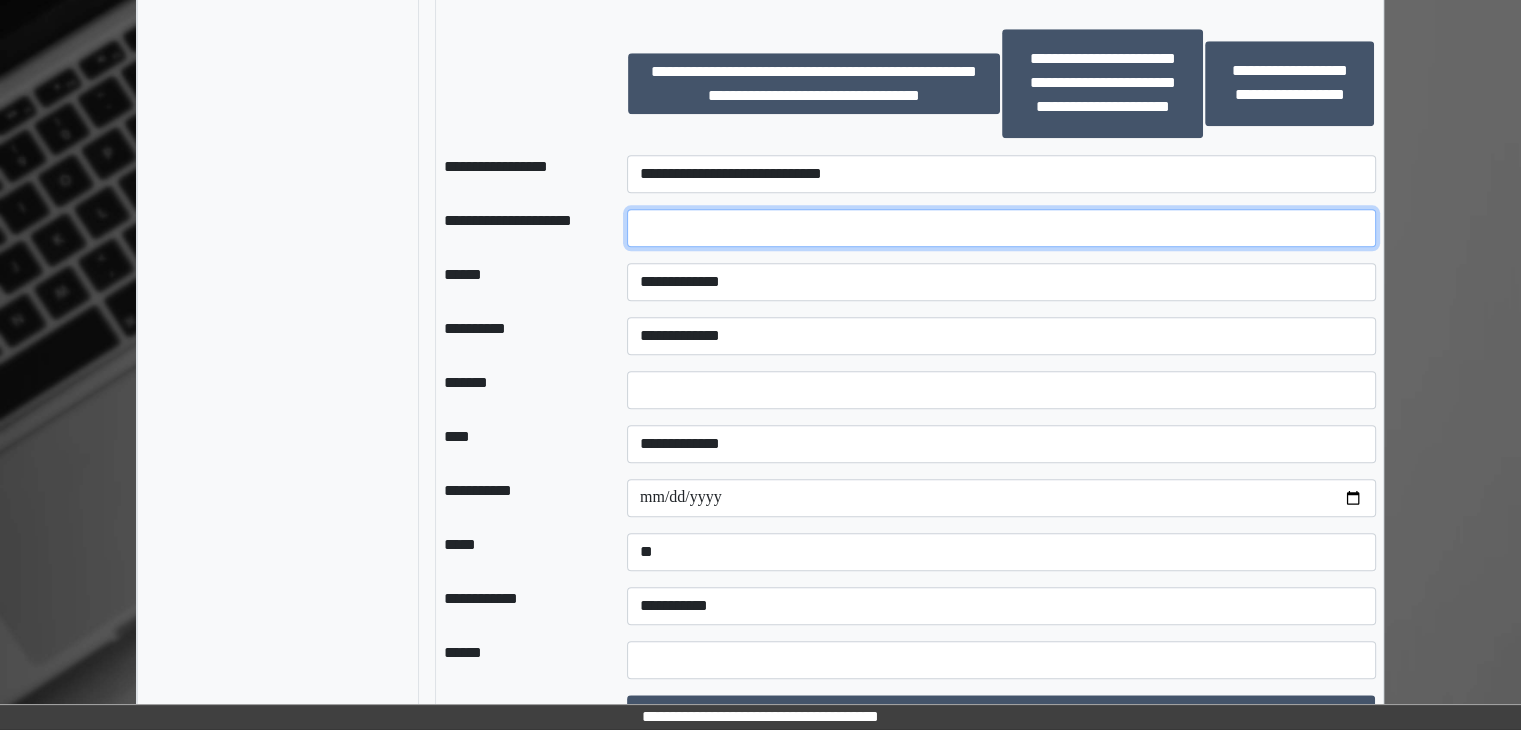 click at bounding box center (1001, 228) 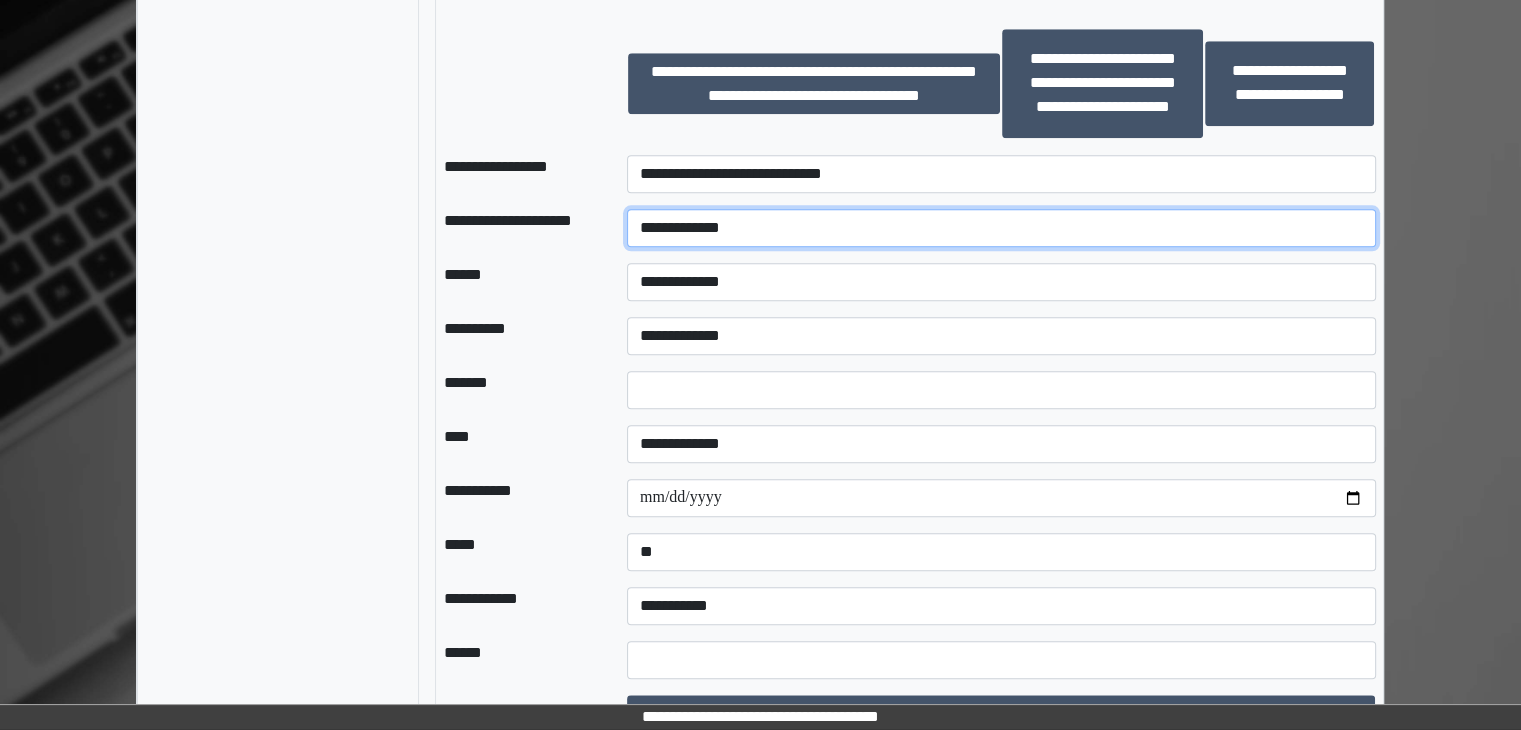 type on "**********" 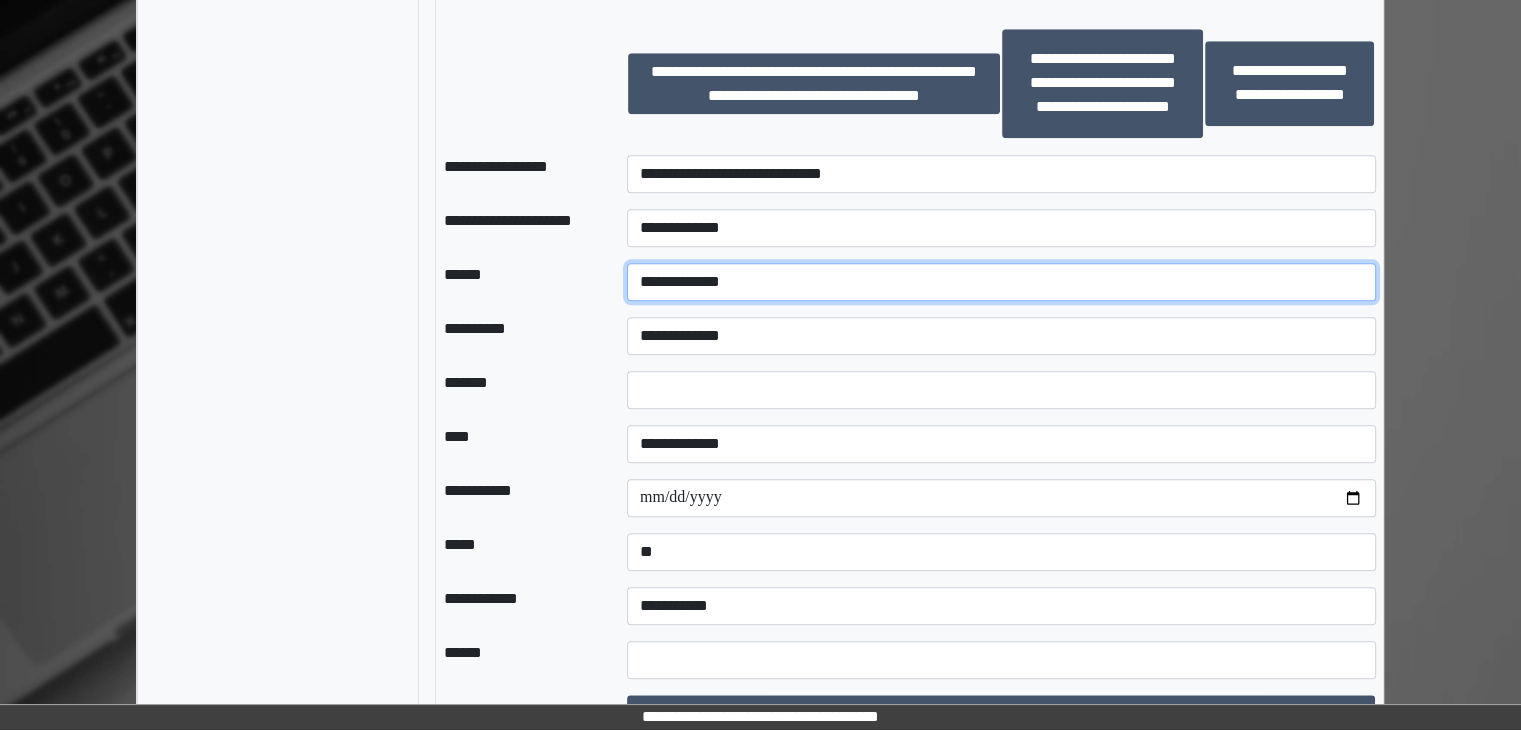 click on "**********" at bounding box center [1001, 282] 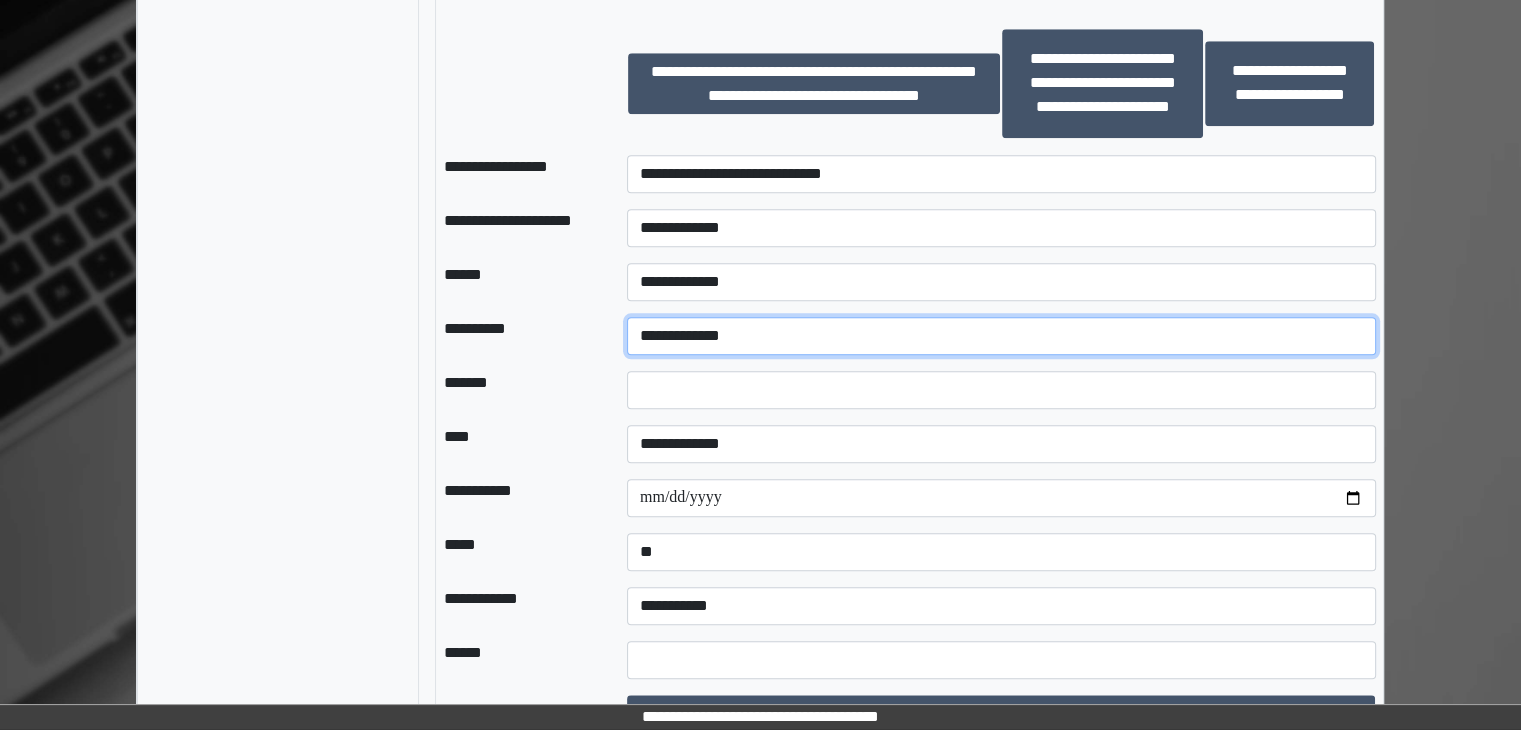 click on "**********" at bounding box center (1001, 336) 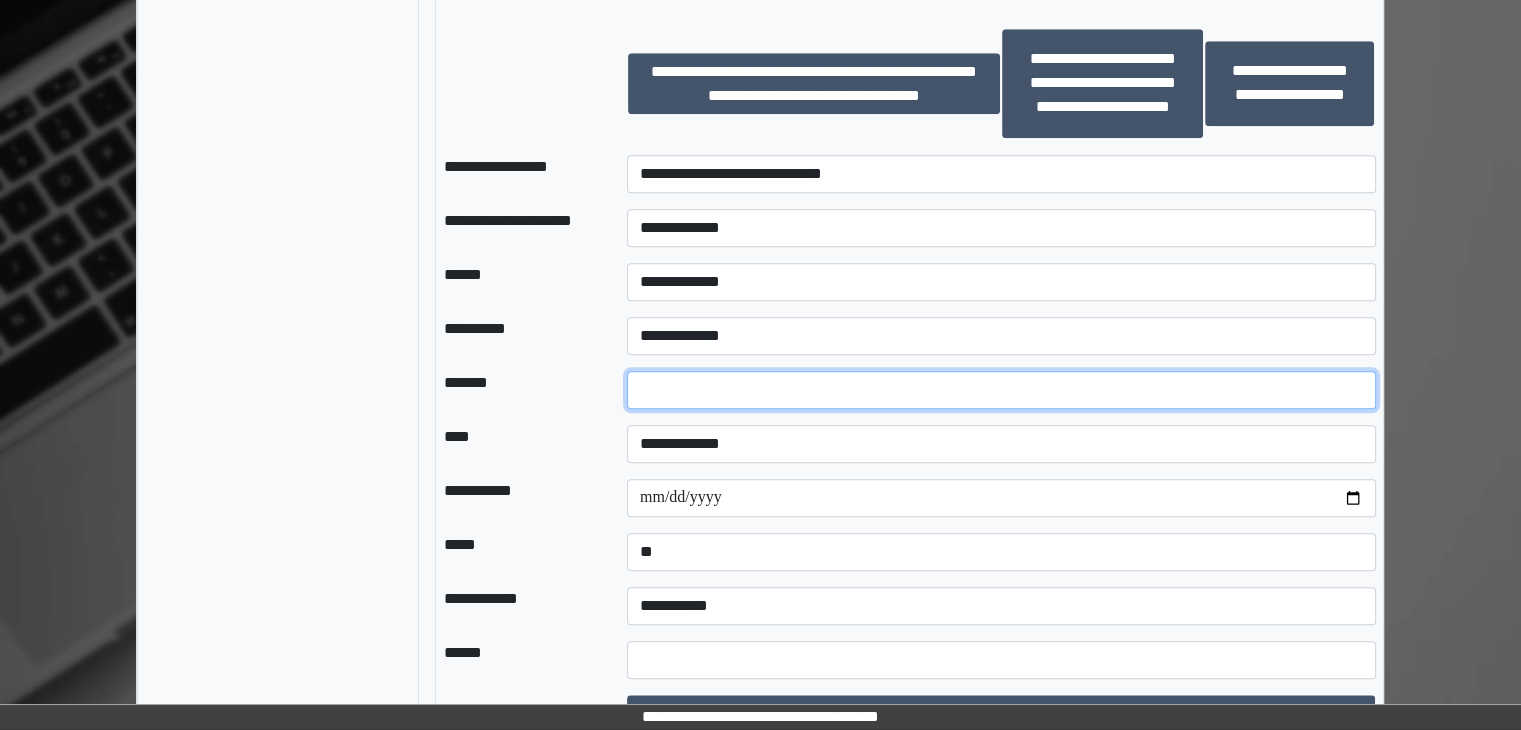 click on "*" at bounding box center [1001, 390] 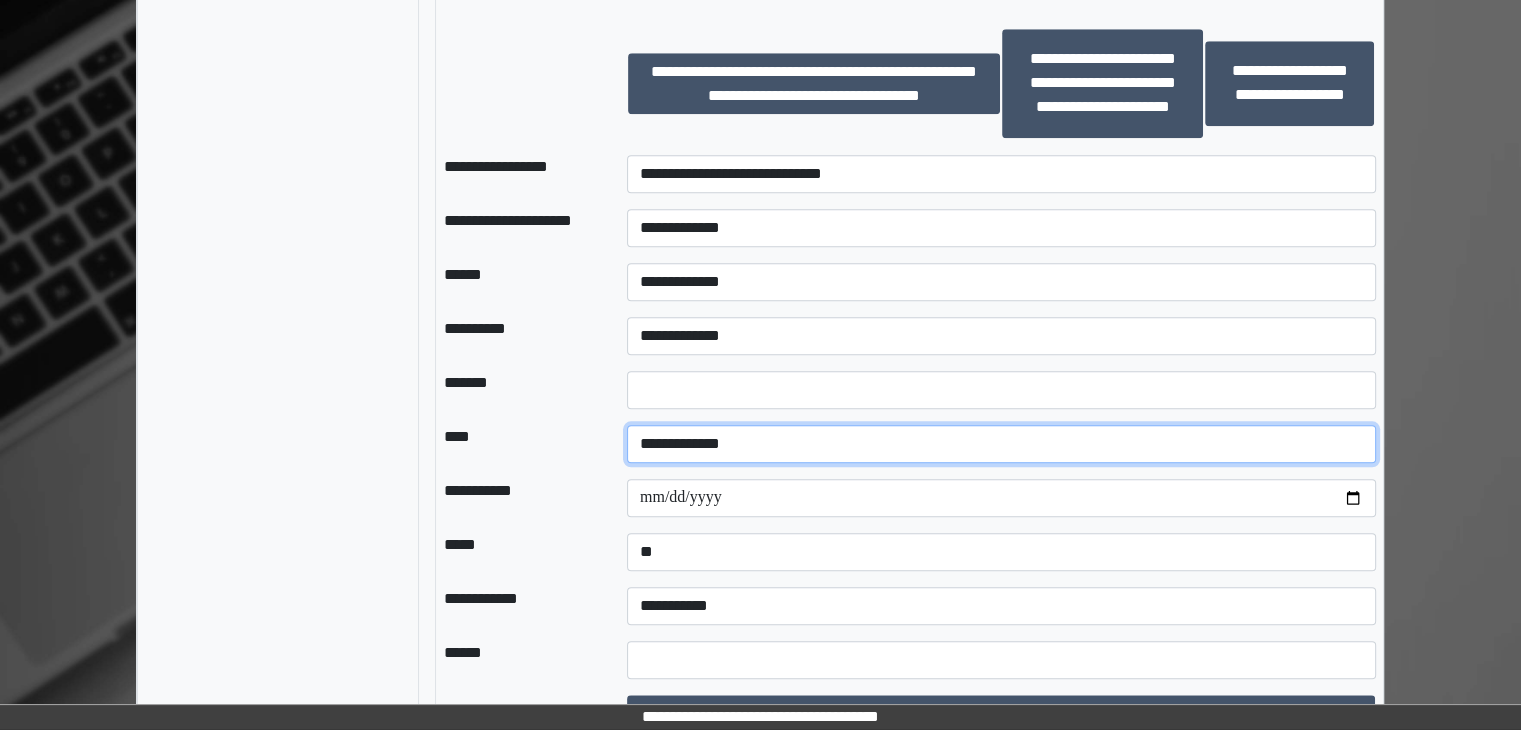 click on "**********" at bounding box center (1001, 444) 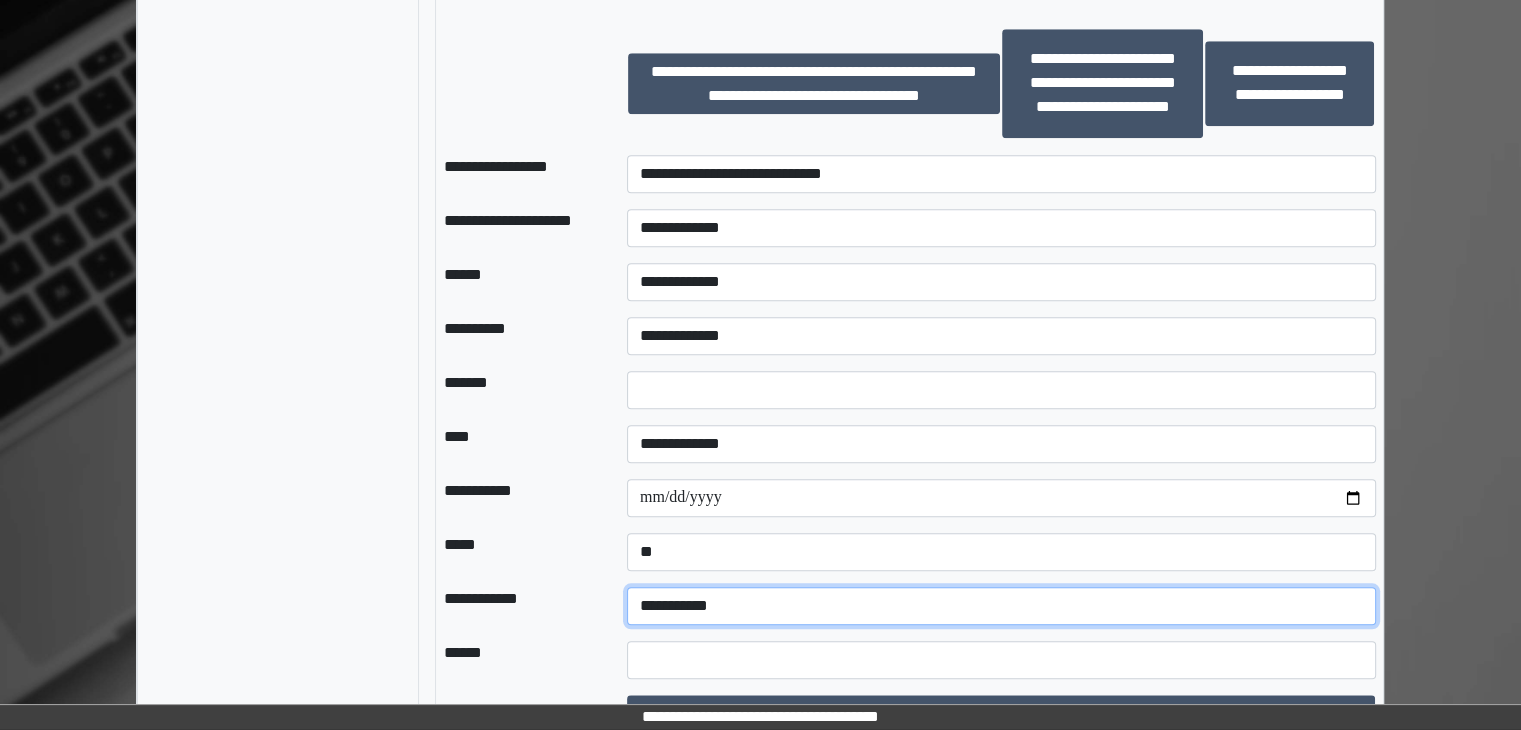 click on "**********" at bounding box center [1001, 606] 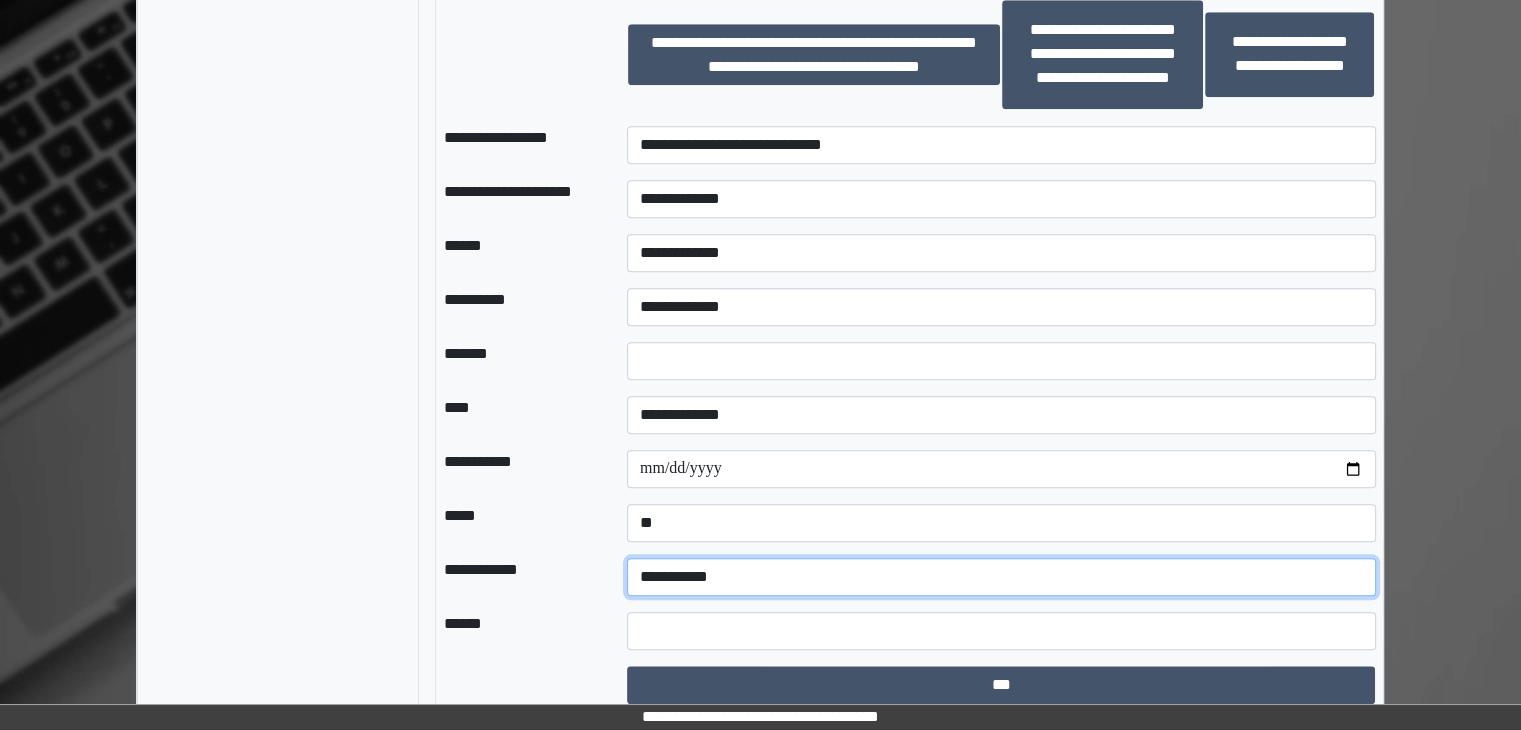 scroll, scrollTop: 2028, scrollLeft: 0, axis: vertical 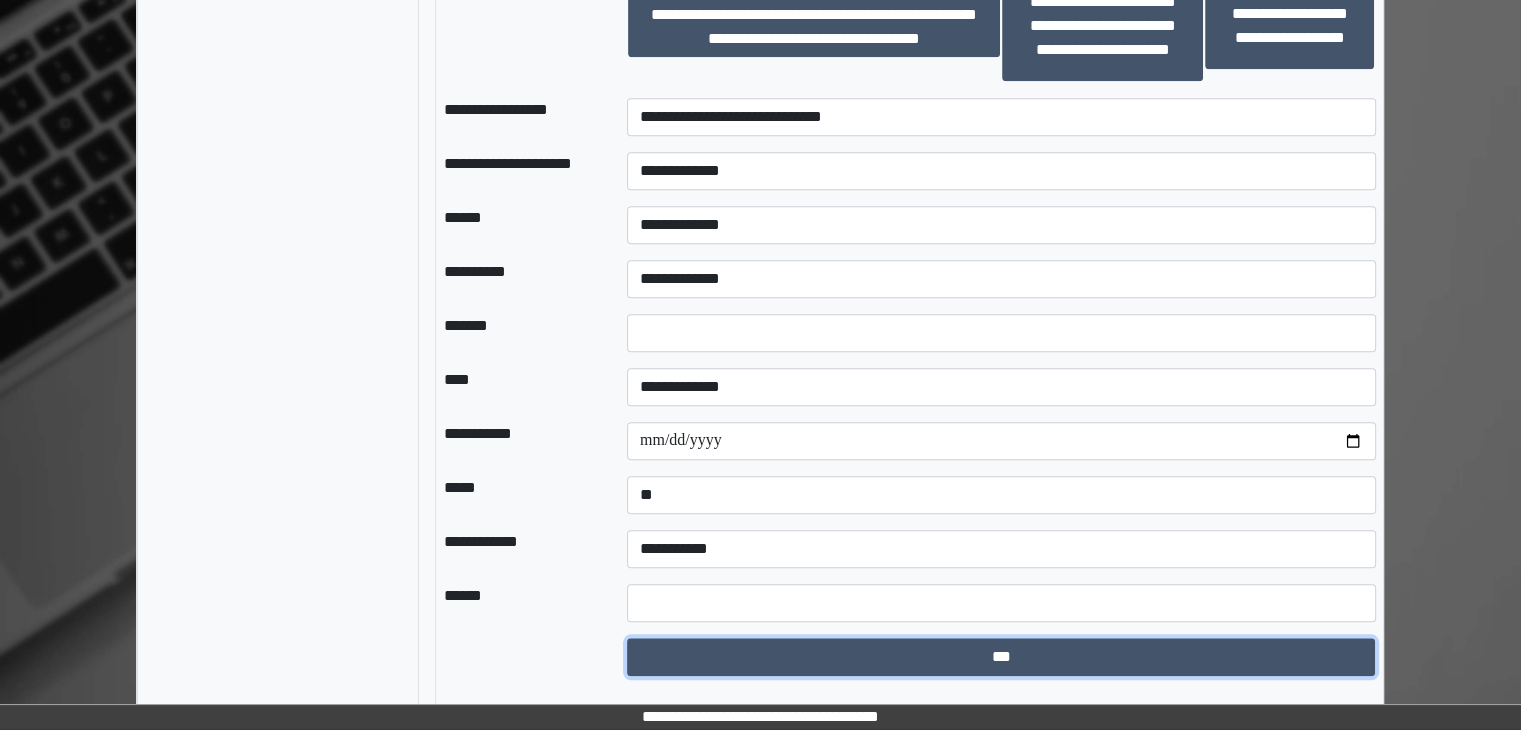 drag, startPoint x: 845, startPoint y: 659, endPoint x: 748, endPoint y: 277, distance: 394.12308 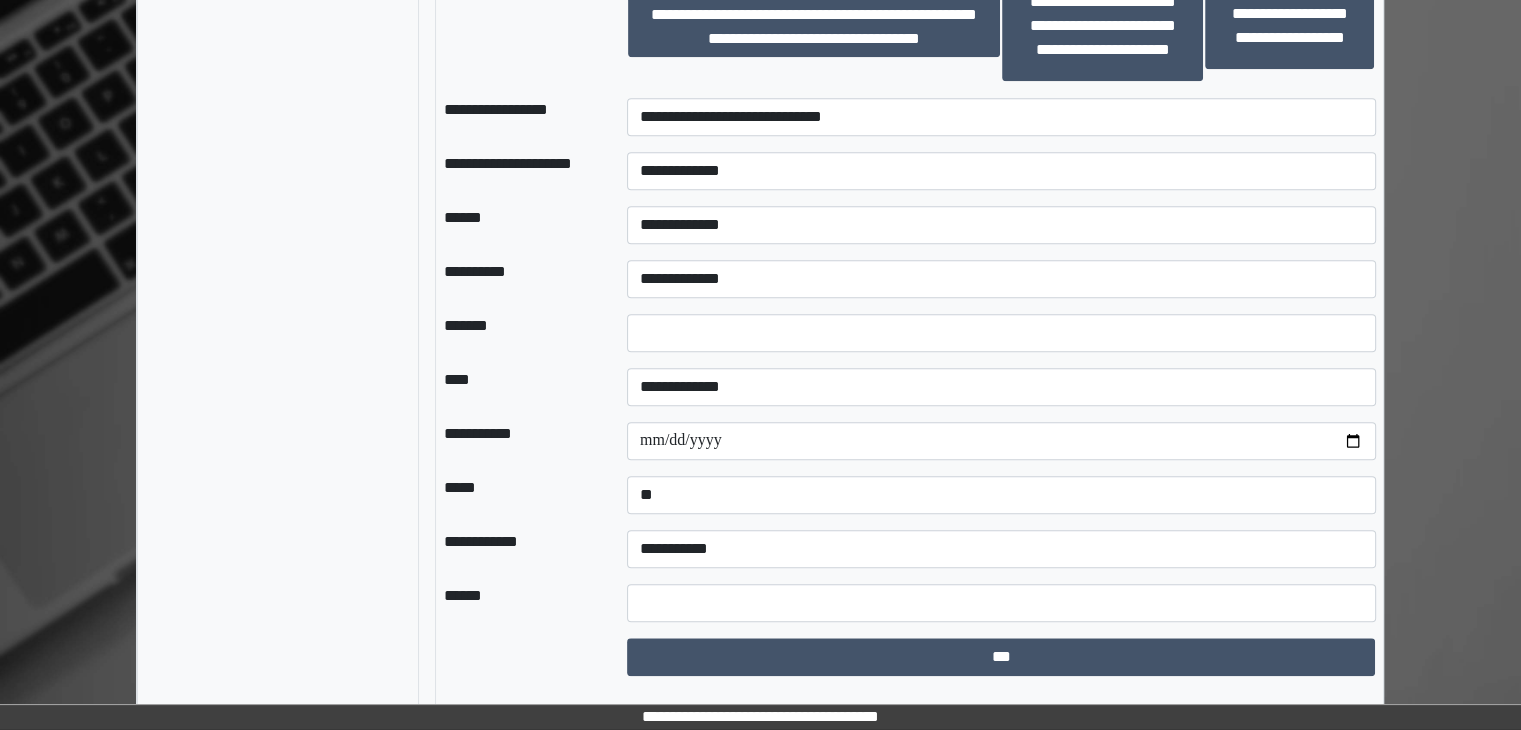 select on "*" 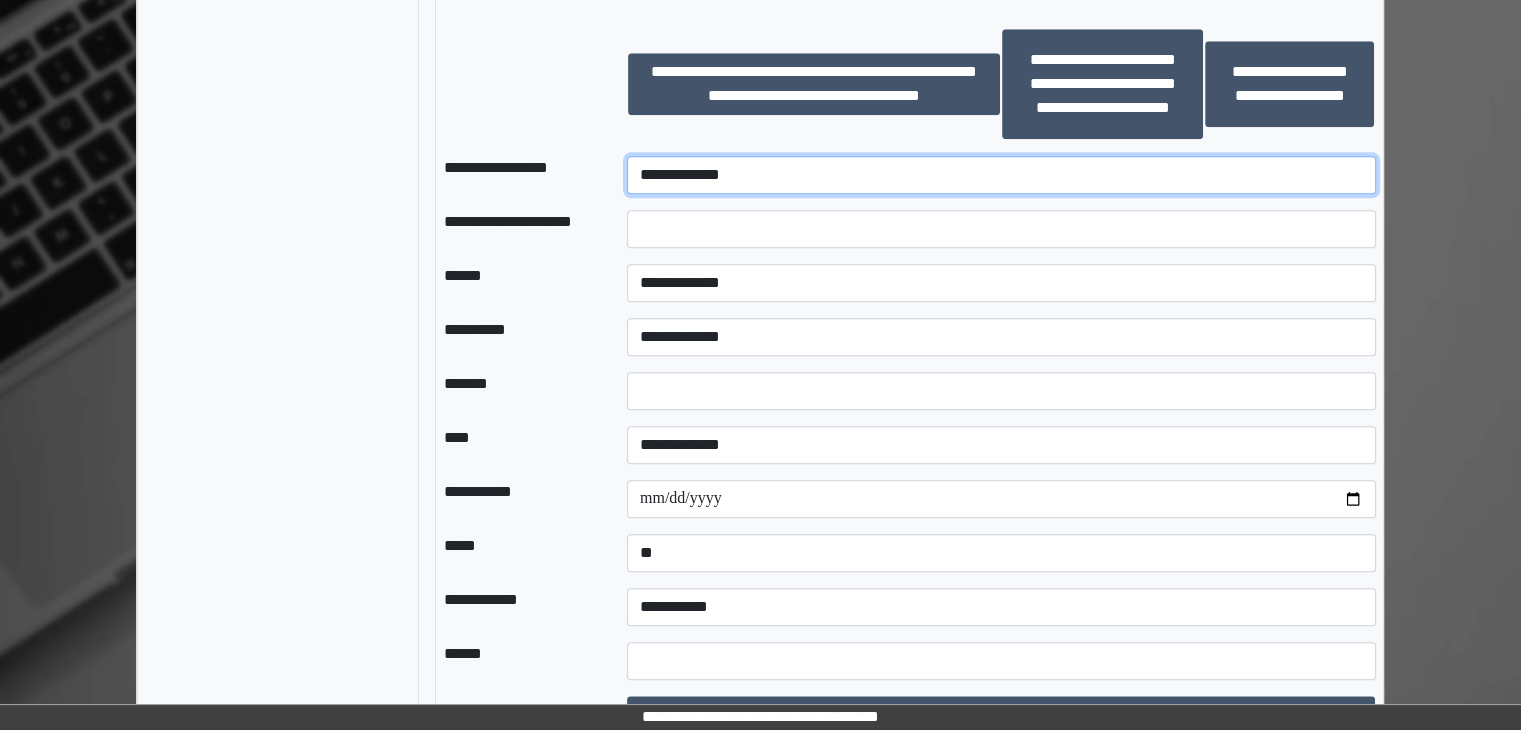 click on "**********" at bounding box center [1001, 175] 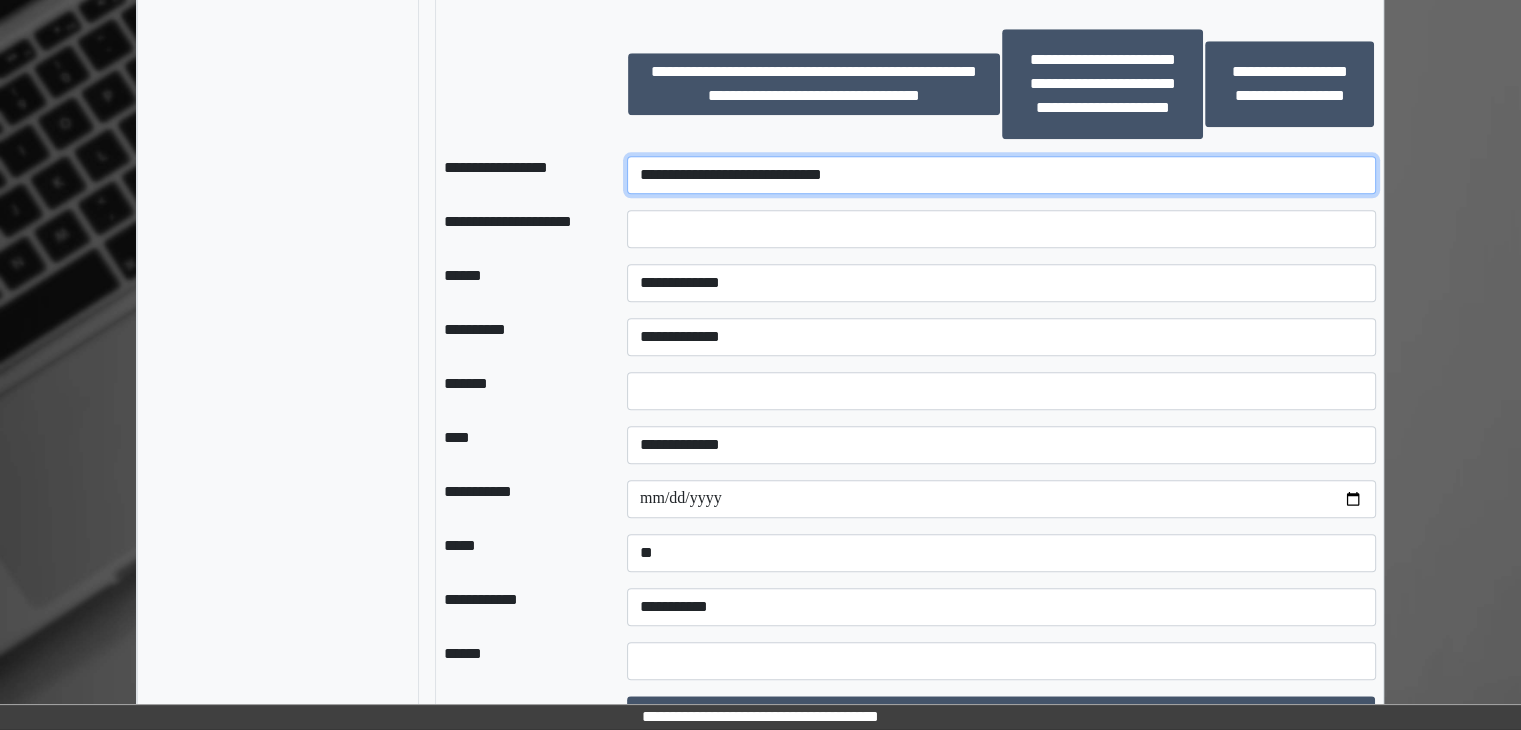 click on "**********" at bounding box center [1001, 175] 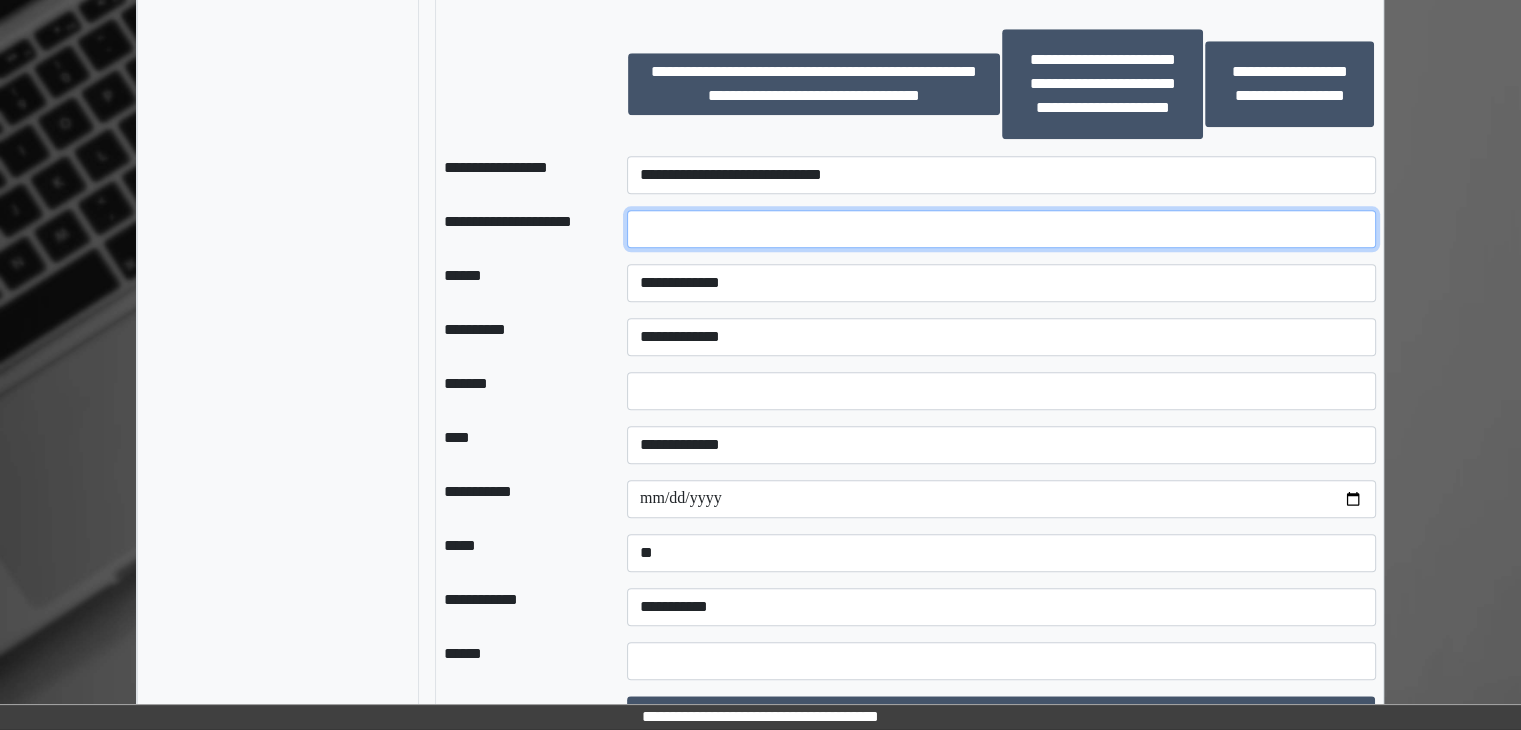 click at bounding box center (1001, 229) 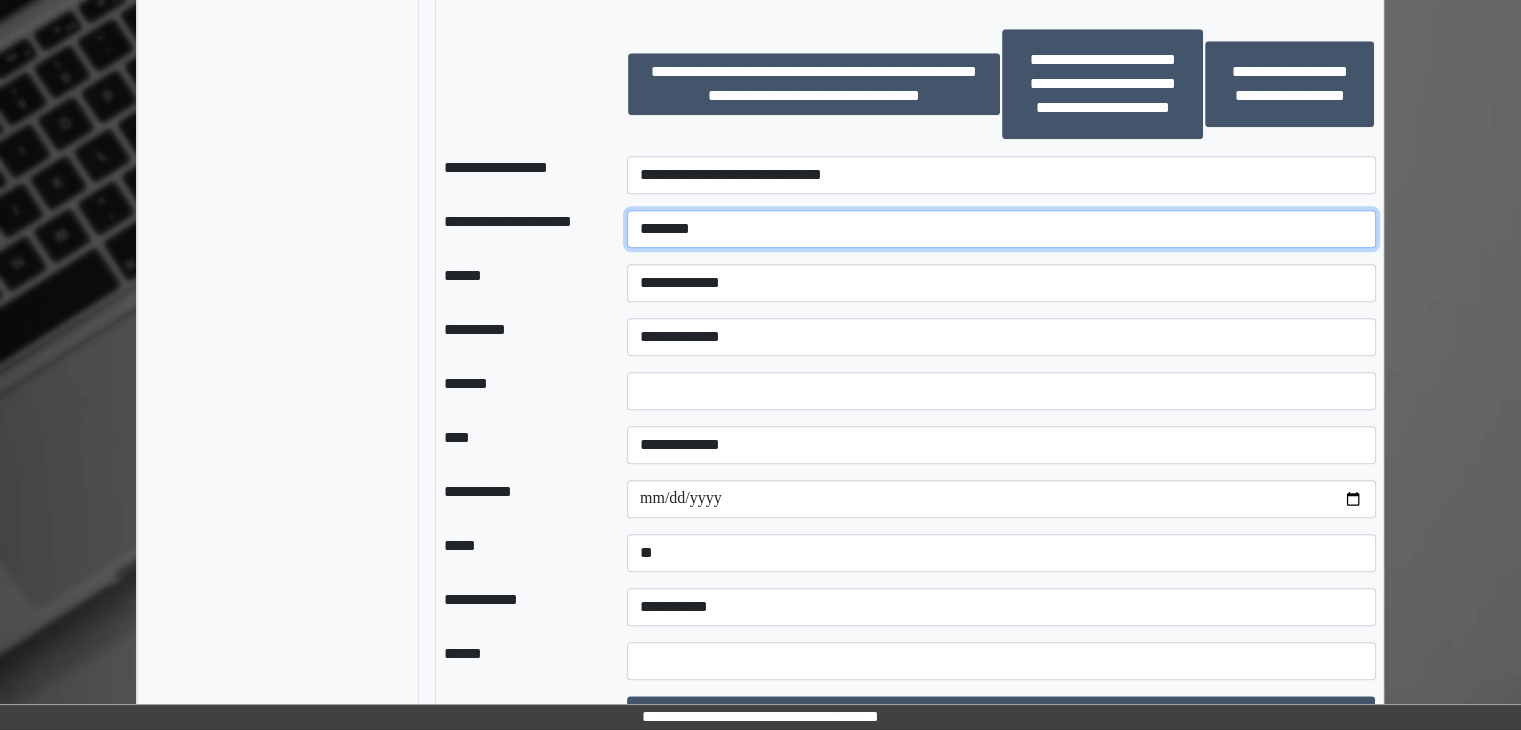 type on "********" 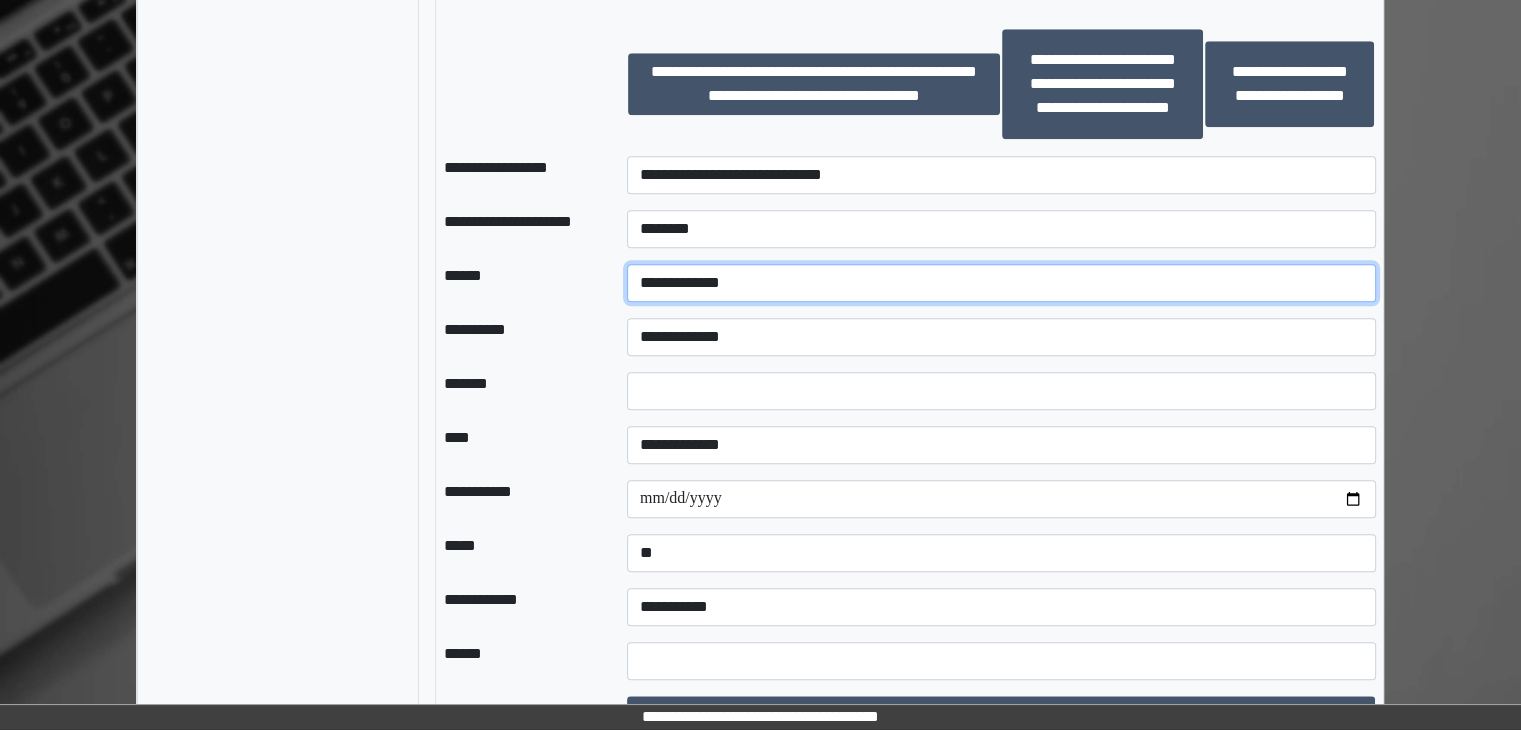 click on "**********" at bounding box center (1001, 283) 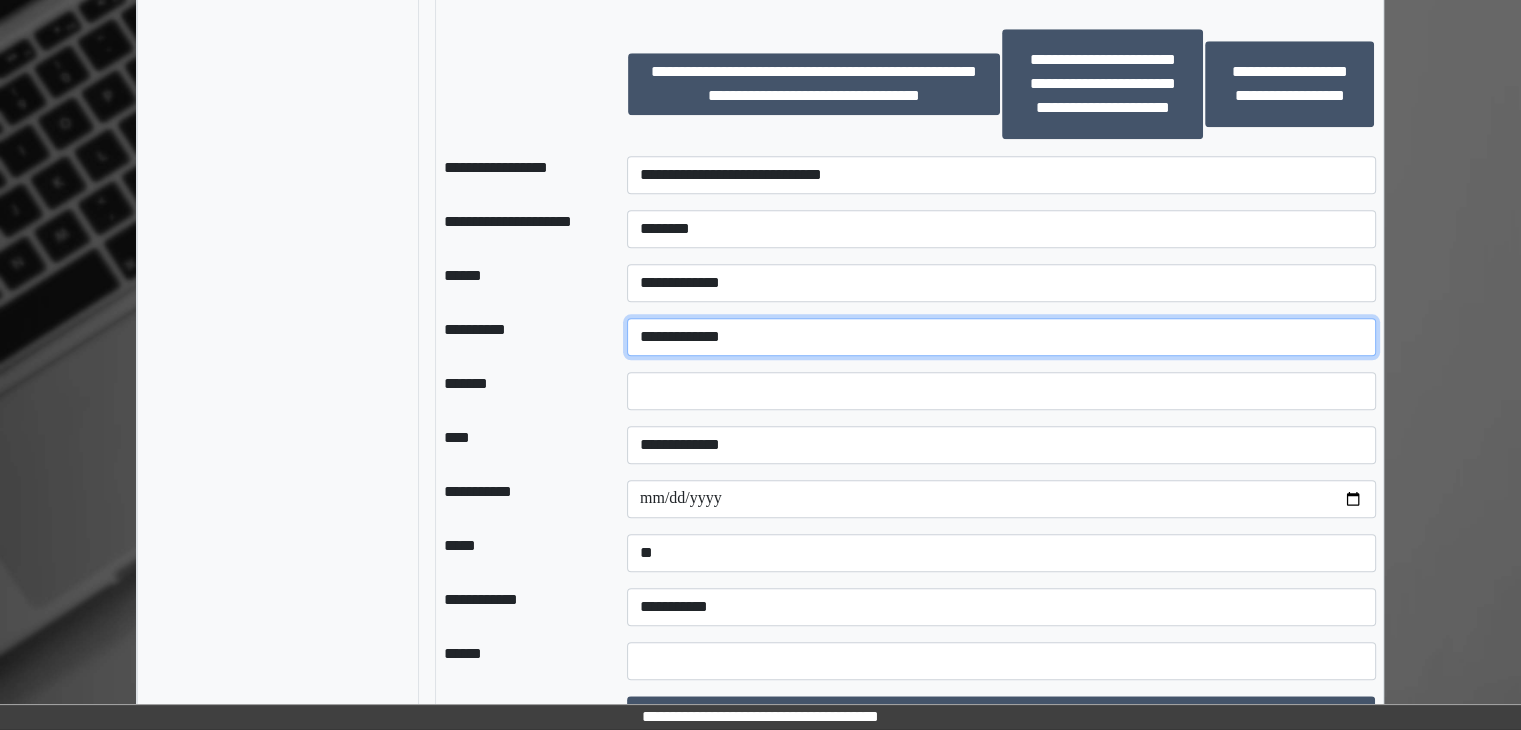 click on "**********" at bounding box center (1001, 337) 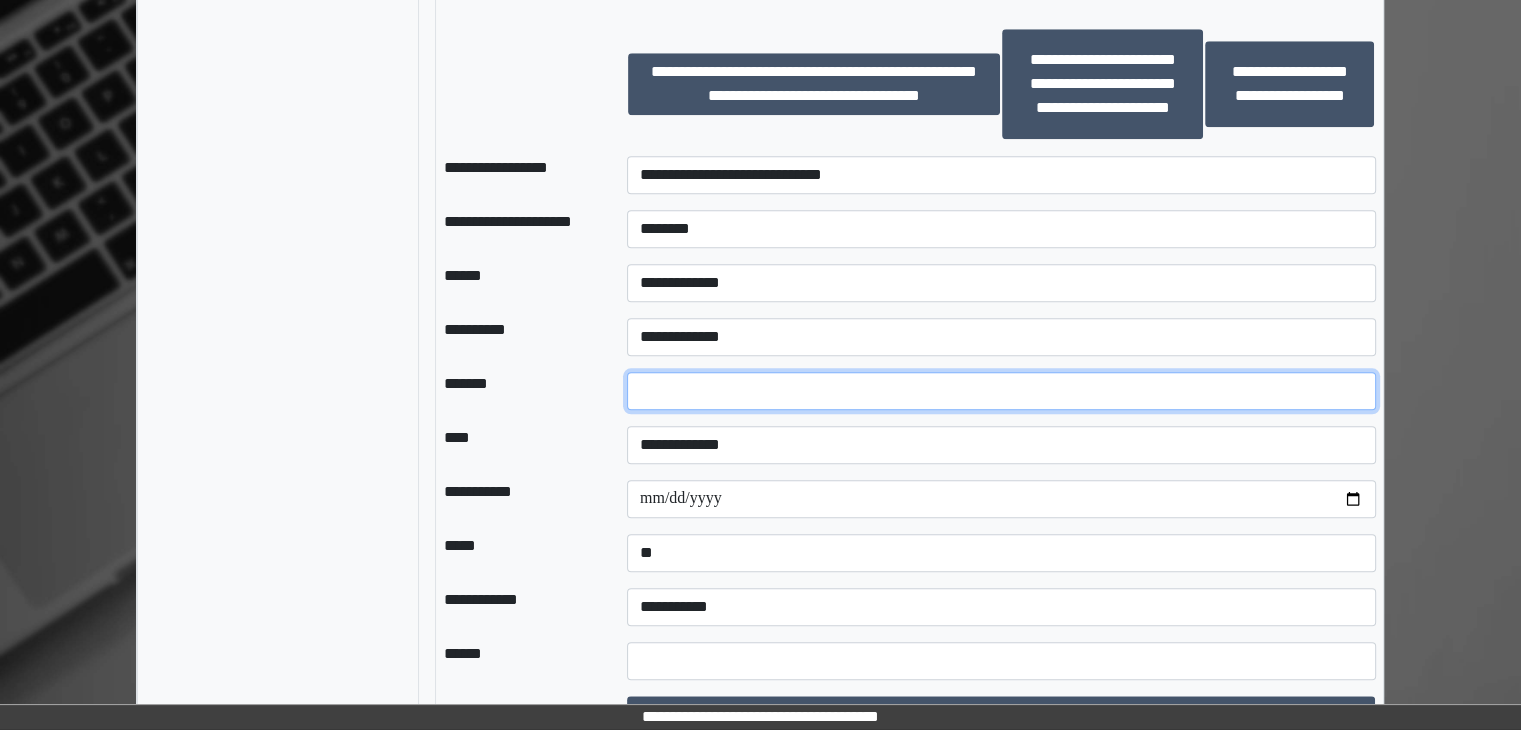 click on "*" at bounding box center [1001, 391] 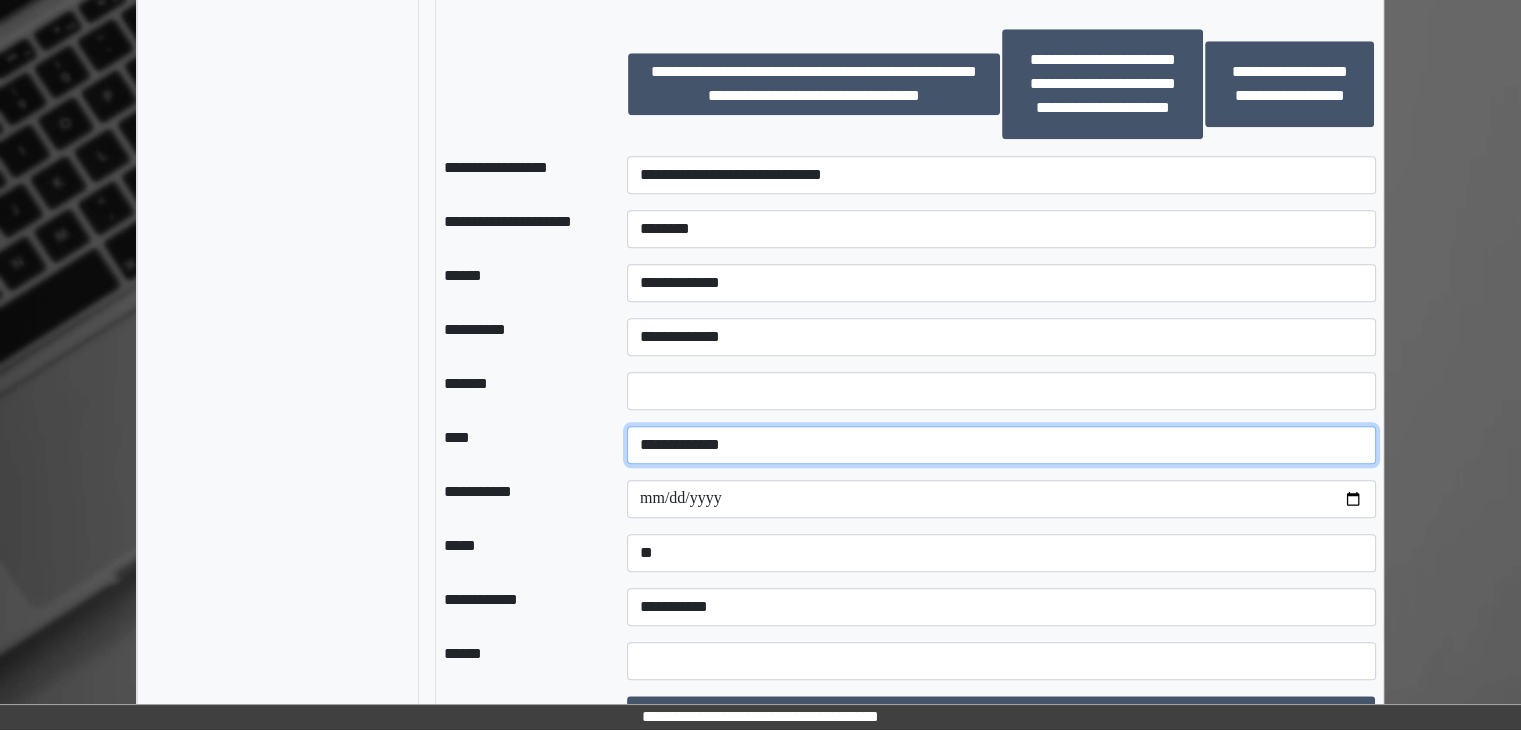 click on "**********" at bounding box center [1001, 445] 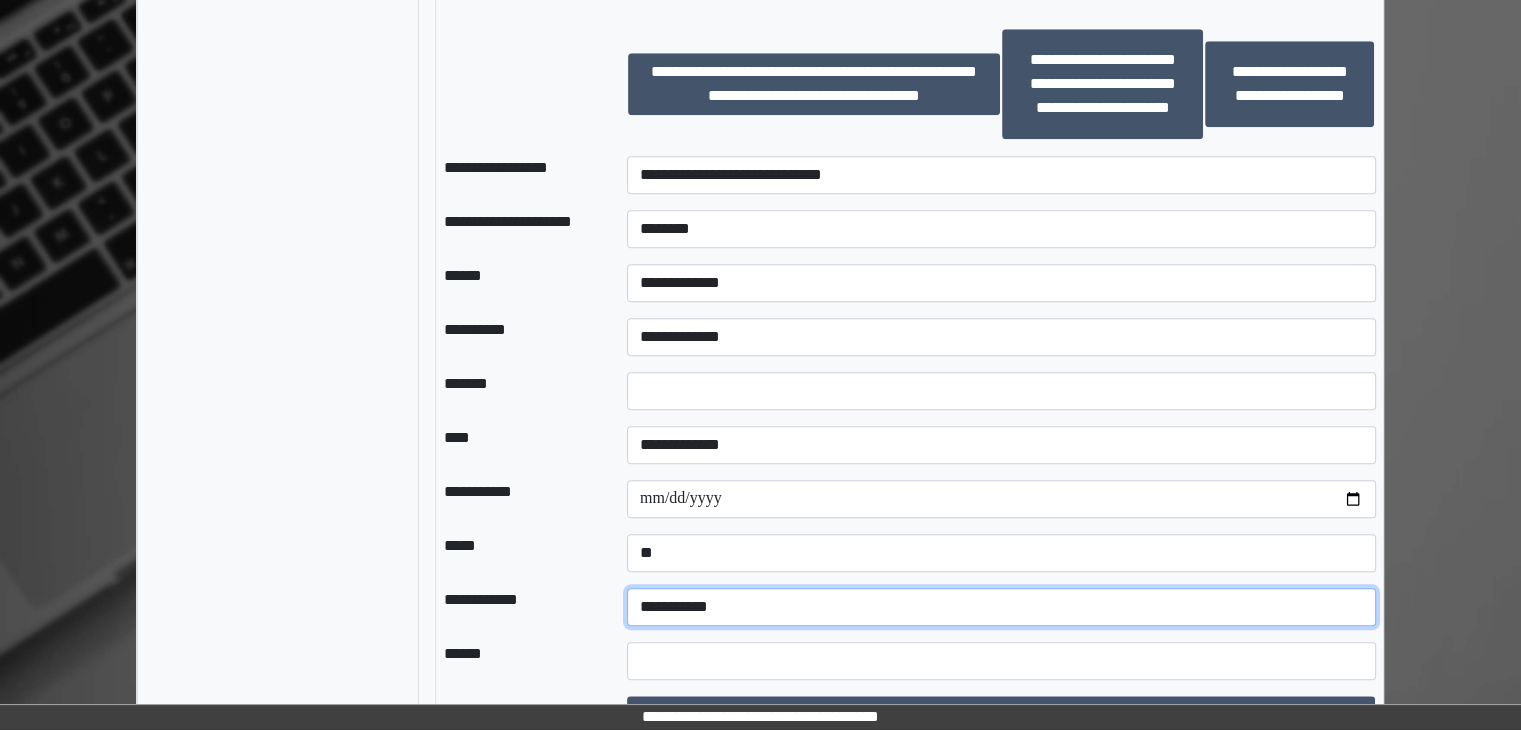 drag, startPoint x: 672, startPoint y: 625, endPoint x: 673, endPoint y: 635, distance: 10.049875 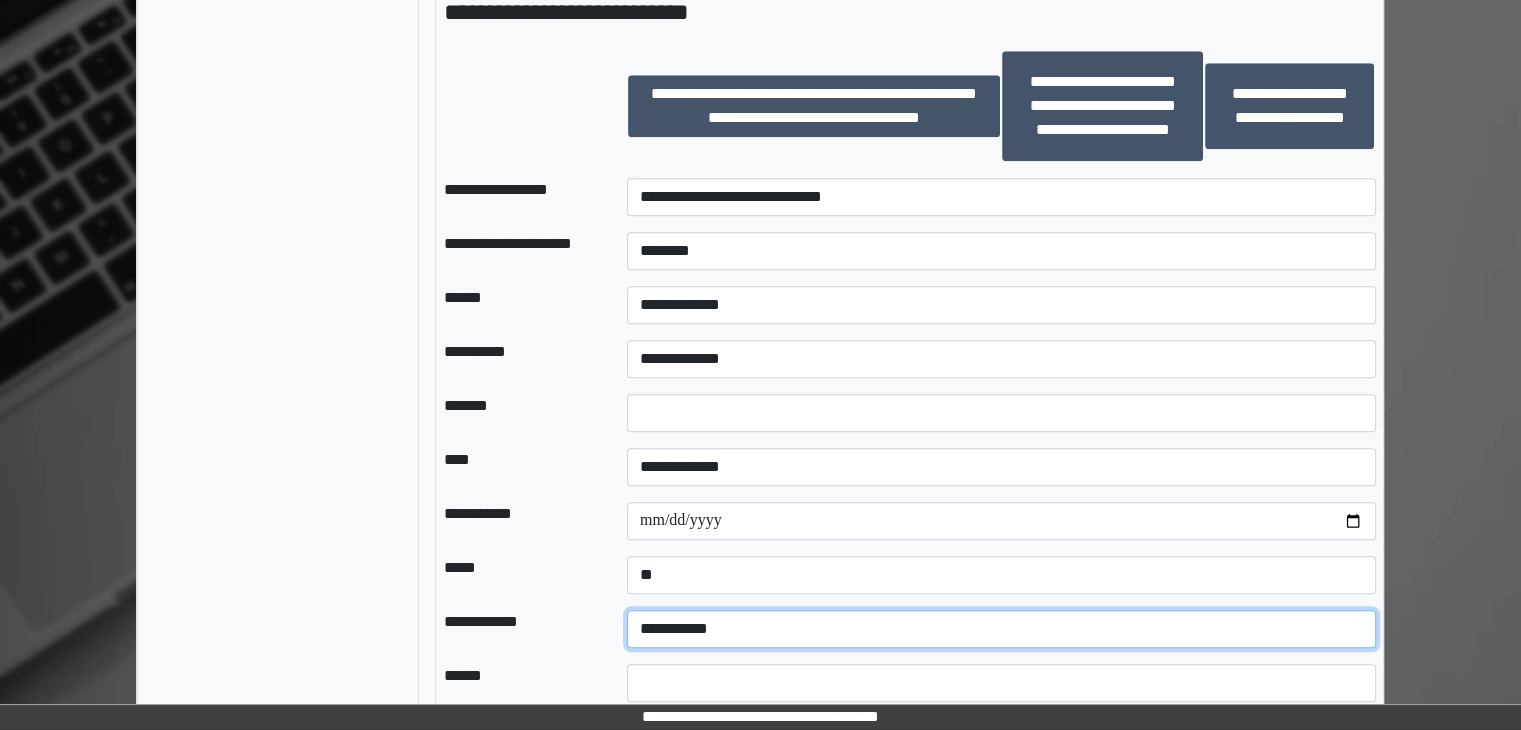 scroll, scrollTop: 2086, scrollLeft: 0, axis: vertical 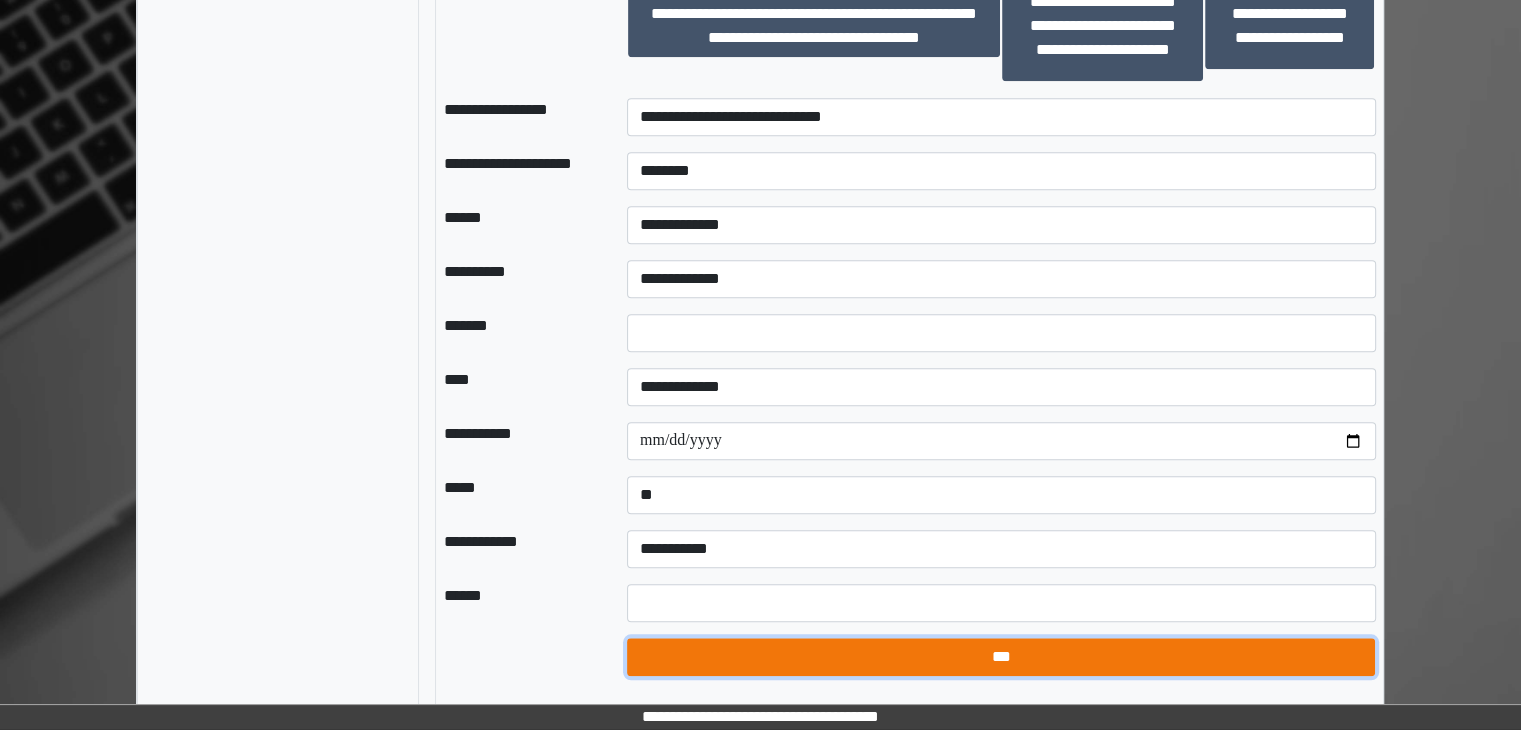 click on "***" at bounding box center [1001, 657] 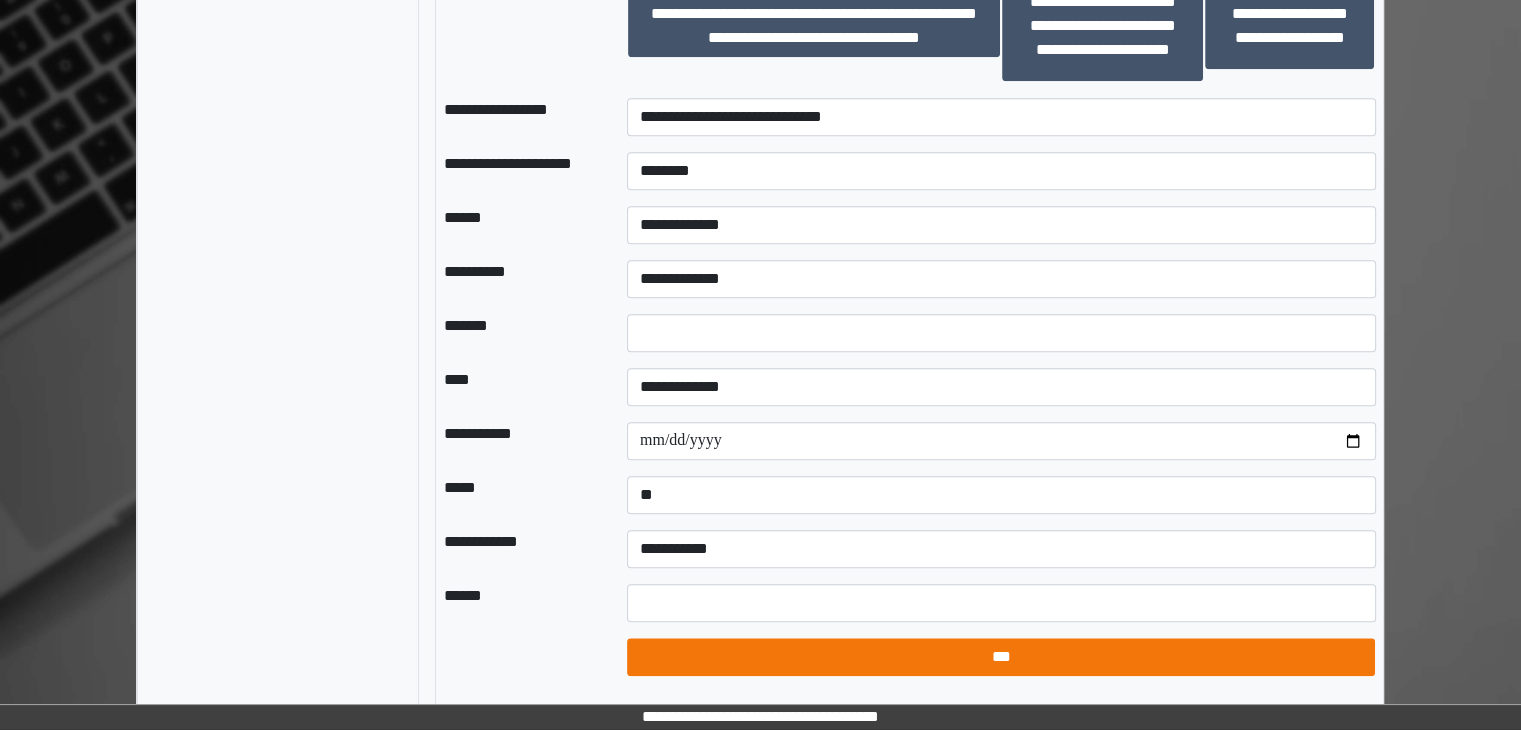 select on "*" 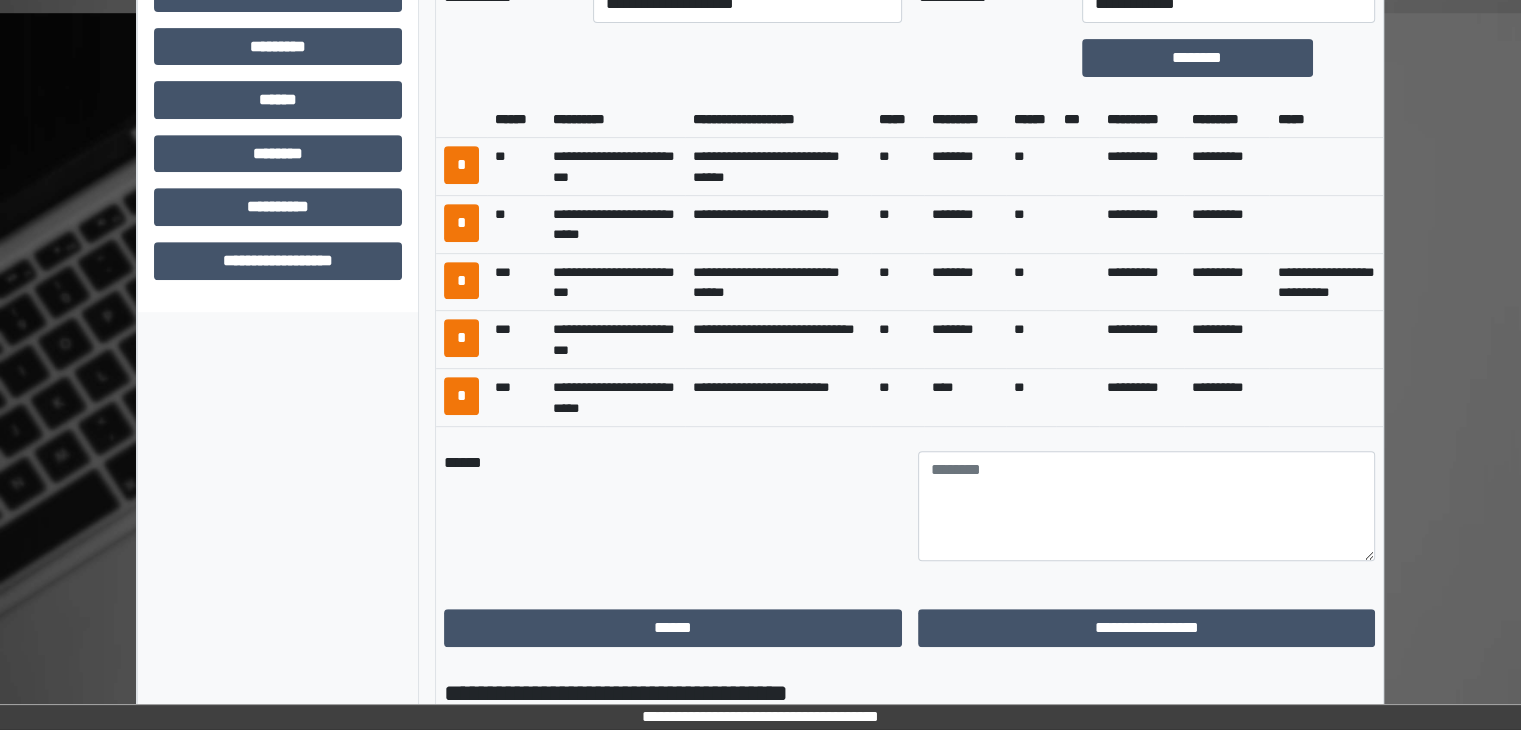 scroll, scrollTop: 886, scrollLeft: 0, axis: vertical 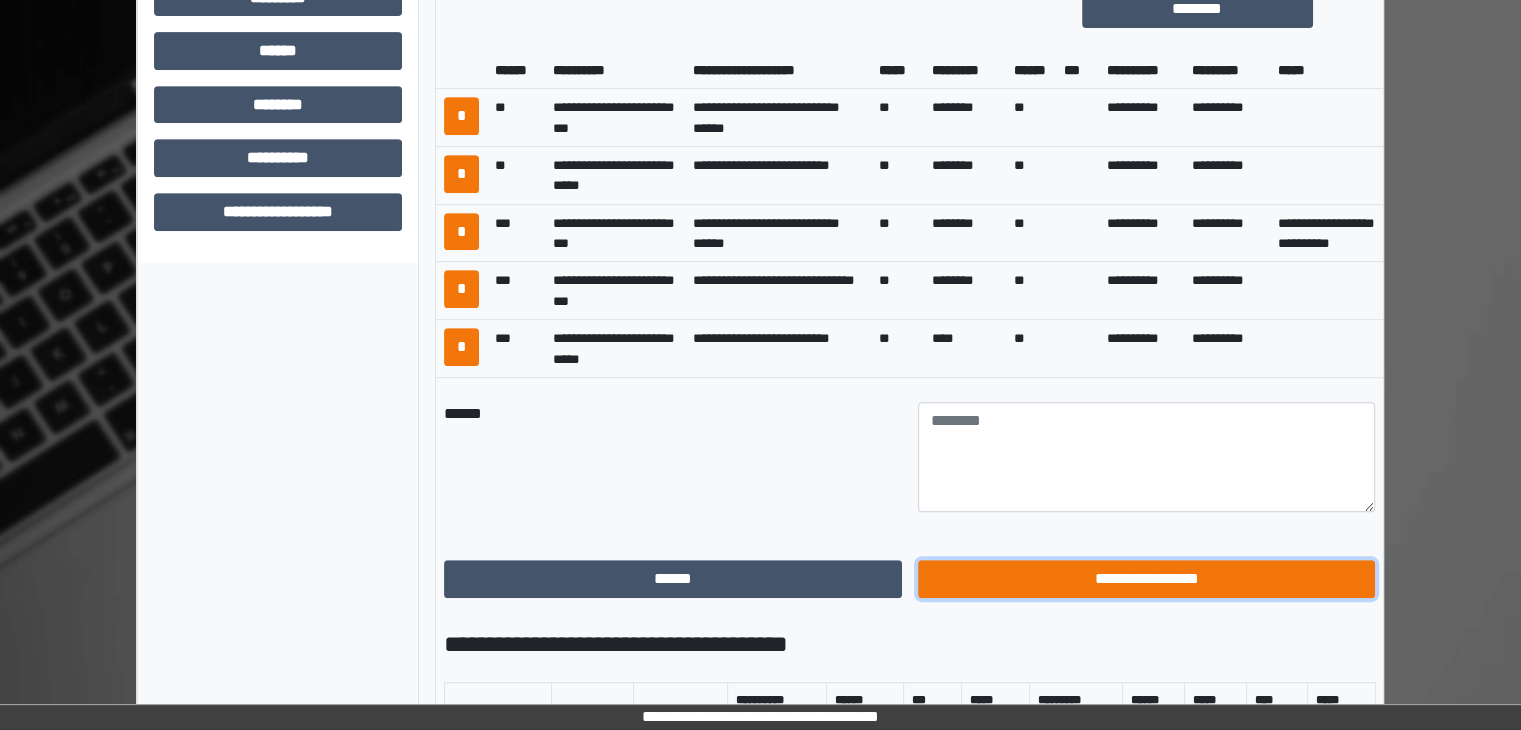 click on "**********" at bounding box center [1147, 579] 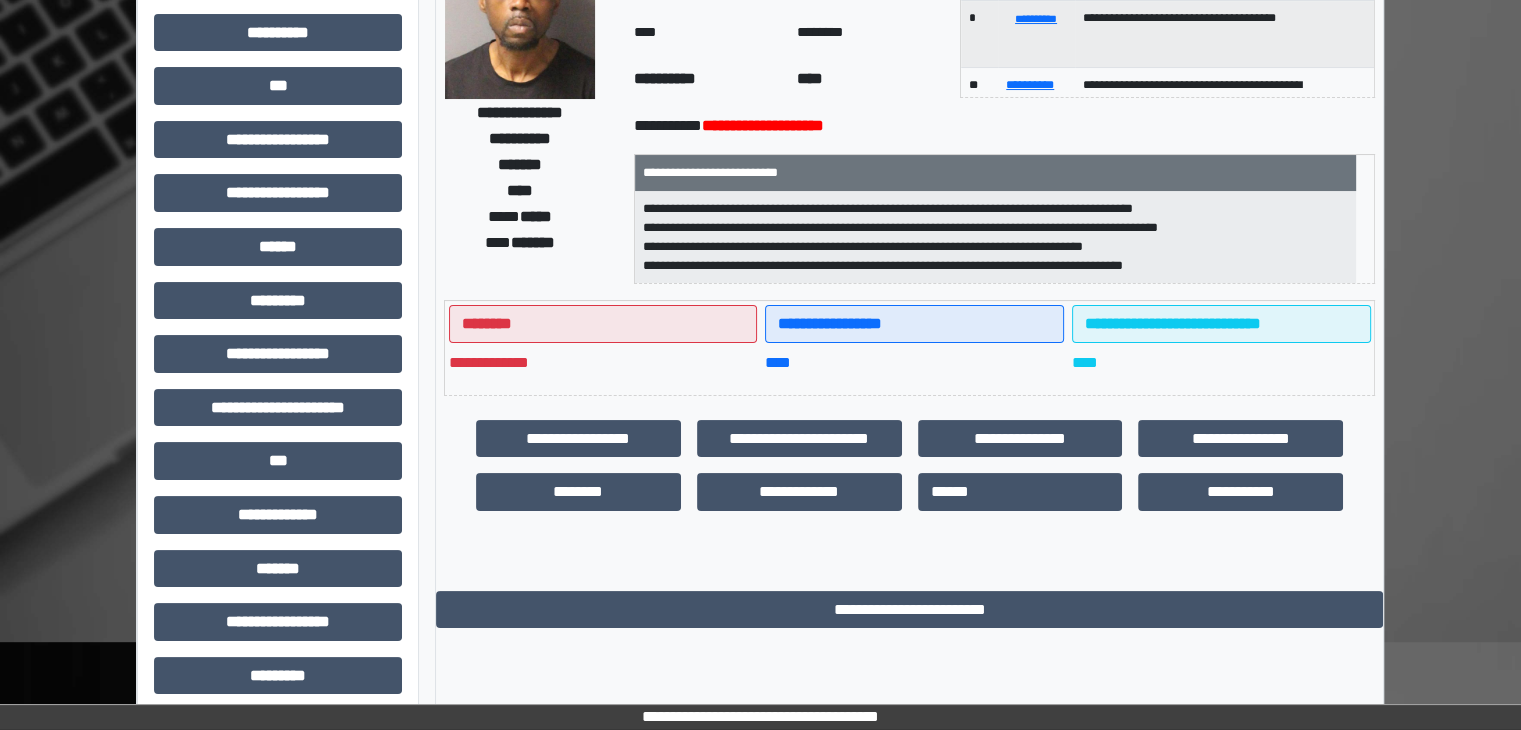 scroll, scrollTop: 0, scrollLeft: 0, axis: both 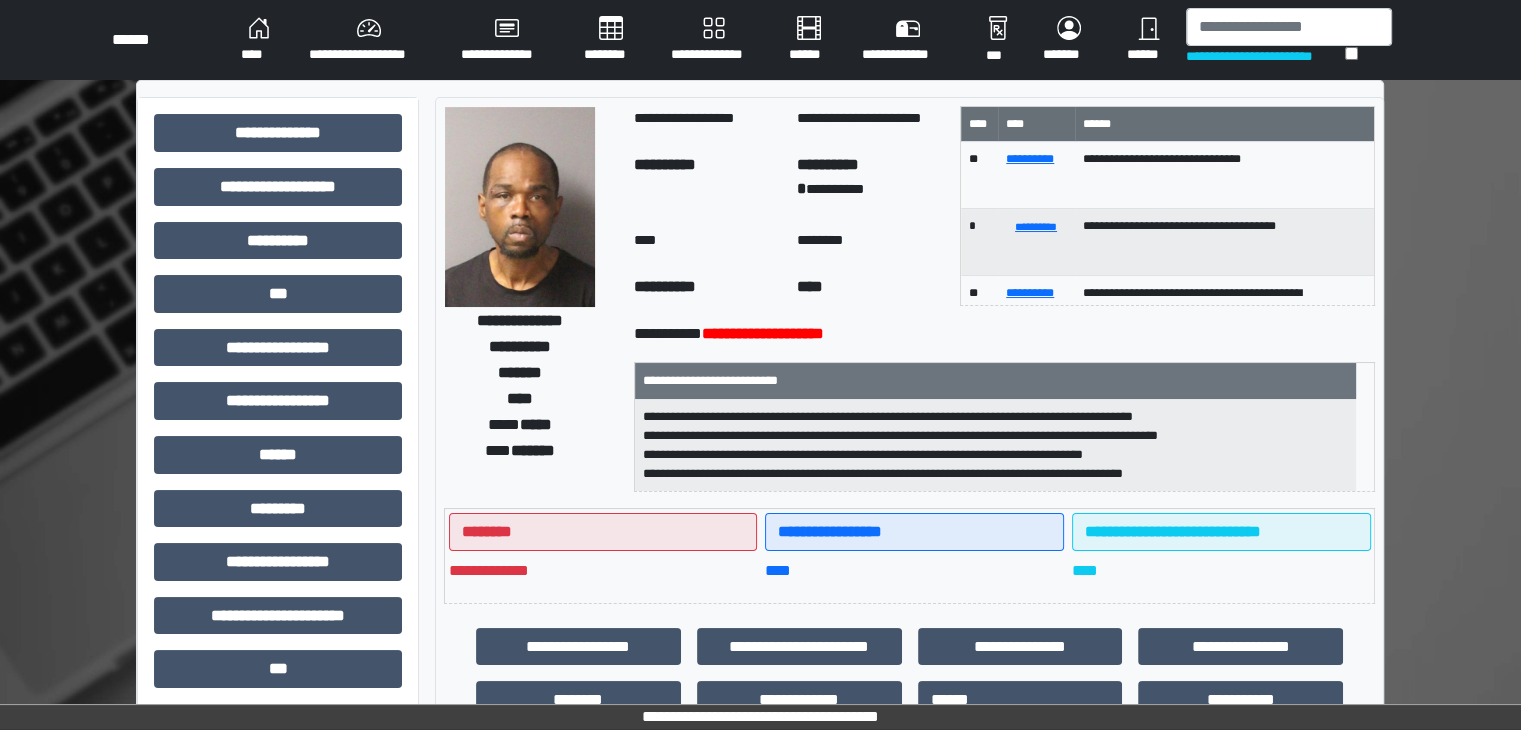 click on "****" at bounding box center [259, 40] 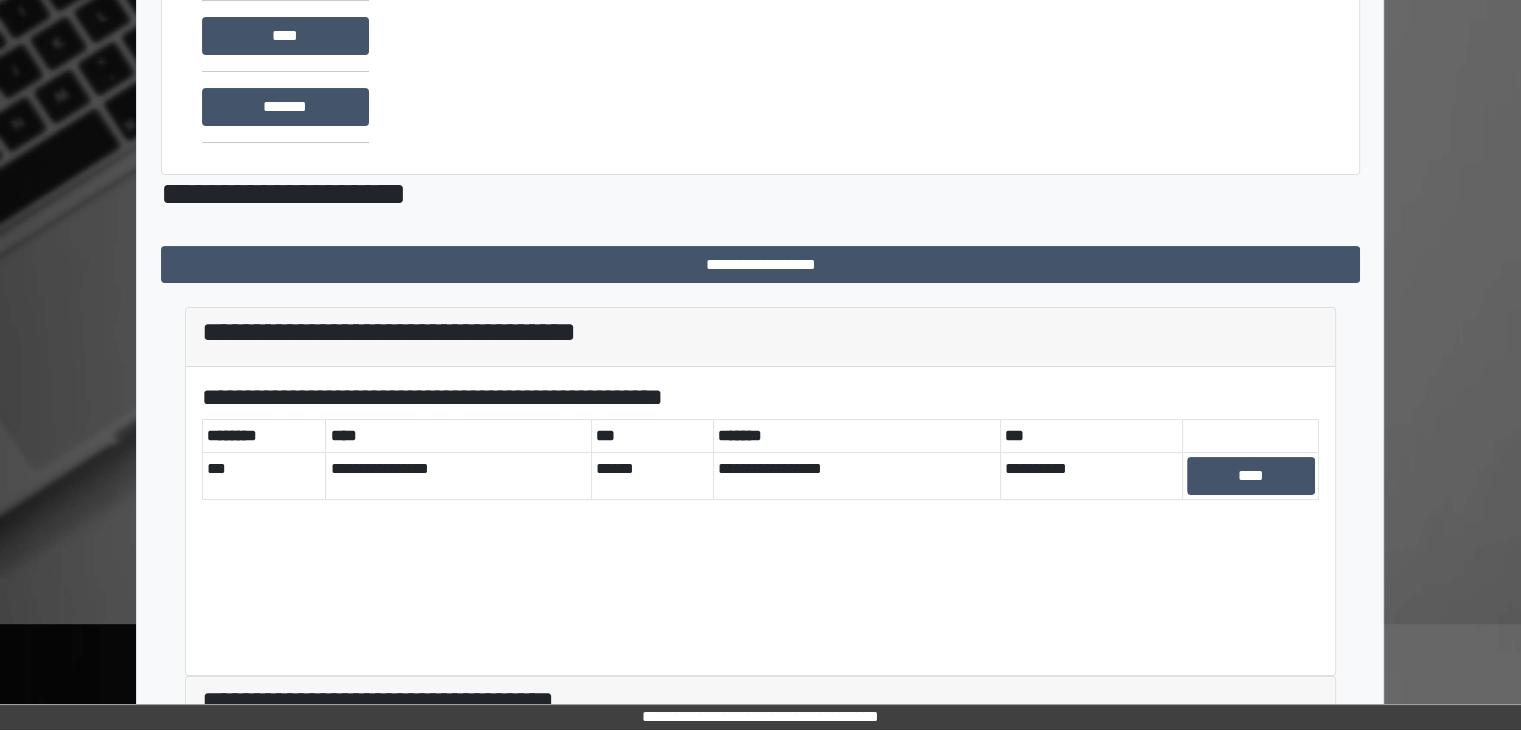 scroll, scrollTop: 581, scrollLeft: 0, axis: vertical 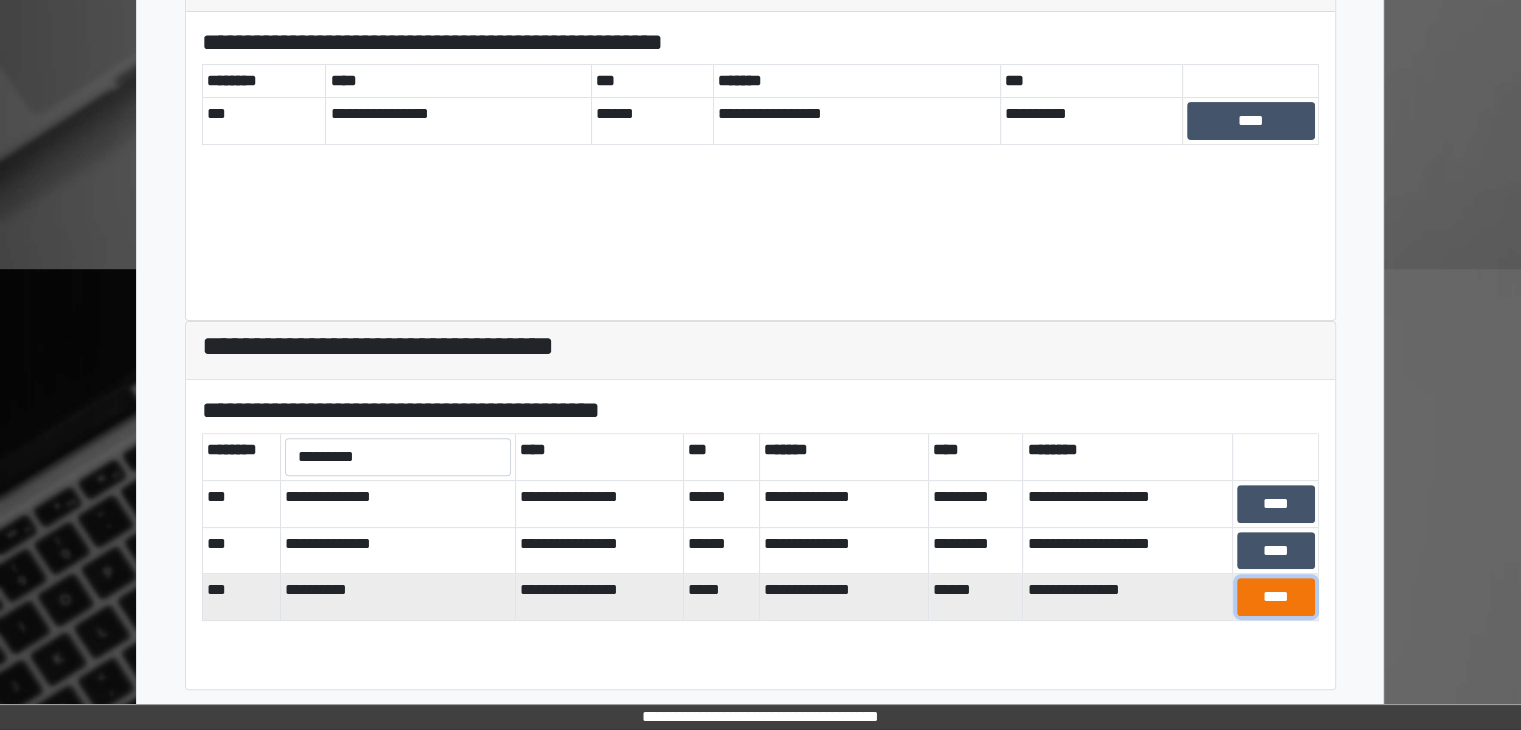 click on "****" at bounding box center [1275, 597] 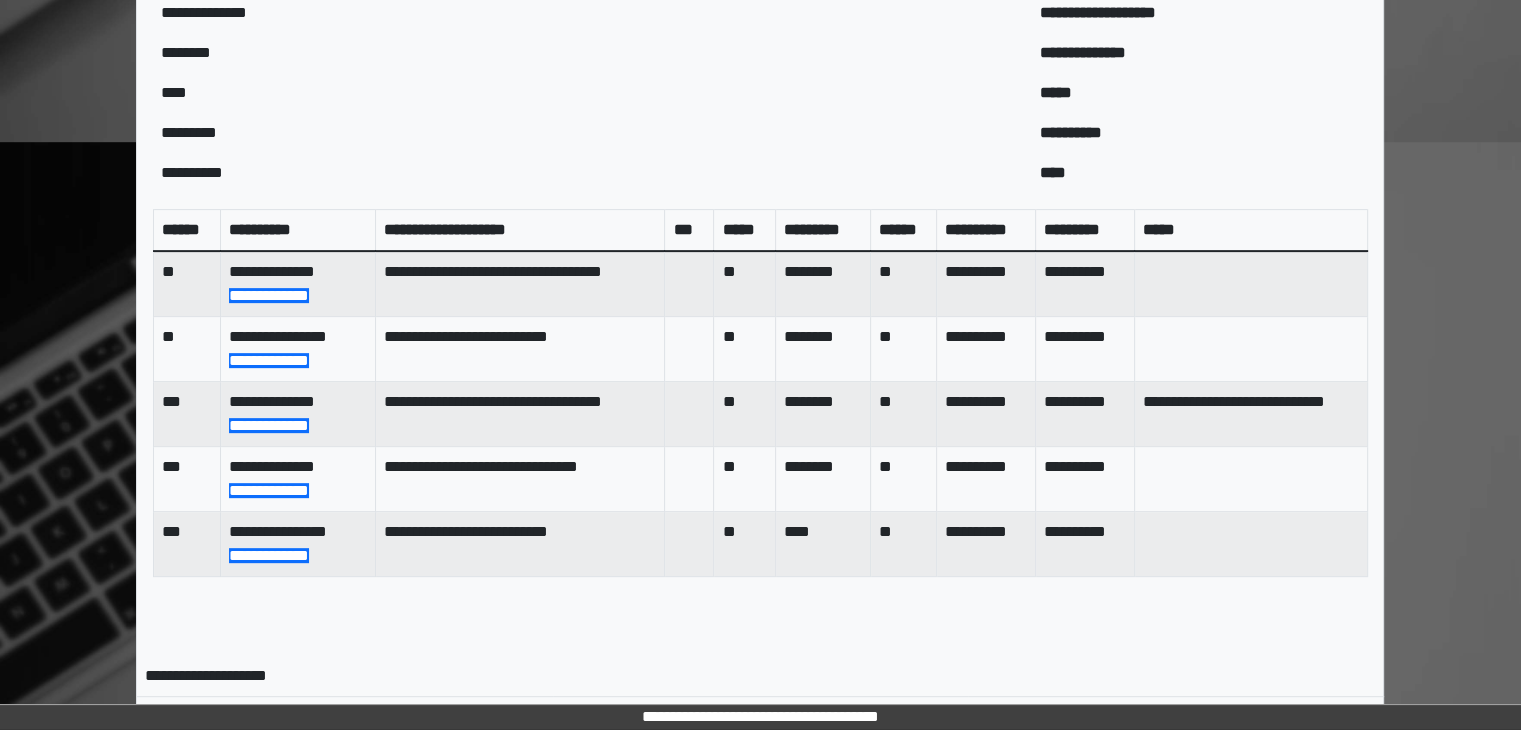 scroll, scrollTop: 953, scrollLeft: 0, axis: vertical 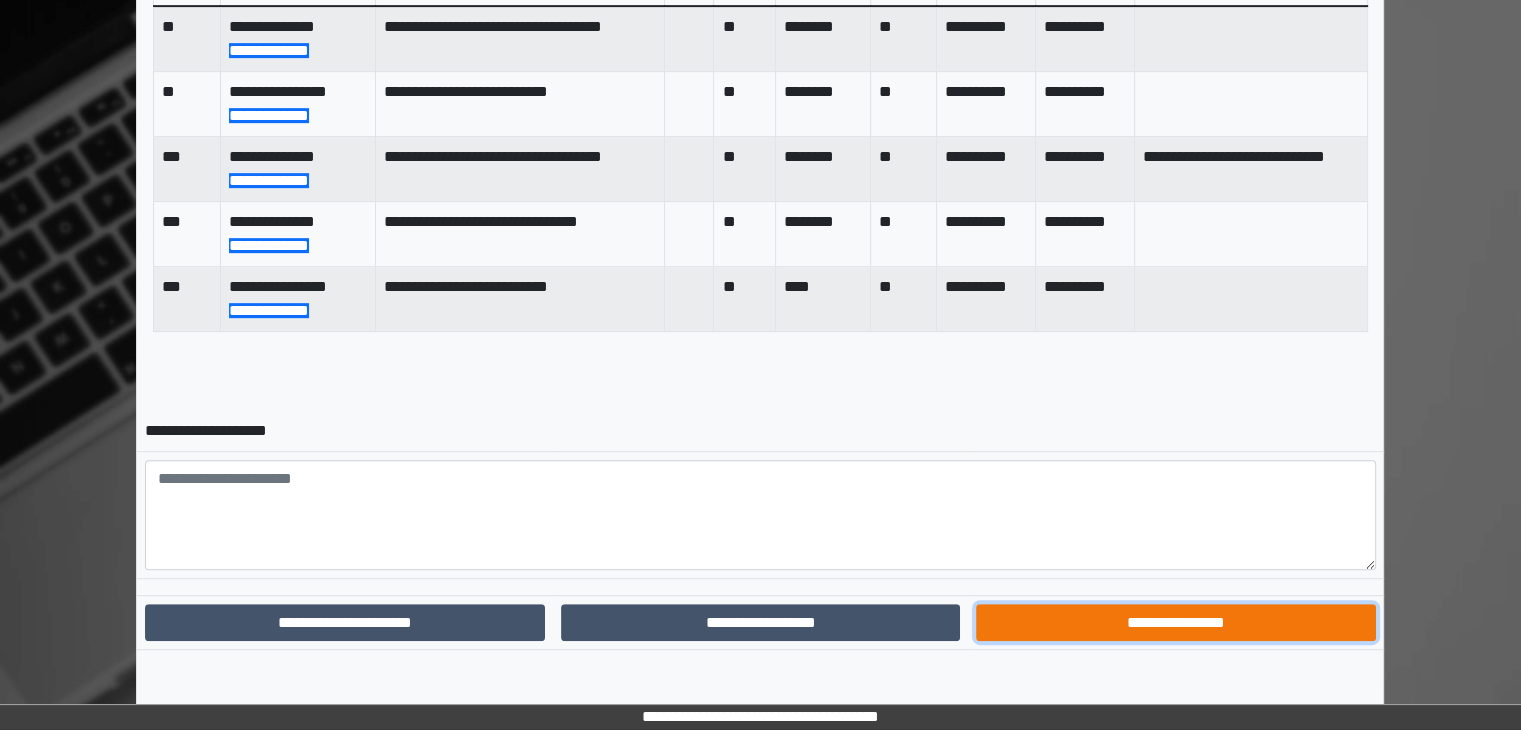 click on "**********" at bounding box center [1175, 623] 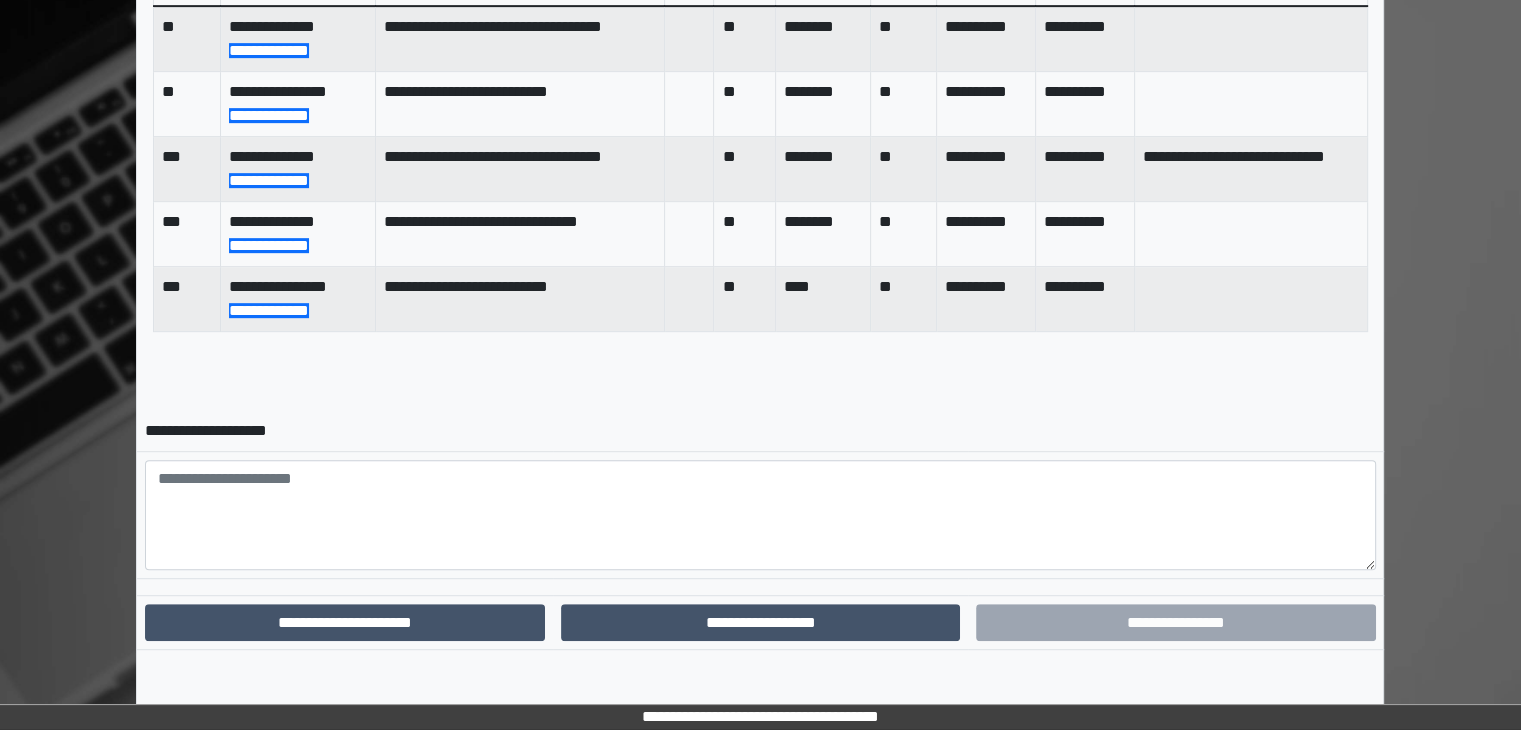 scroll, scrollTop: 851, scrollLeft: 0, axis: vertical 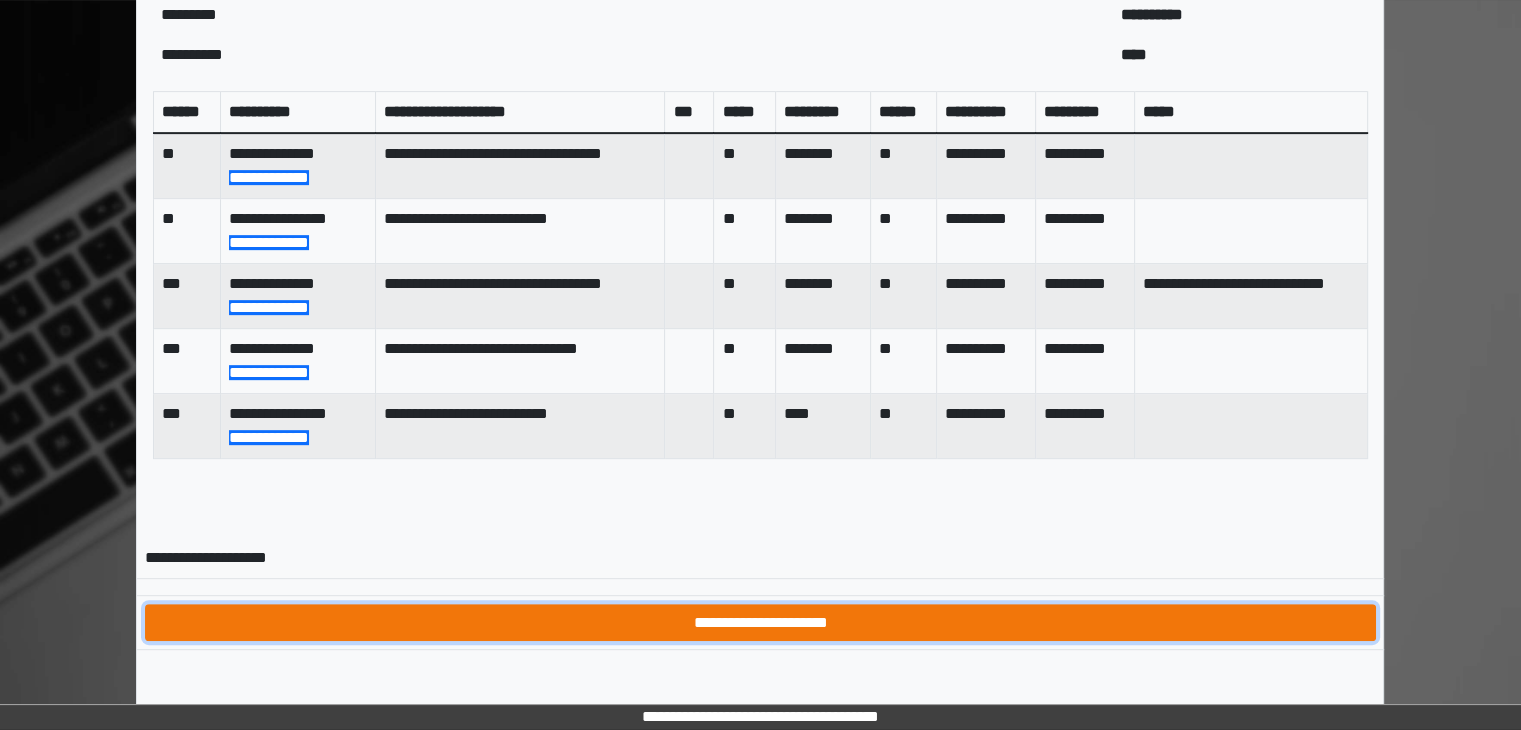 click on "**********" at bounding box center [760, 623] 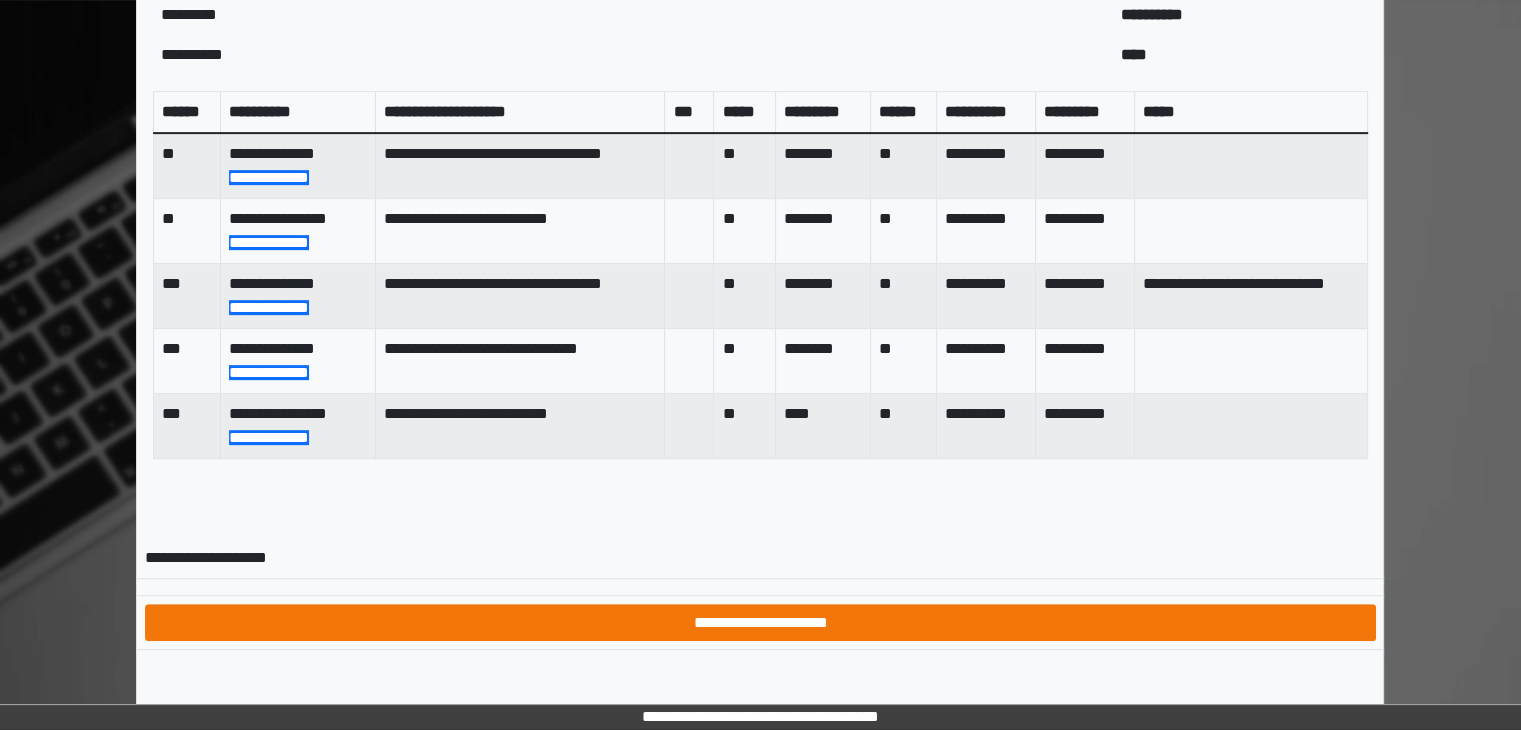 scroll, scrollTop: 0, scrollLeft: 0, axis: both 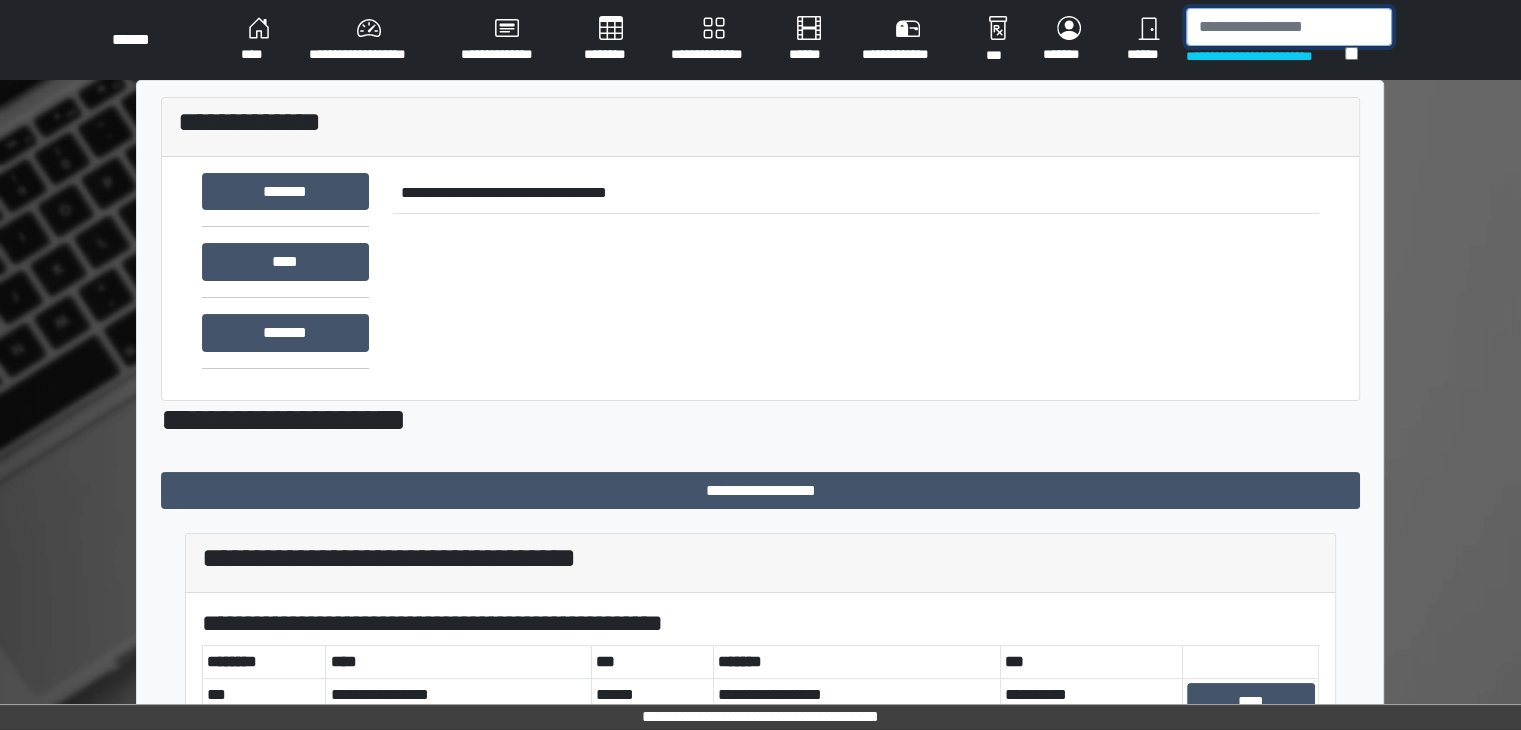 click at bounding box center [1289, 27] 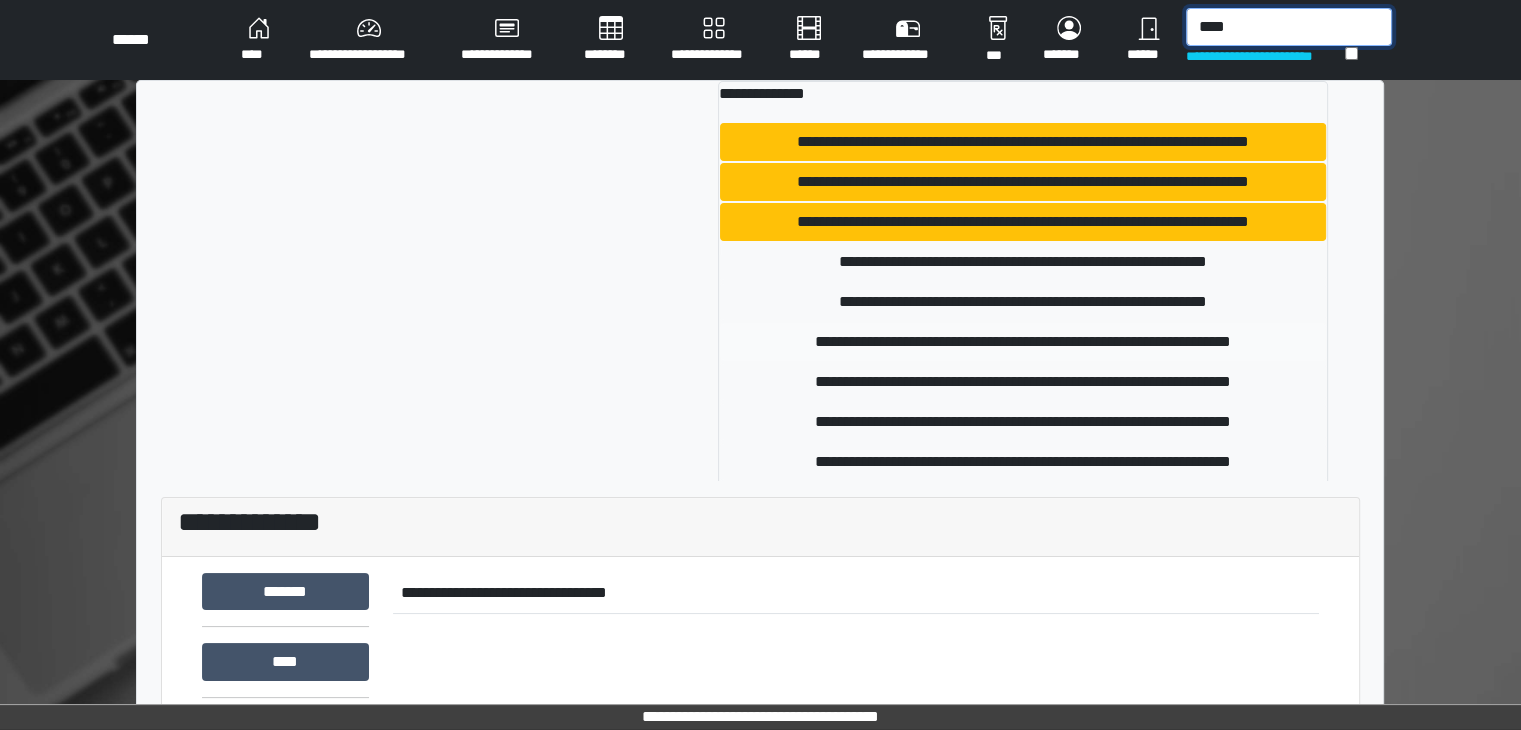 type on "****" 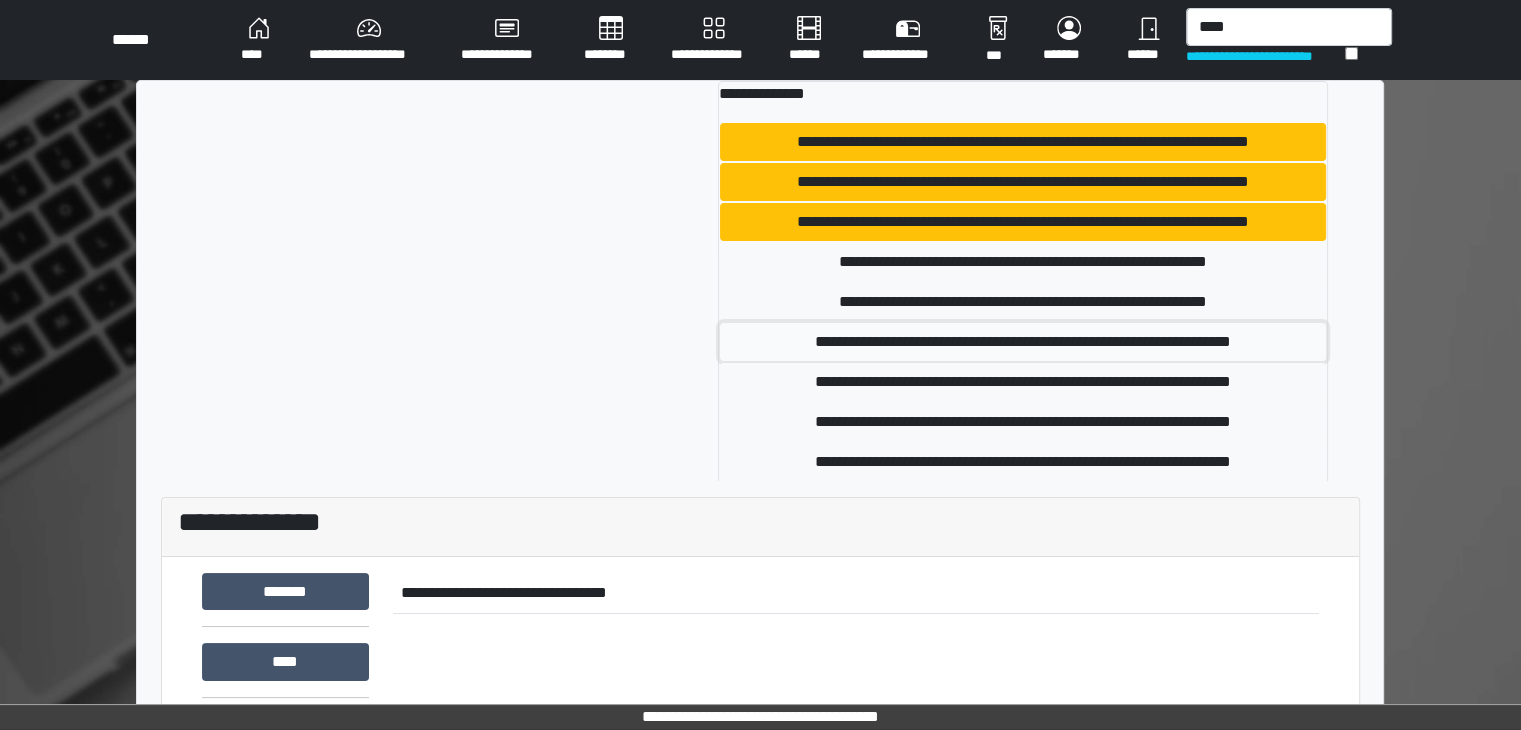 click on "**********" at bounding box center (1023, 342) 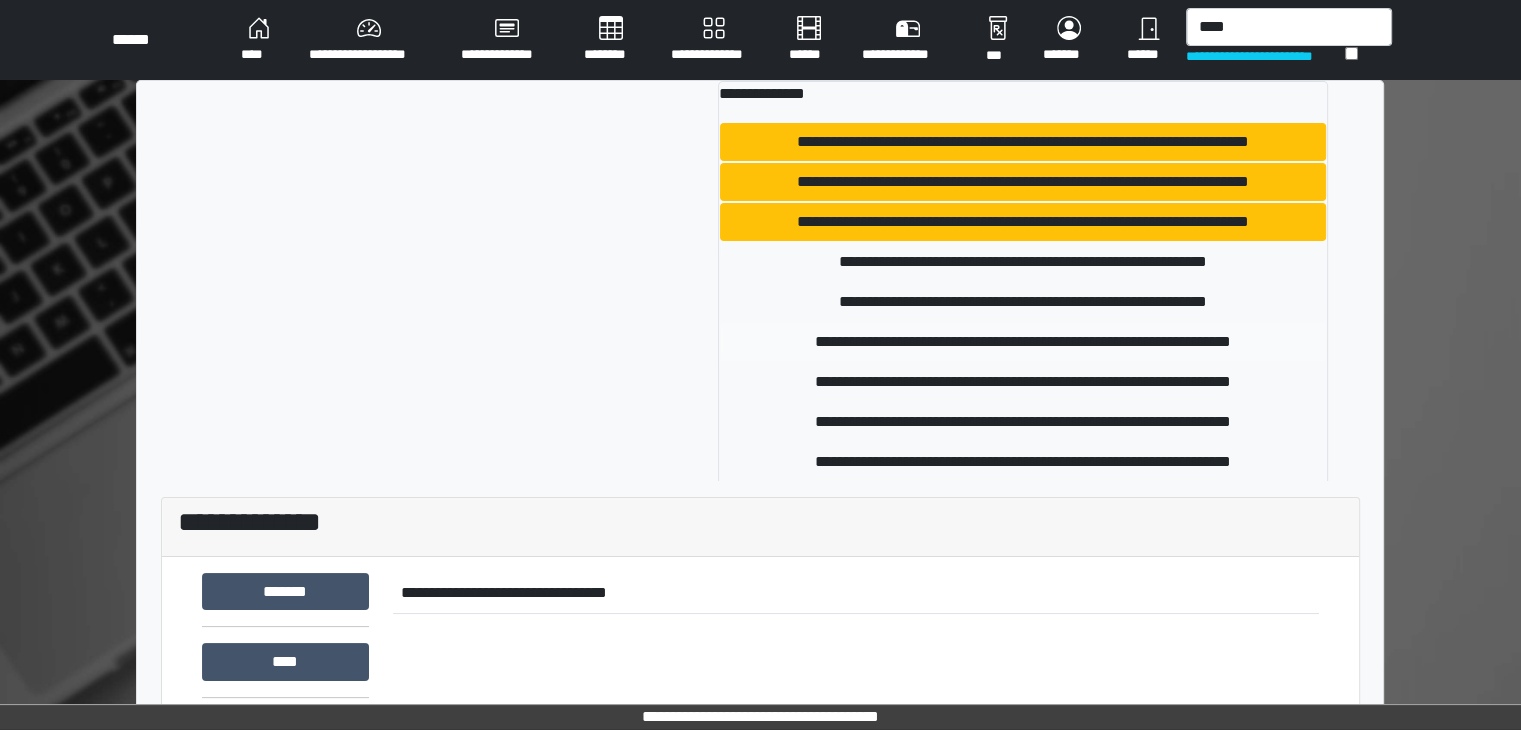 type 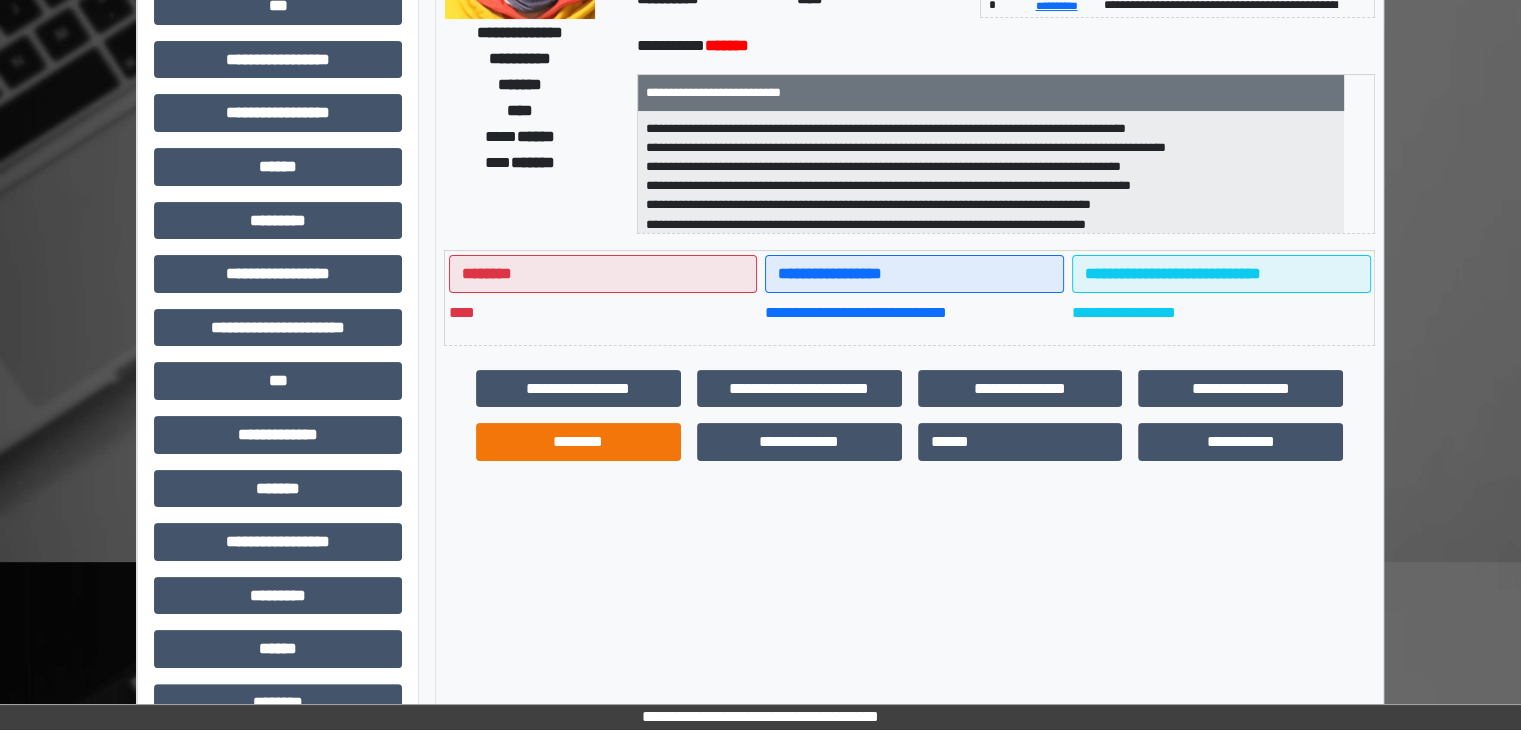 scroll, scrollTop: 300, scrollLeft: 0, axis: vertical 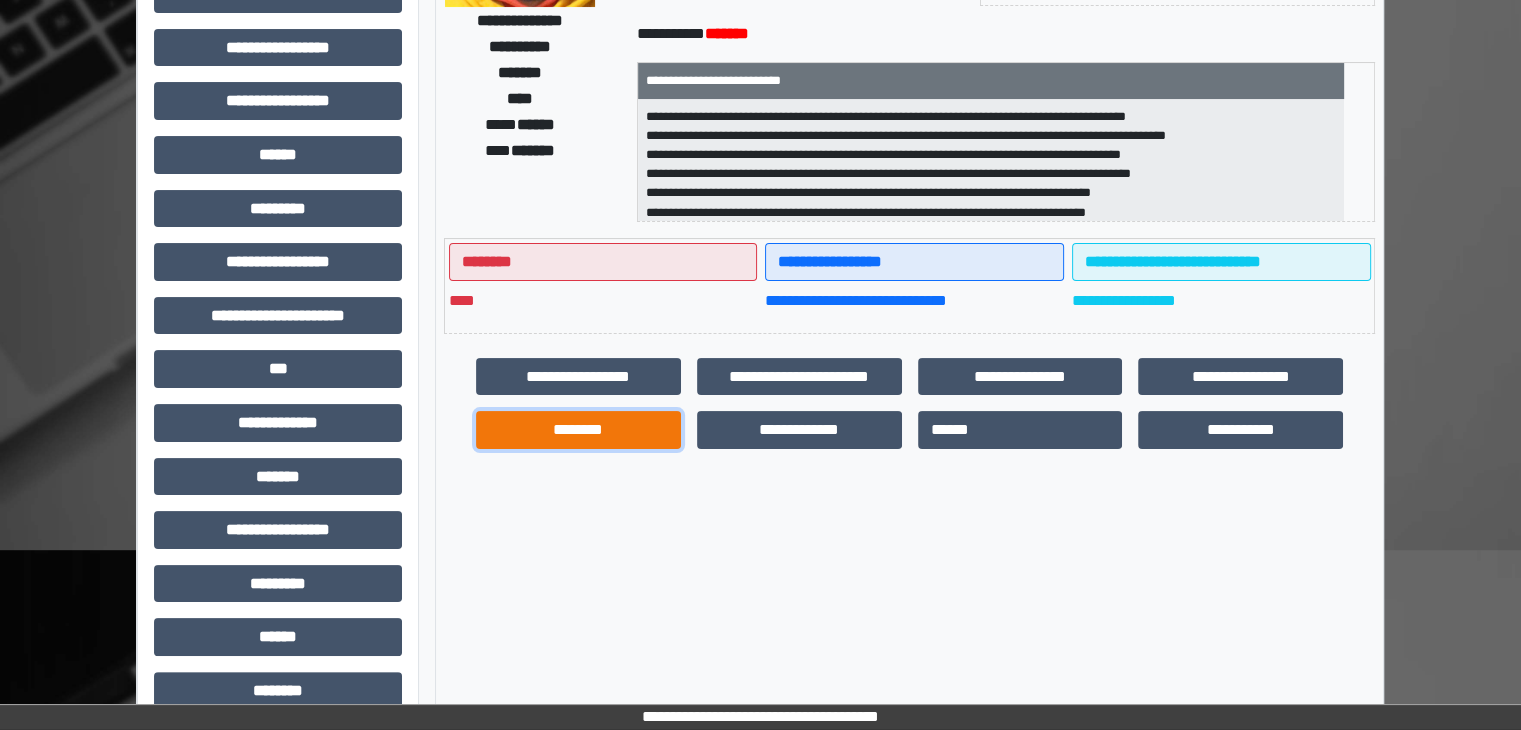 click on "********" at bounding box center (578, 430) 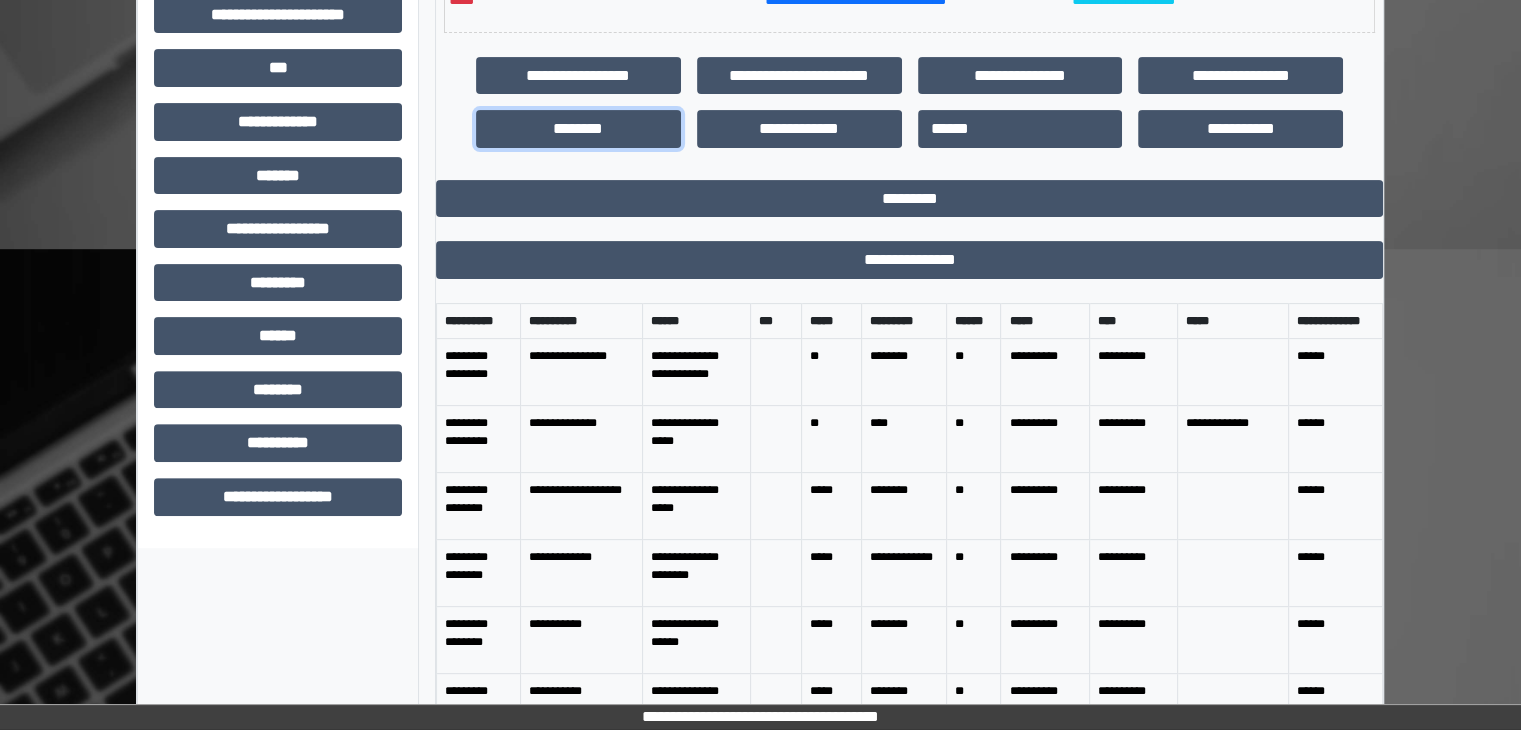scroll, scrollTop: 672, scrollLeft: 0, axis: vertical 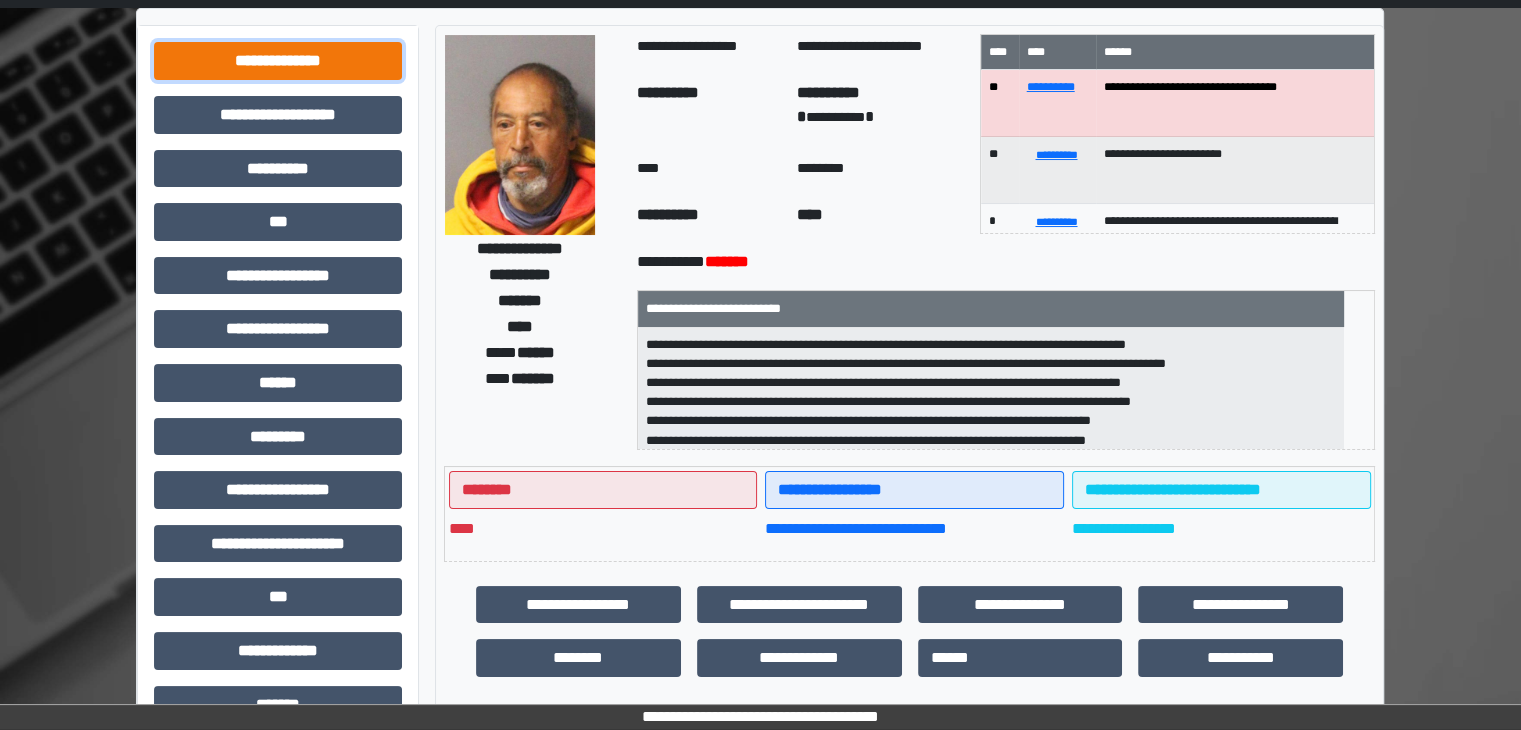 click on "**********" at bounding box center [278, 61] 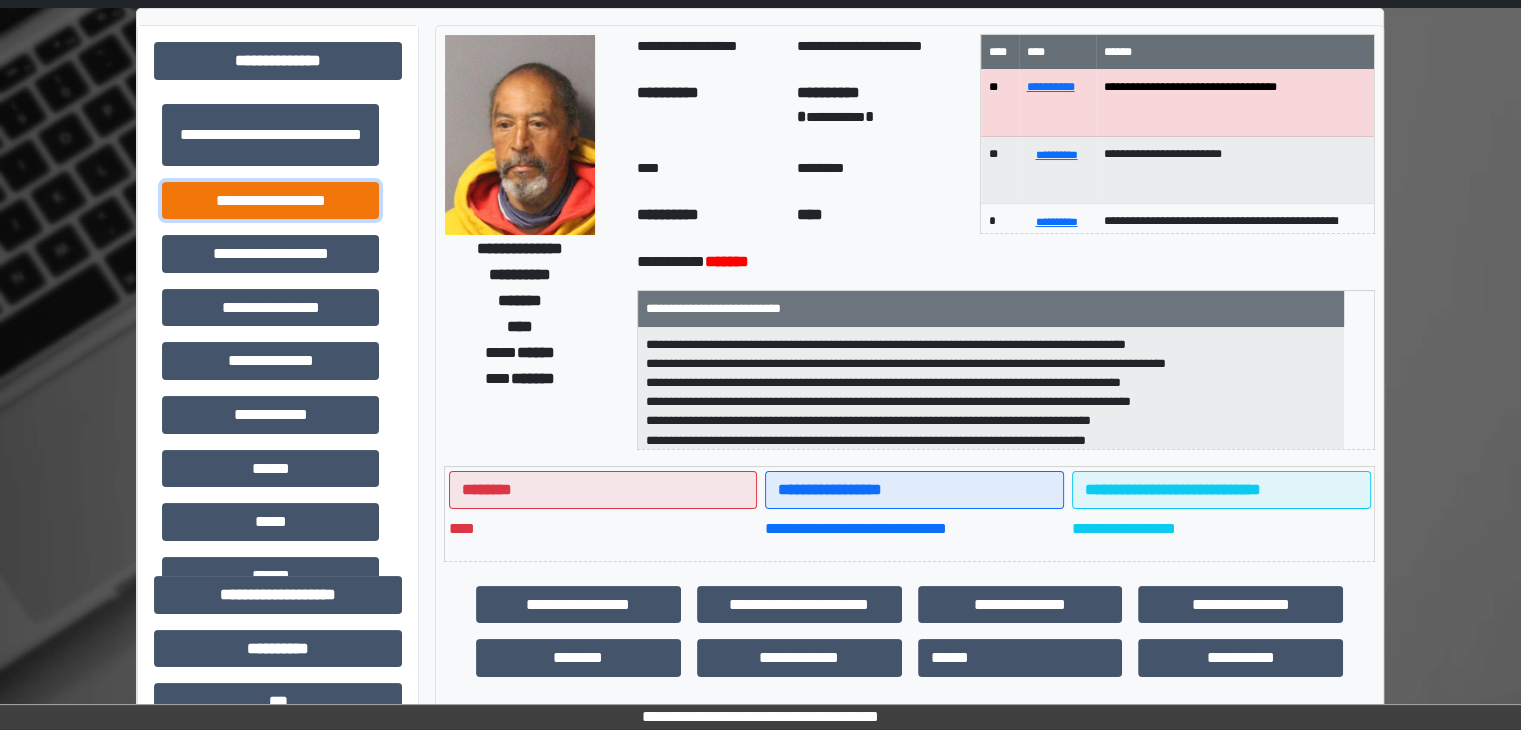 drag, startPoint x: 282, startPoint y: 195, endPoint x: 956, endPoint y: 251, distance: 676.3224 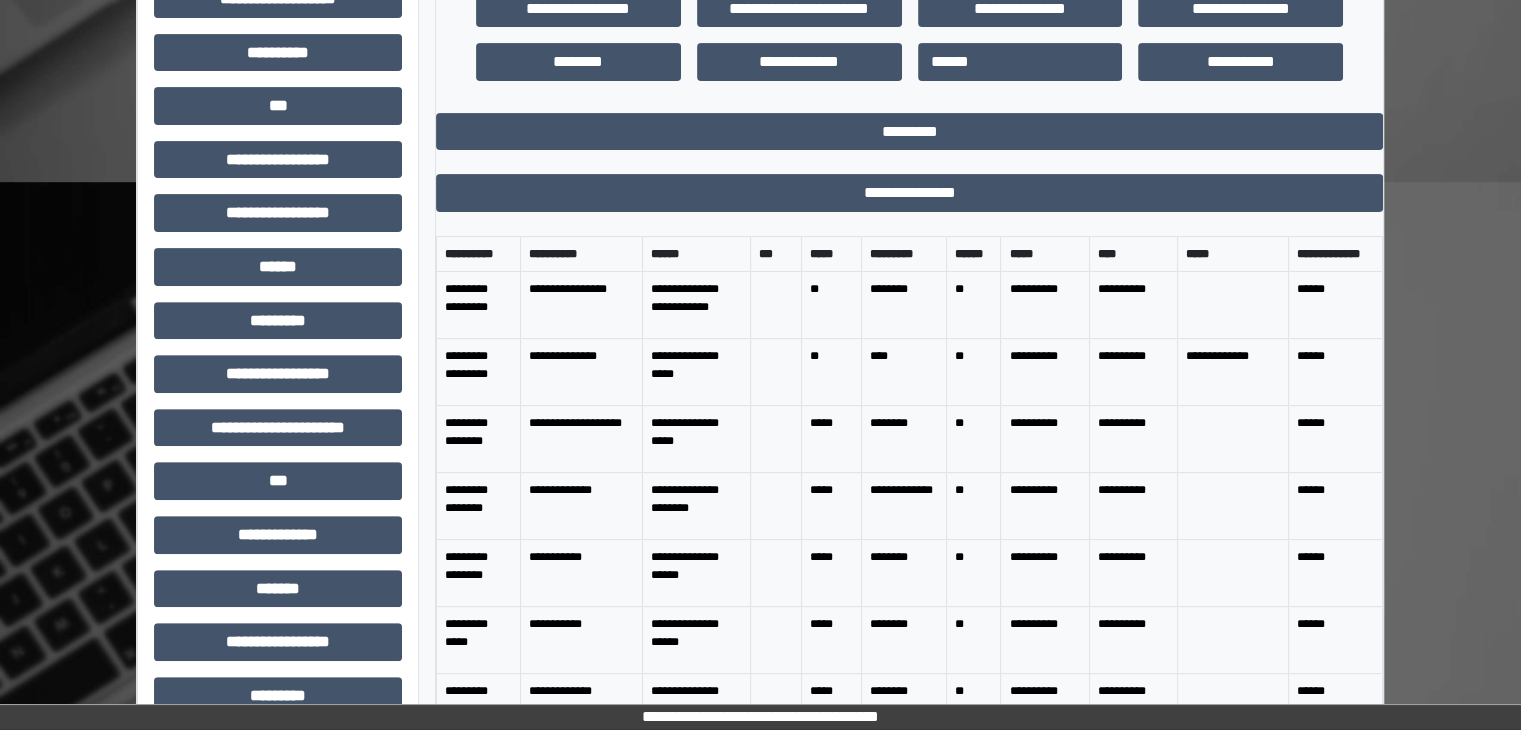 scroll, scrollTop: 672, scrollLeft: 0, axis: vertical 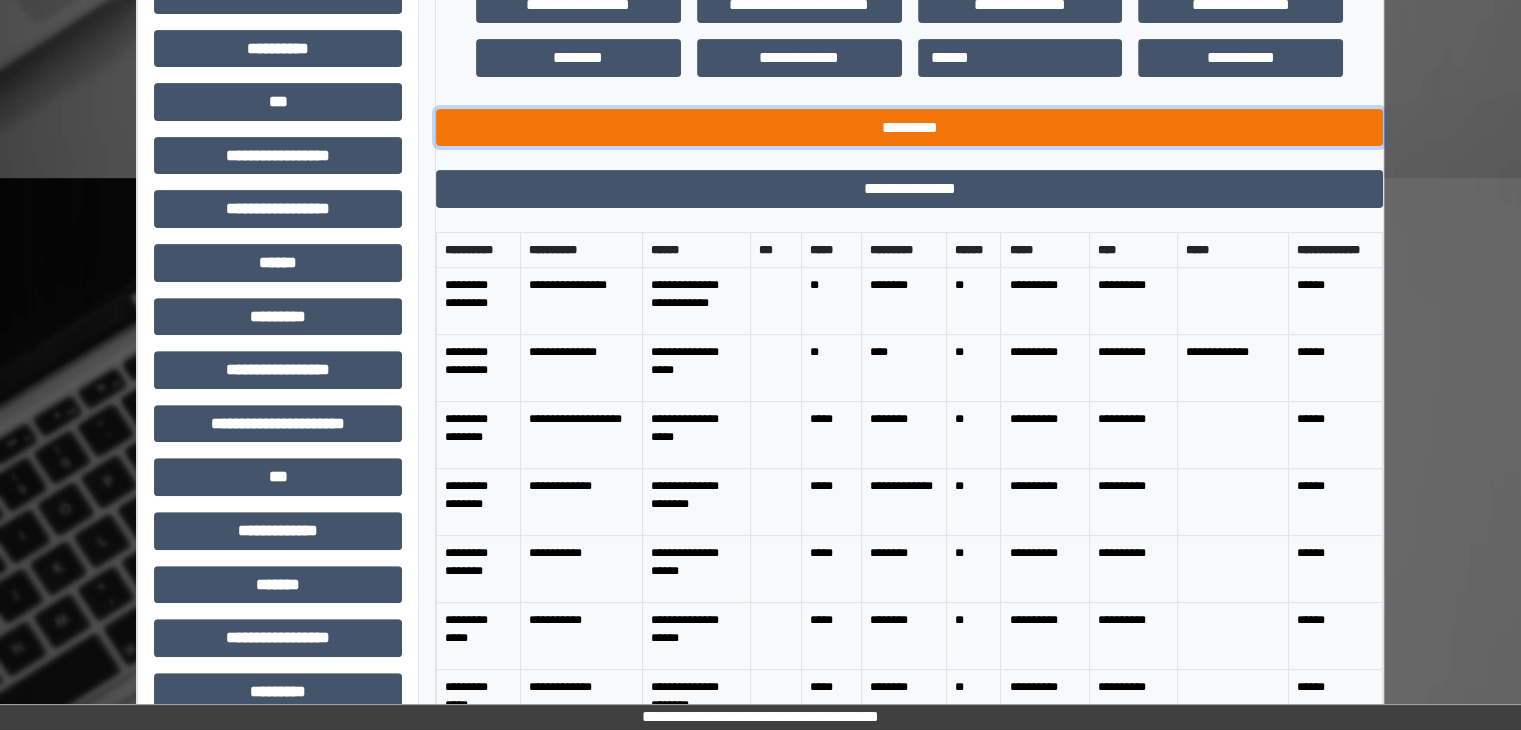 drag, startPoint x: 936, startPoint y: 123, endPoint x: 1319, endPoint y: 182, distance: 387.51773 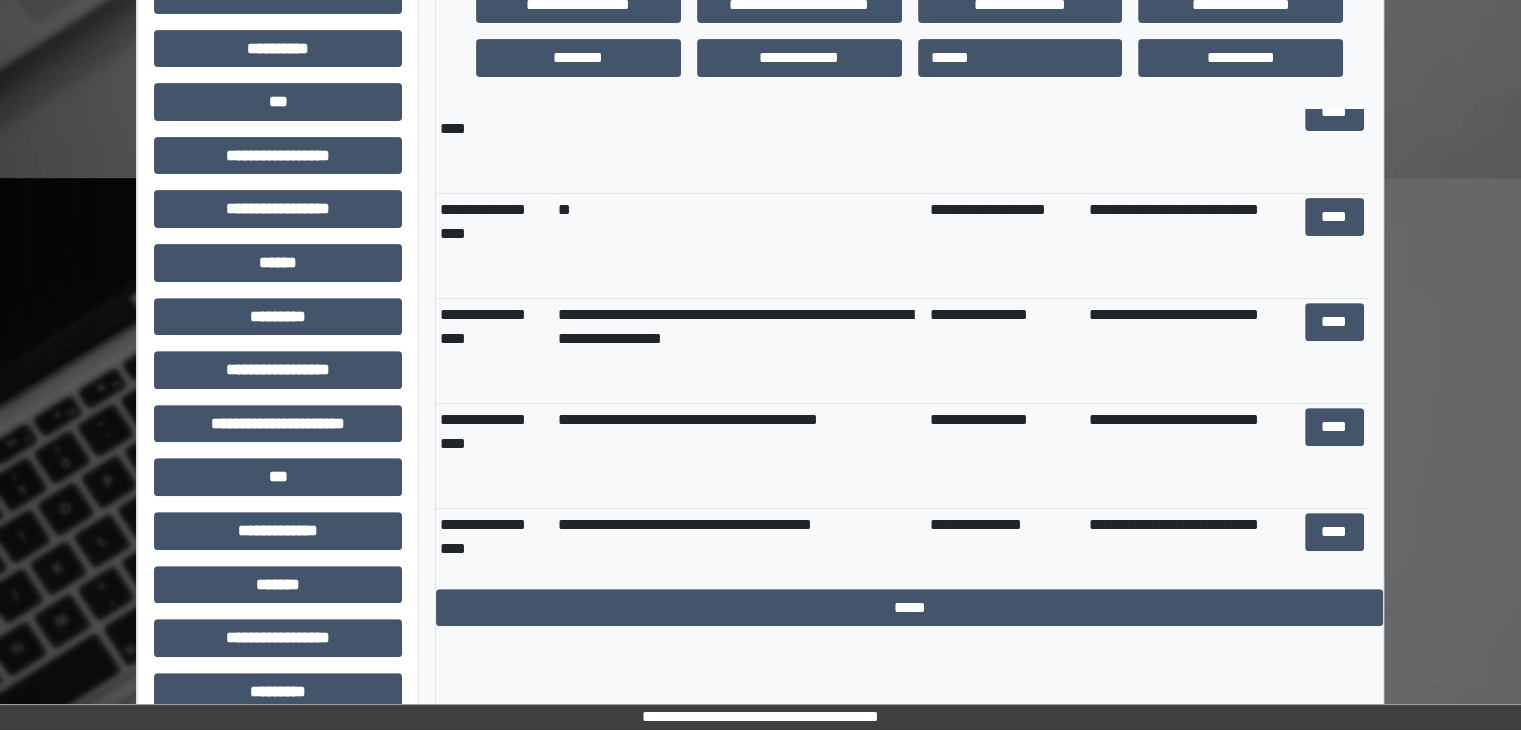 scroll, scrollTop: 1800, scrollLeft: 0, axis: vertical 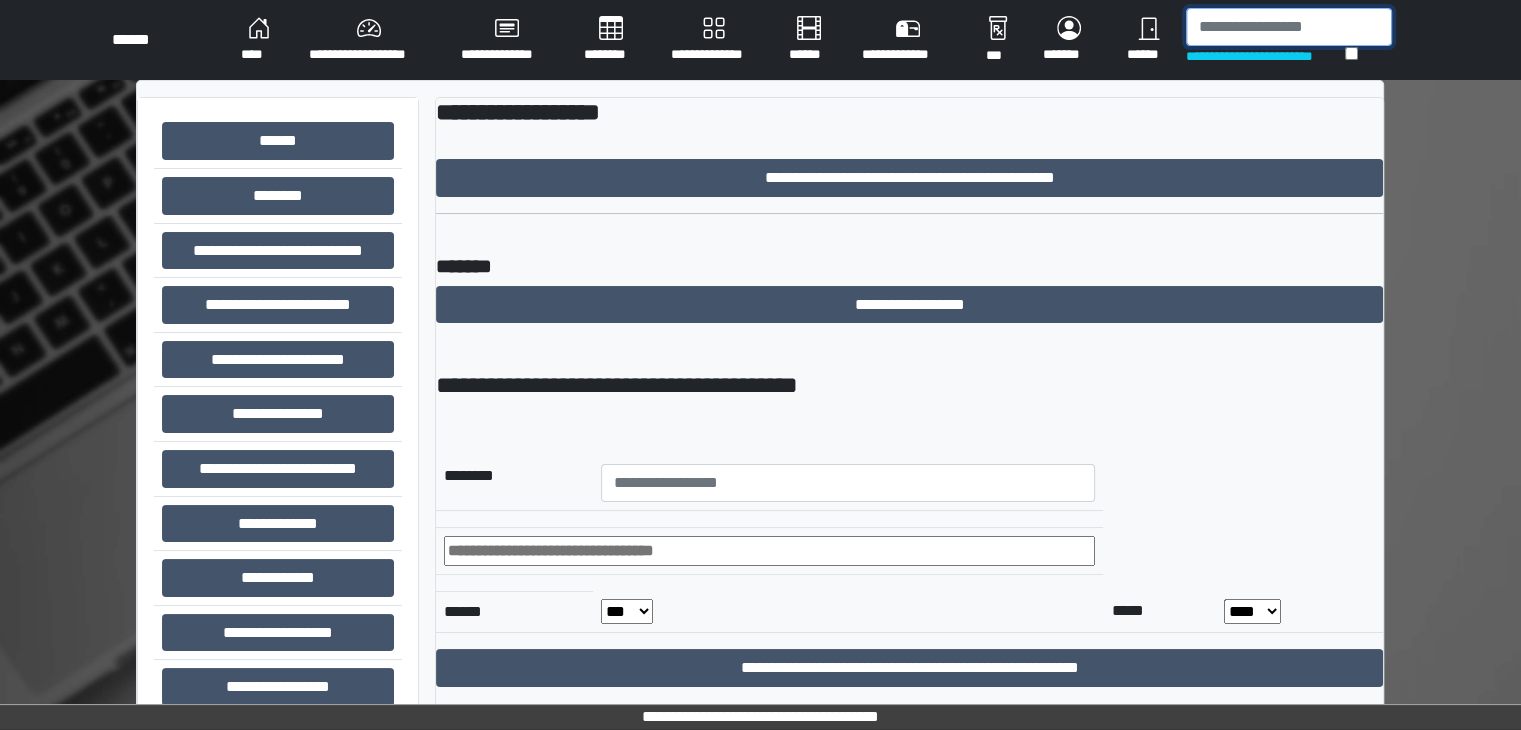 click at bounding box center [1289, 27] 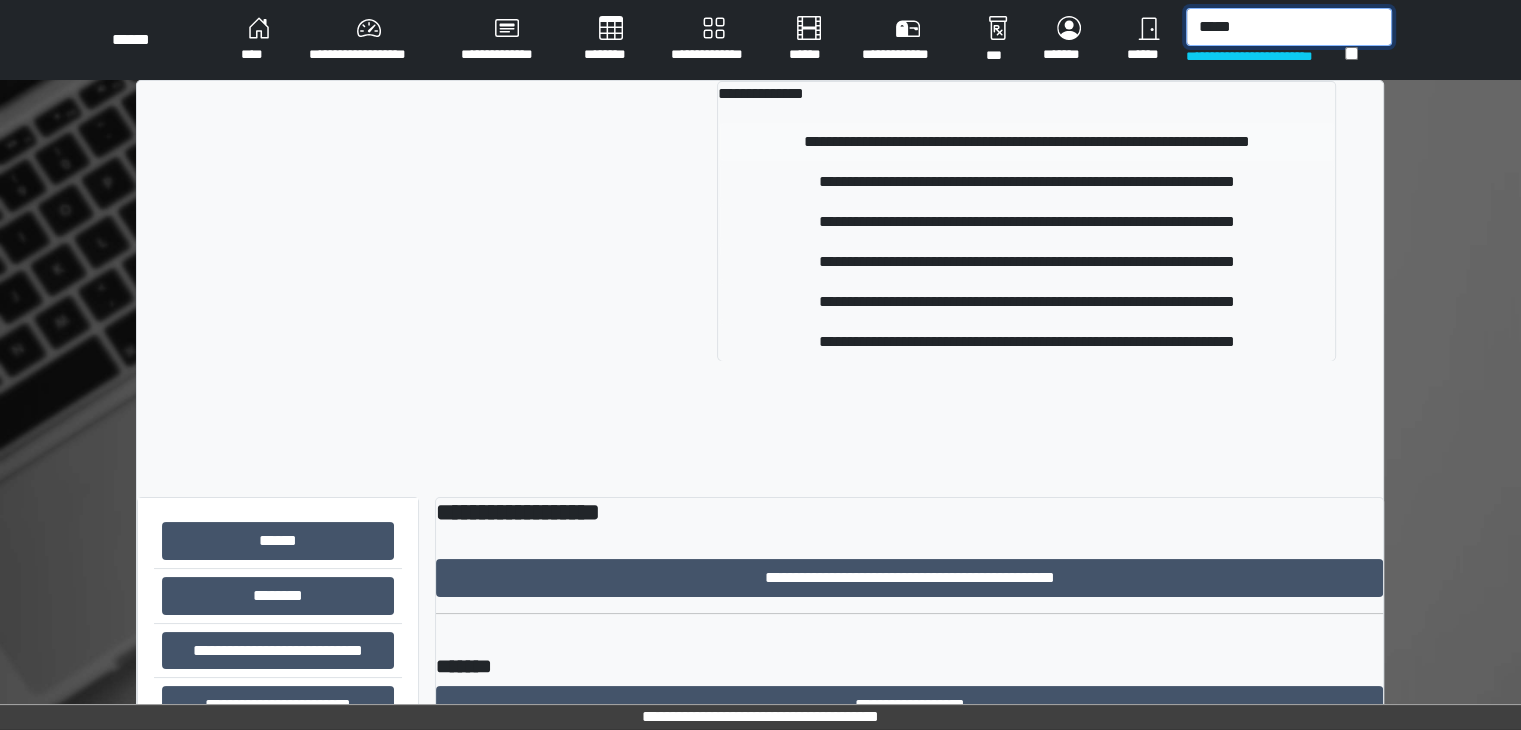 type on "*****" 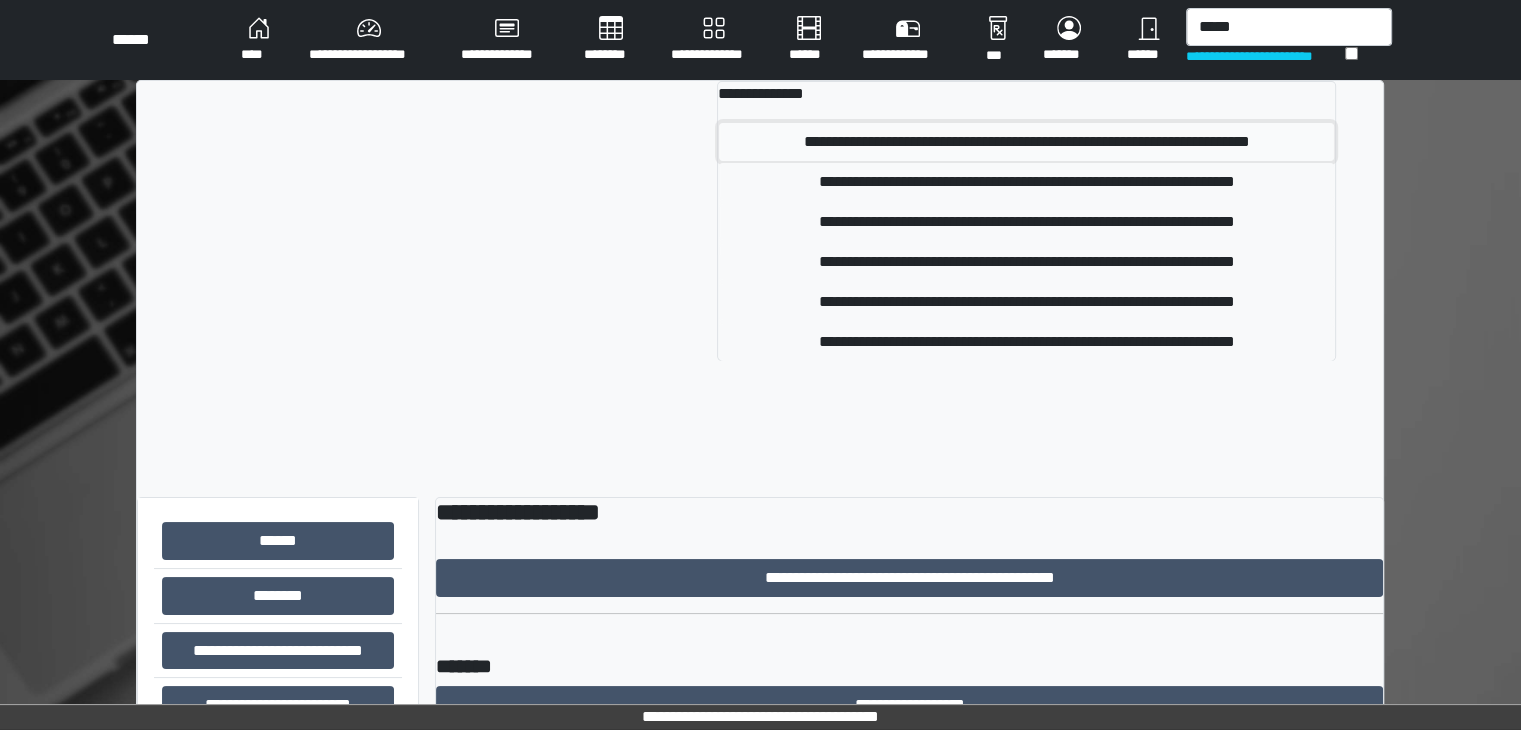 click on "**********" at bounding box center [1026, 142] 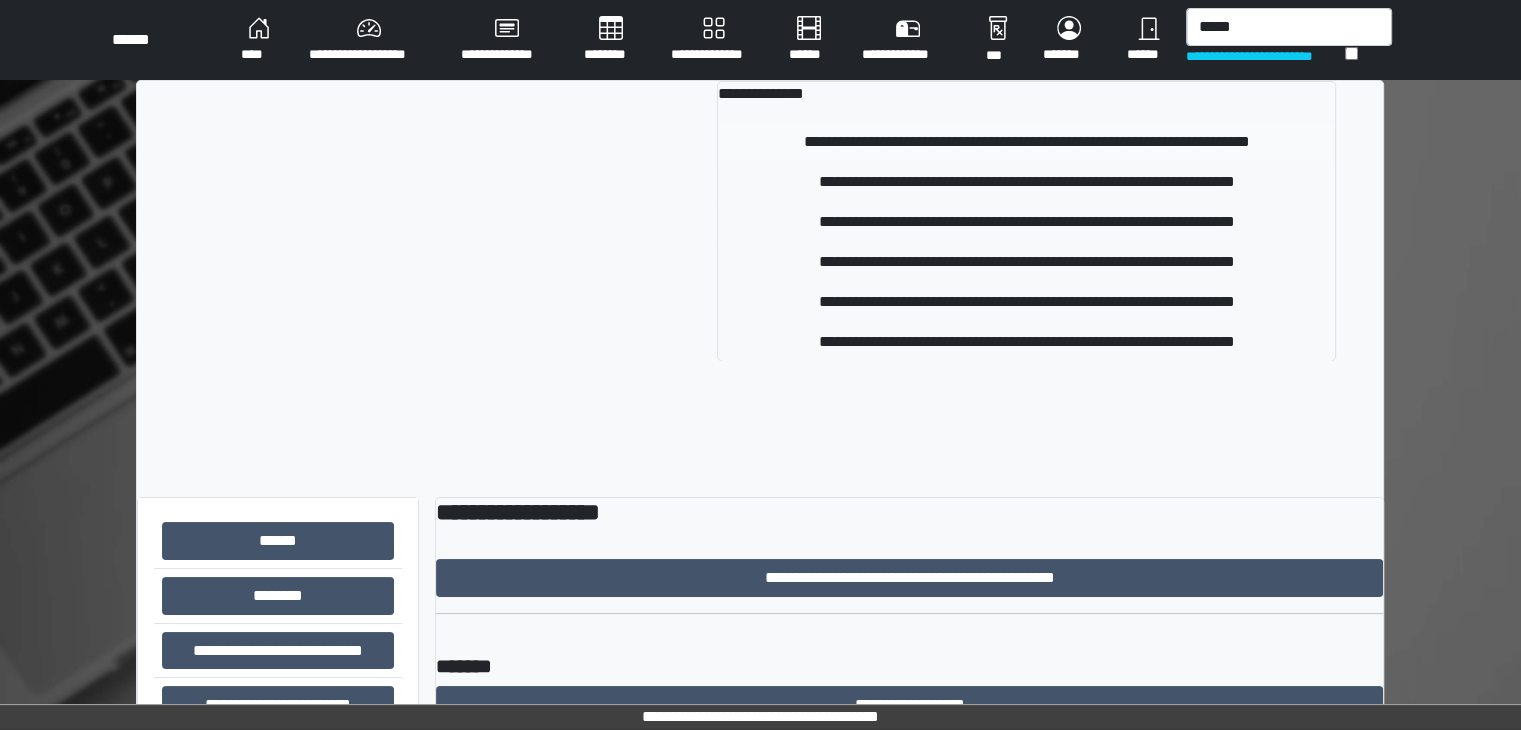 type 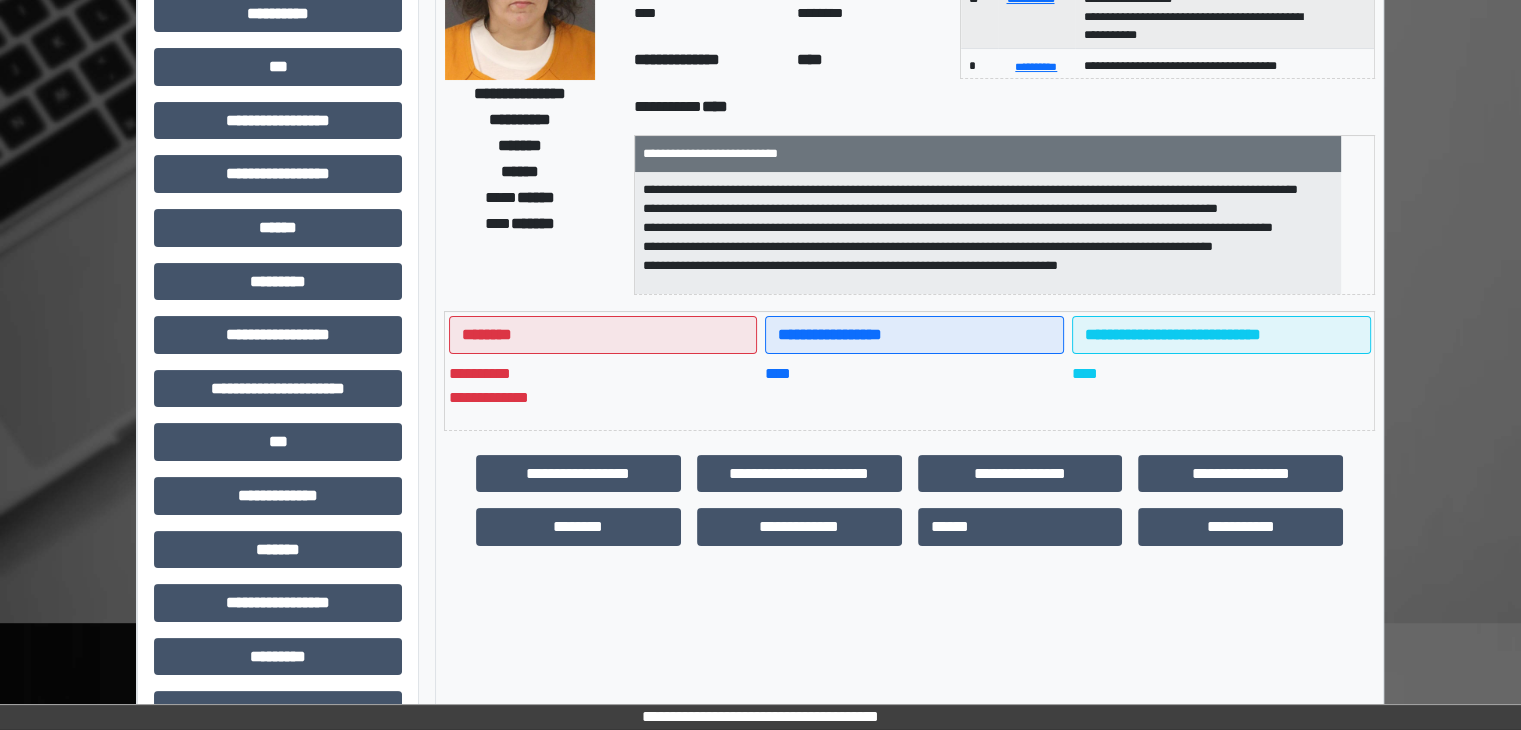 scroll, scrollTop: 0, scrollLeft: 0, axis: both 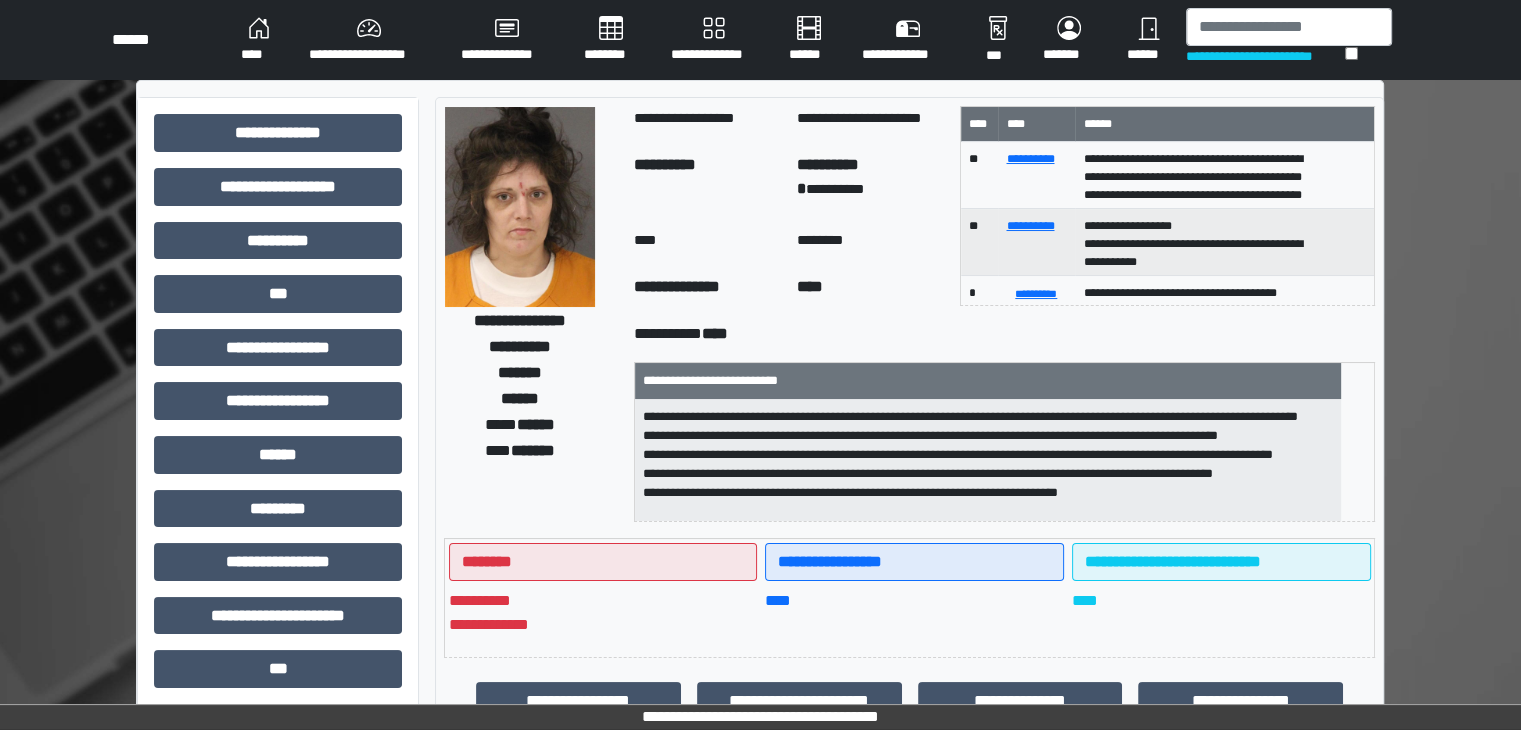 click on "**********" at bounding box center [278, 623] 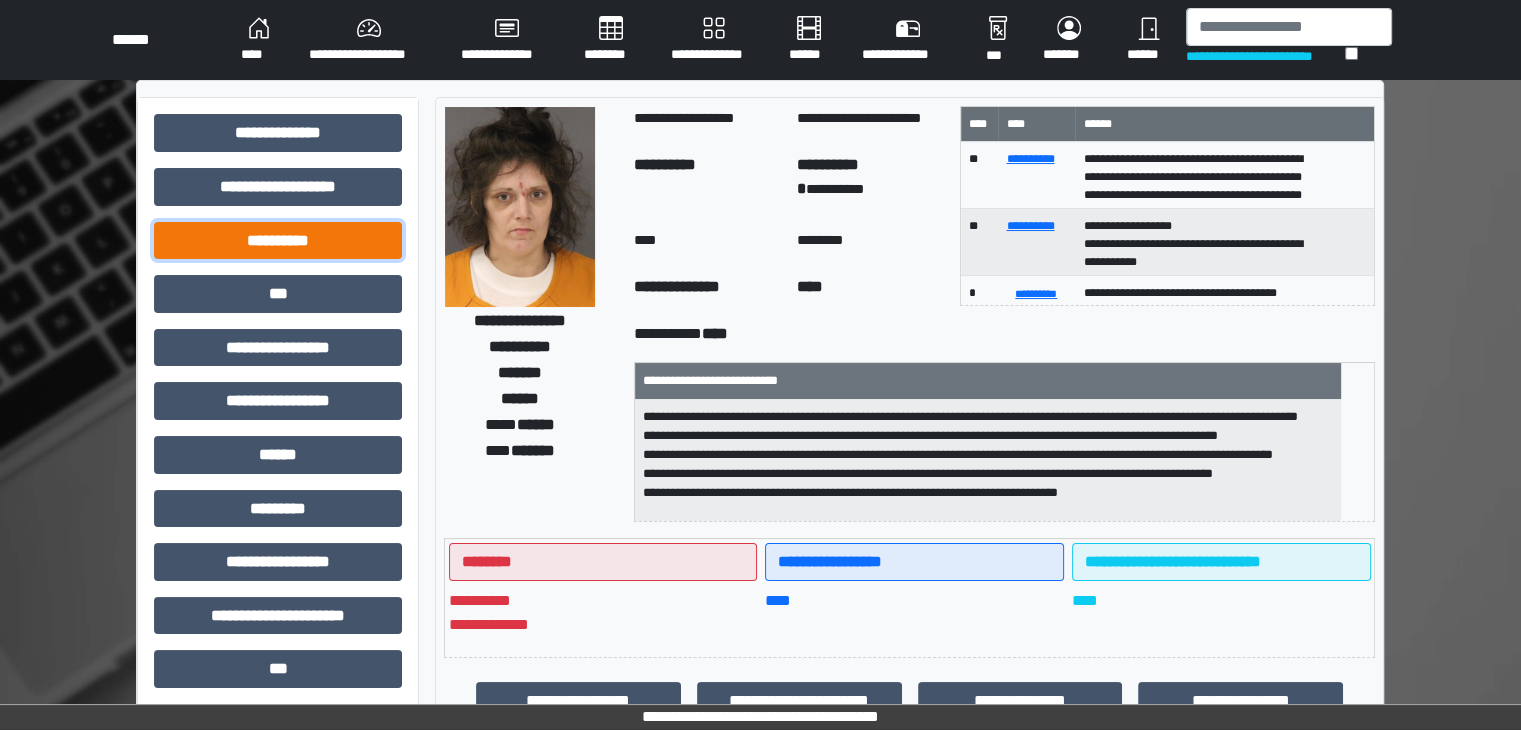 click on "**********" at bounding box center (278, 241) 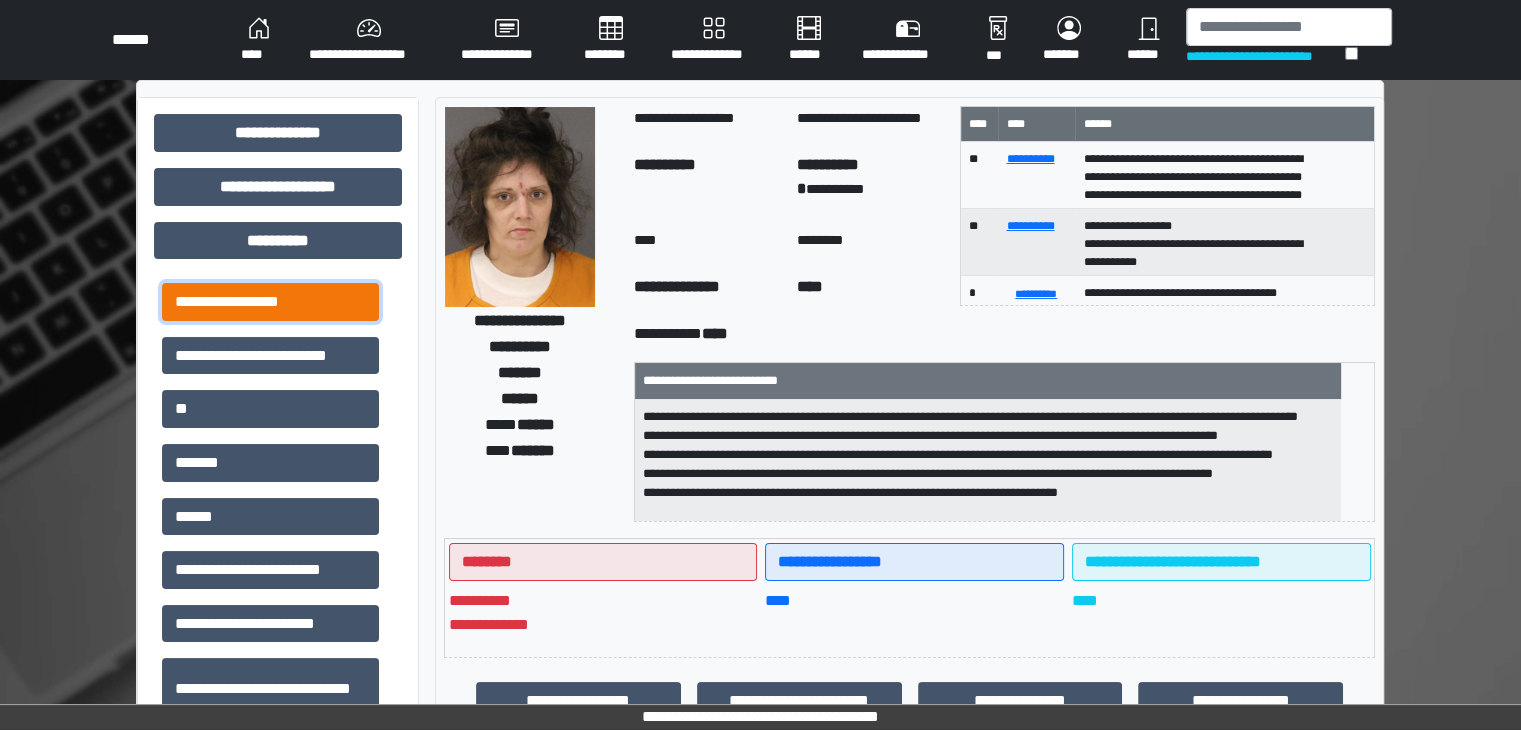 click on "**********" at bounding box center [270, 302] 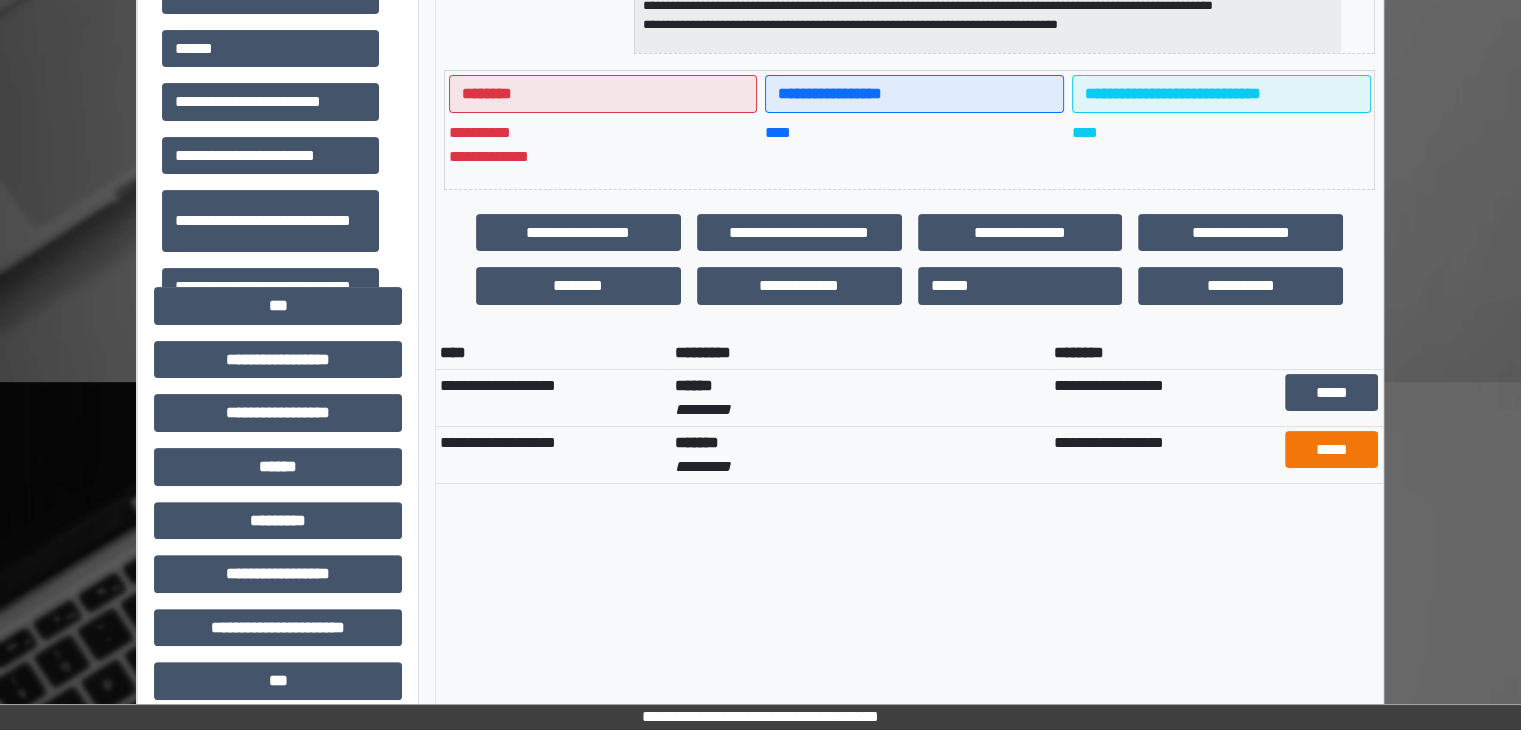 scroll, scrollTop: 500, scrollLeft: 0, axis: vertical 